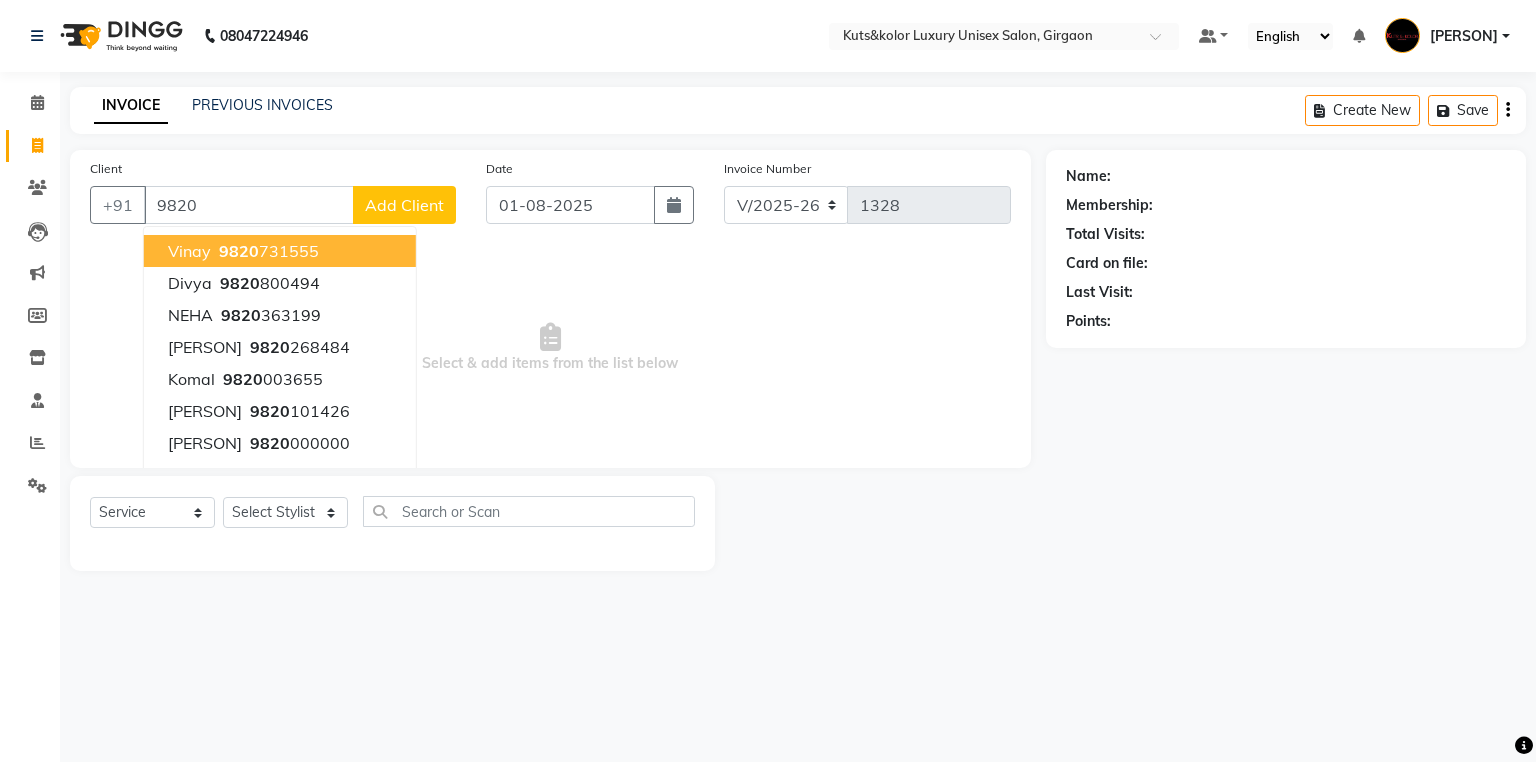 select on "7374" 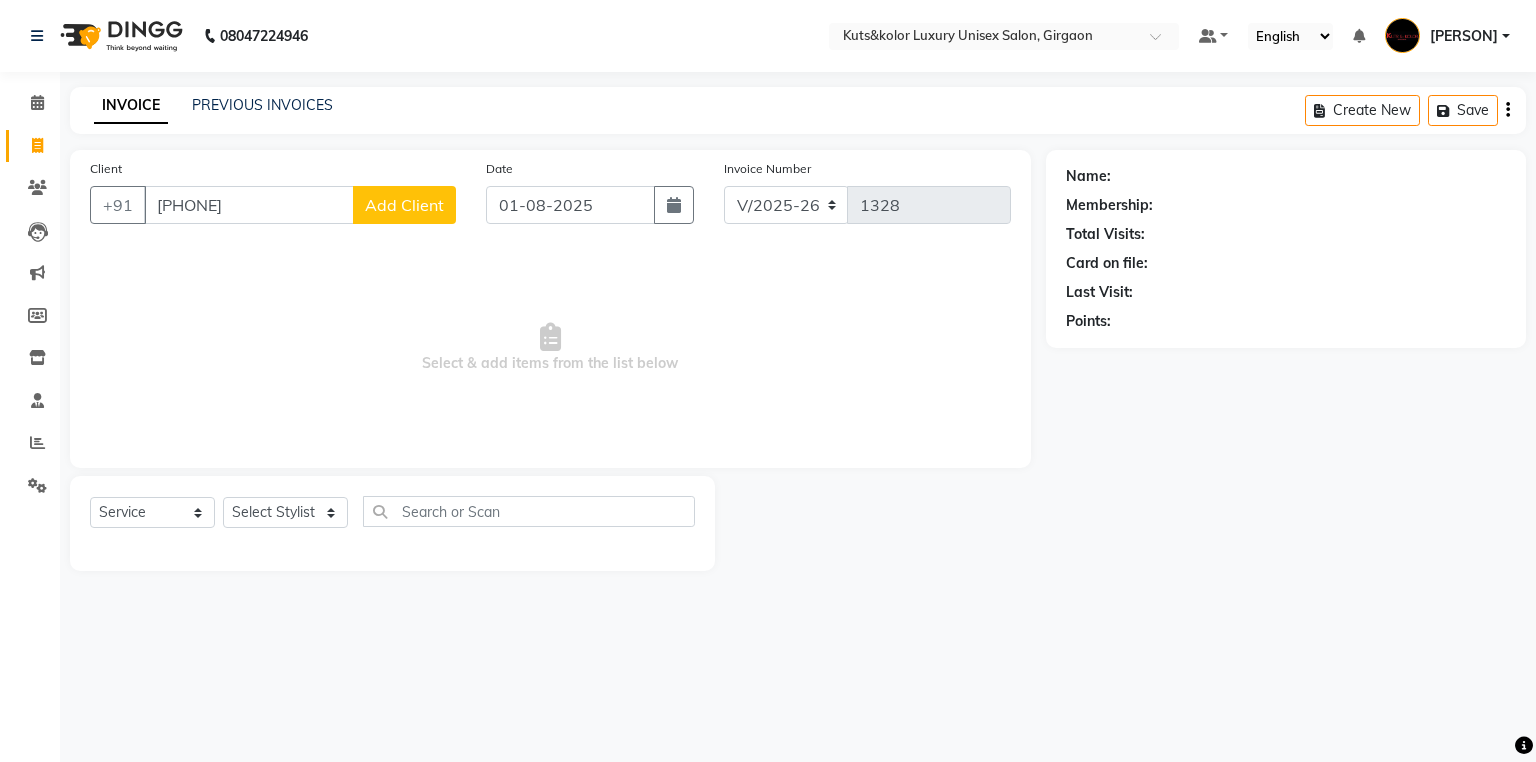 type on "[PHONE]" 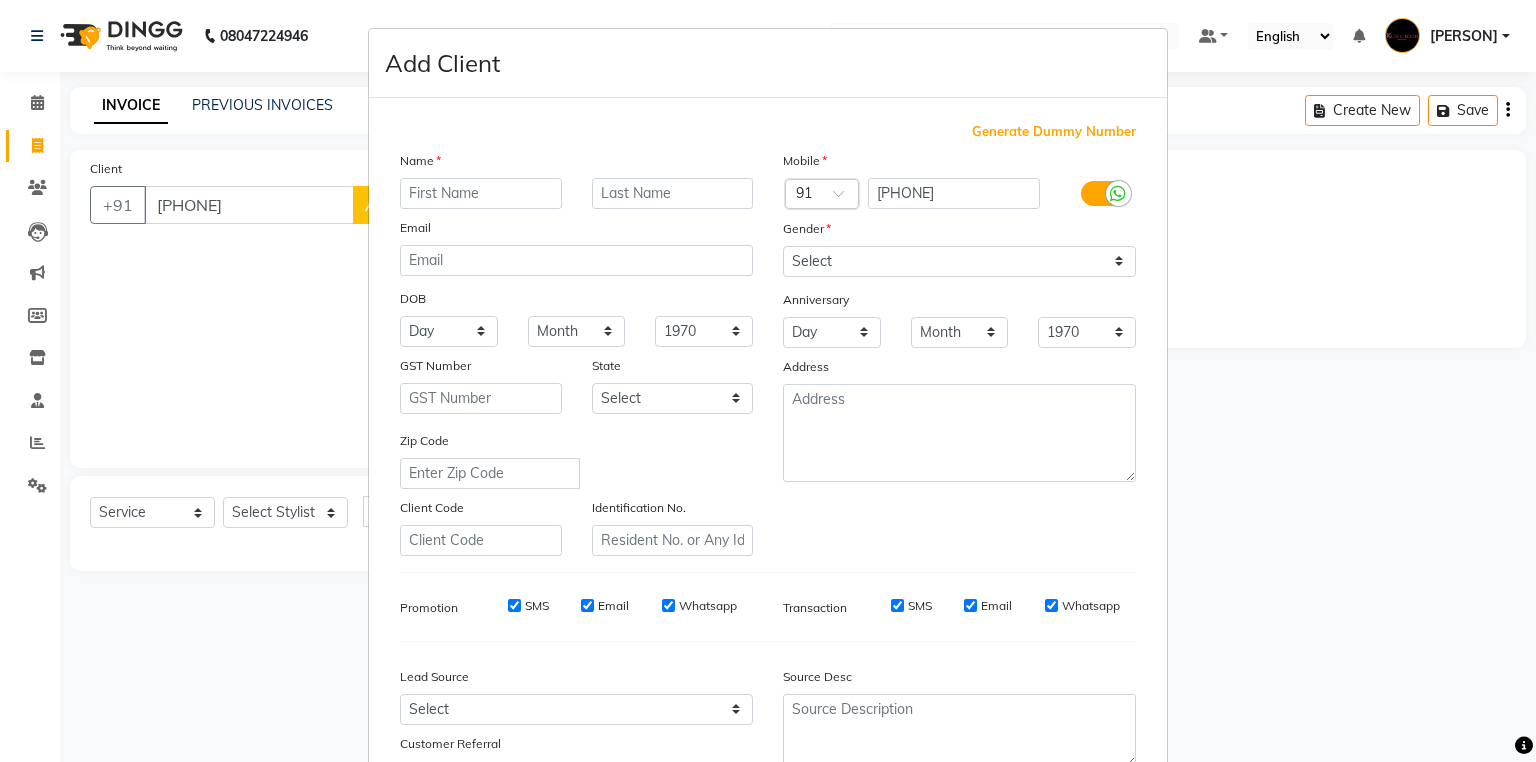 click at bounding box center [481, 193] 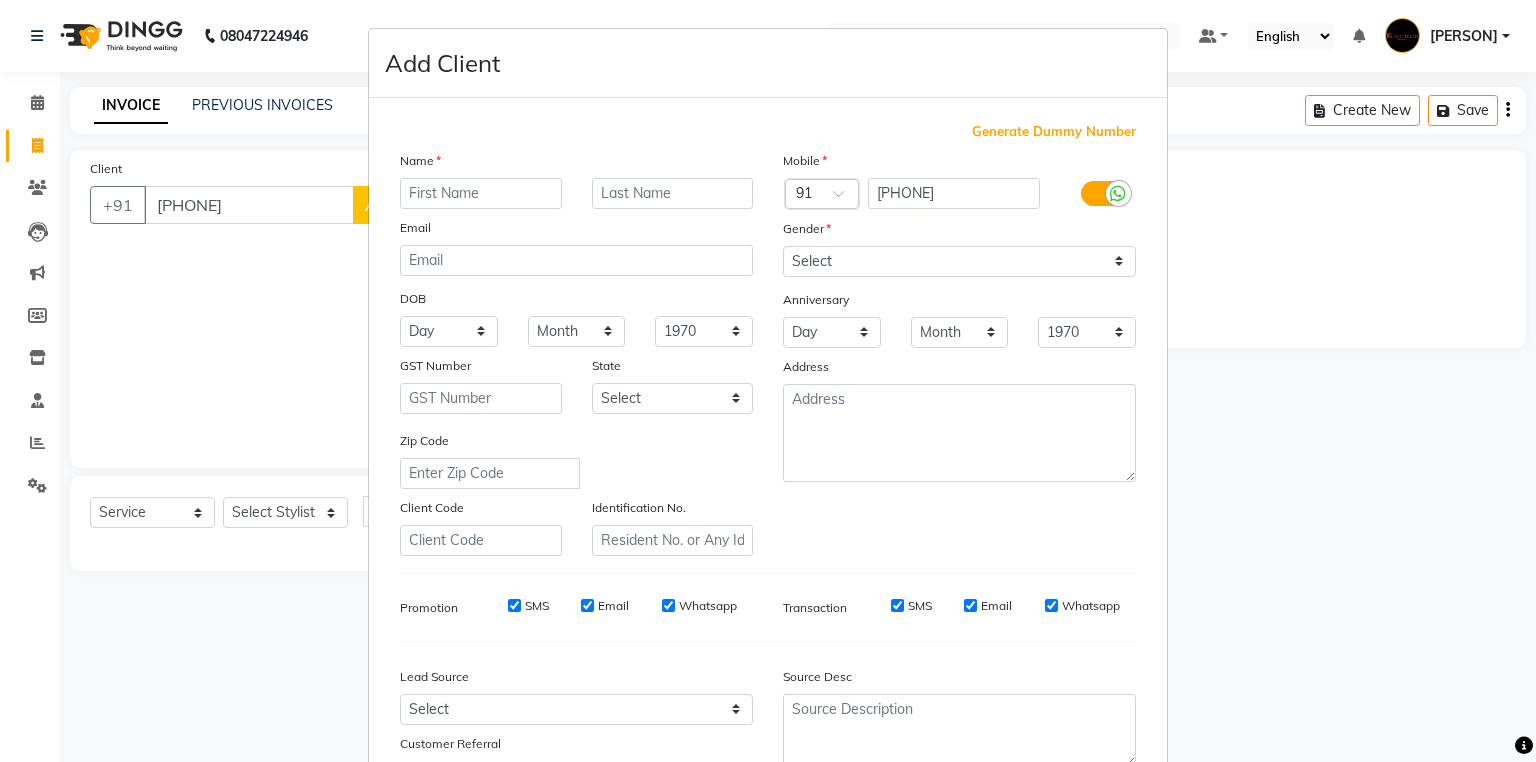 type on "c" 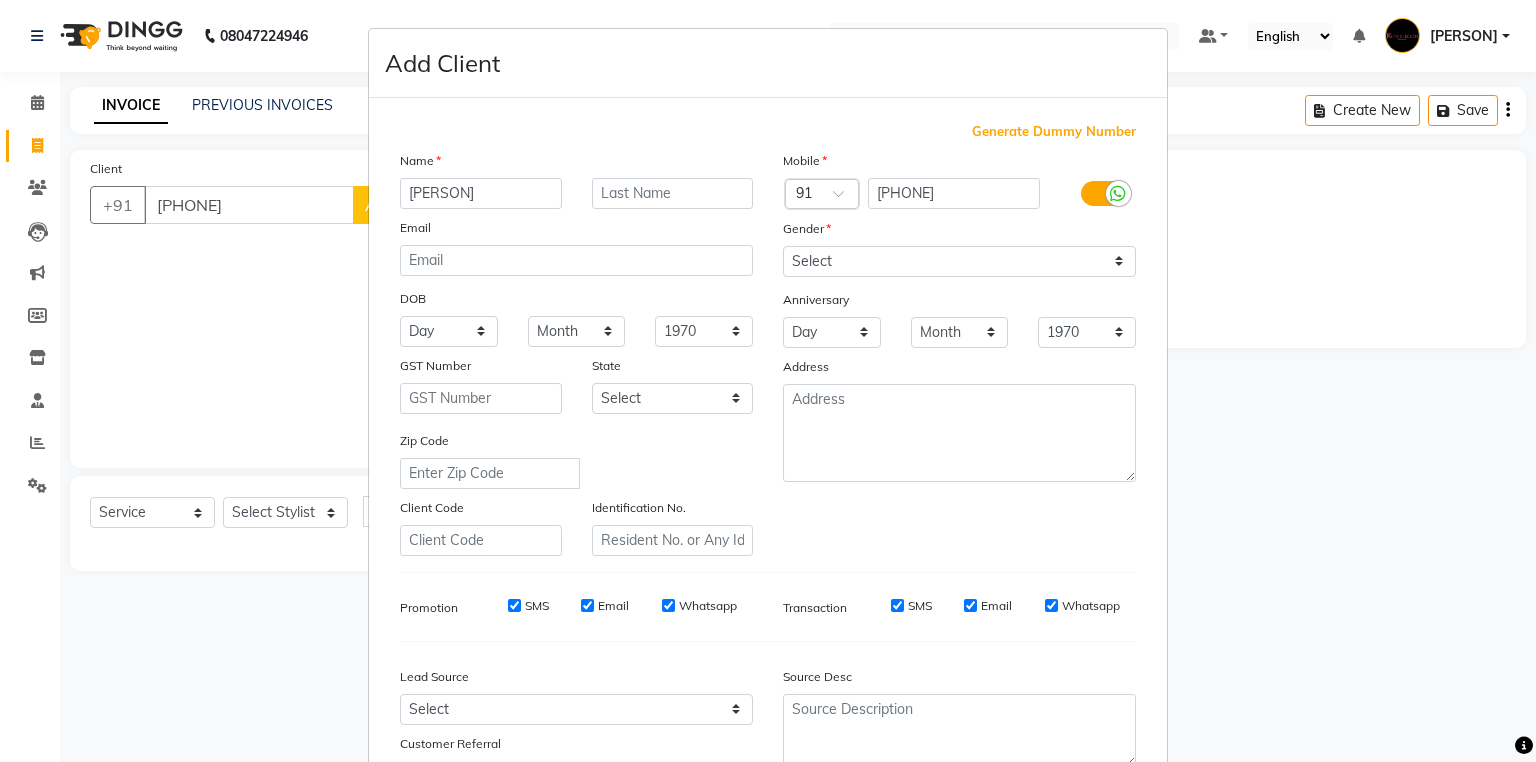 type on "[NAME]" 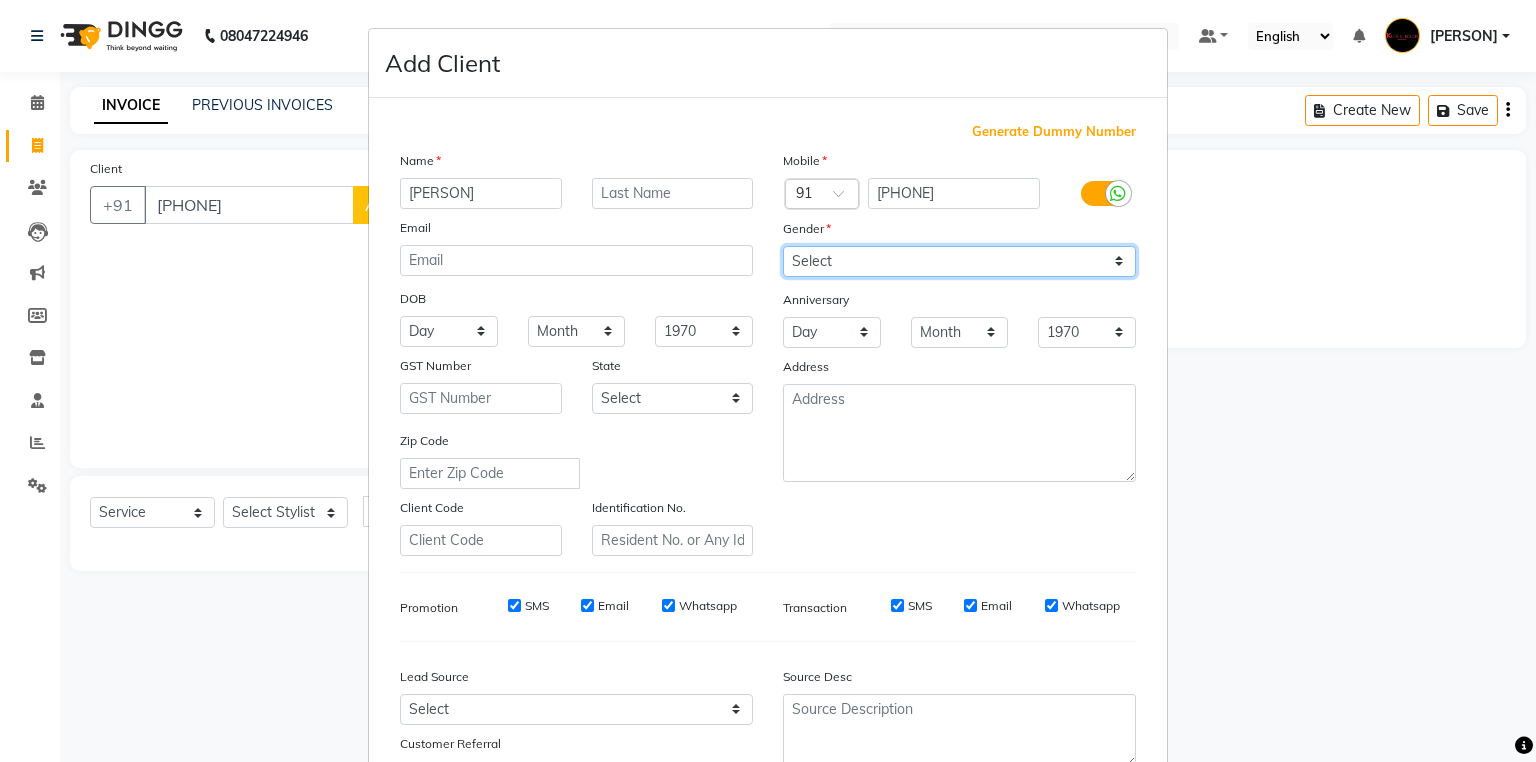 click on "Select Male Female Other Prefer Not To Say" at bounding box center [959, 261] 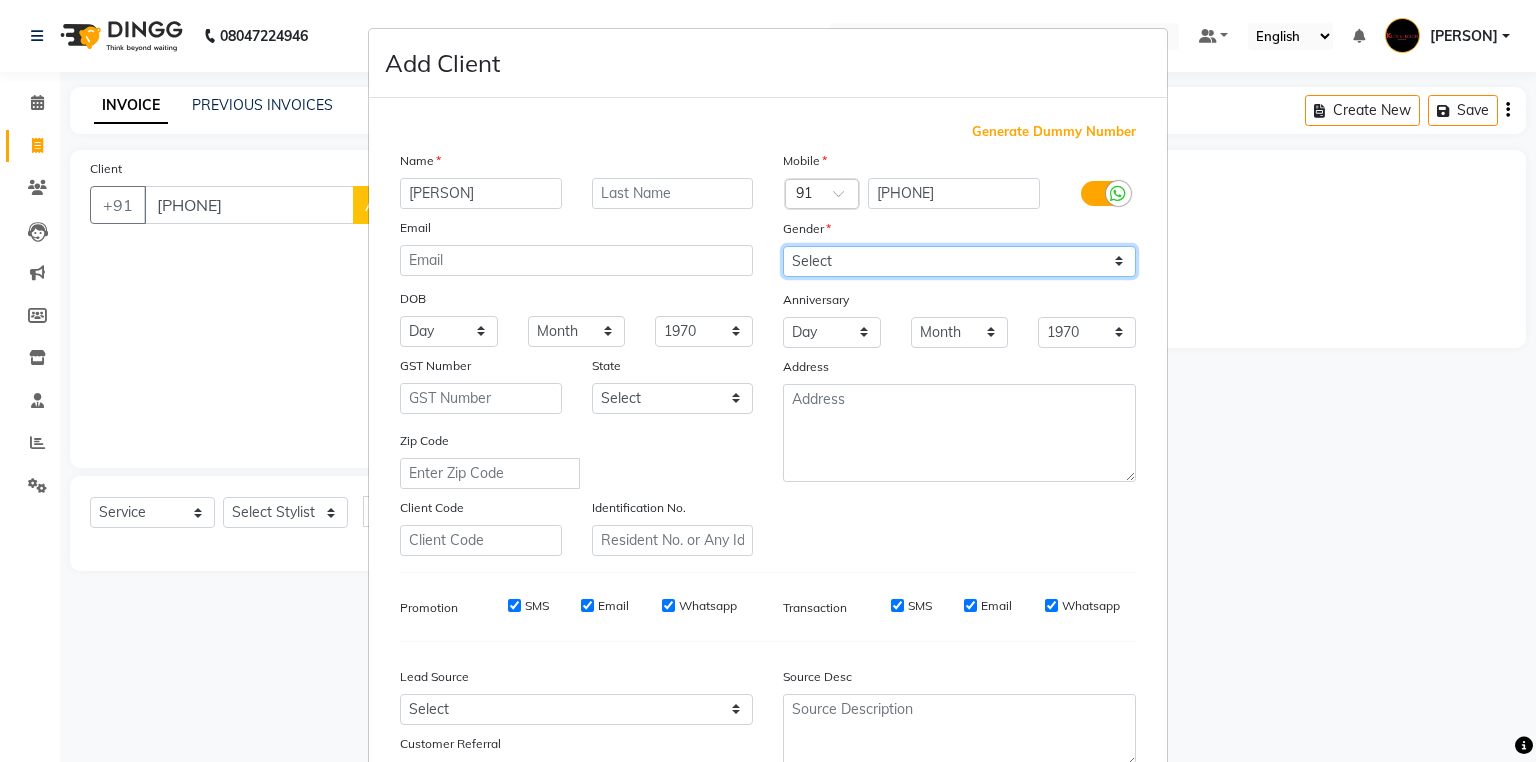 select on "female" 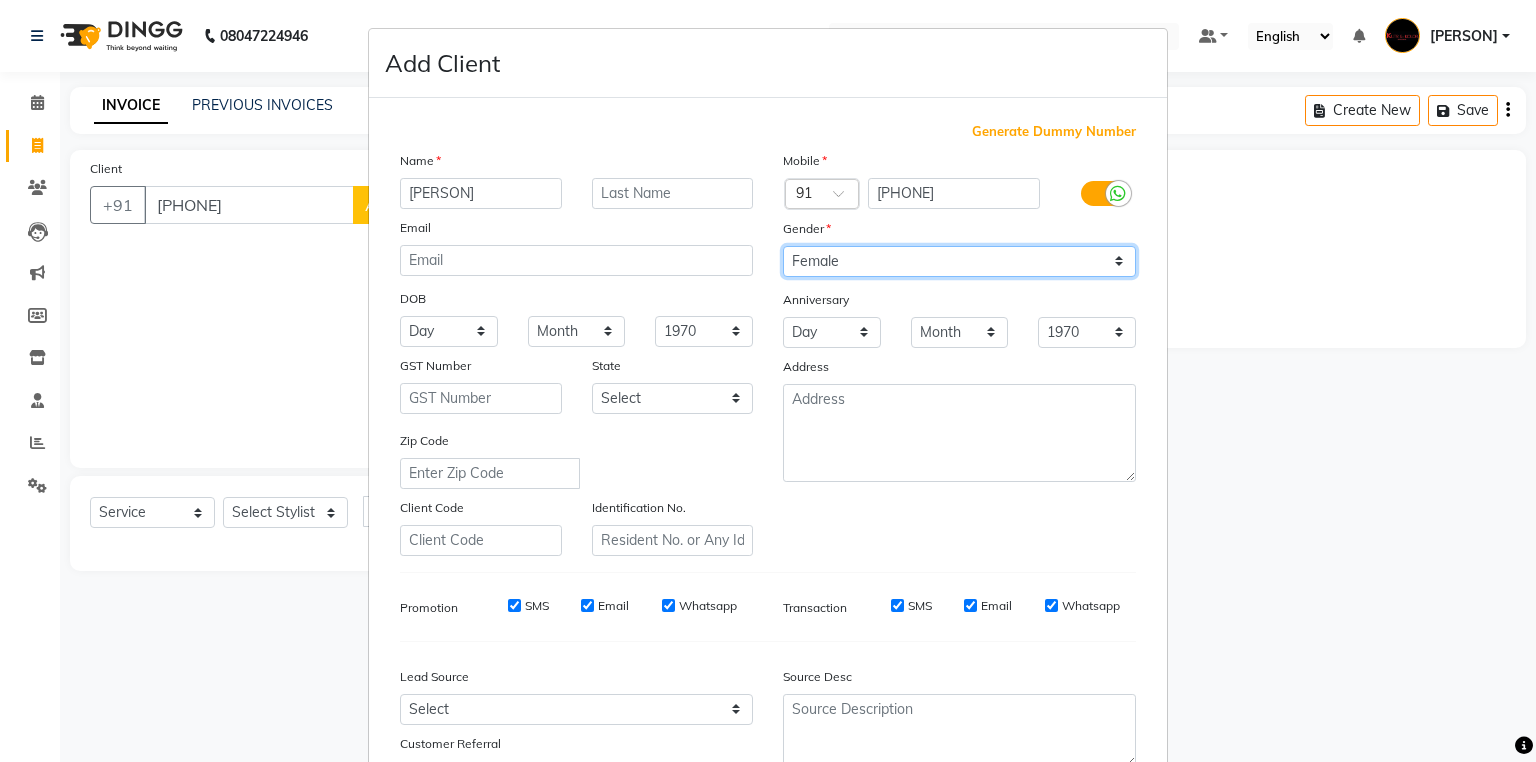 click on "Select Male Female Other Prefer Not To Say" at bounding box center (959, 261) 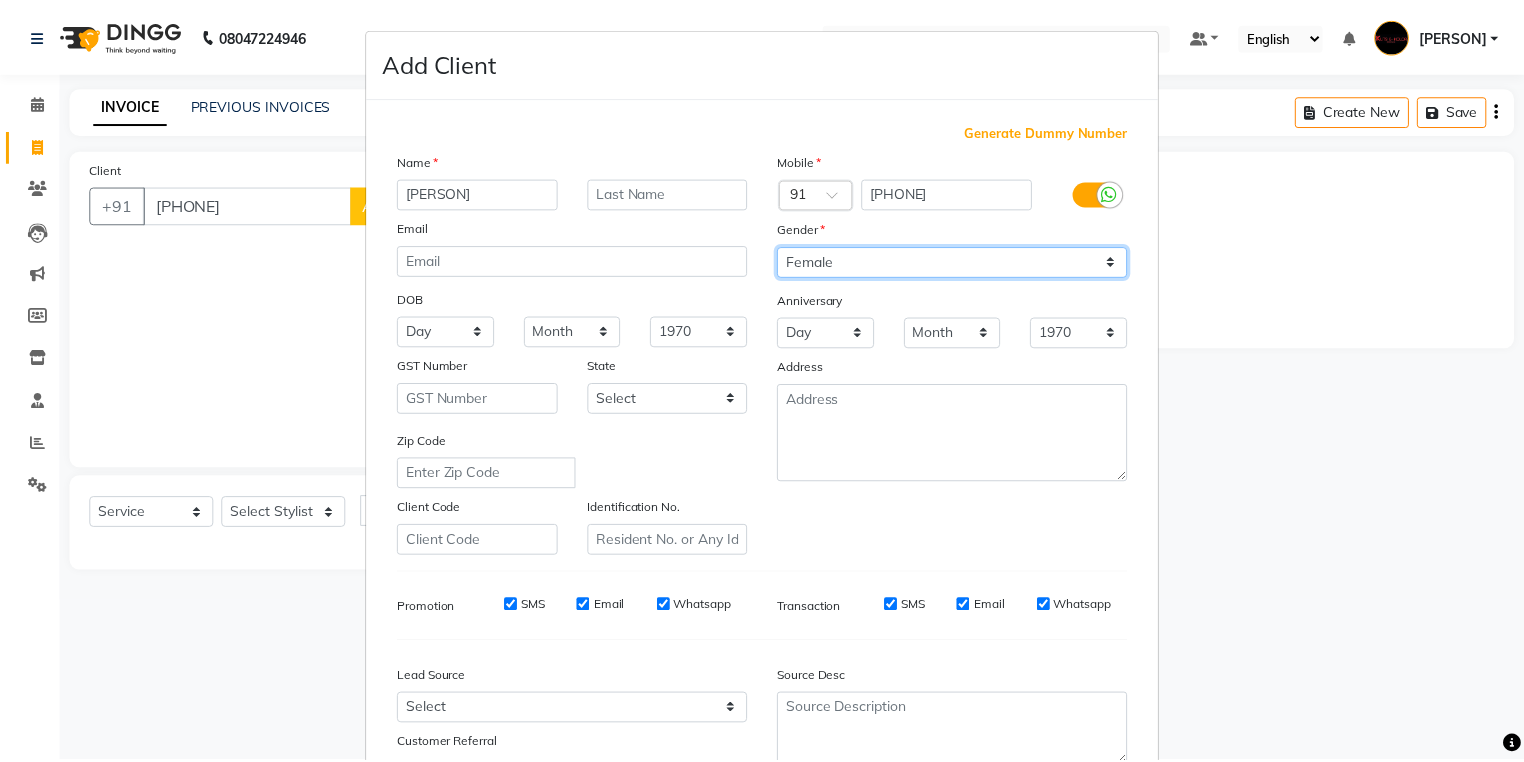 scroll, scrollTop: 170, scrollLeft: 0, axis: vertical 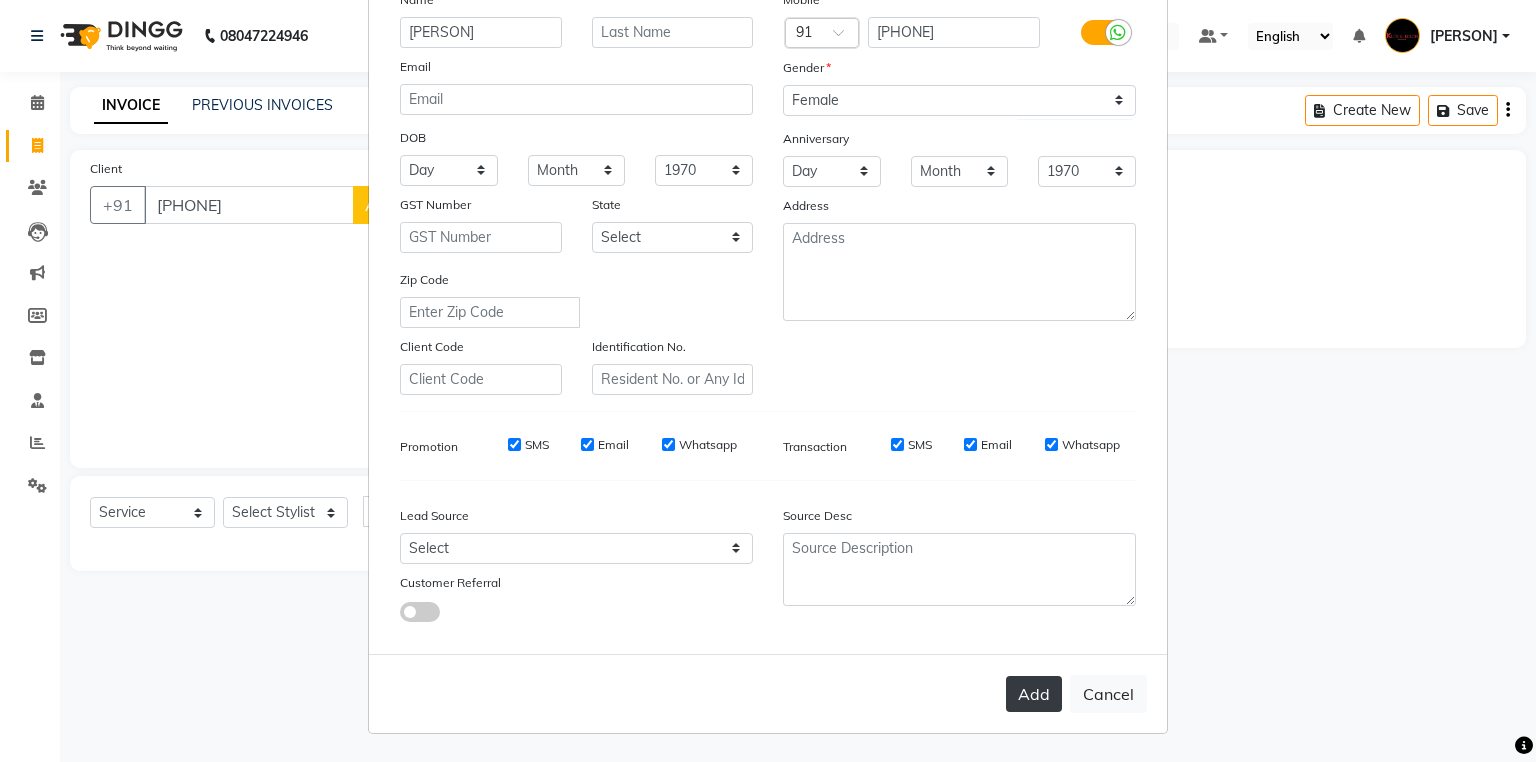 click on "Add" at bounding box center (1034, 694) 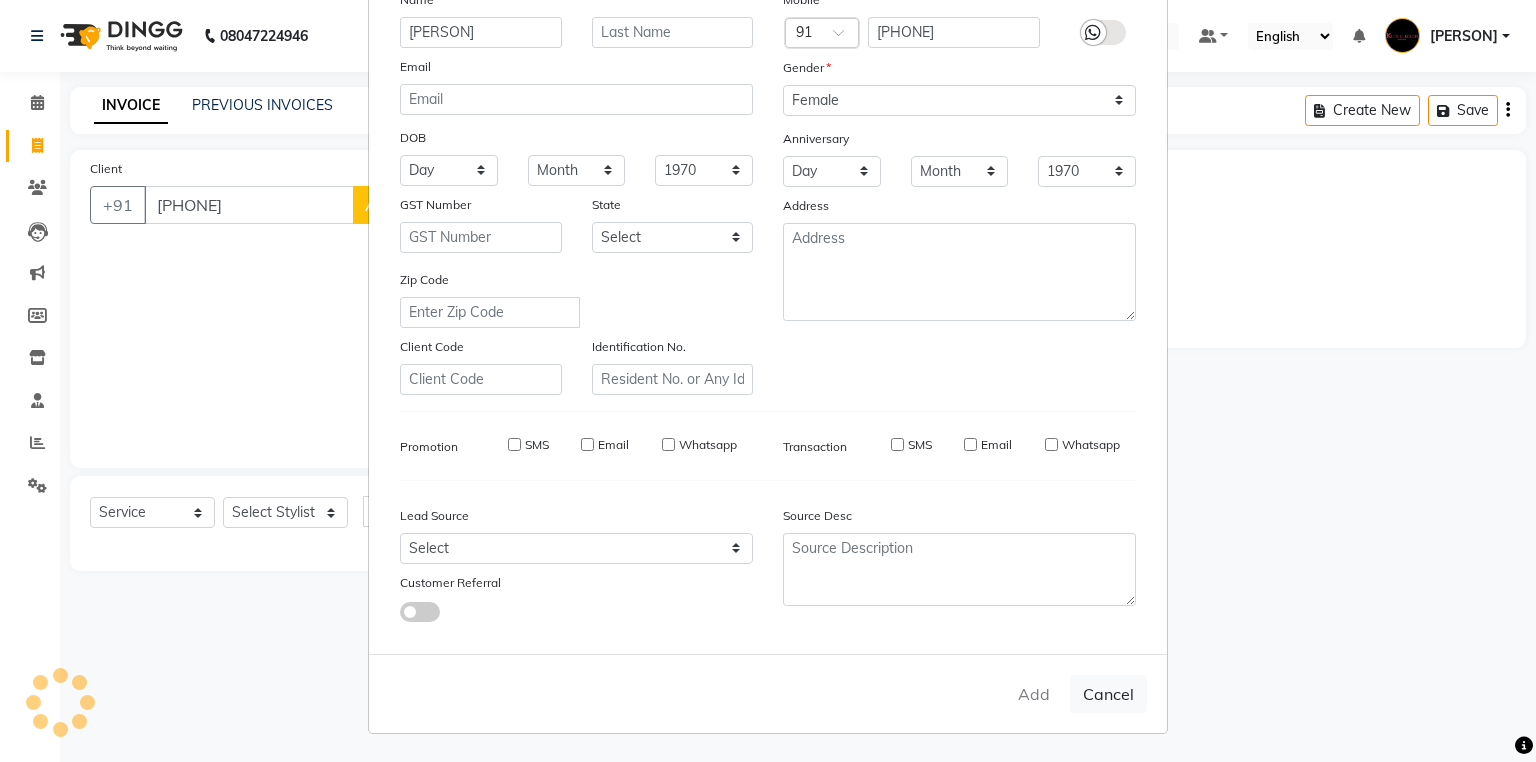 type 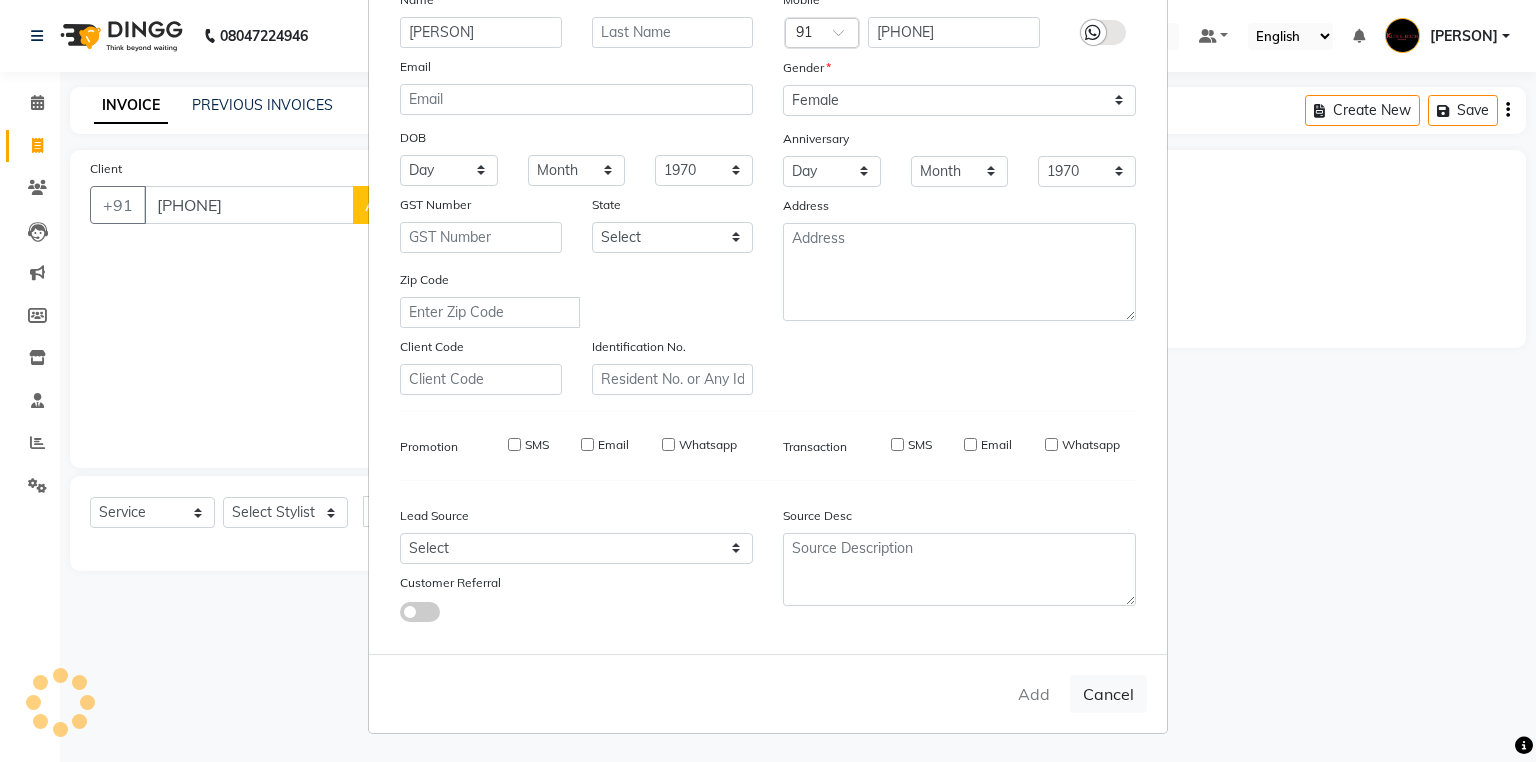 select 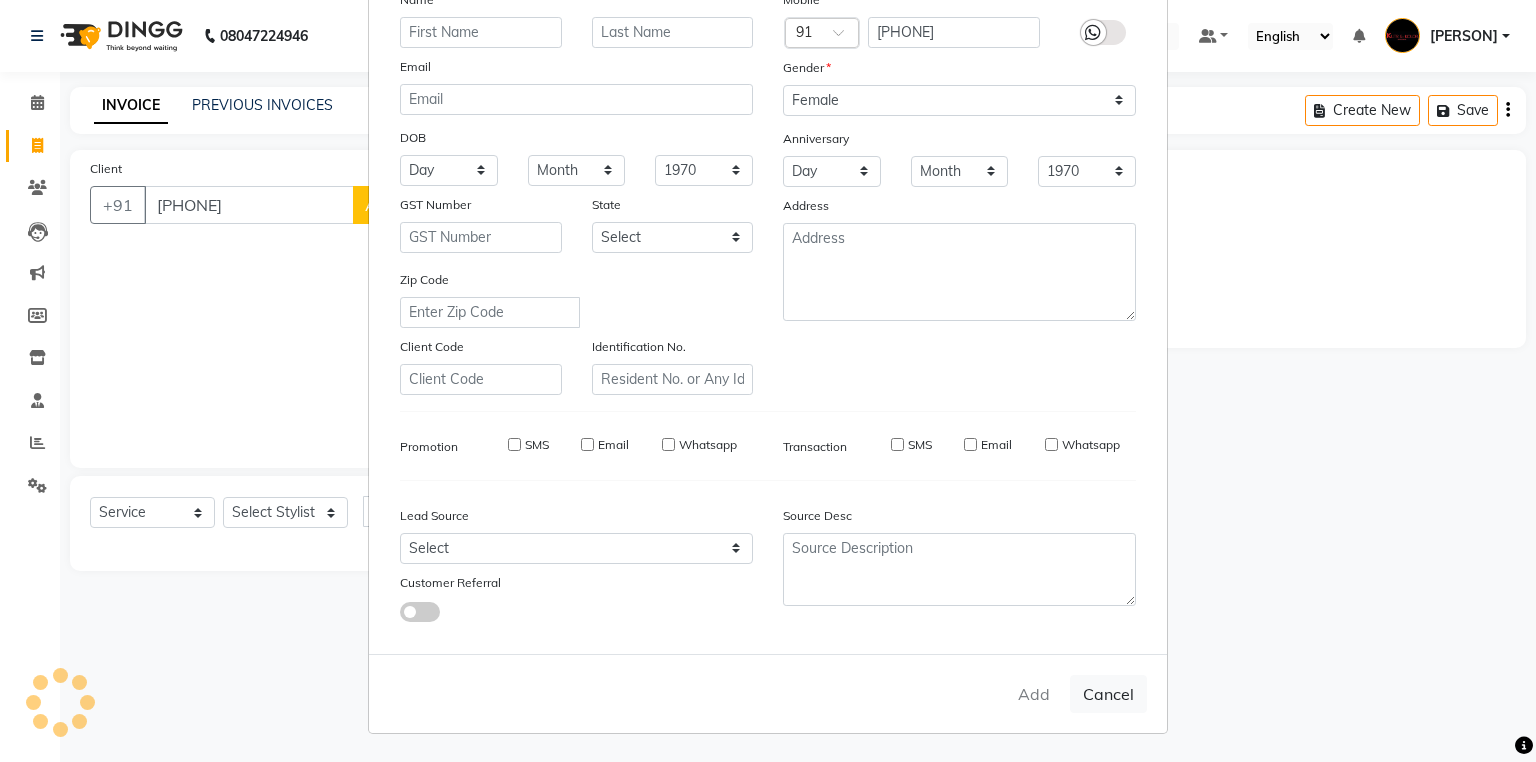 select 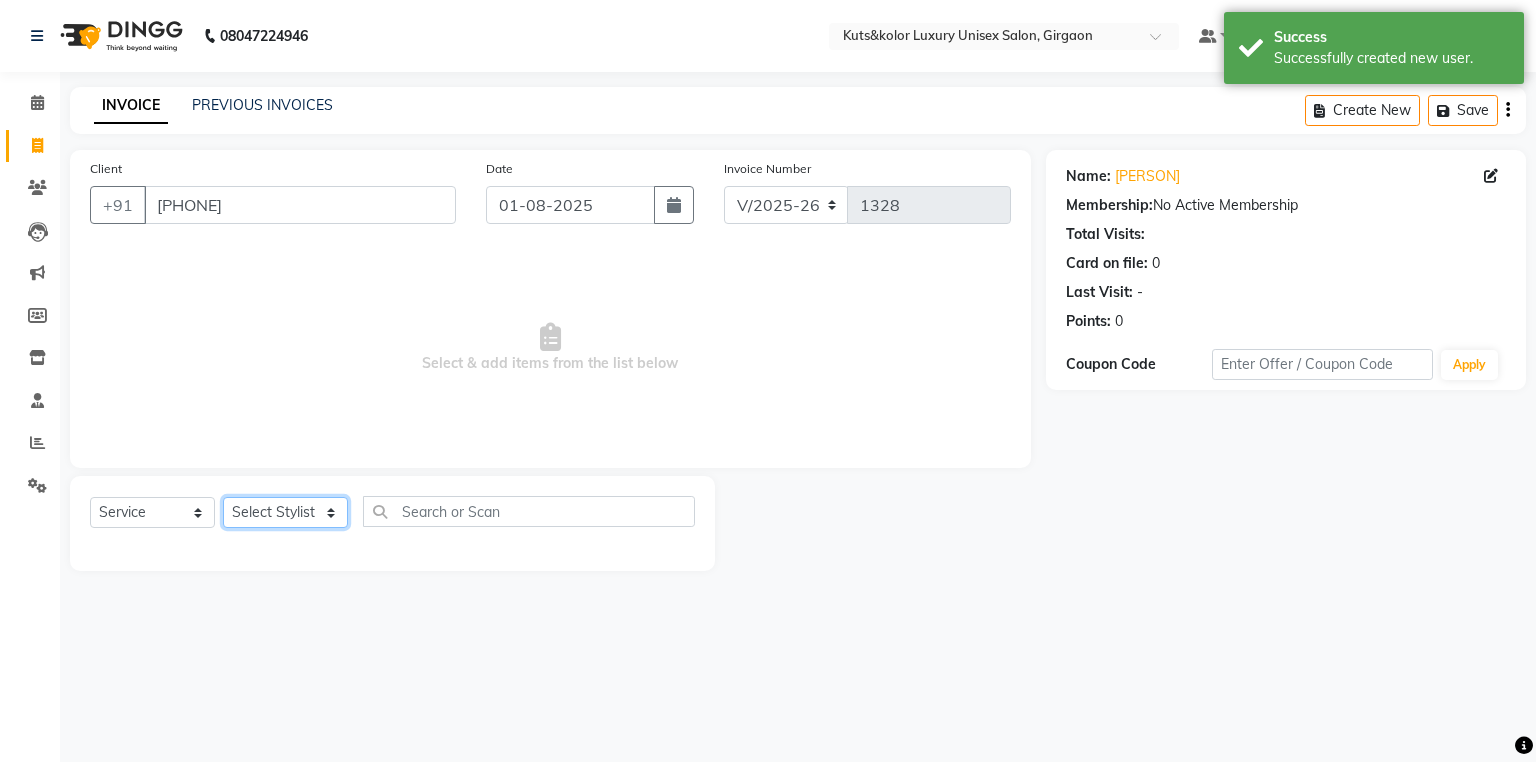 click on "Select Stylist [NAME] [NAME] [NAME] [NAME] [NAME] [NAME] [NAME] [NAME] [NAME] [NAME] [NAME] [NAME] [NAME] [NAME] [NAME] [NAME] [NAME] [NAME] [NAME] [NAME] [NAME]" 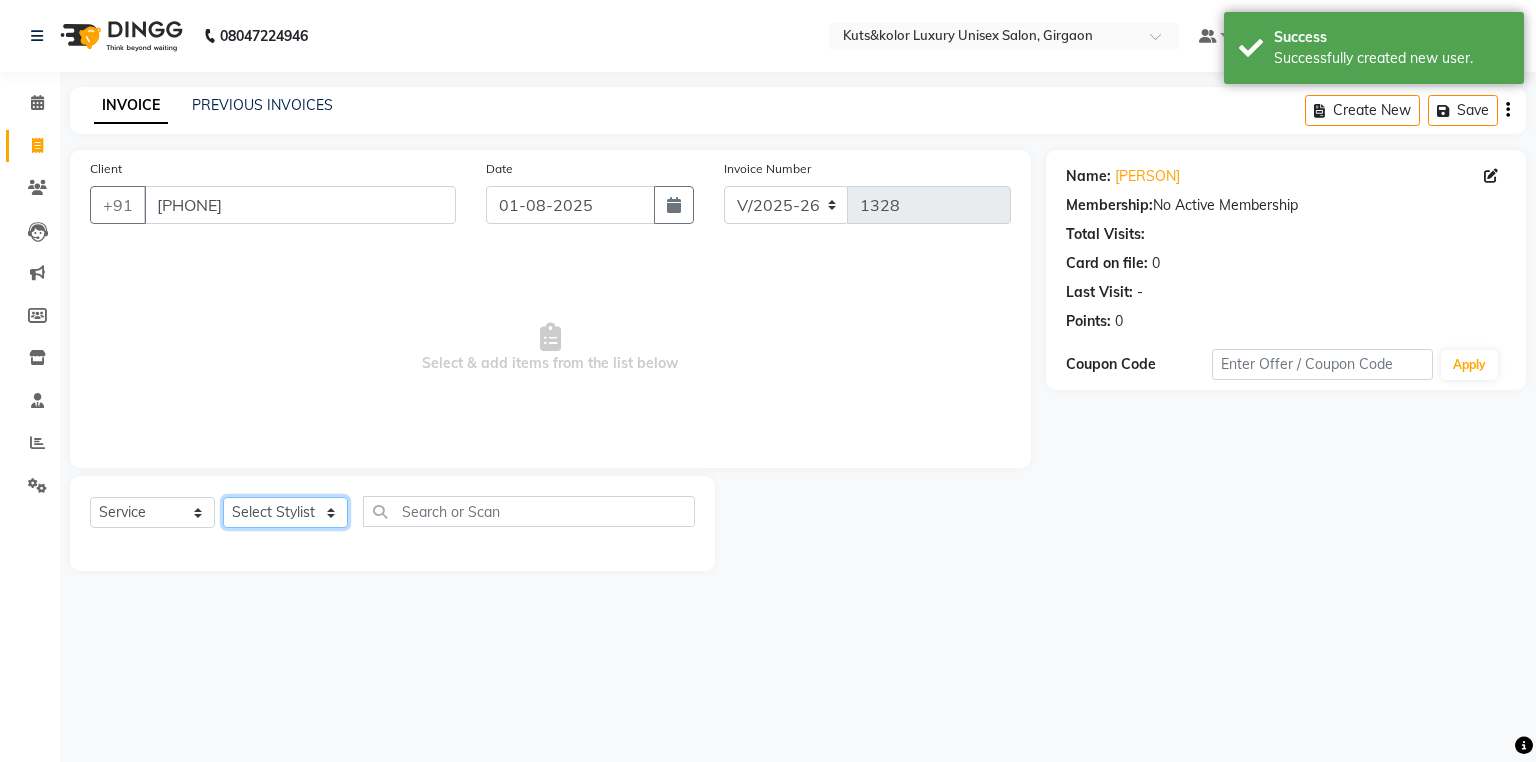 select on "77100" 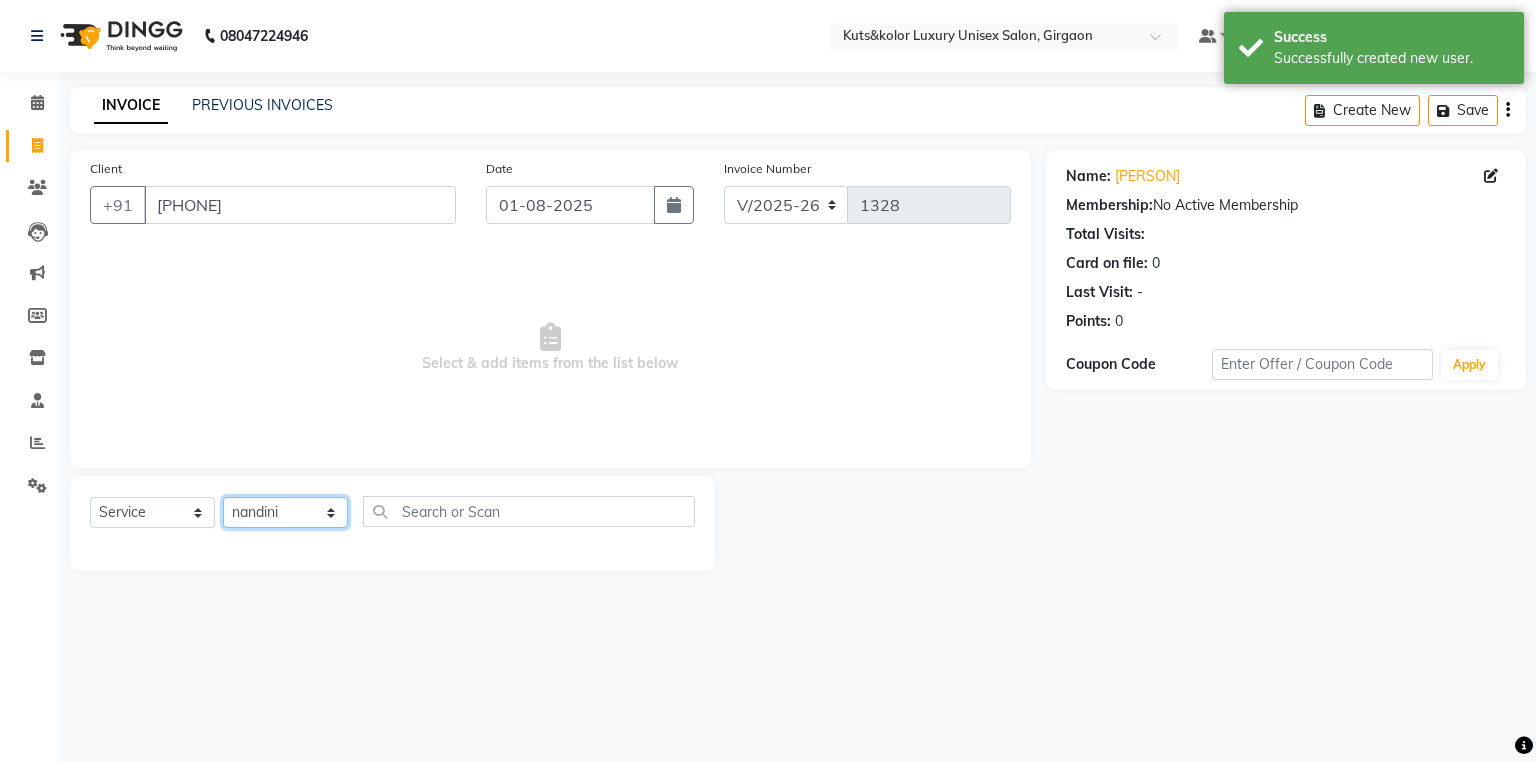 click on "Select Stylist [NAME] [NAME] [NAME] [NAME] [NAME] [NAME] [NAME] [NAME] [NAME] [NAME] [NAME] [NAME] [NAME] [NAME] [NAME] [NAME] [NAME] [NAME] [NAME] [NAME] [NAME]" 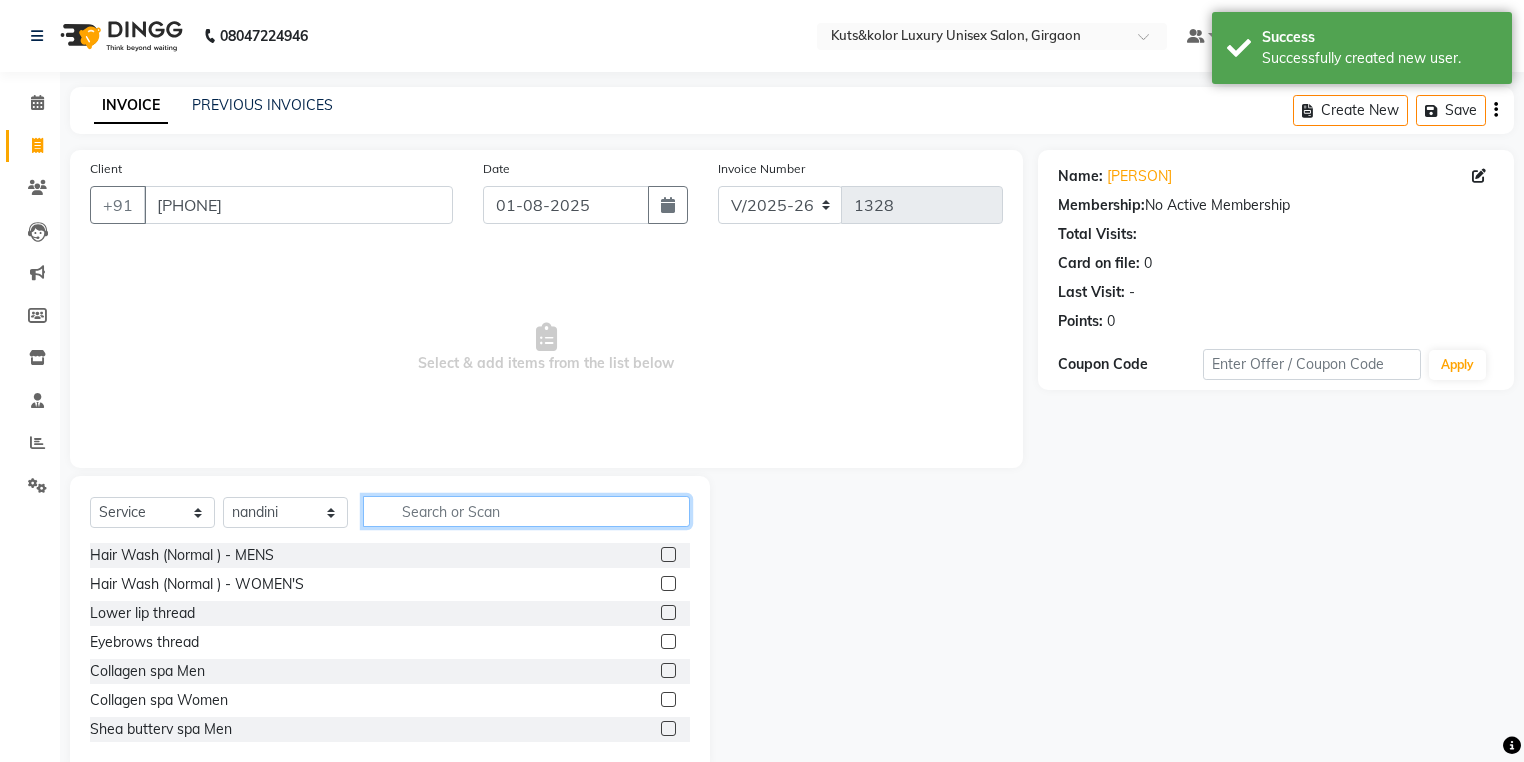 click 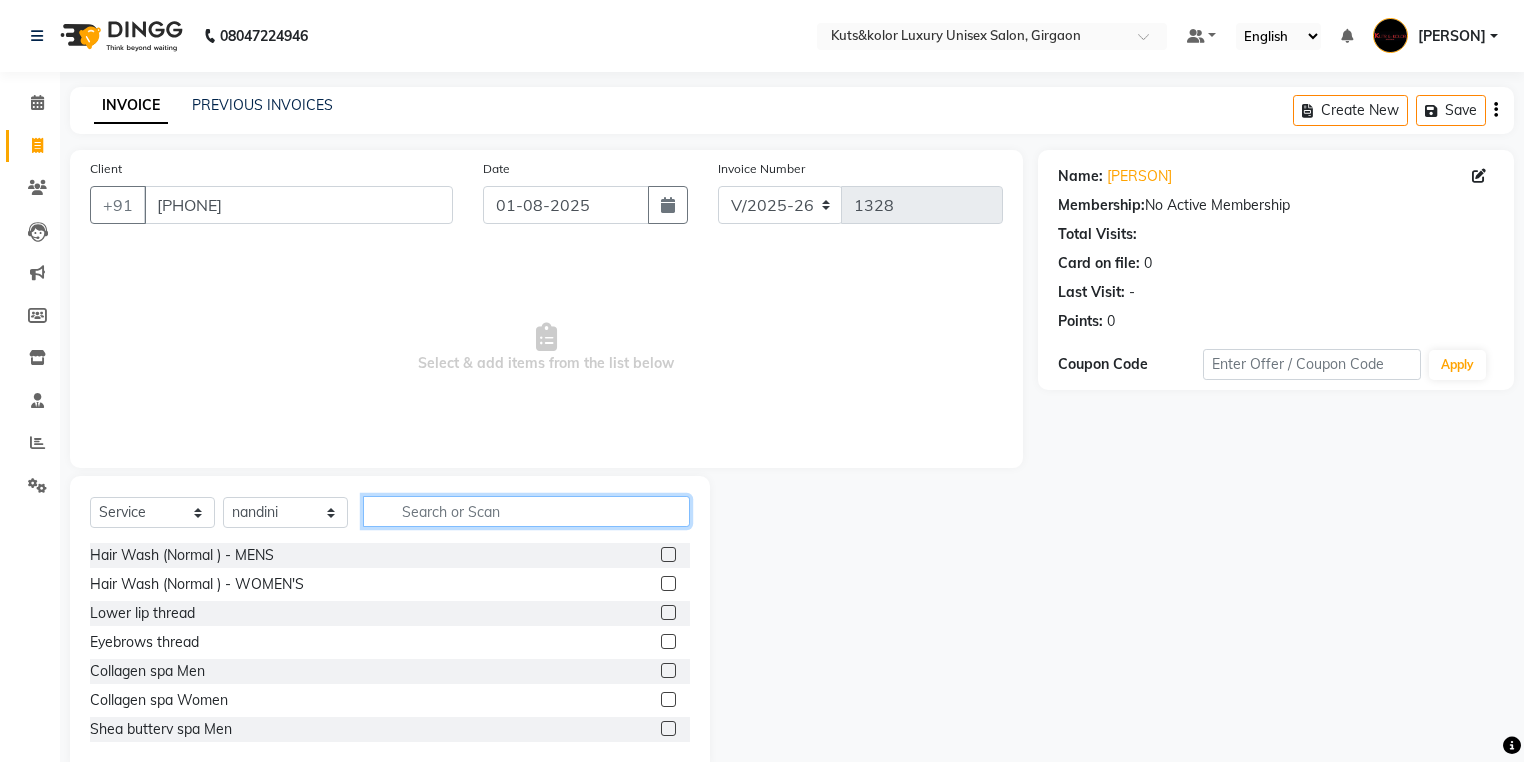click 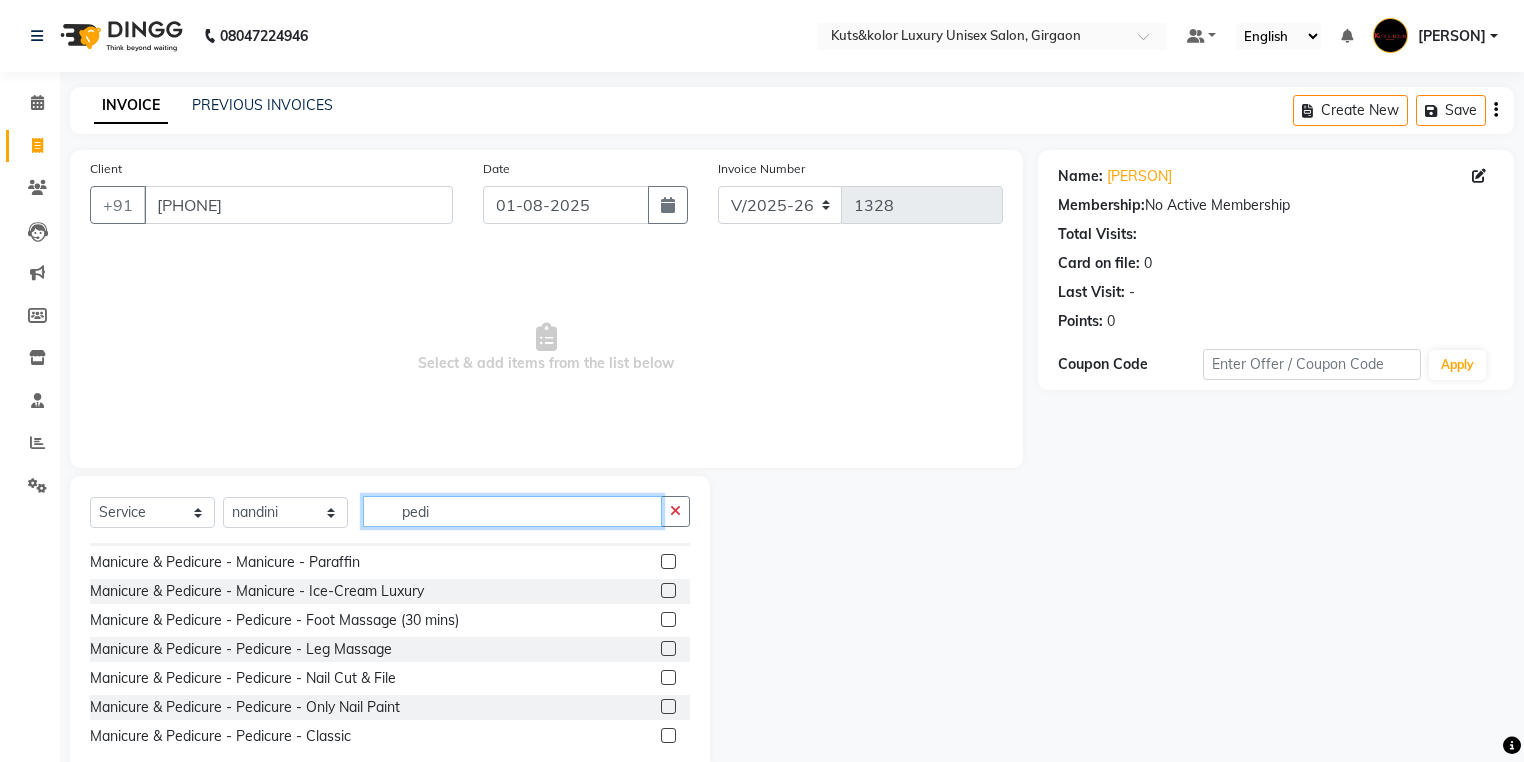 scroll, scrollTop: 160, scrollLeft: 0, axis: vertical 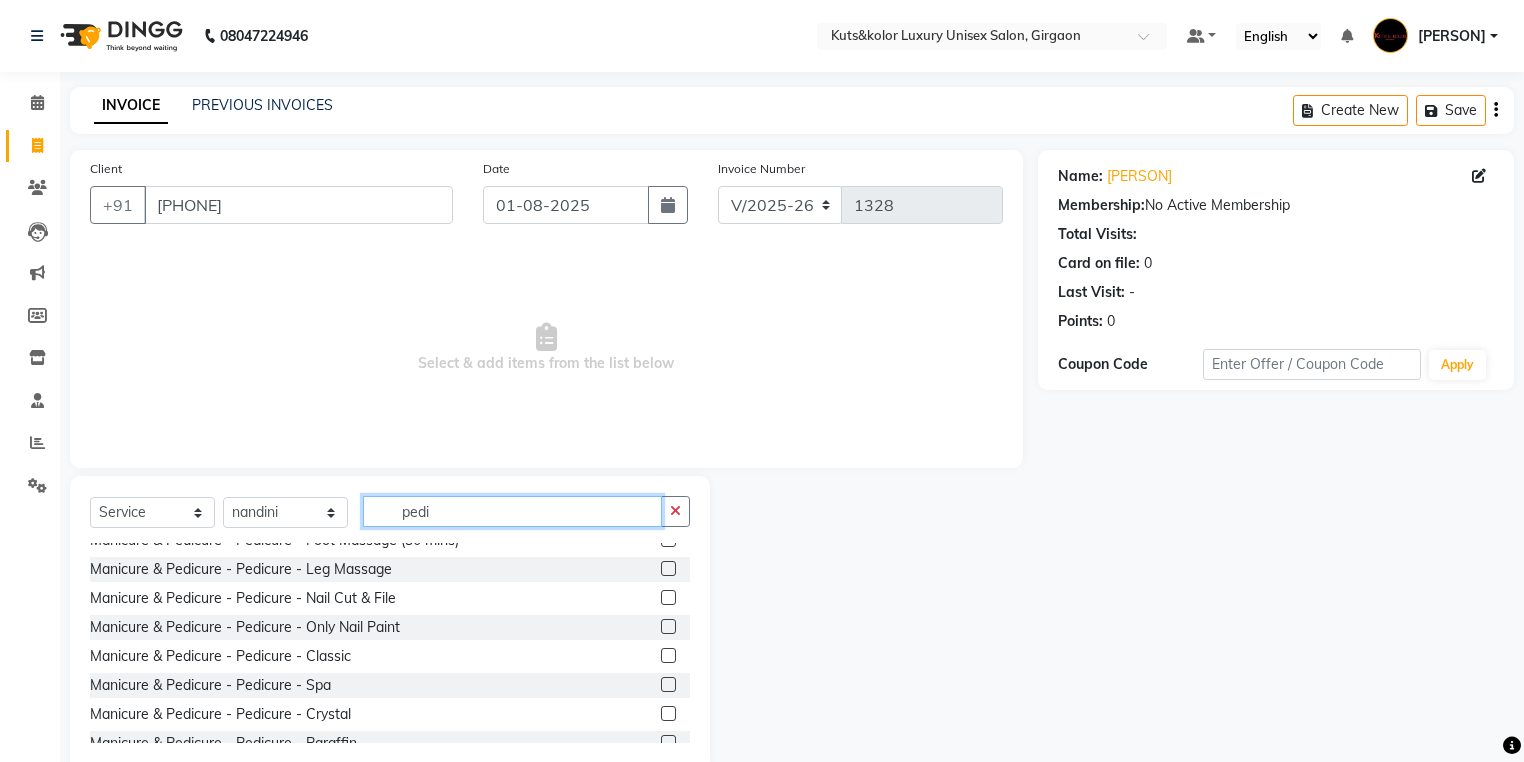 type on "pedi" 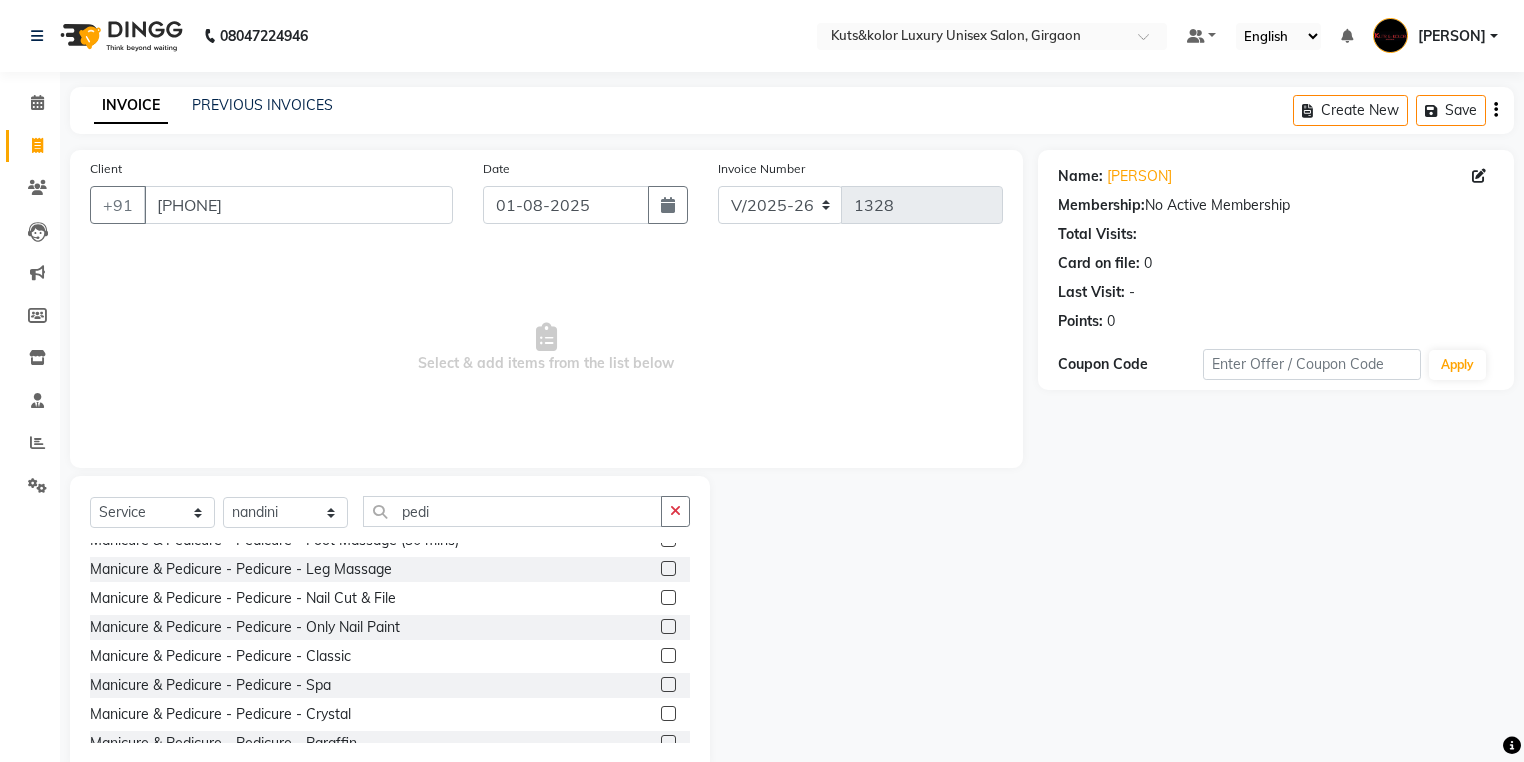 click 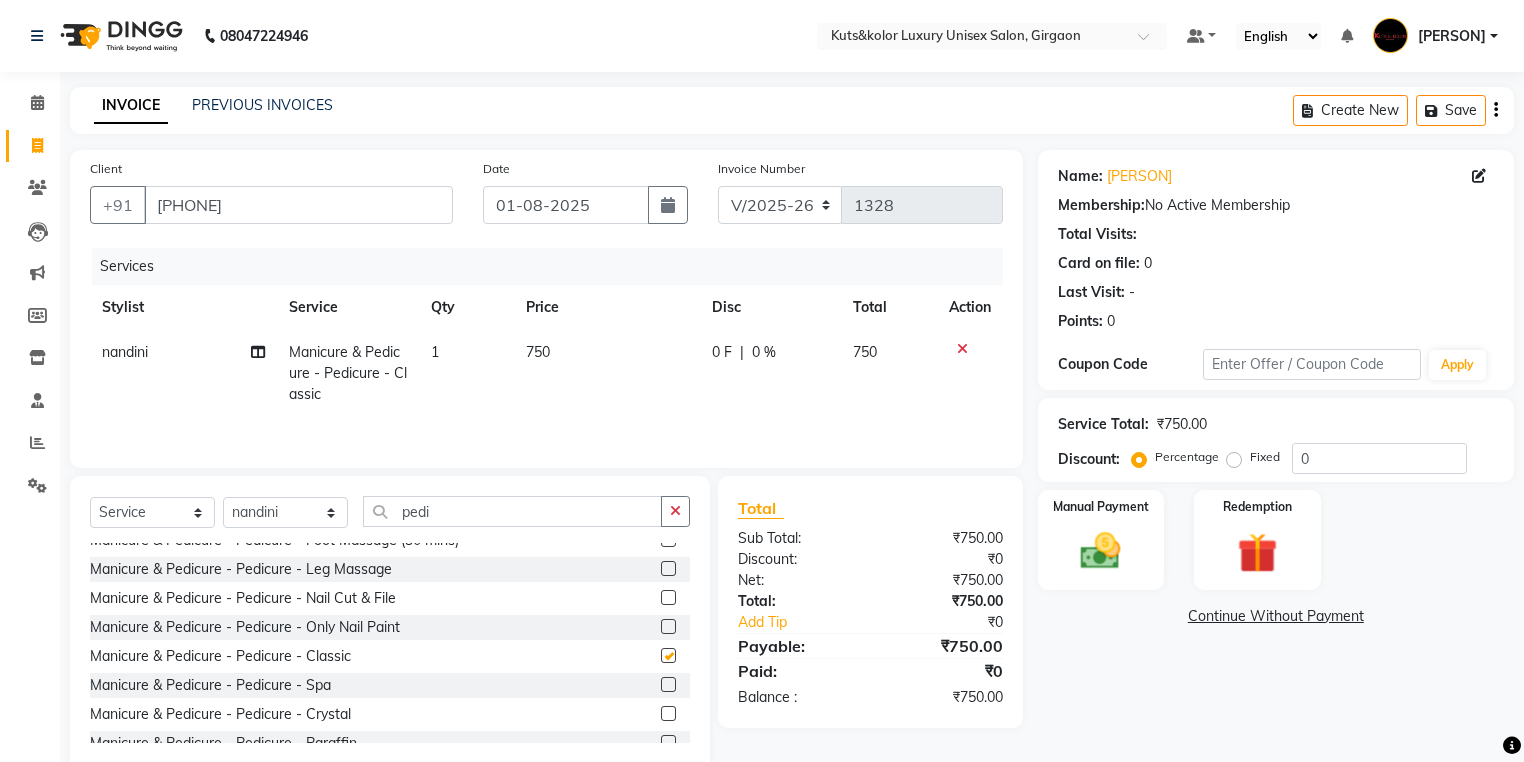 checkbox on "false" 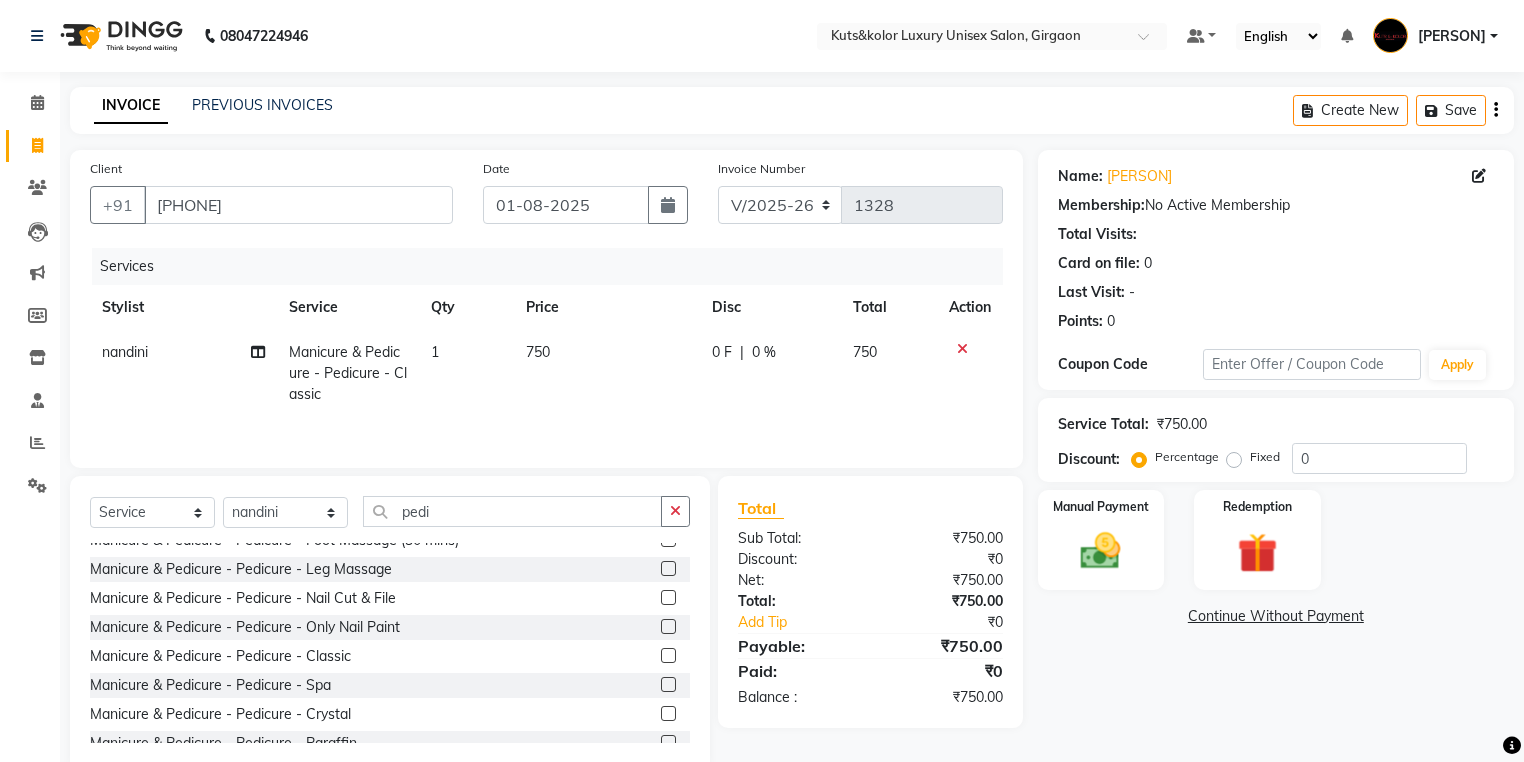 click on "0 %" 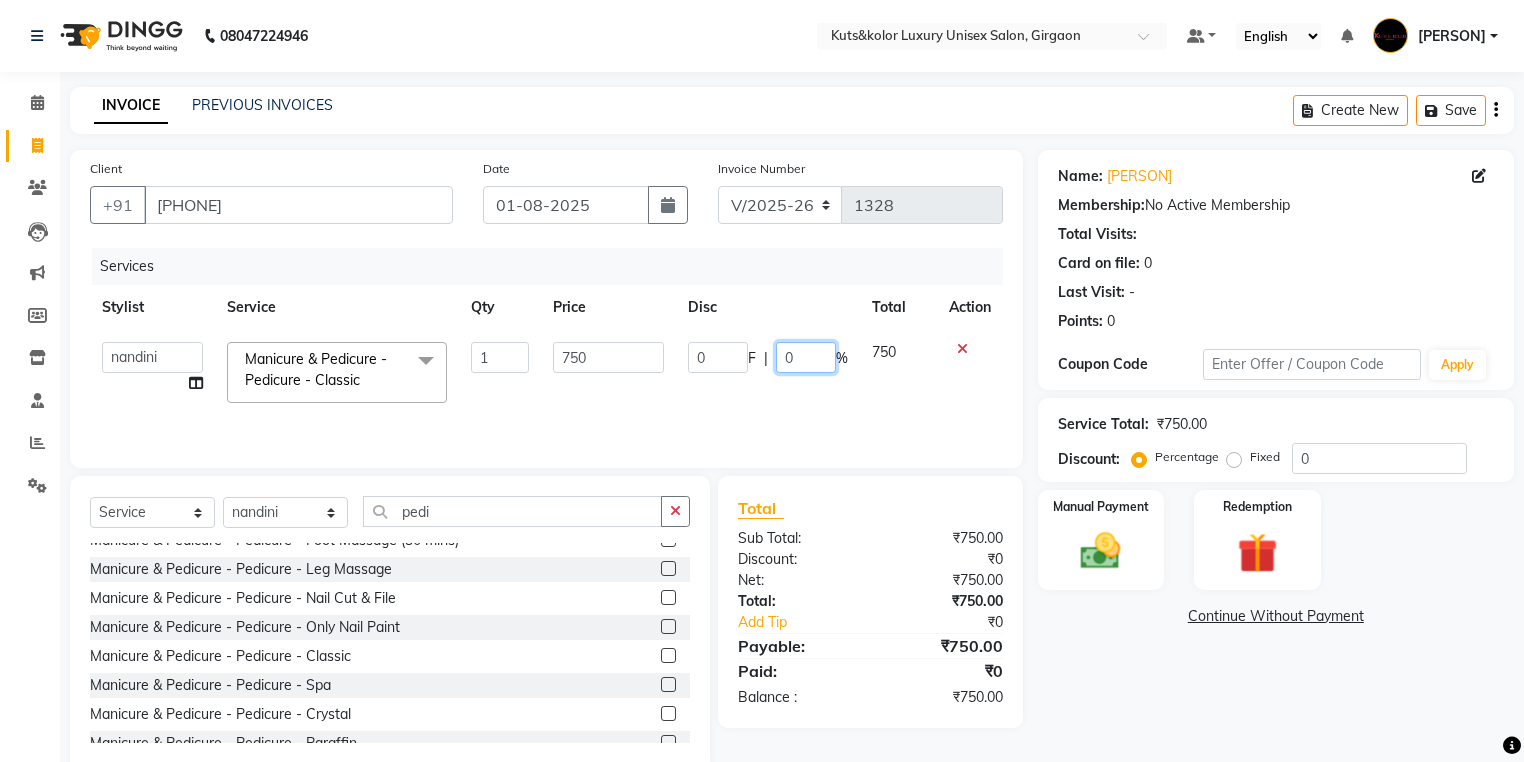 click on "0" 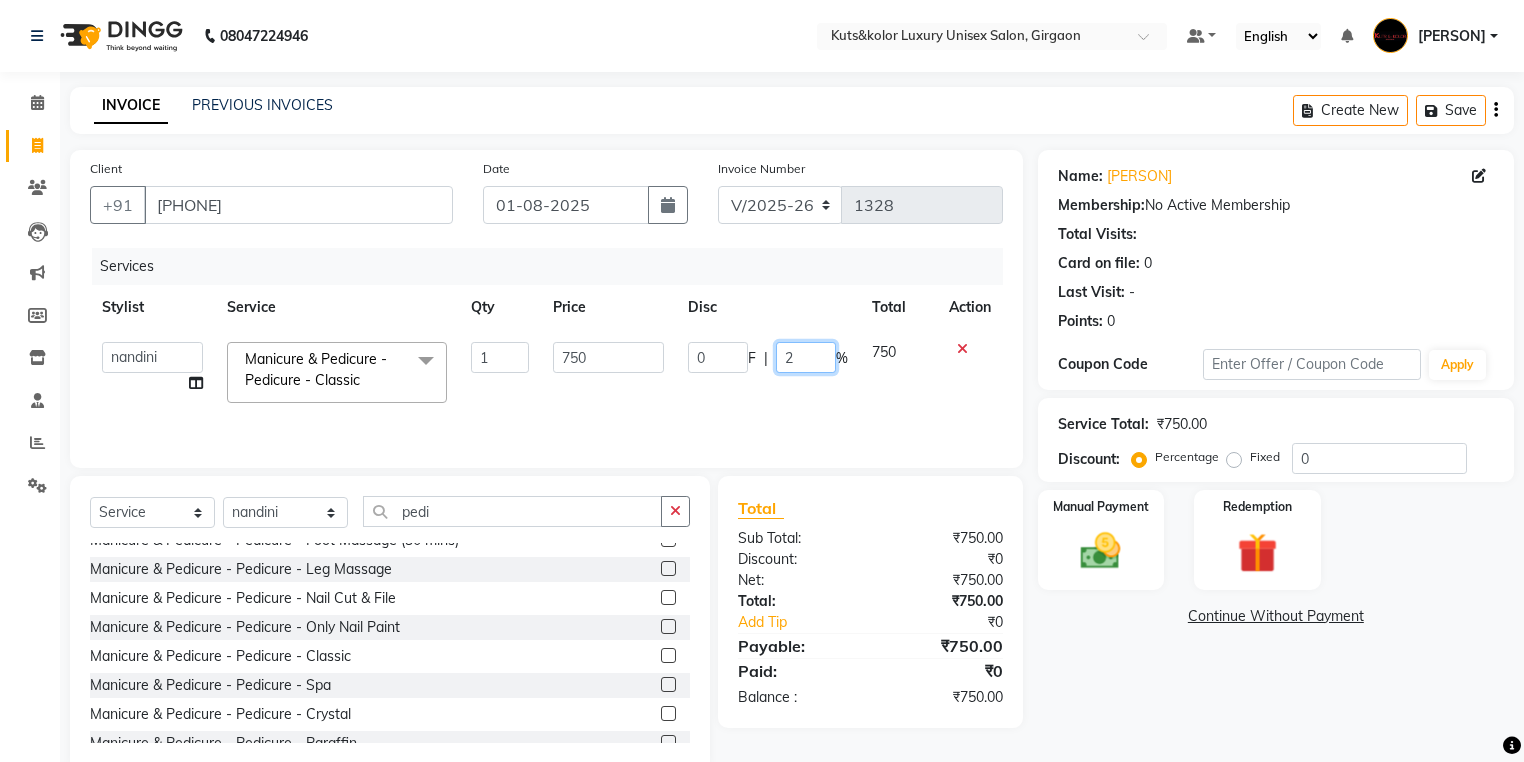 type on "20" 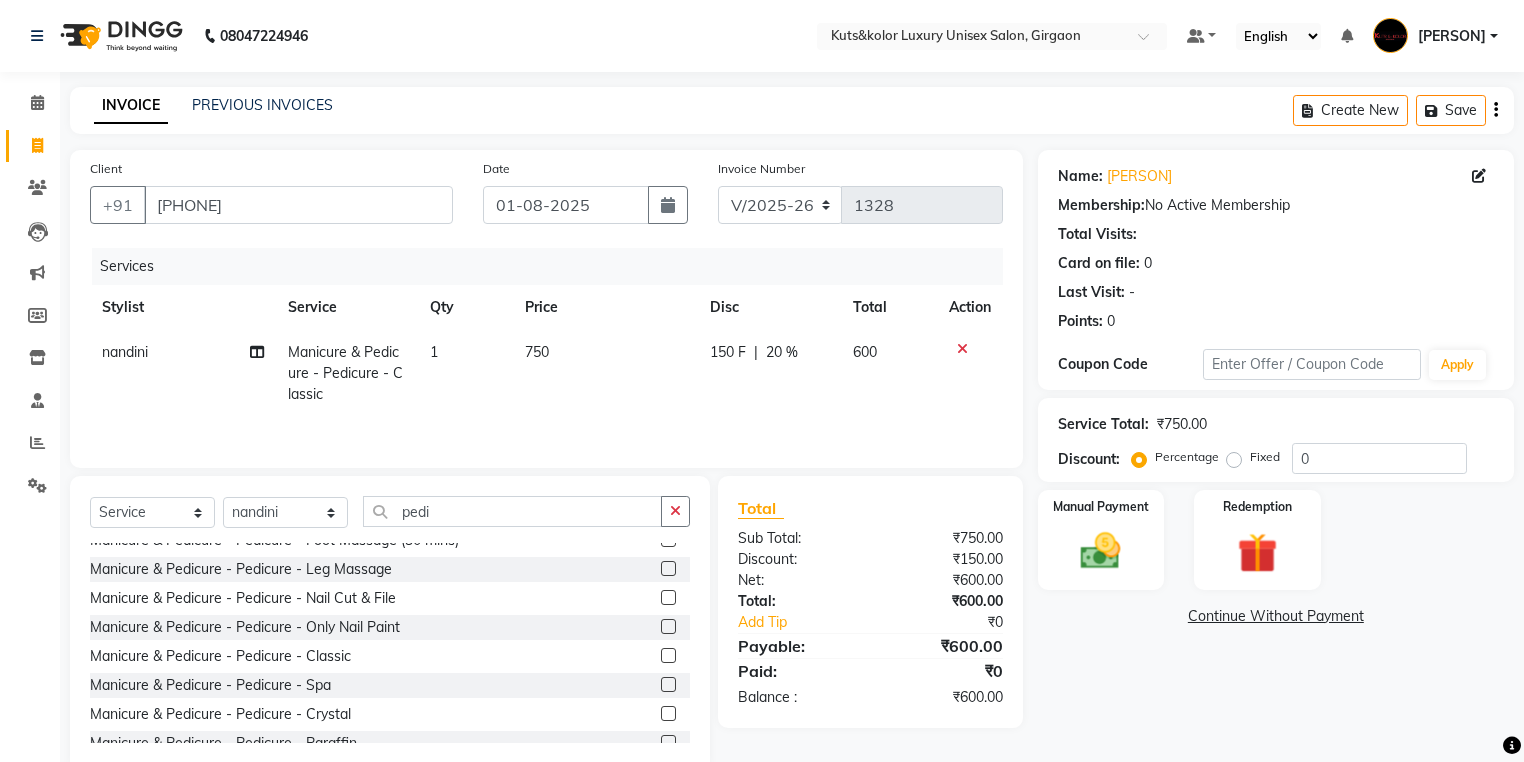 click on "nandini Manicure & Pedicure - Pedicure - Classic 1 750 150 F | 20 % 600" 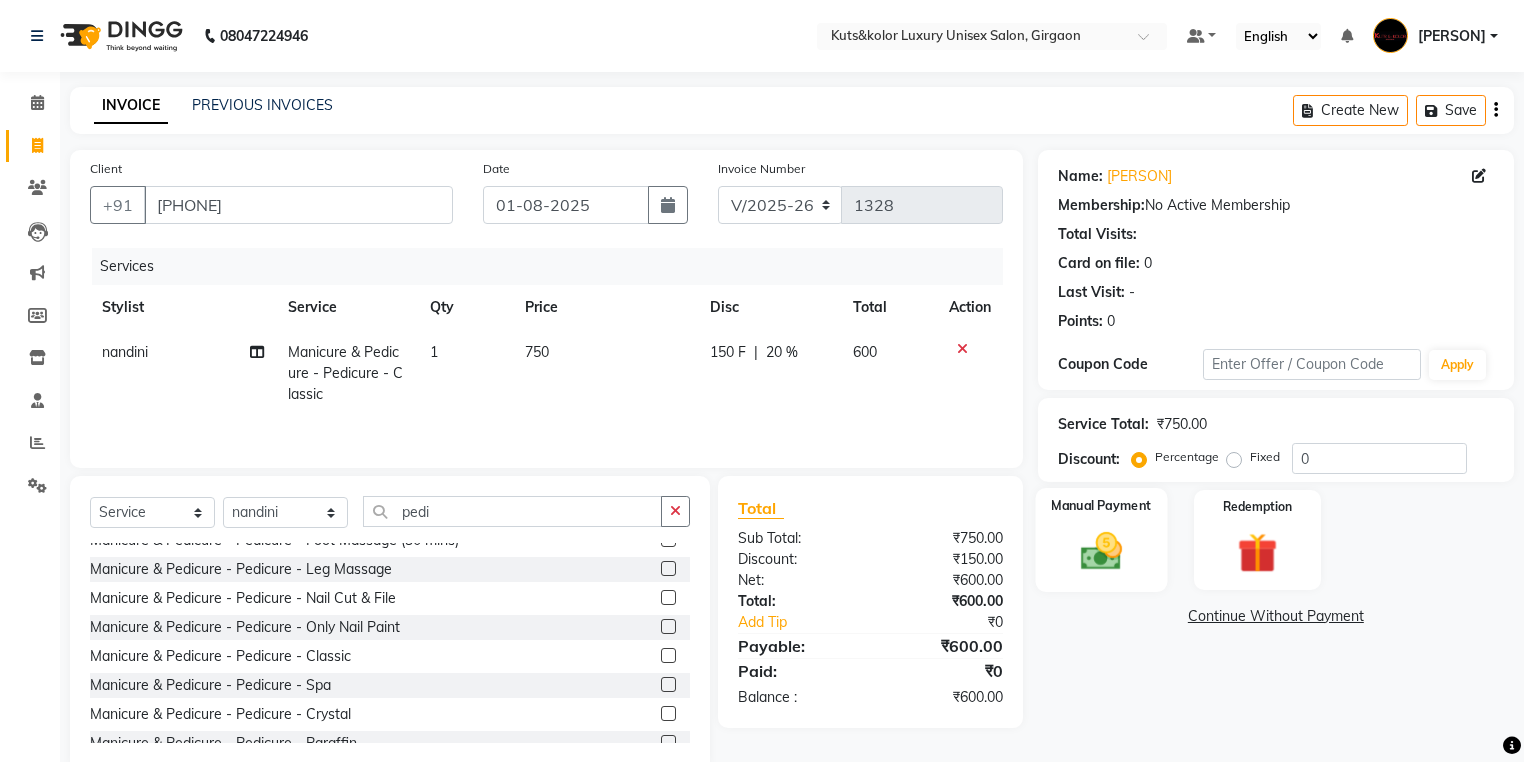 click 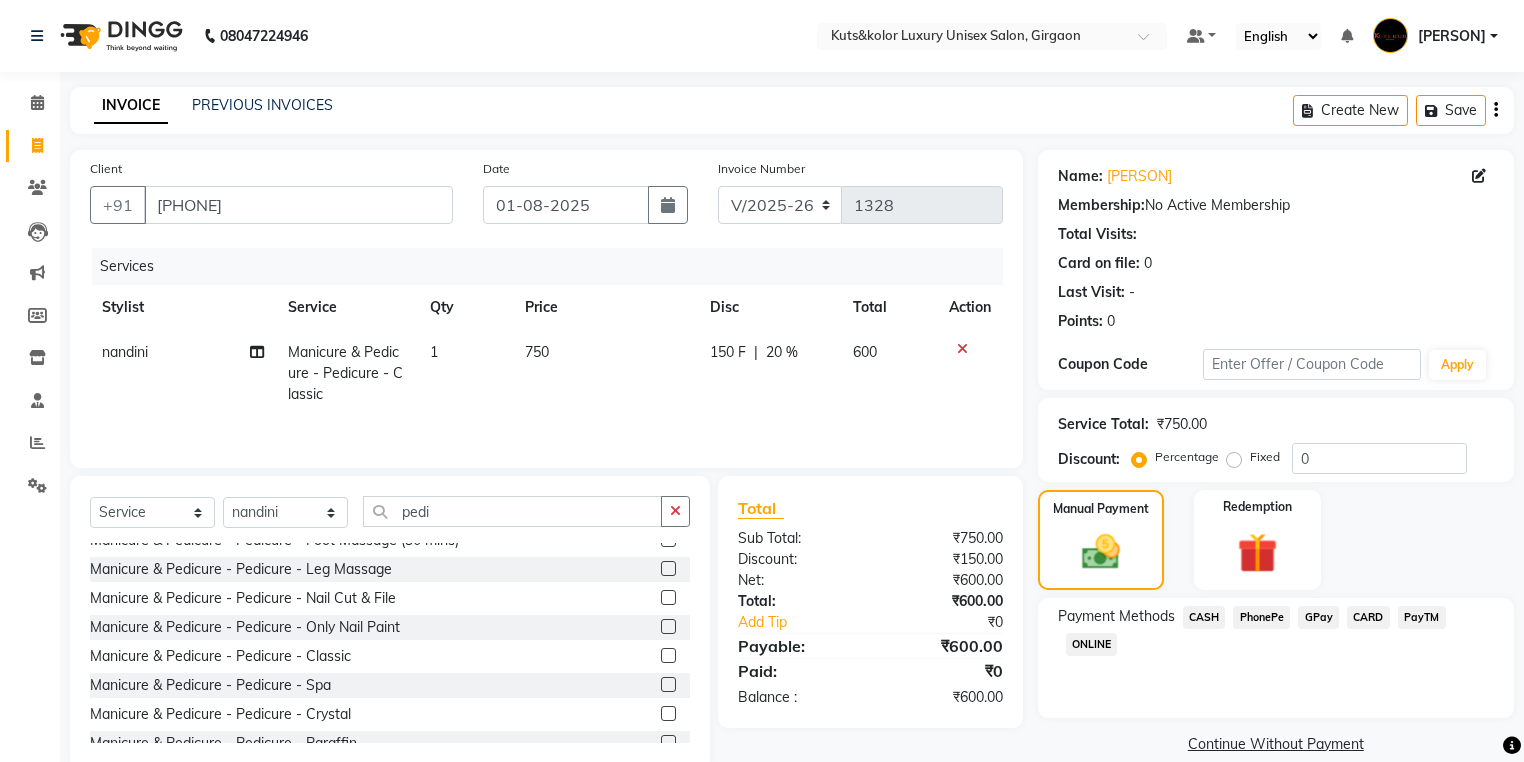 click on "CASH" 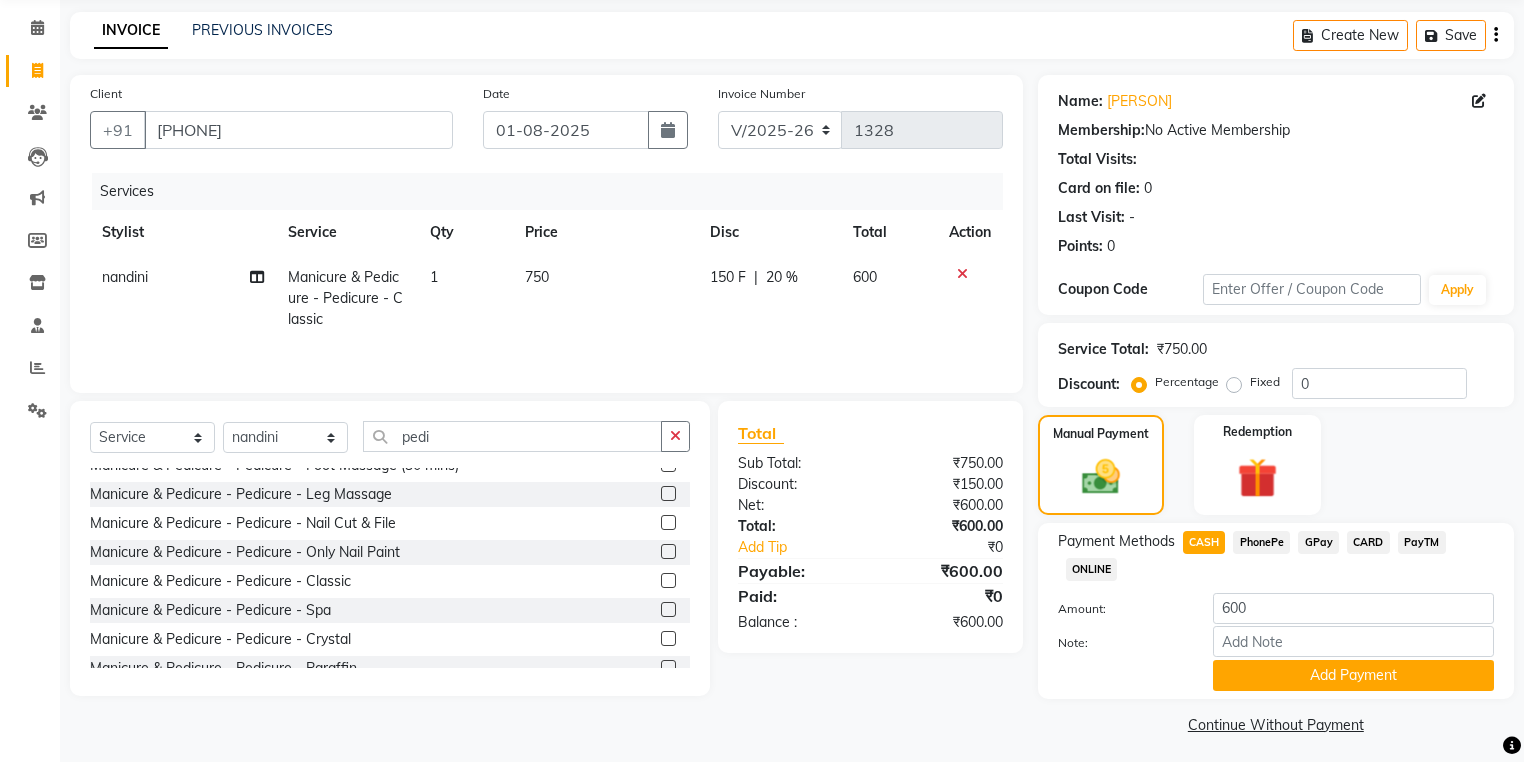 scroll, scrollTop: 84, scrollLeft: 0, axis: vertical 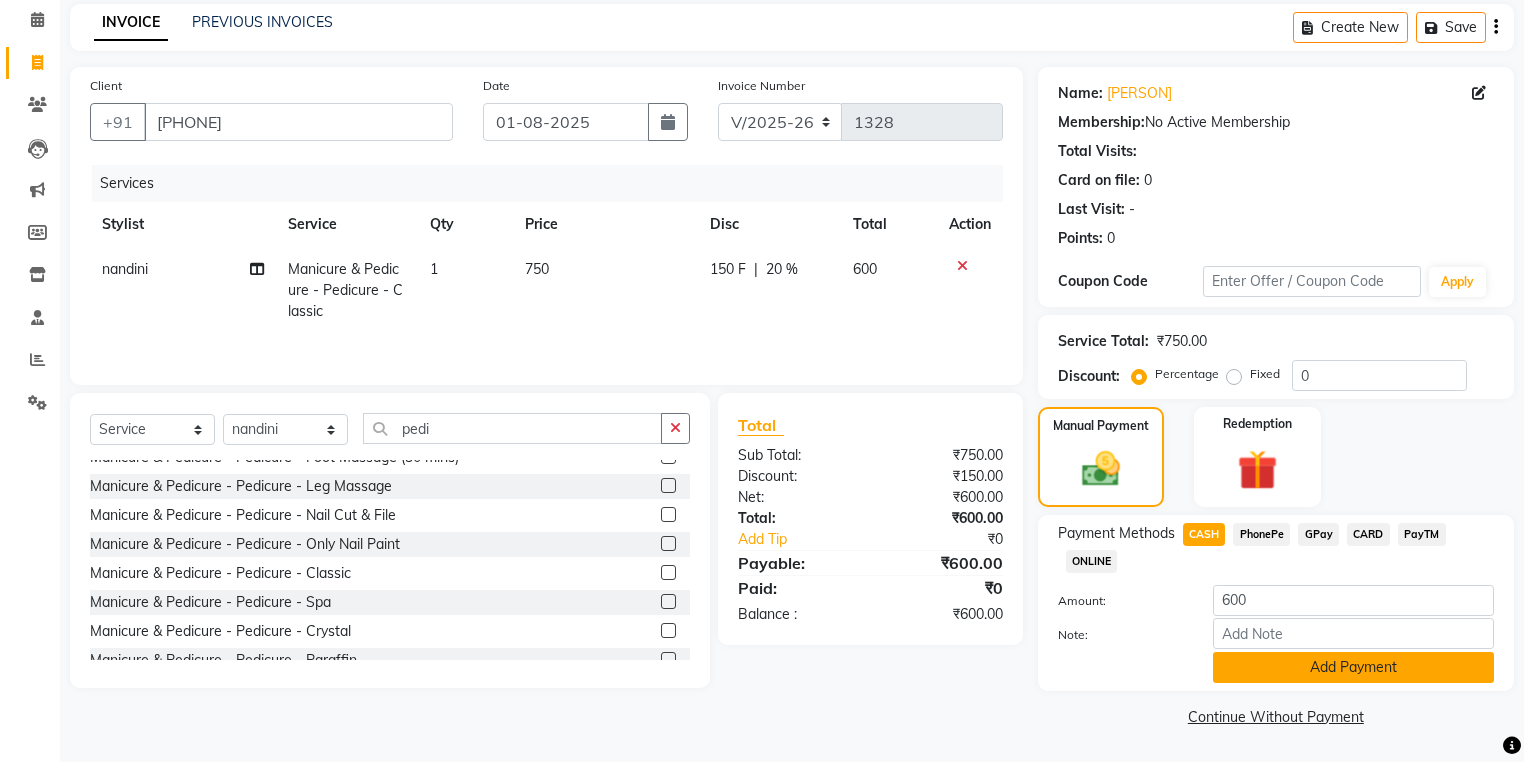 click on "Add Payment" 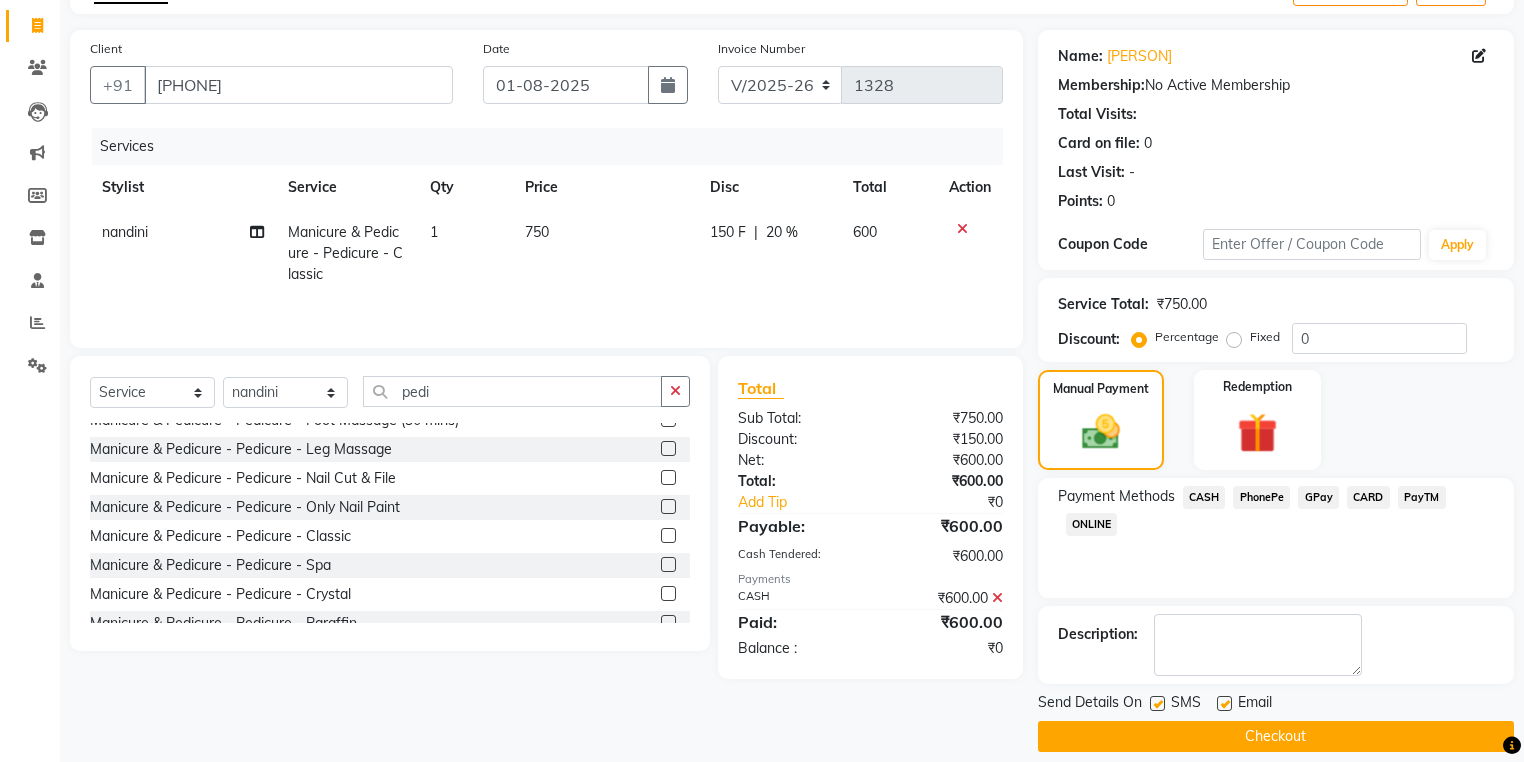 scroll, scrollTop: 138, scrollLeft: 0, axis: vertical 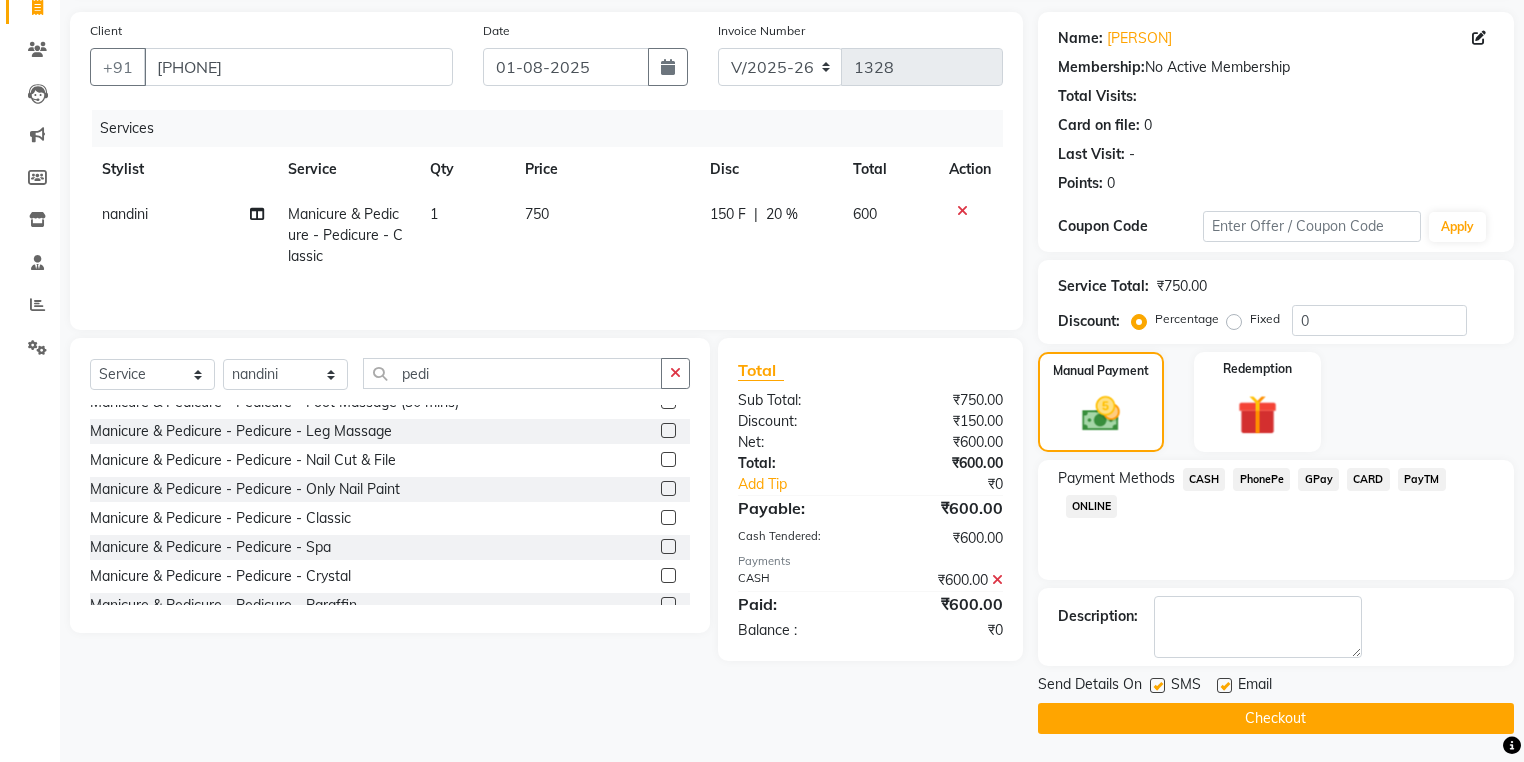 click 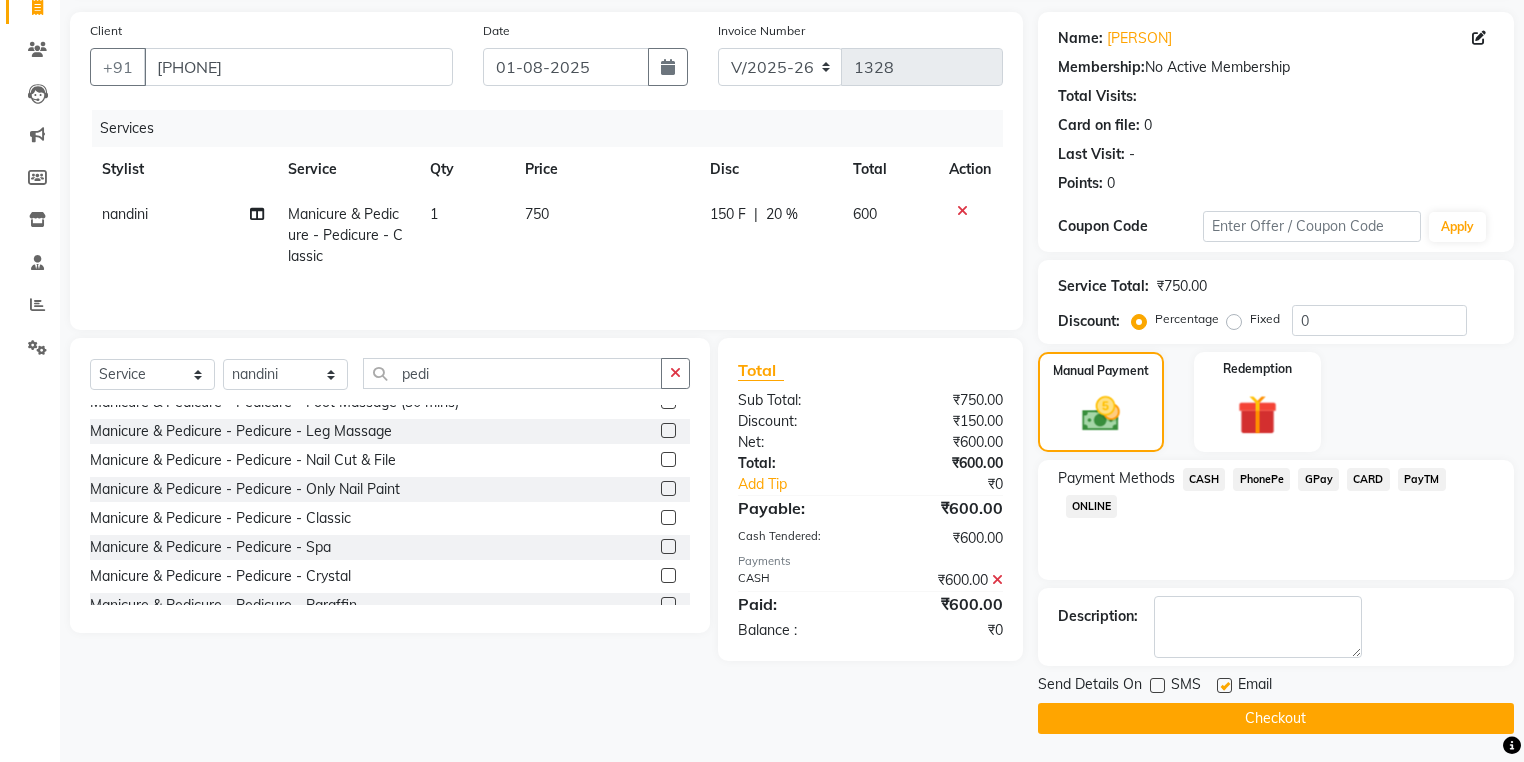 click on "Checkout" 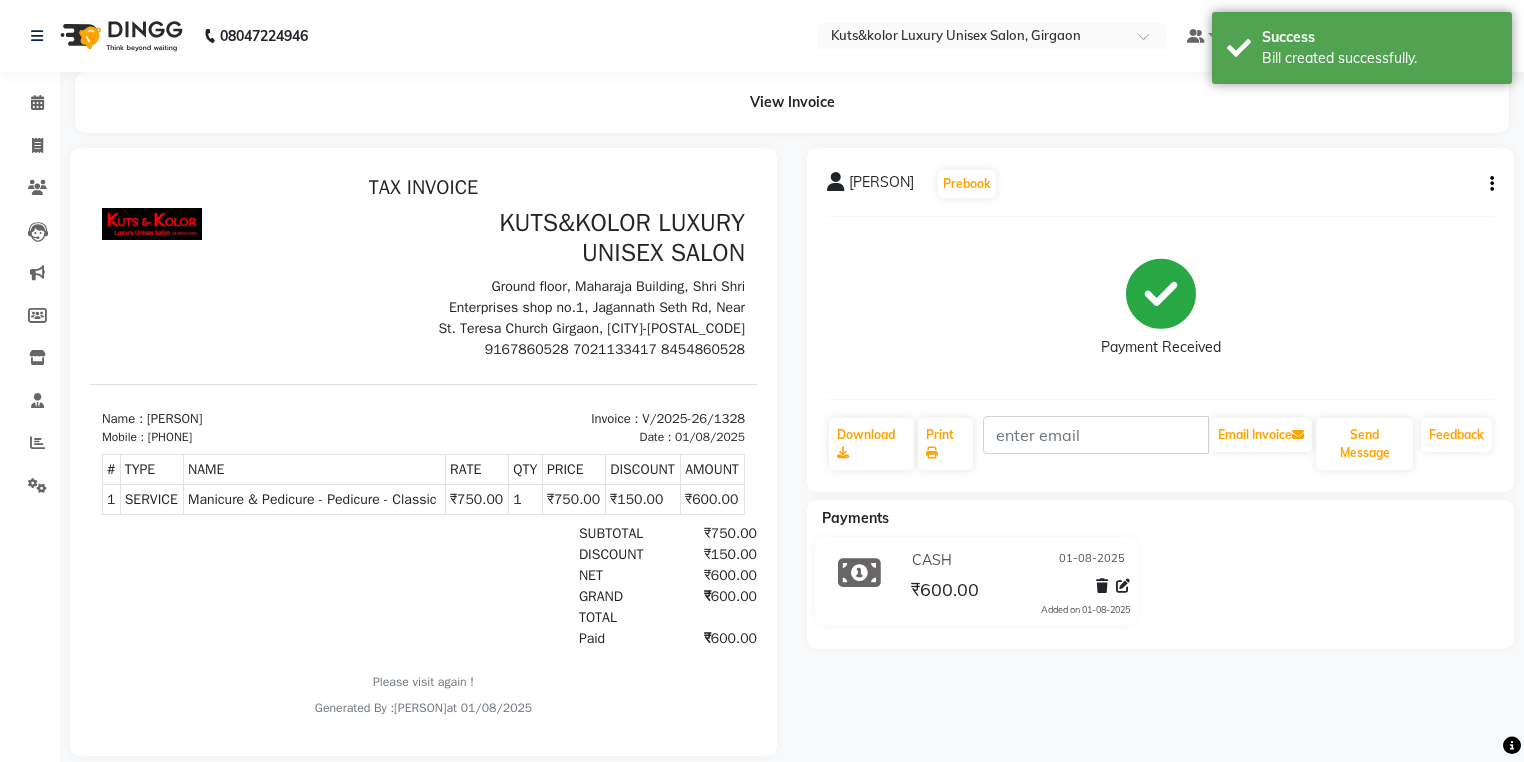 scroll, scrollTop: 0, scrollLeft: 0, axis: both 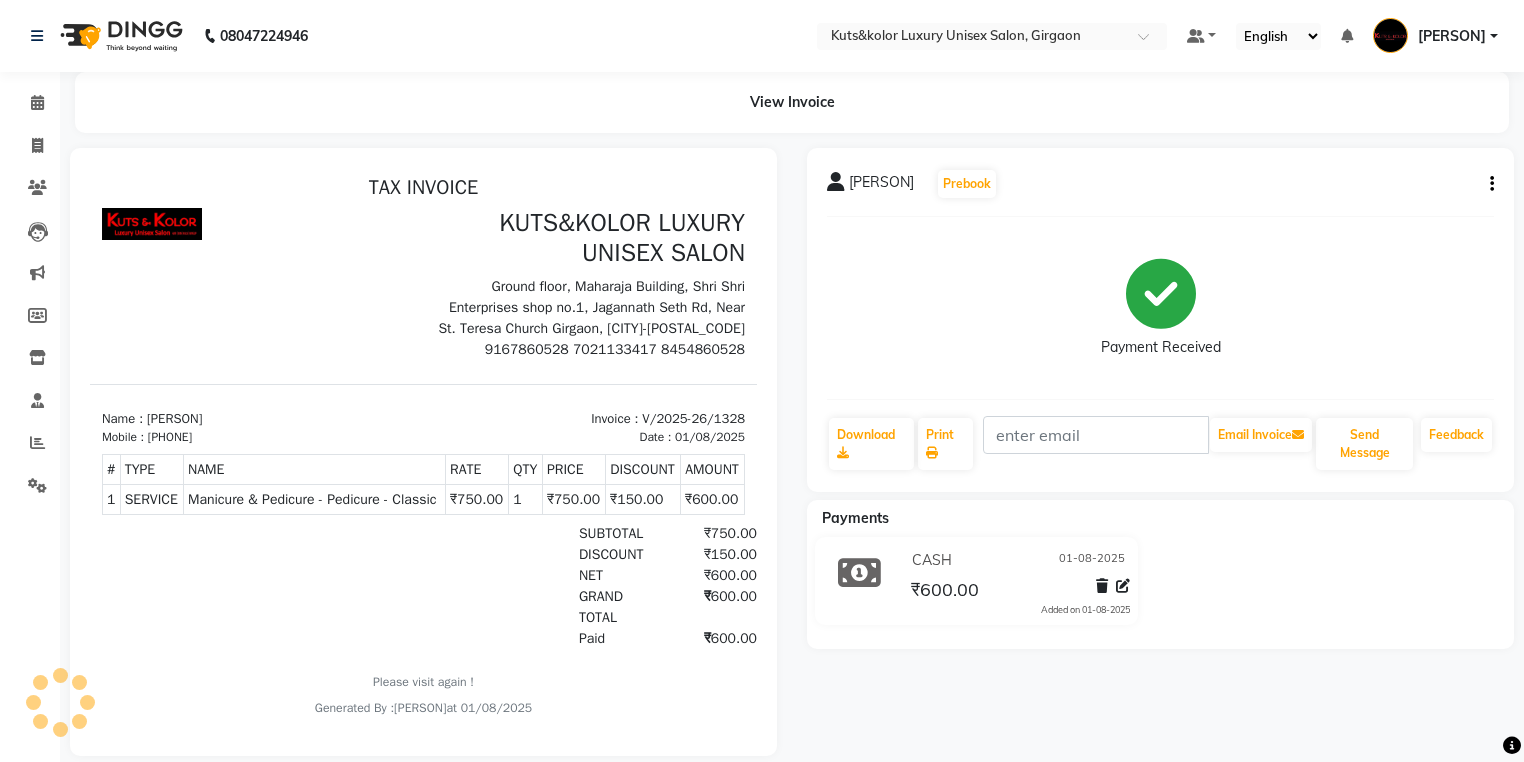 select on "7374" 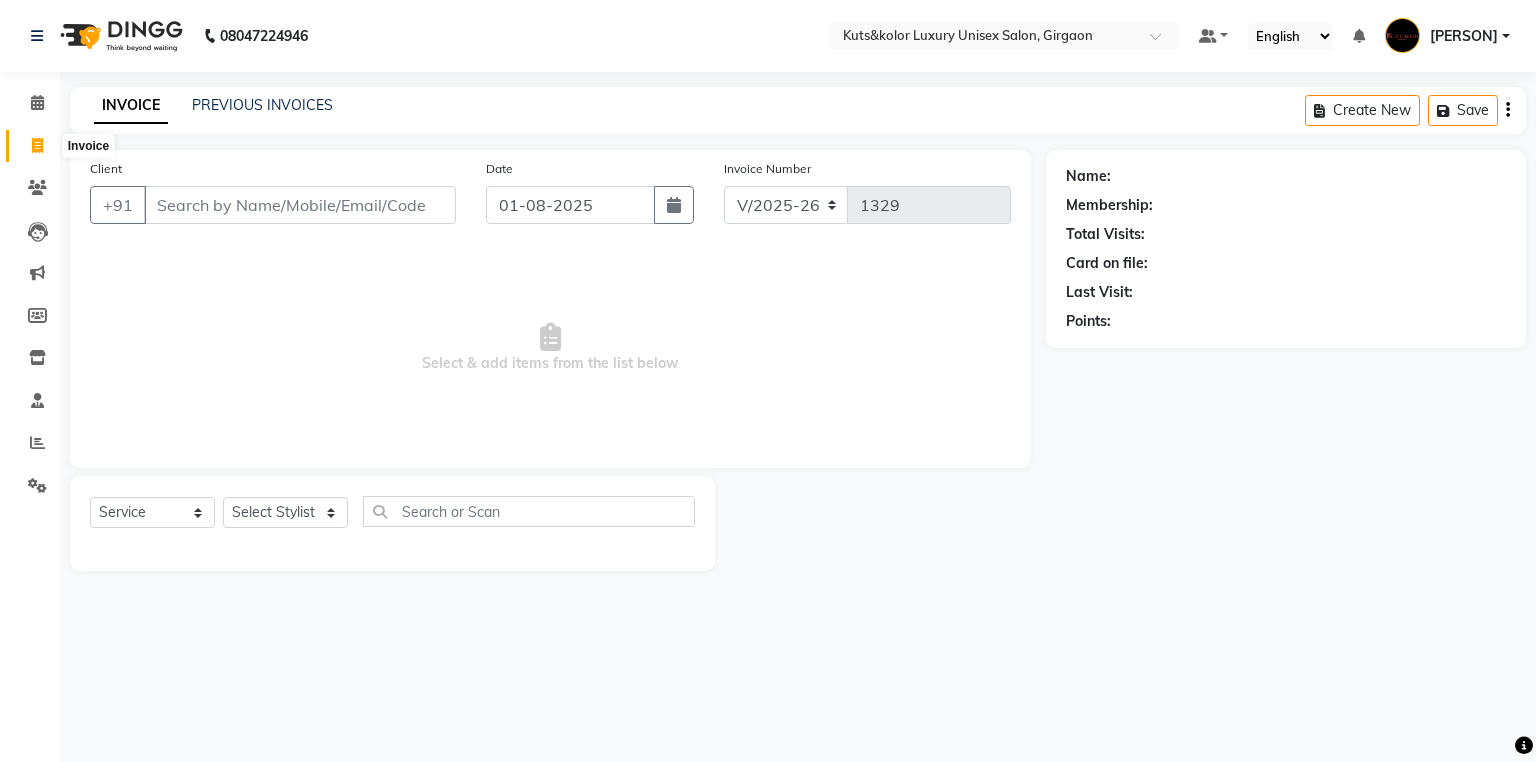 click 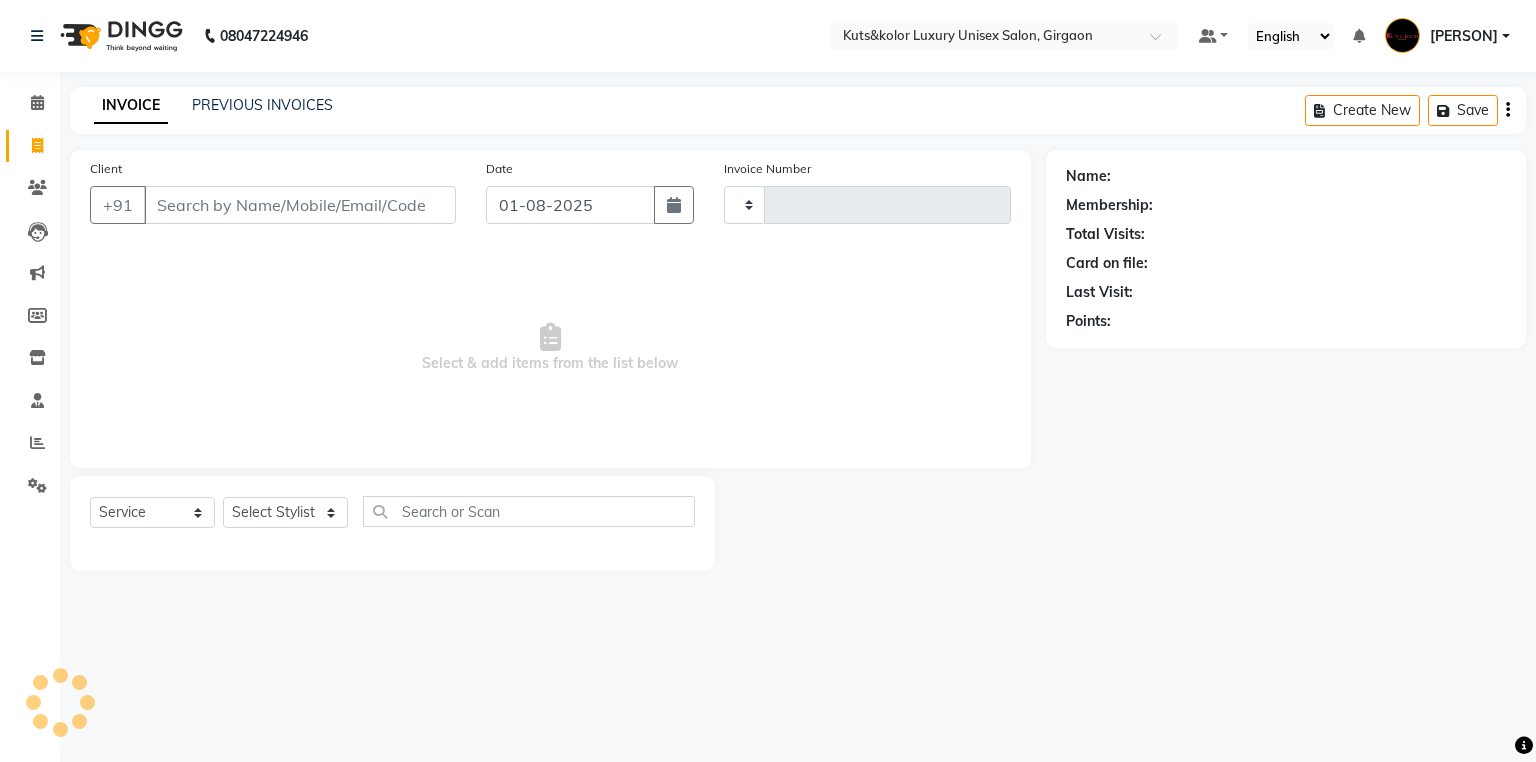 type on "1329" 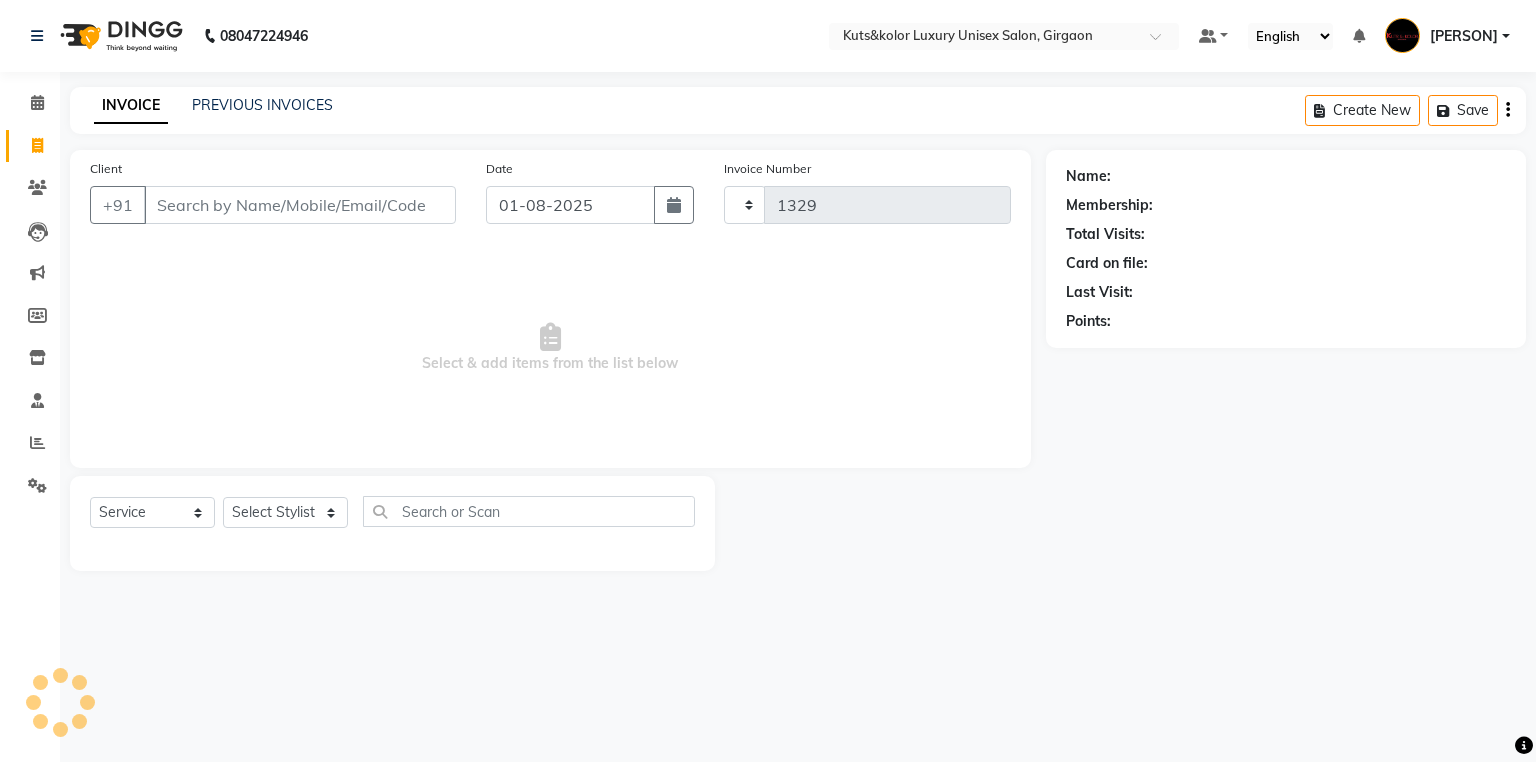 select on "7374" 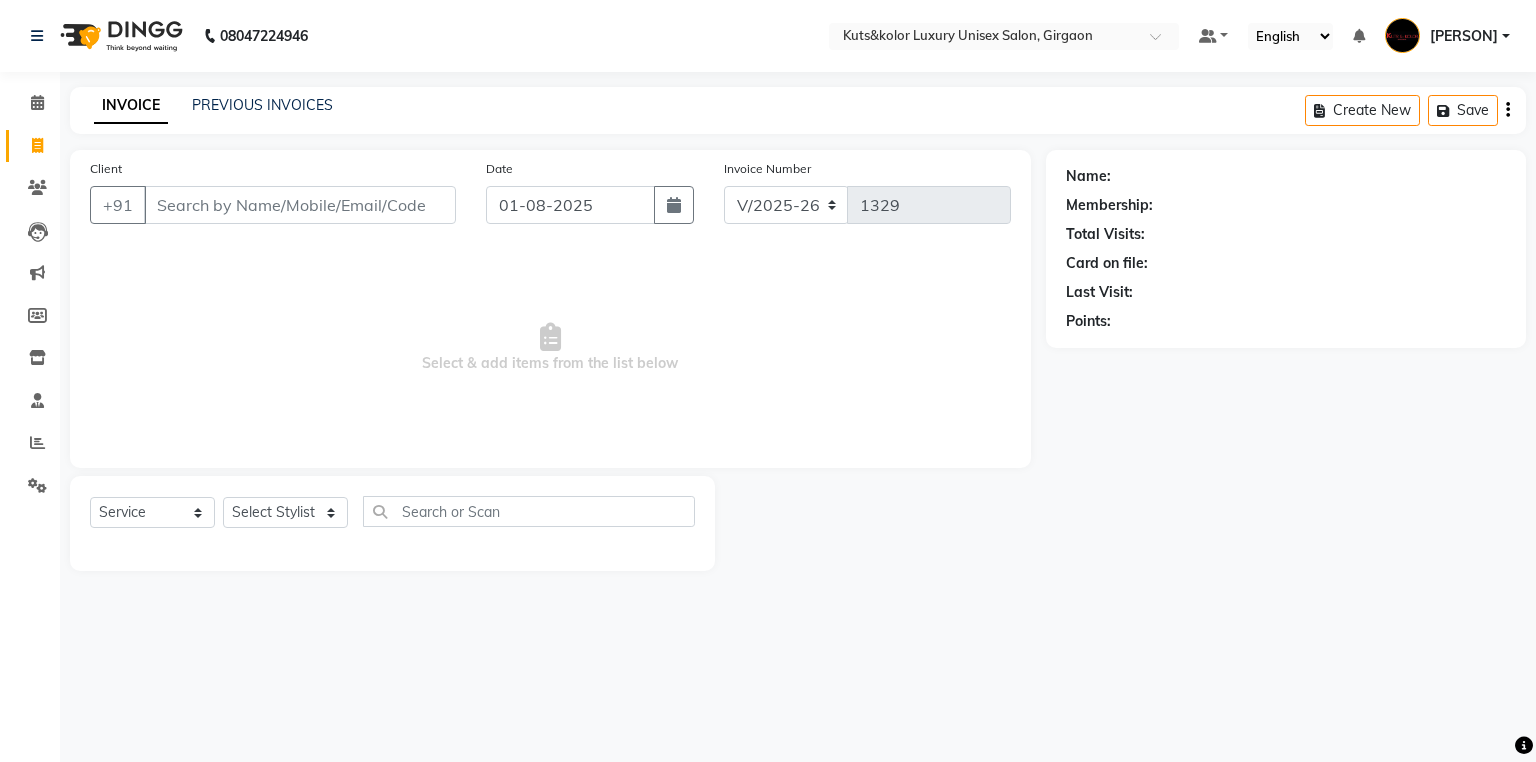 click 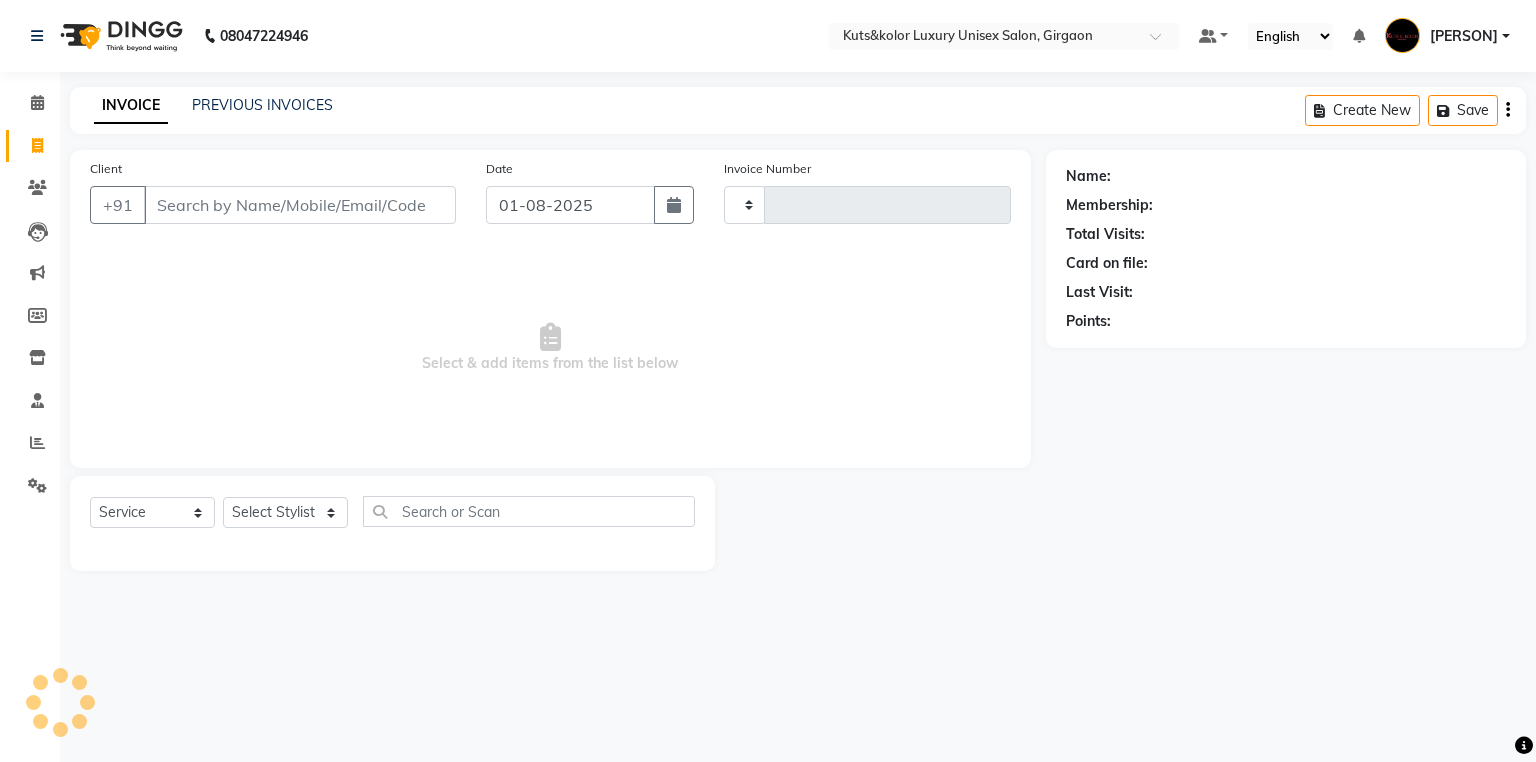 type on "1329" 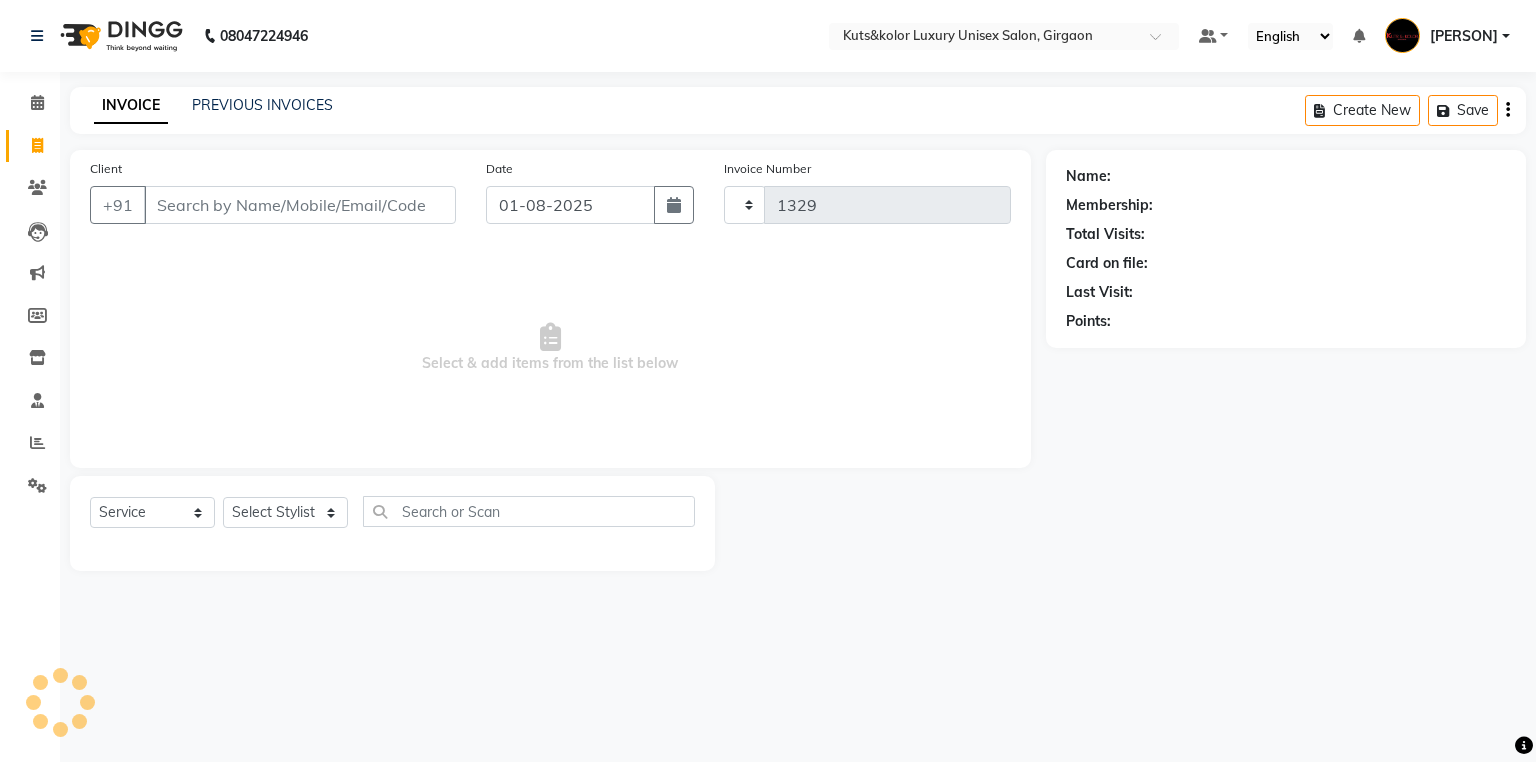 select on "7374" 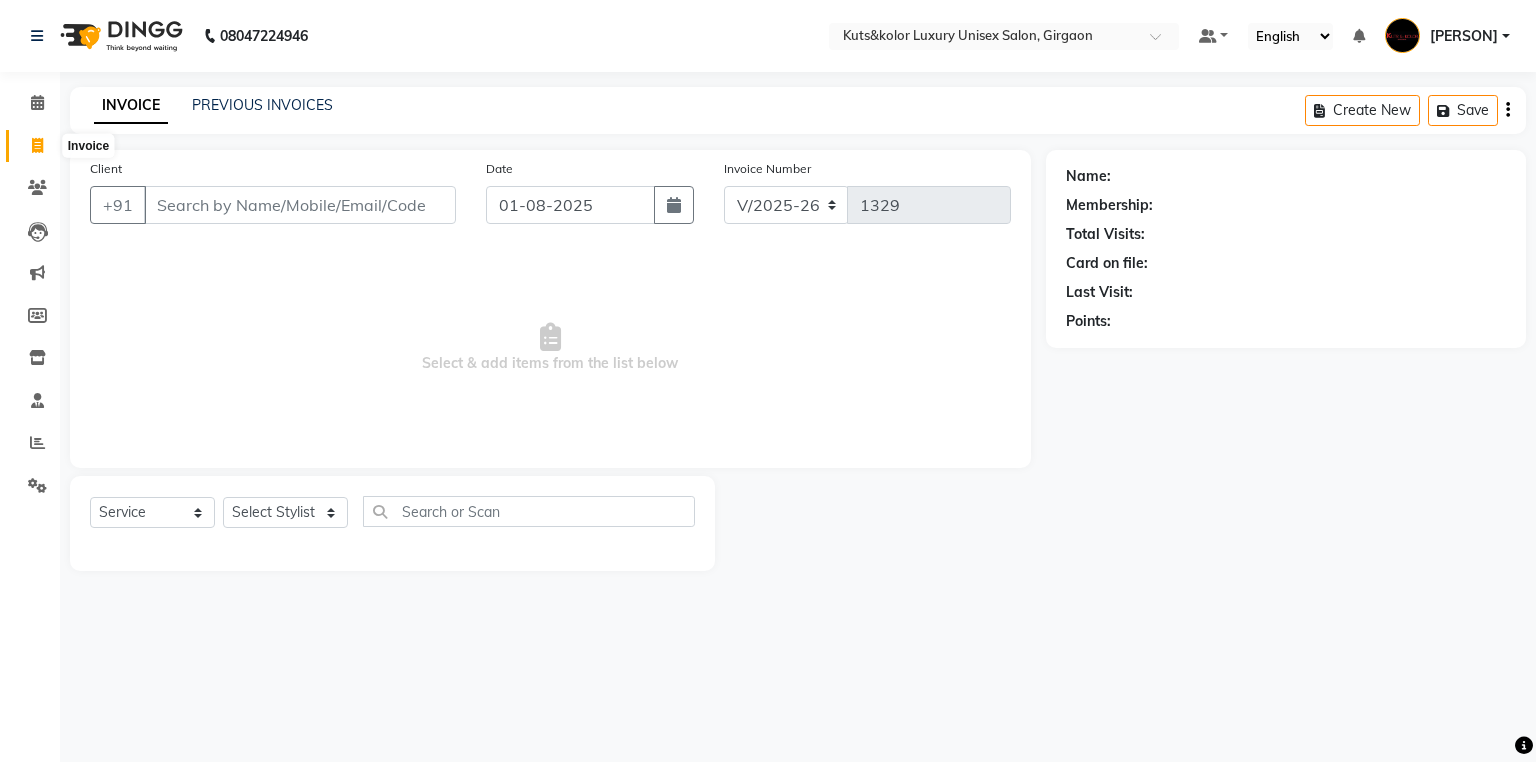 click 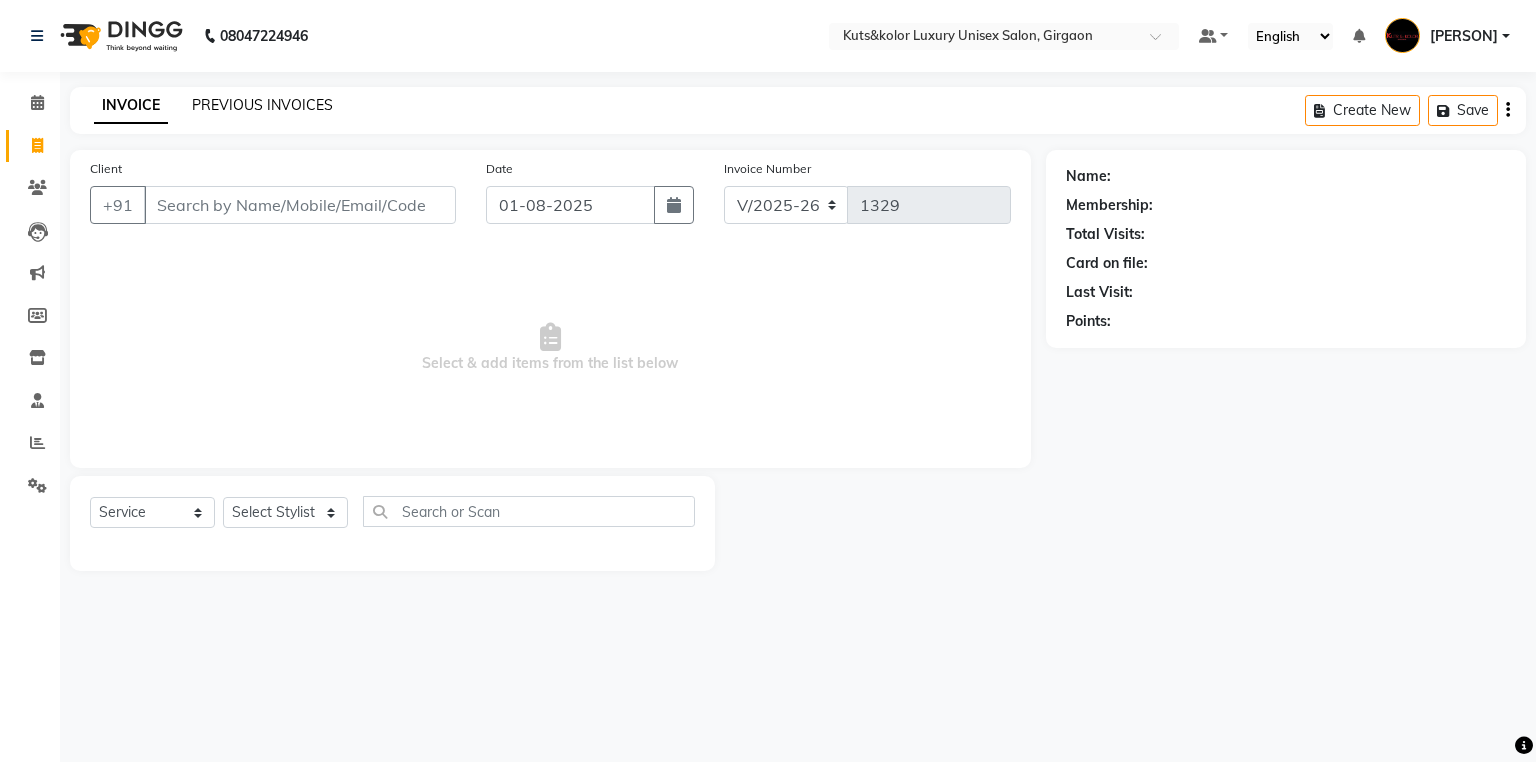 click on "PREVIOUS INVOICES" 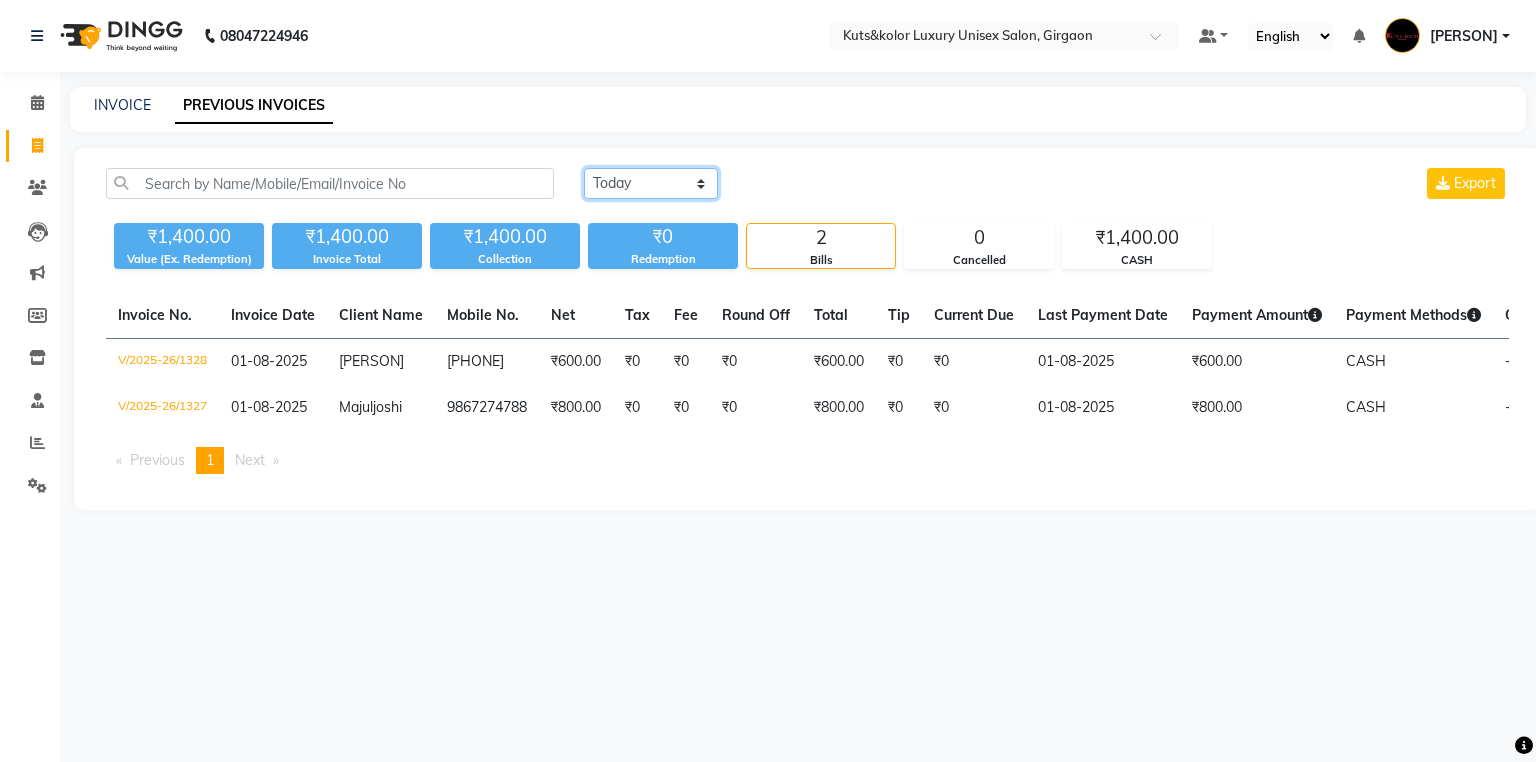 click on "Today Yesterday Custom Range" 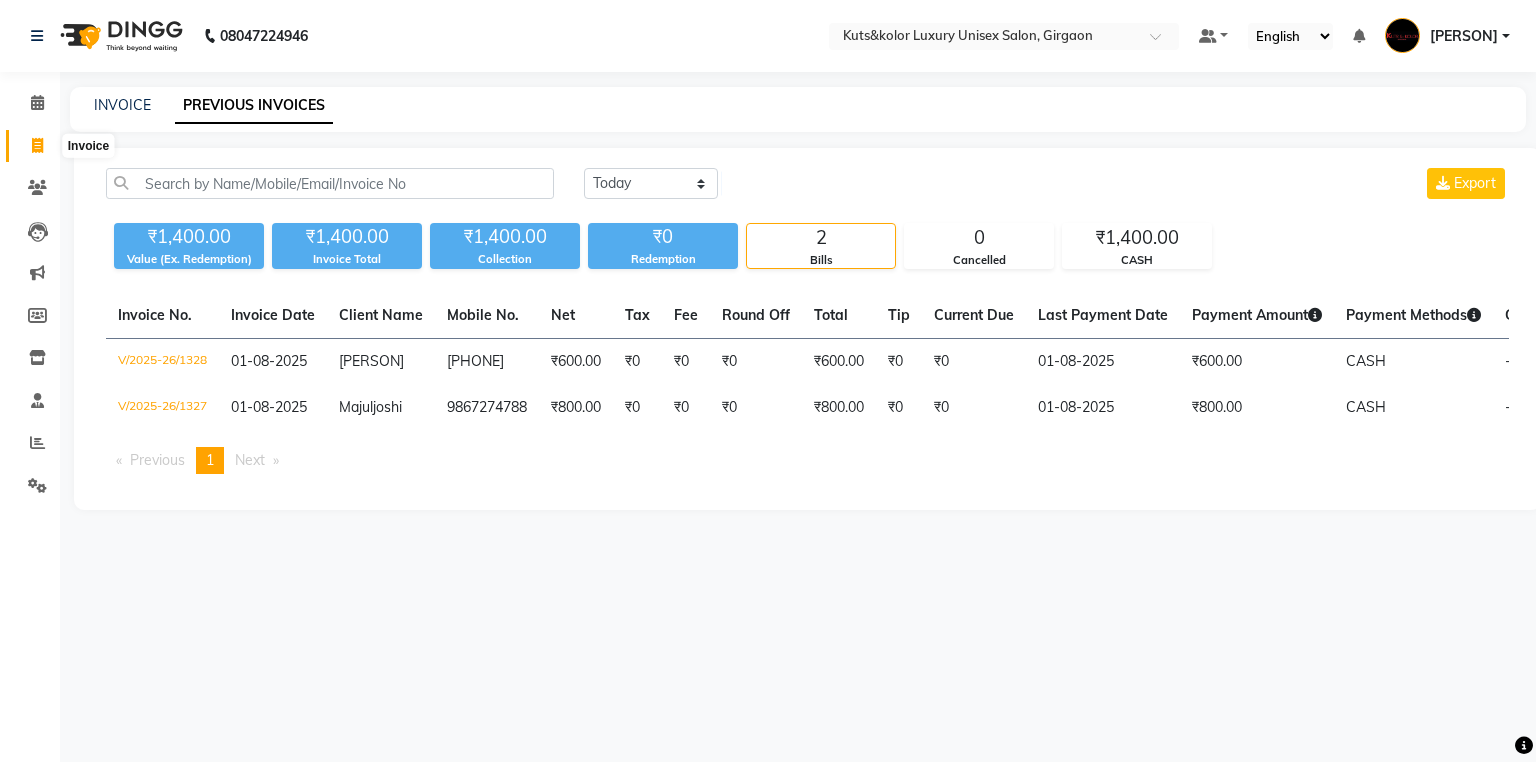 click 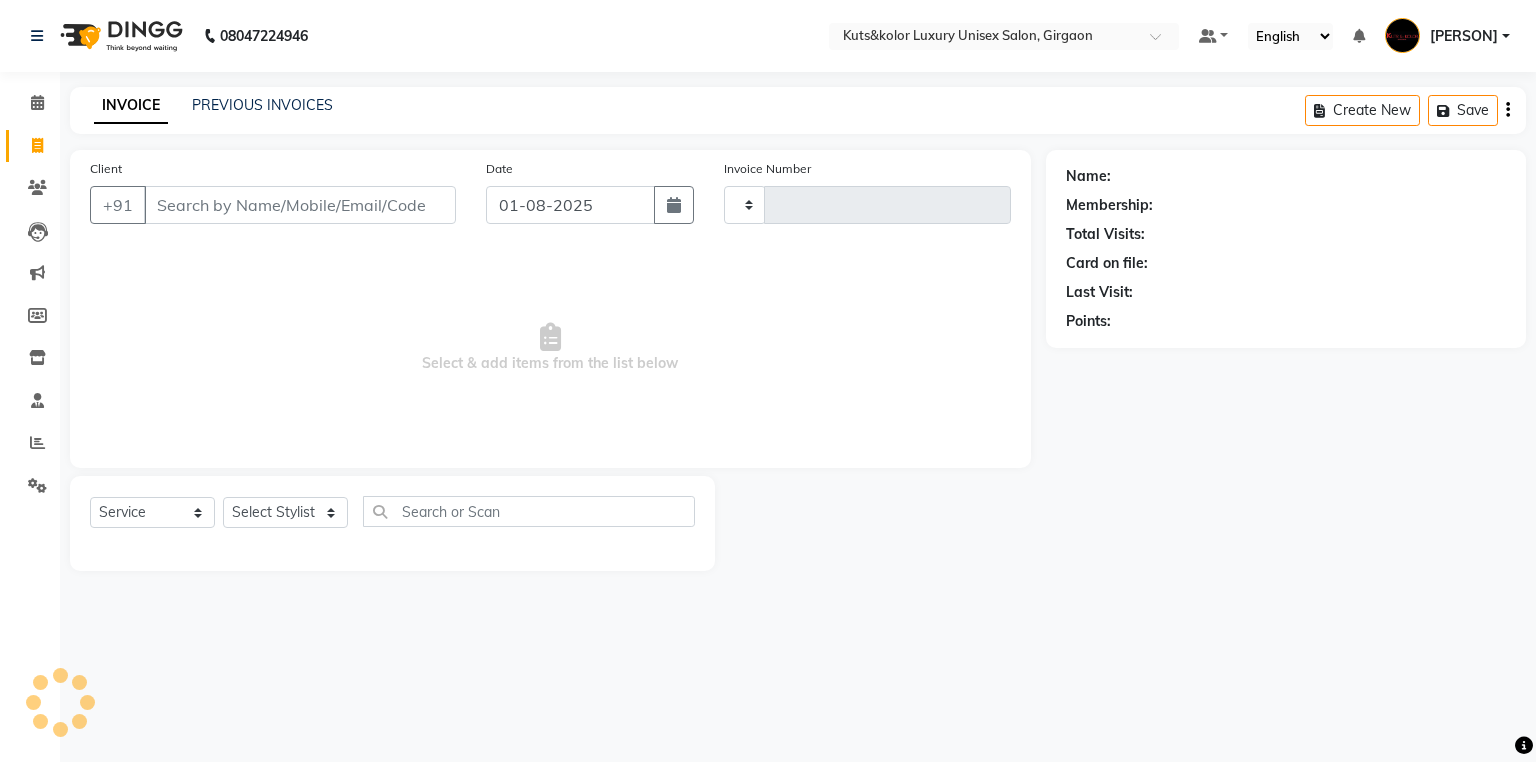 type on "1329" 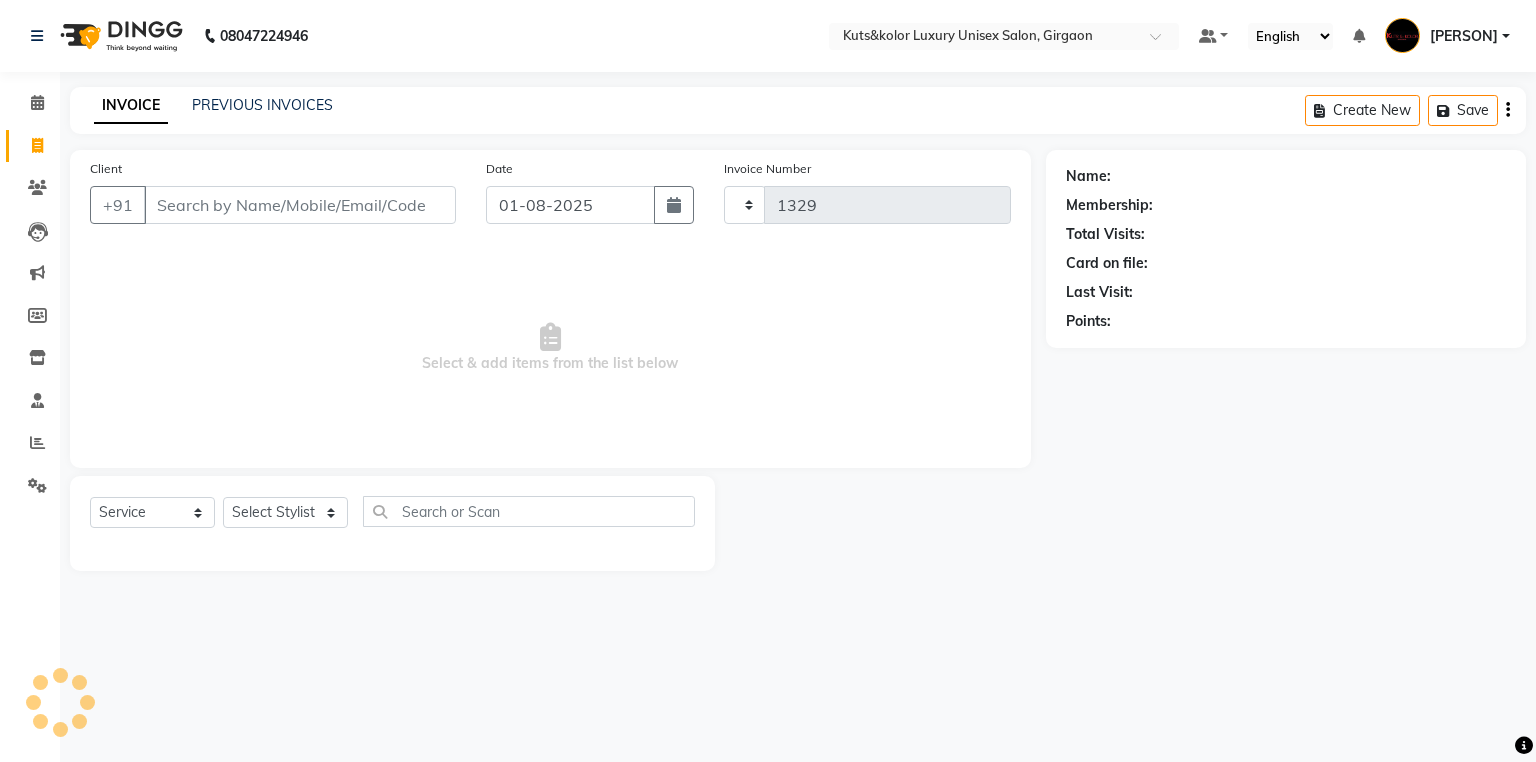 select on "7374" 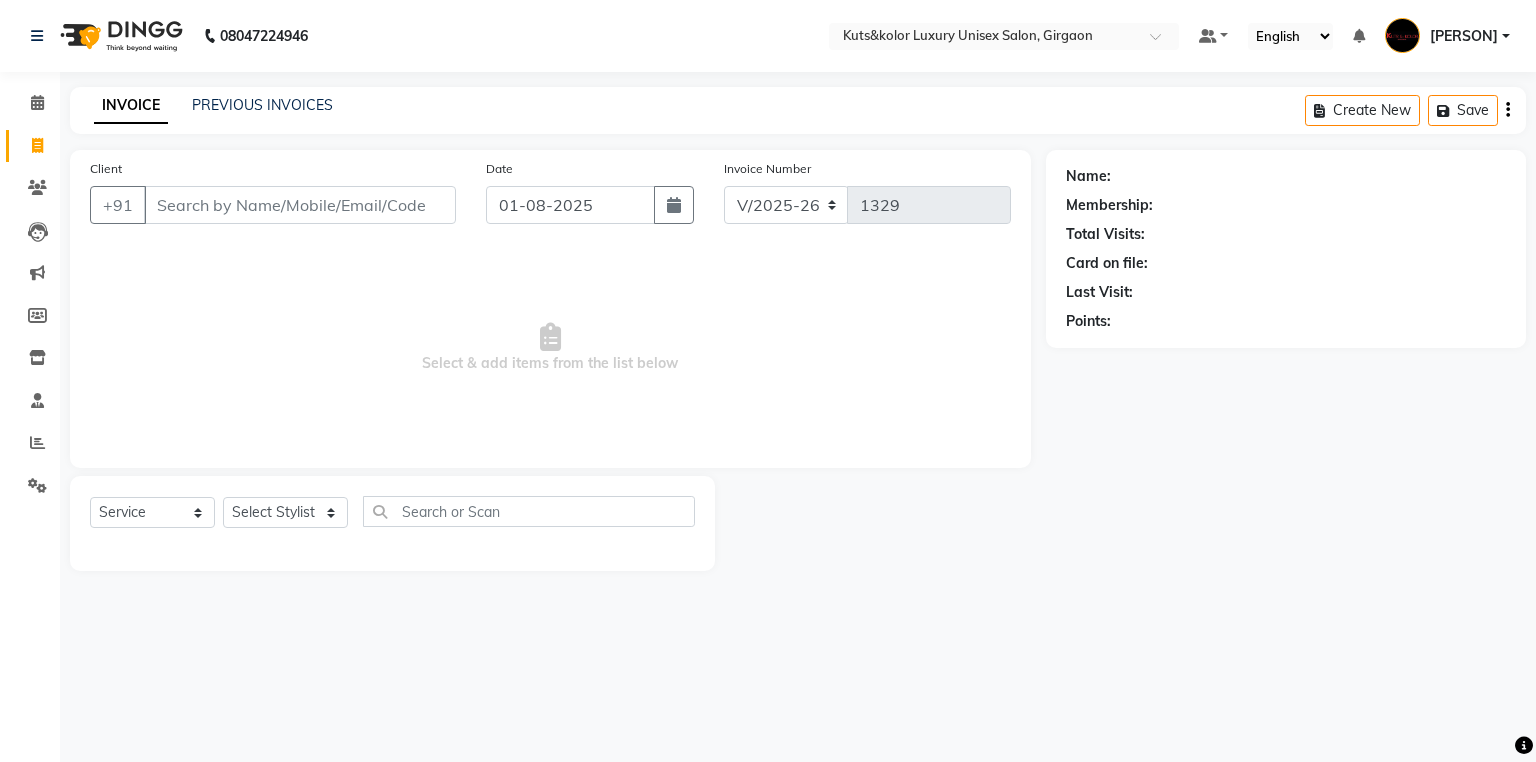 click on "Client" at bounding box center [300, 205] 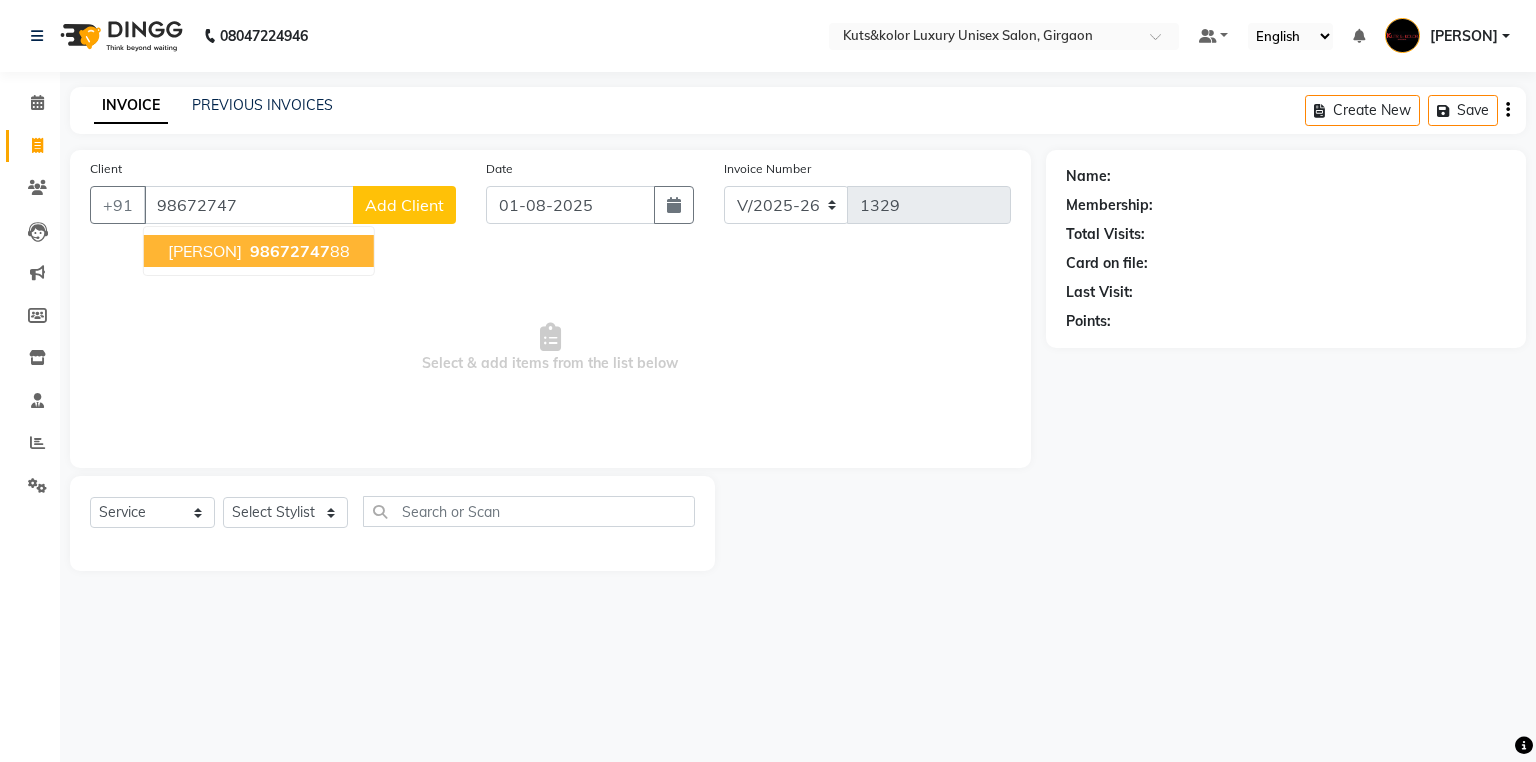 click on "98672747" at bounding box center (249, 205) 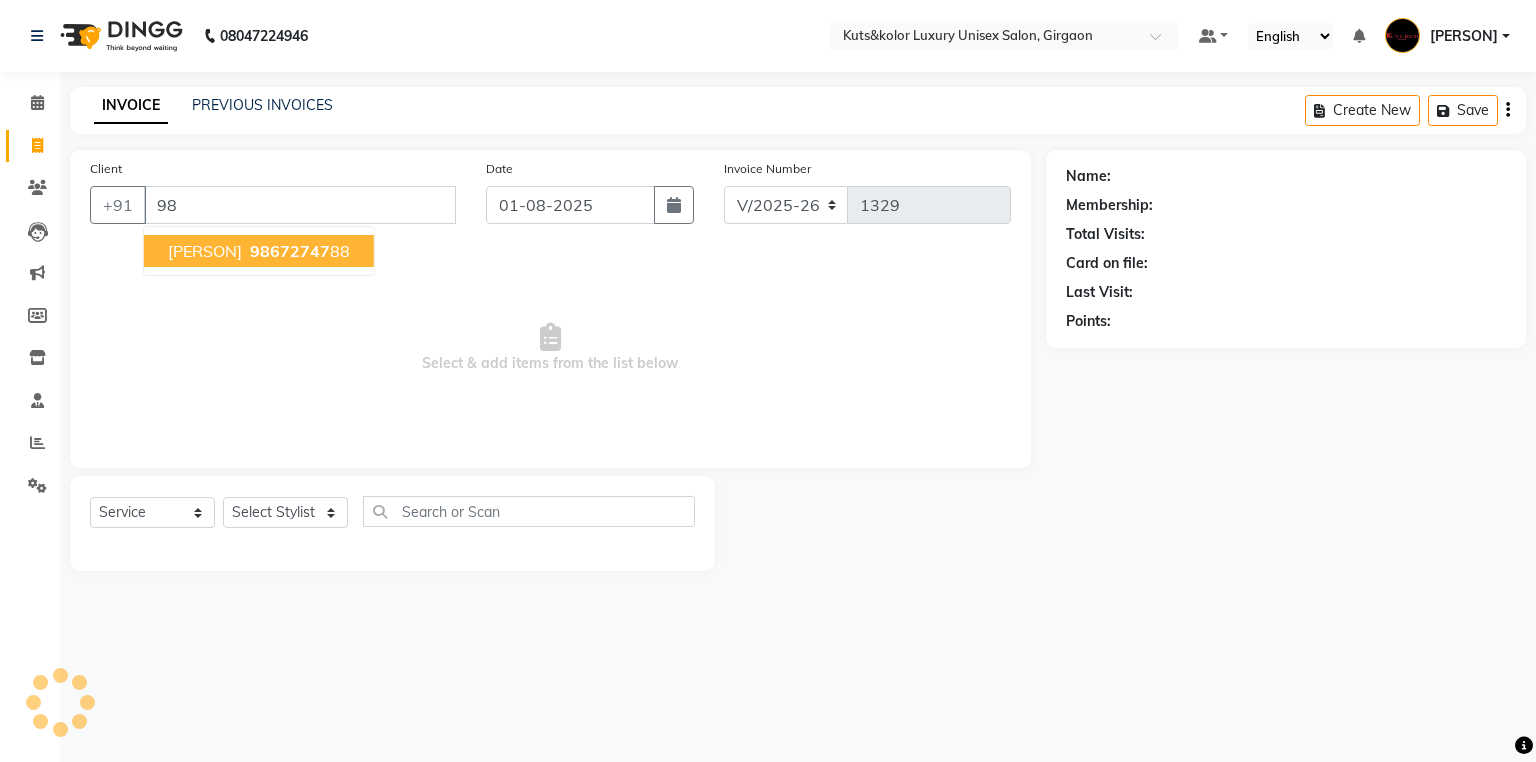 type on "9" 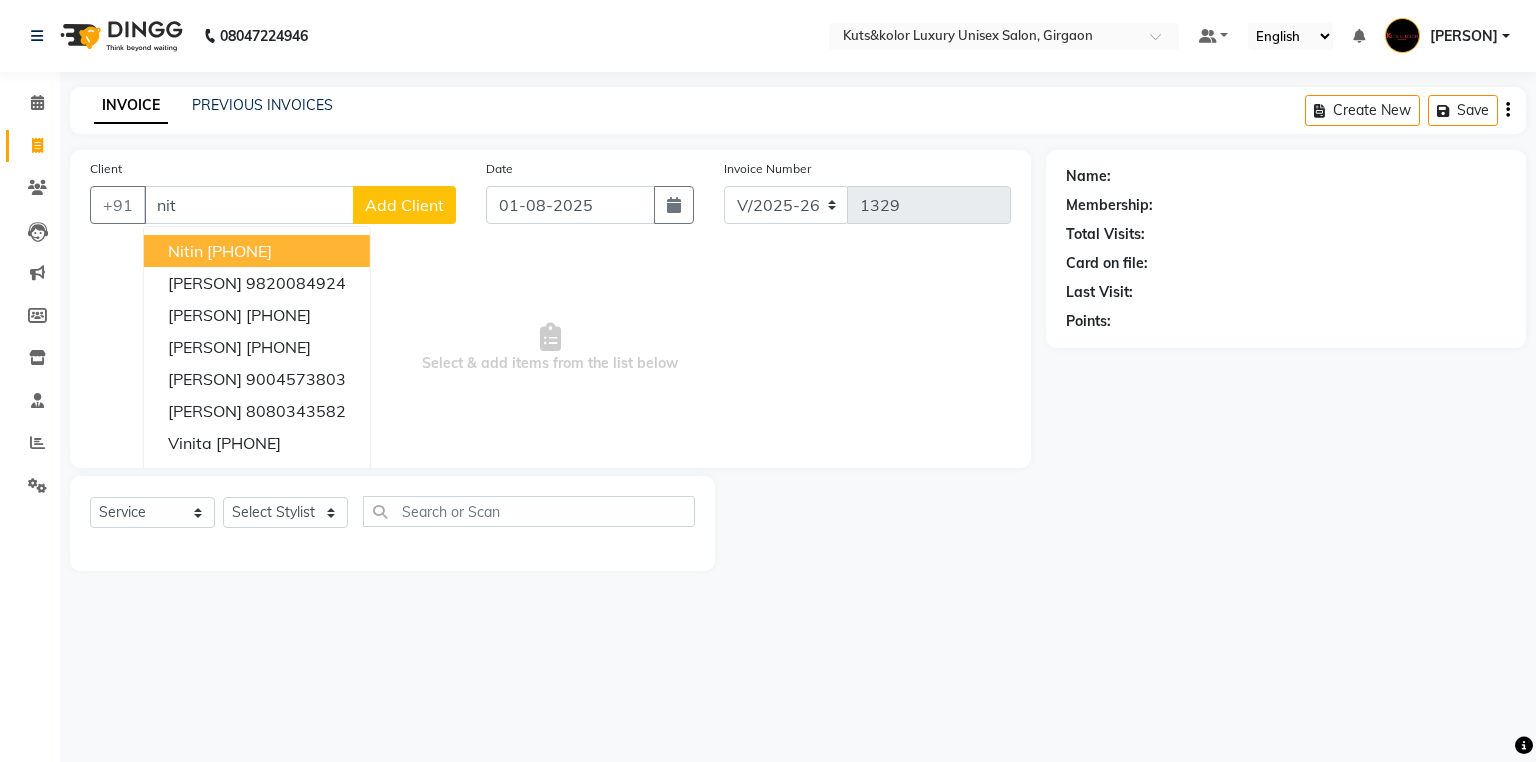 click on "[PHONE]" at bounding box center [239, 251] 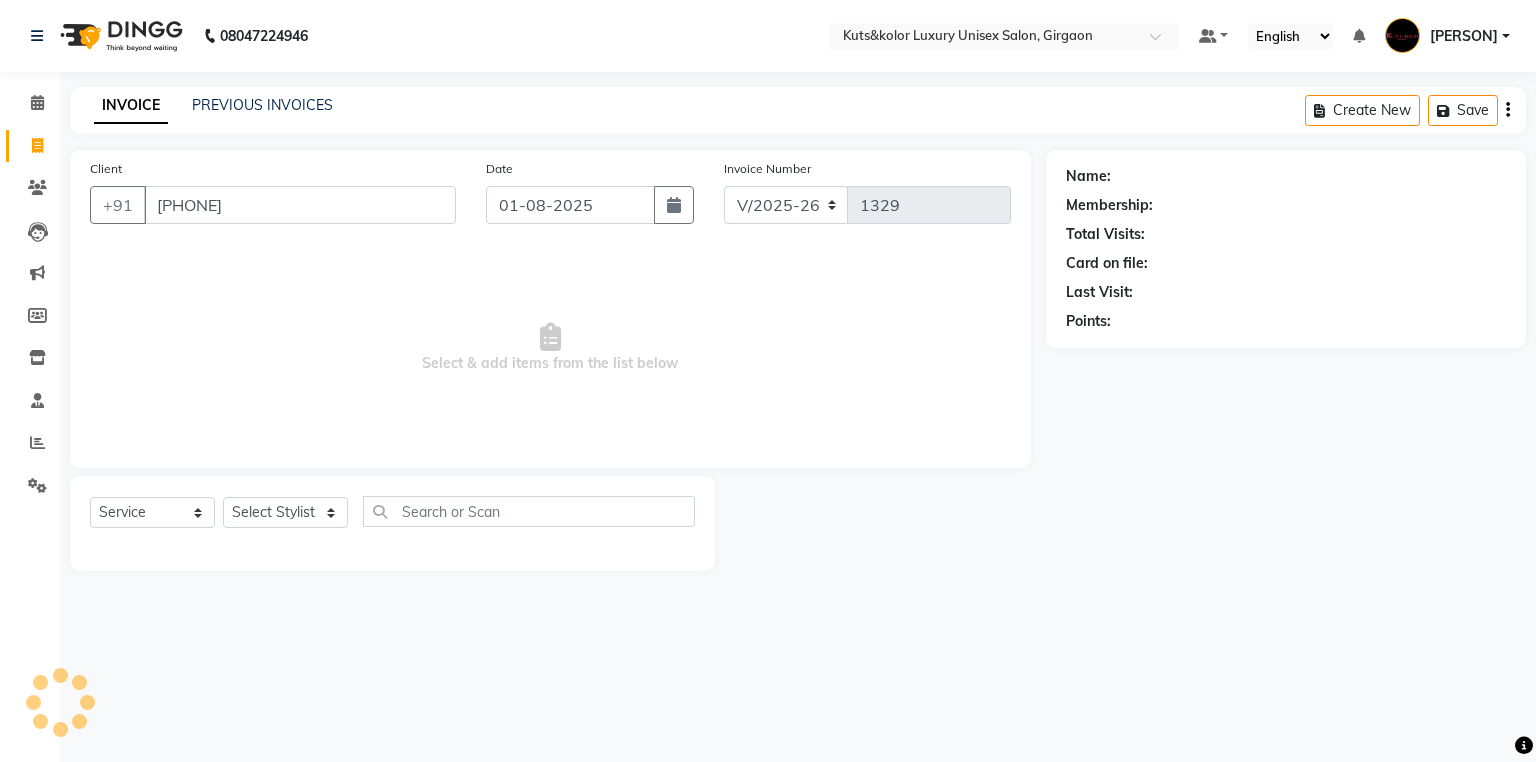 type on "[PHONE]" 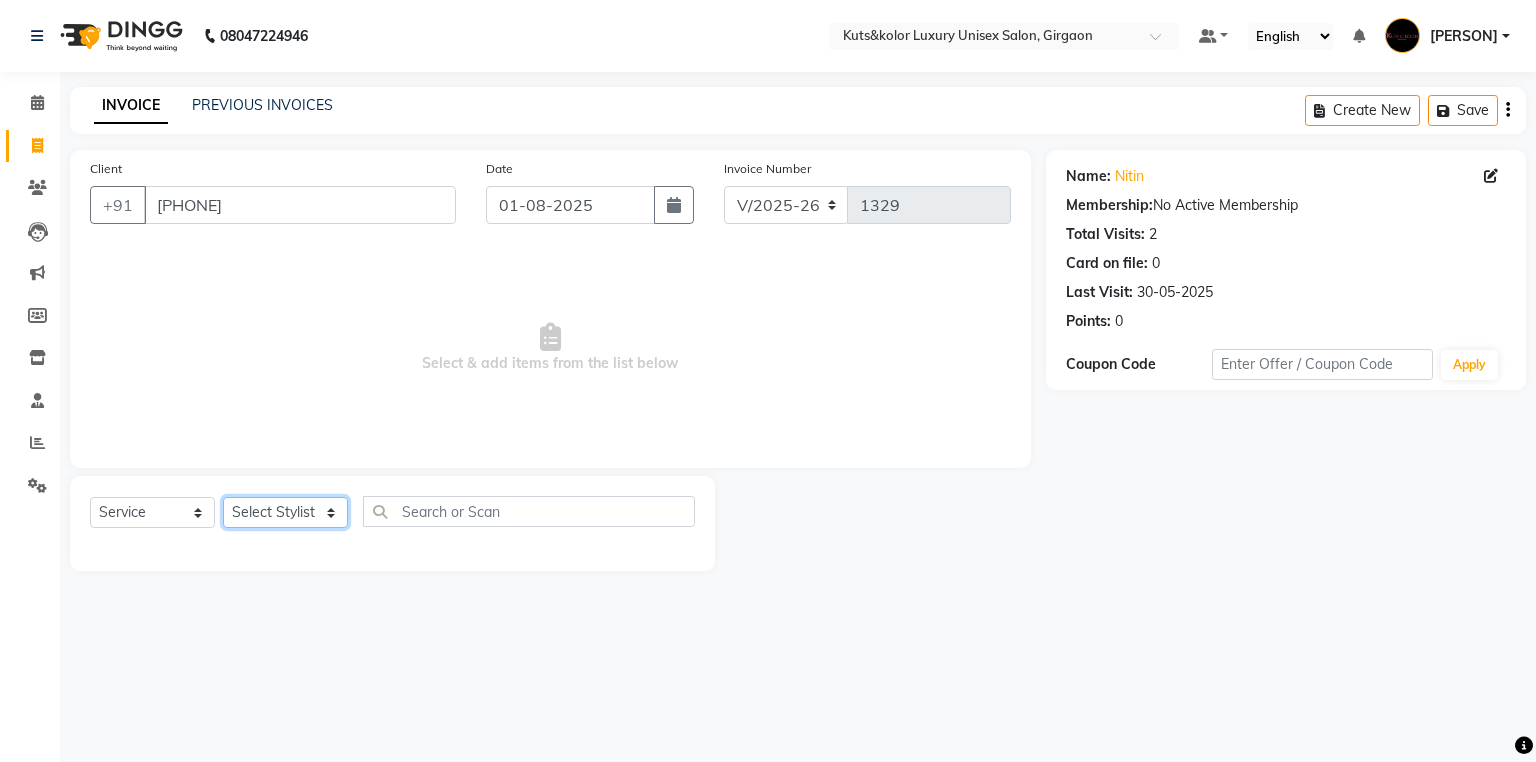 click on "Select Stylist [NAME] [NAME] [NAME] [NAME] [NAME] [NAME] [NAME] [NAME] [NAME] [NAME] [NAME] [NAME] [NAME] [NAME] [NAME] [NAME] [NAME] [NAME] [NAME] [NAME] [NAME]" 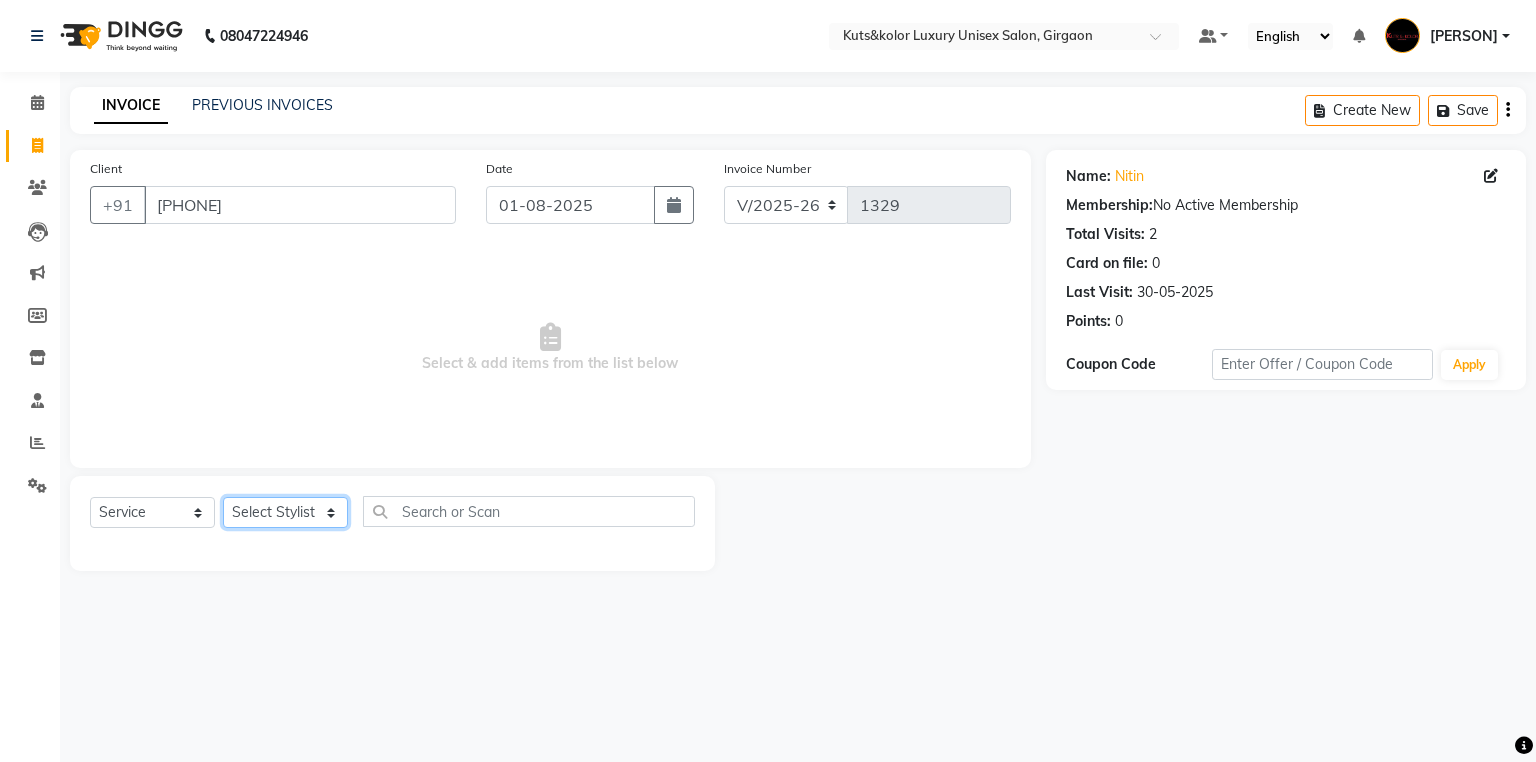 select on "68550" 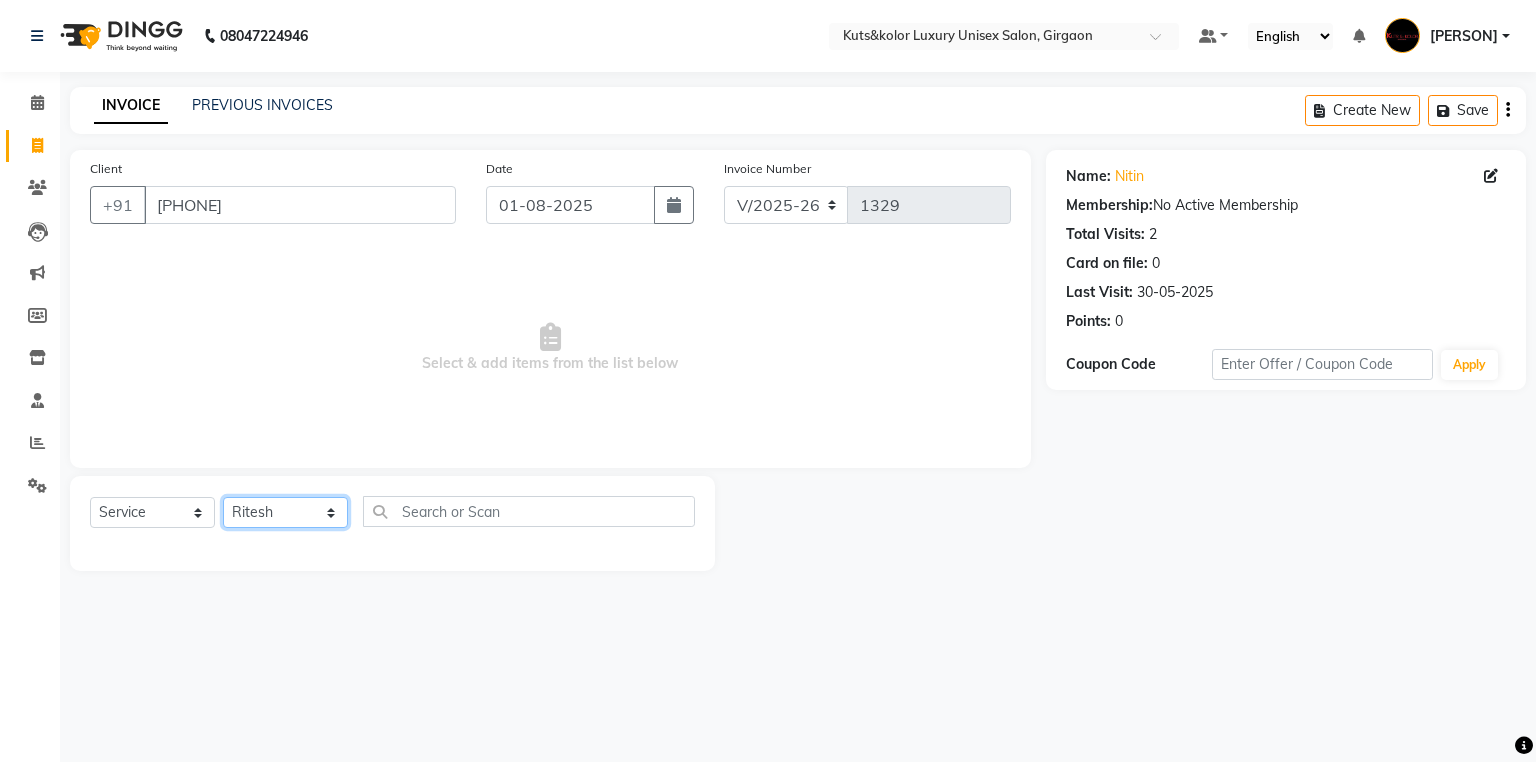 click on "Select Stylist [NAME] [NAME] [NAME] [NAME] [NAME] [NAME] [NAME] [NAME] [NAME] [NAME] [NAME] [NAME] [NAME] [NAME] [NAME] [NAME] [NAME] [NAME] [NAME] [NAME] [NAME]" 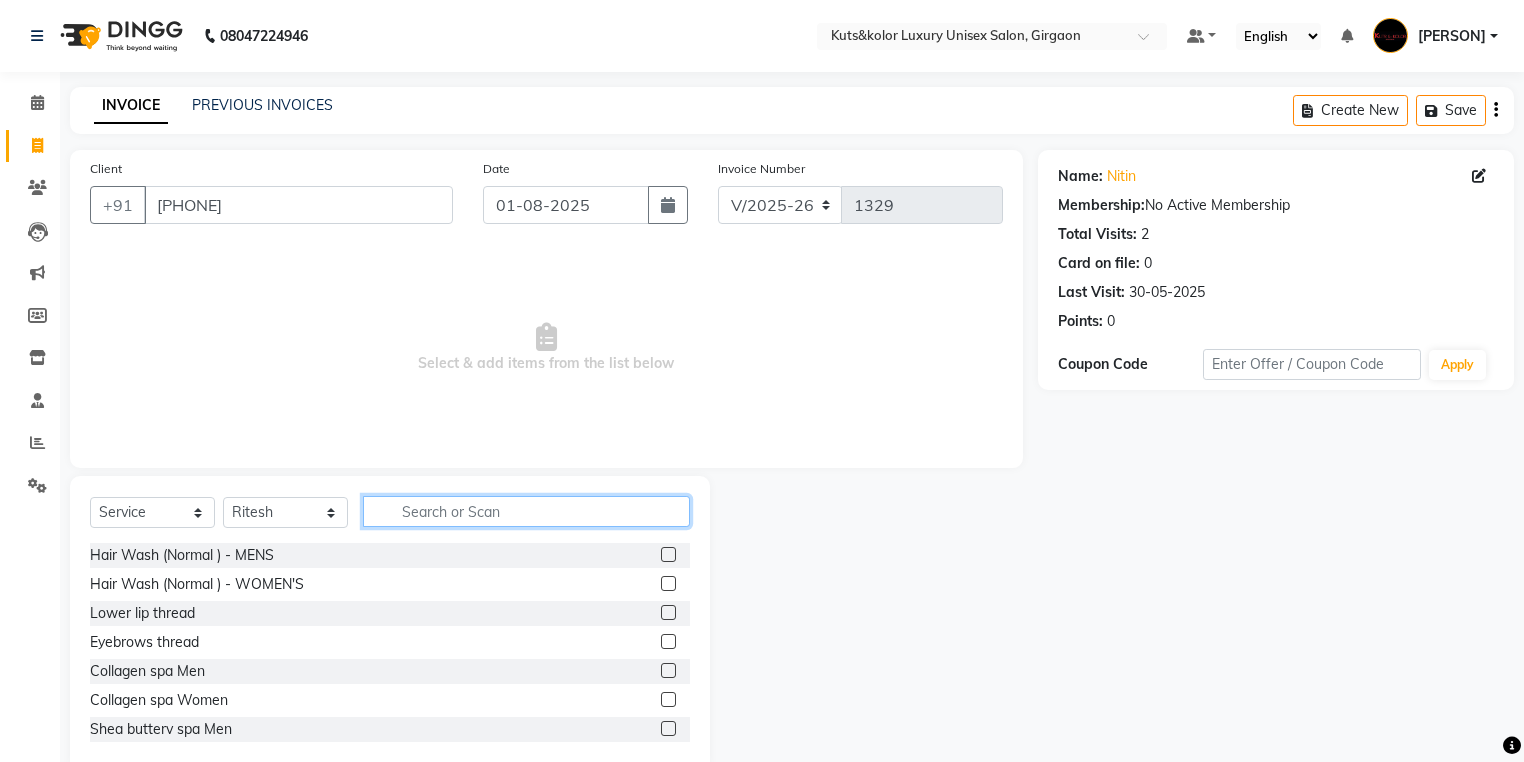 click 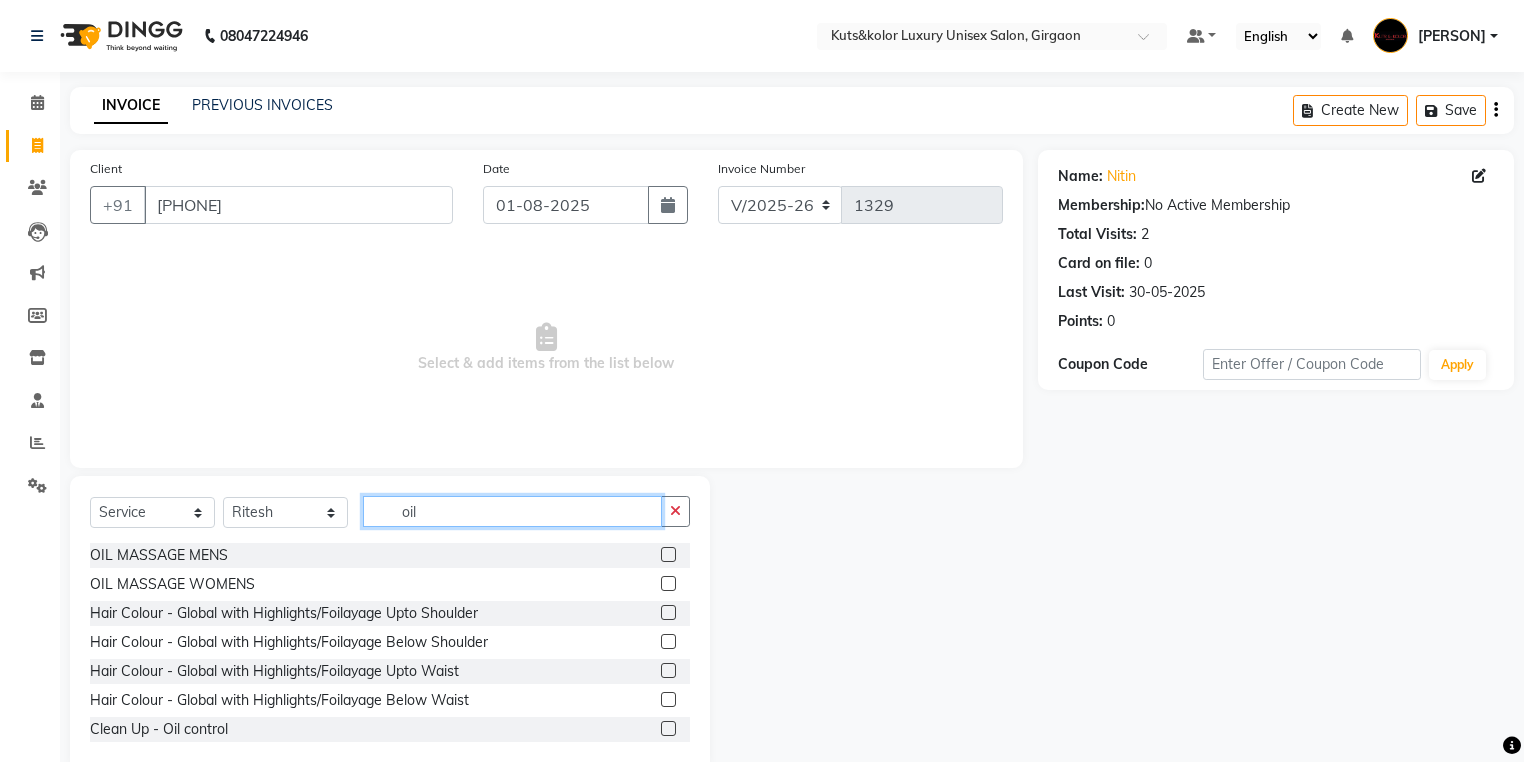 type on "oil" 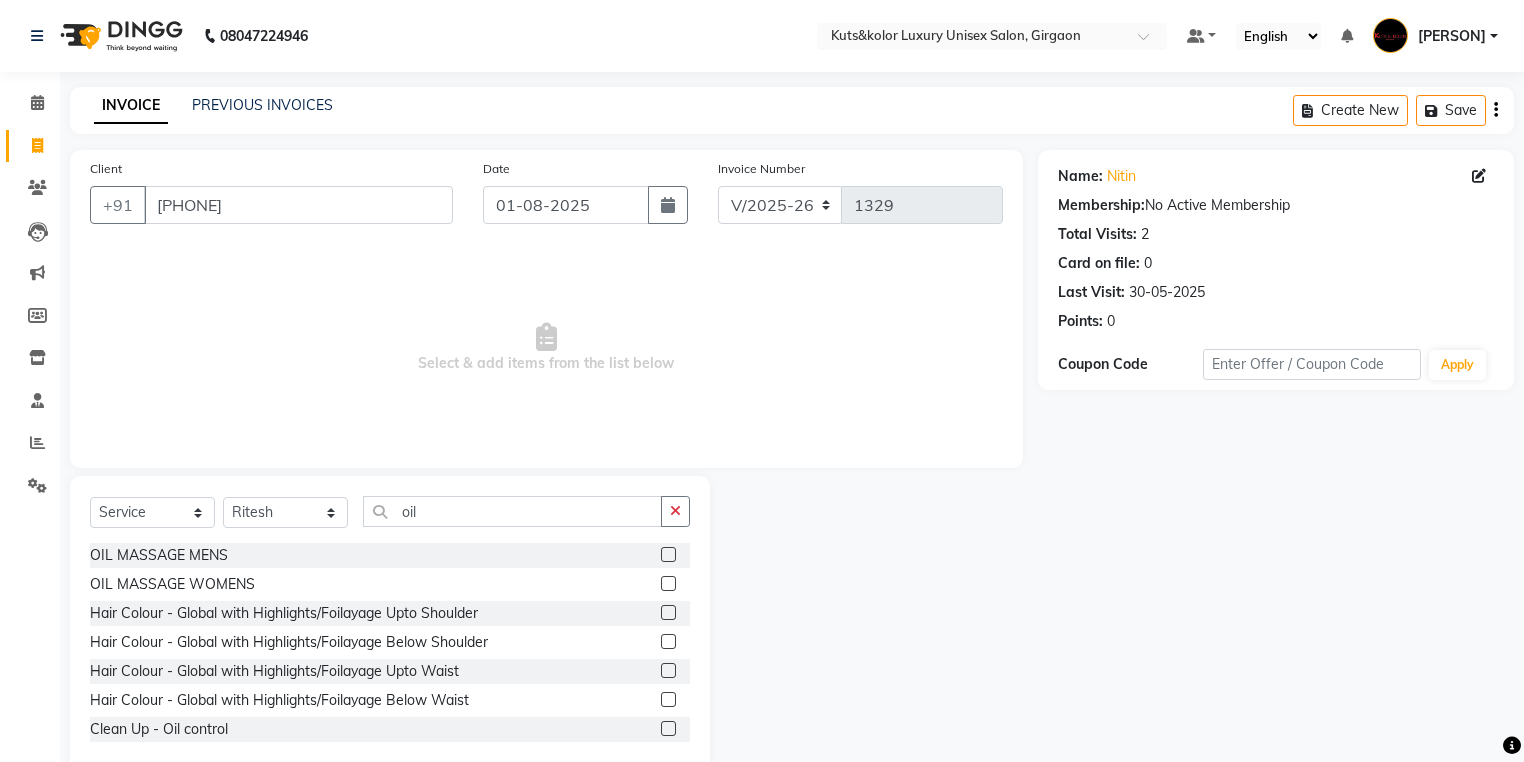 click 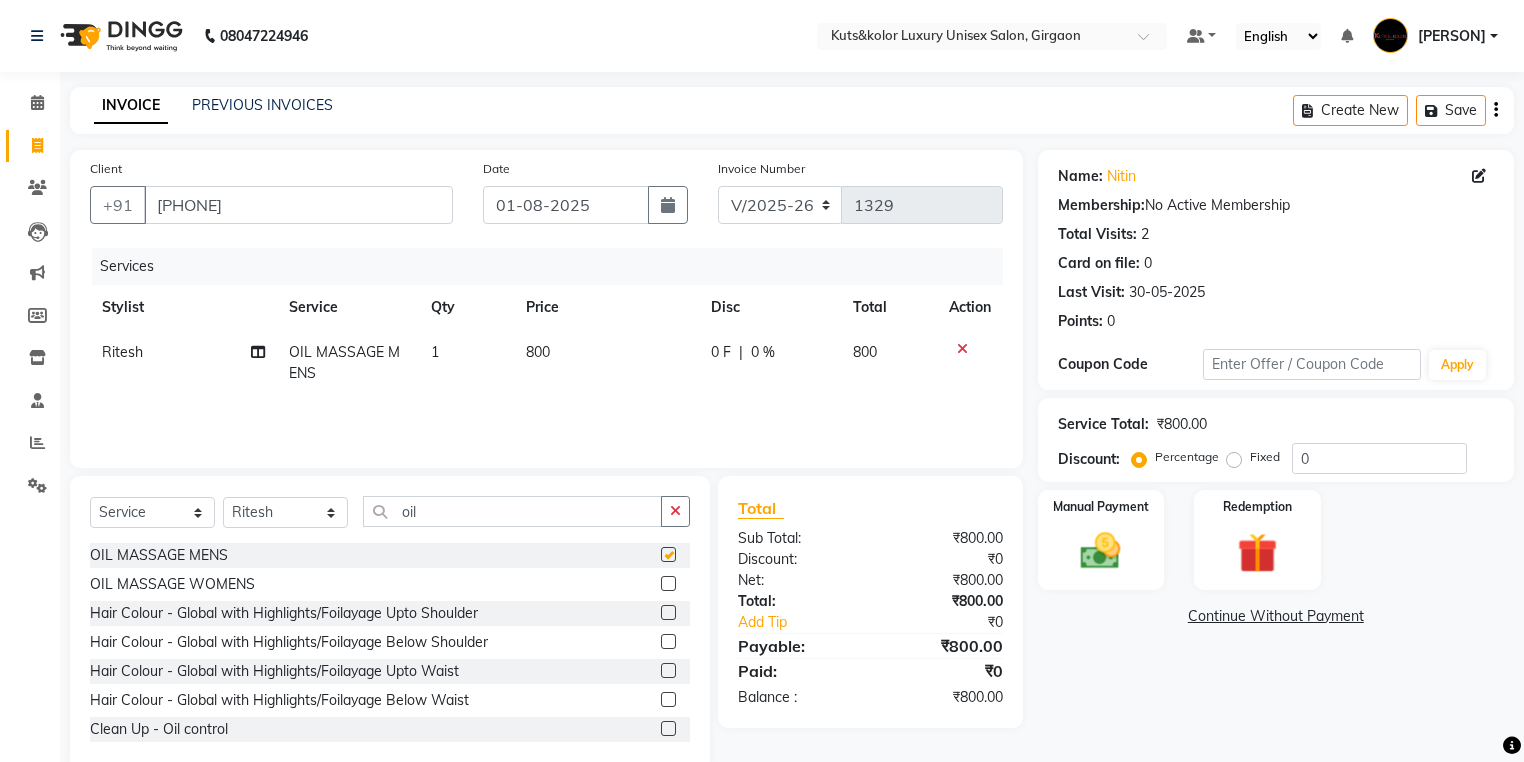checkbox on "false" 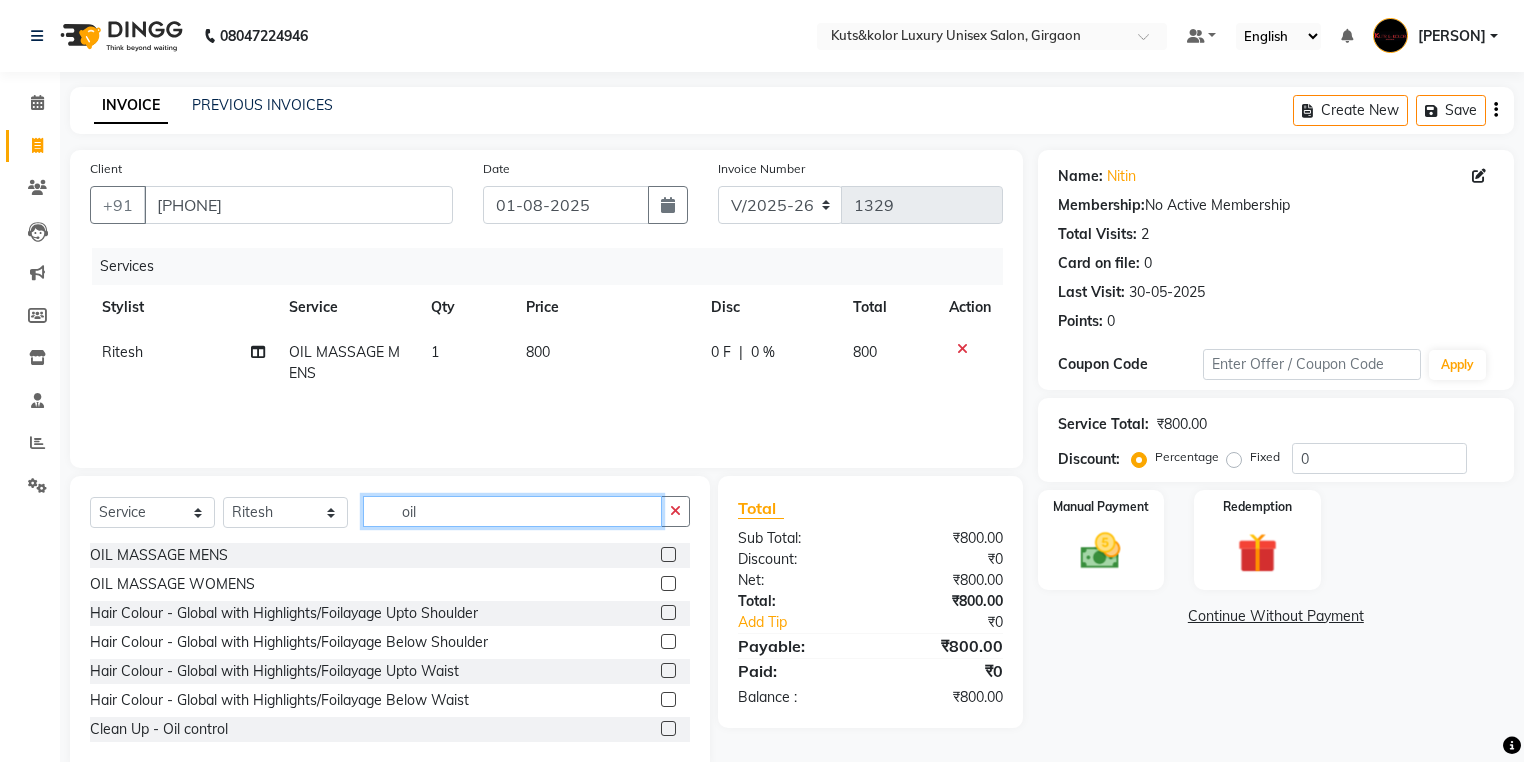 click on "oil" 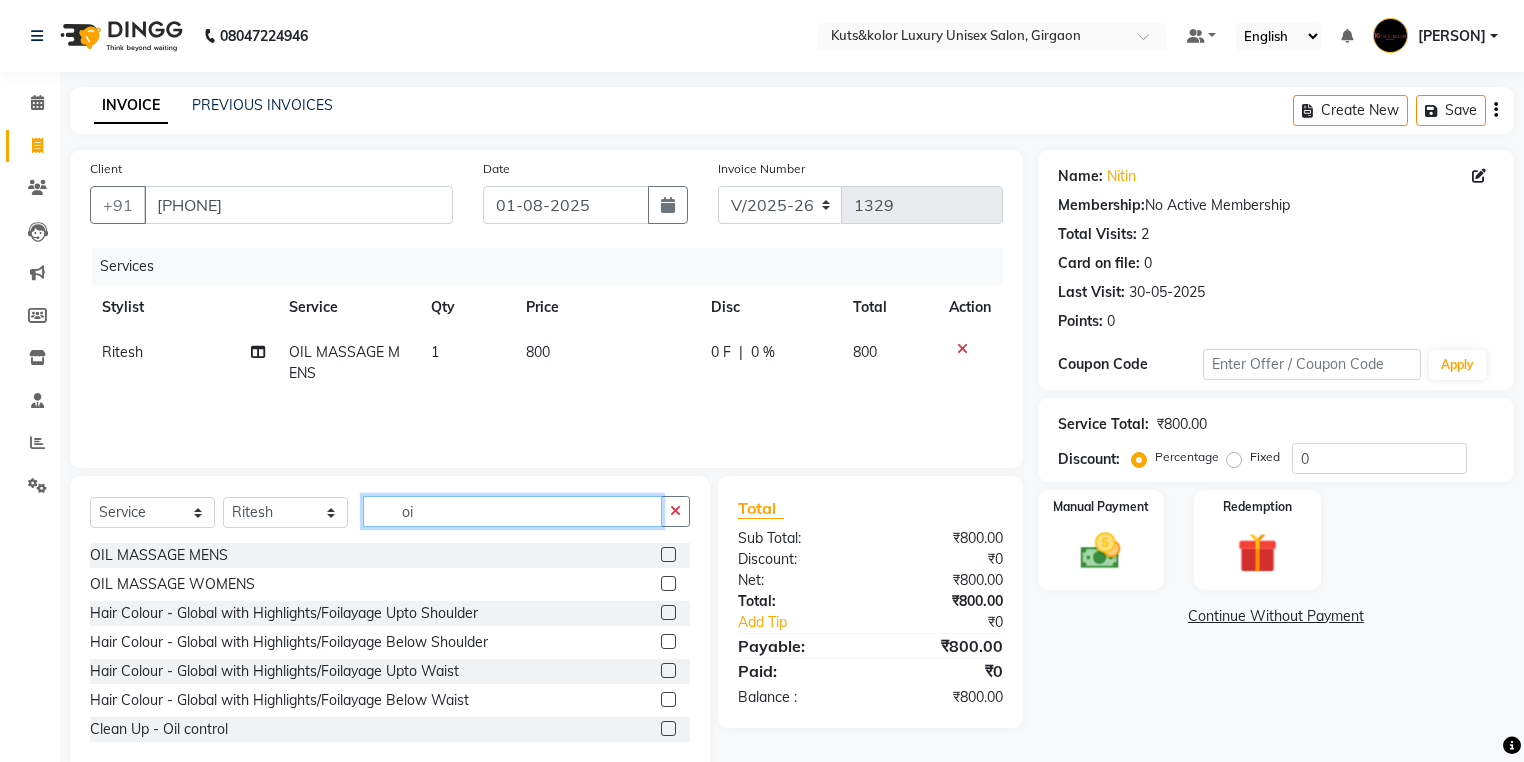 type on "o" 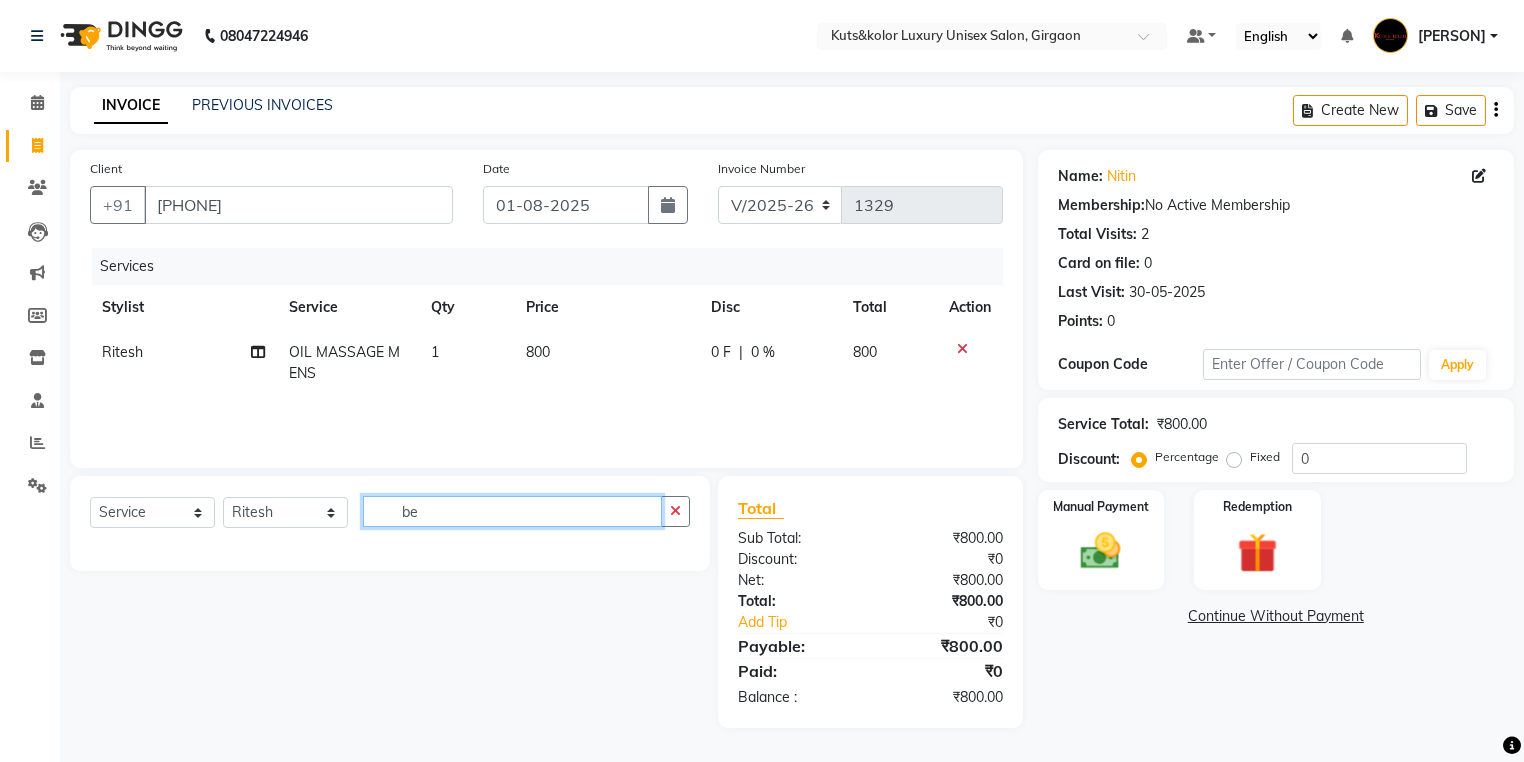type on "b" 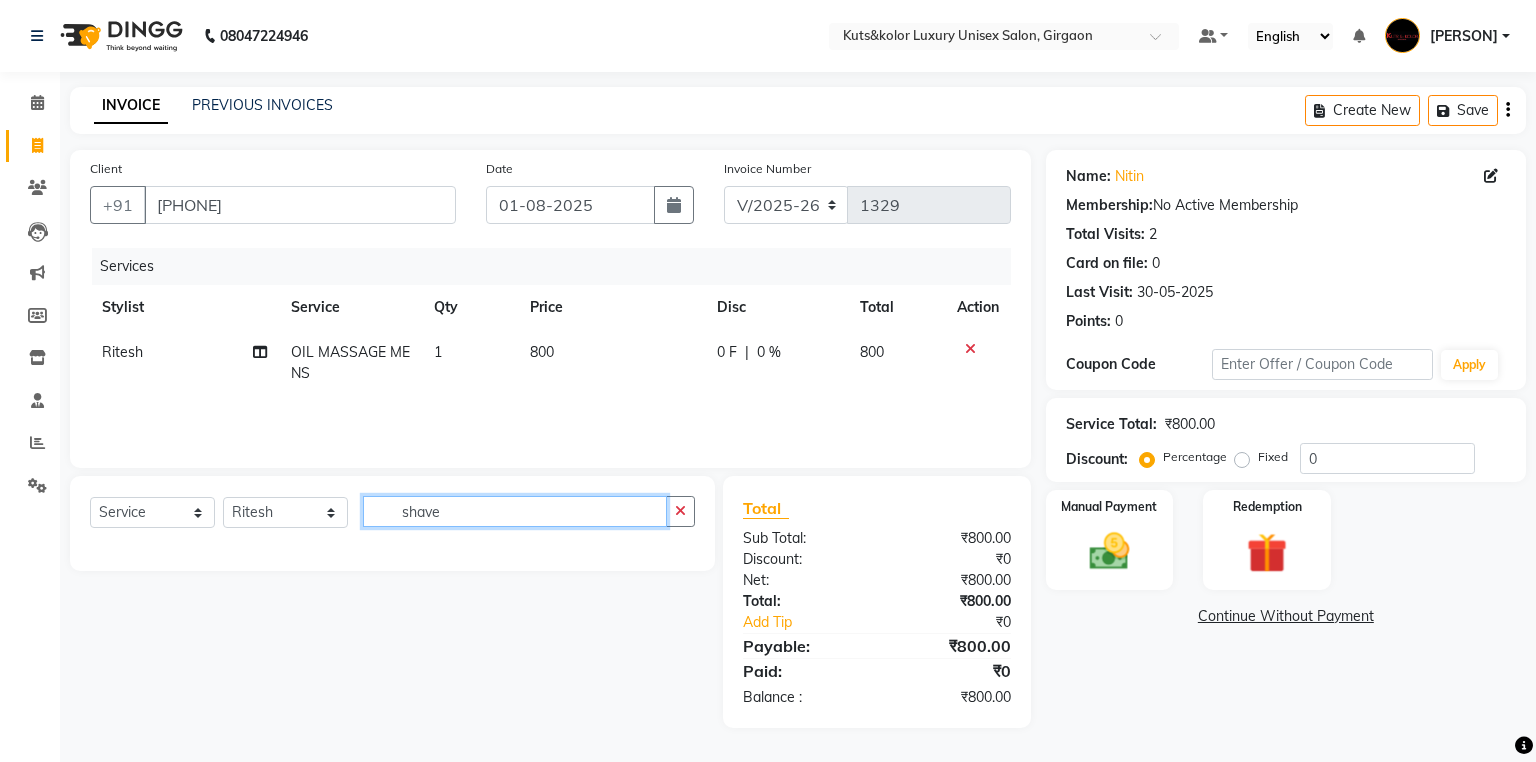 click on "shave" 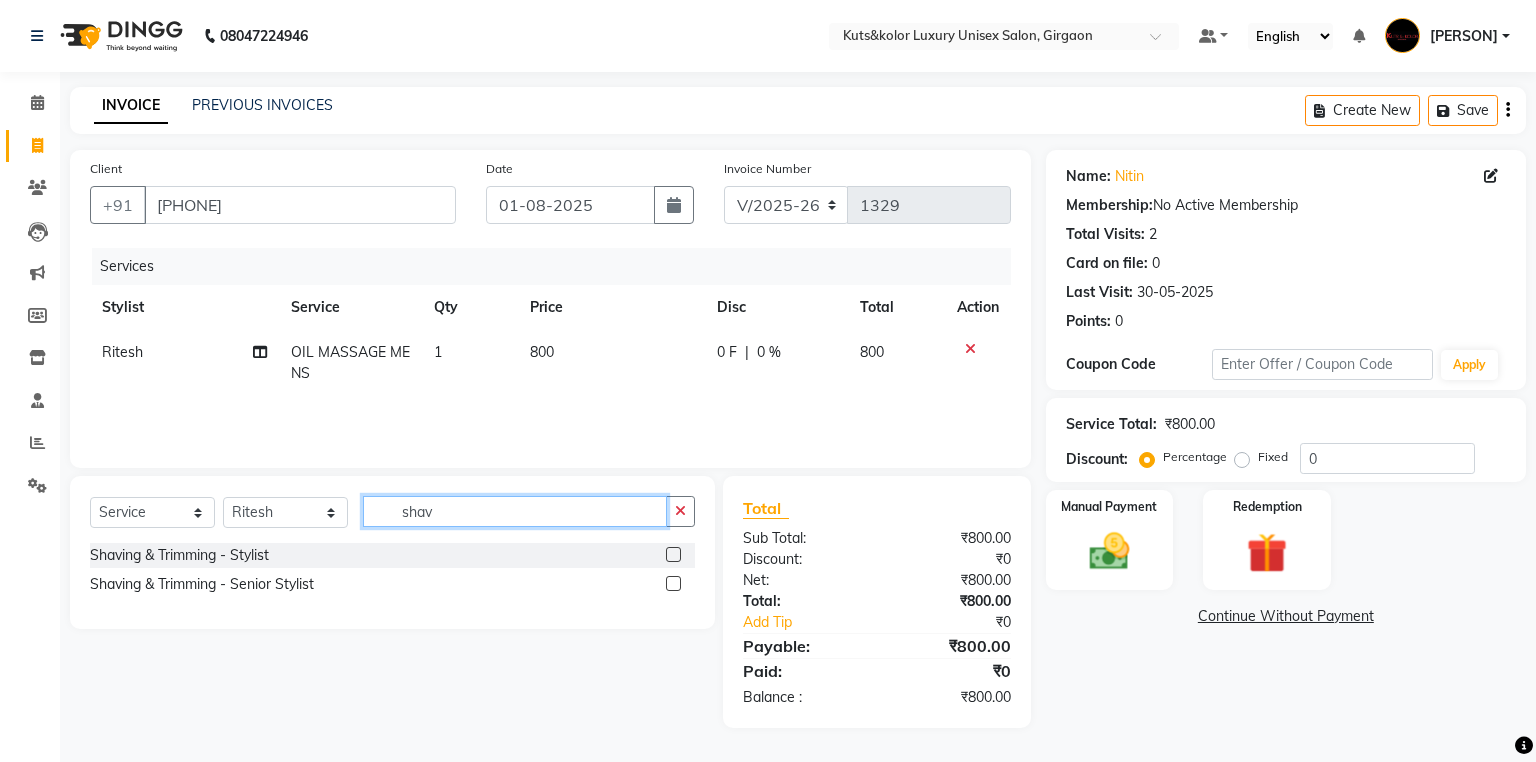 type on "shav" 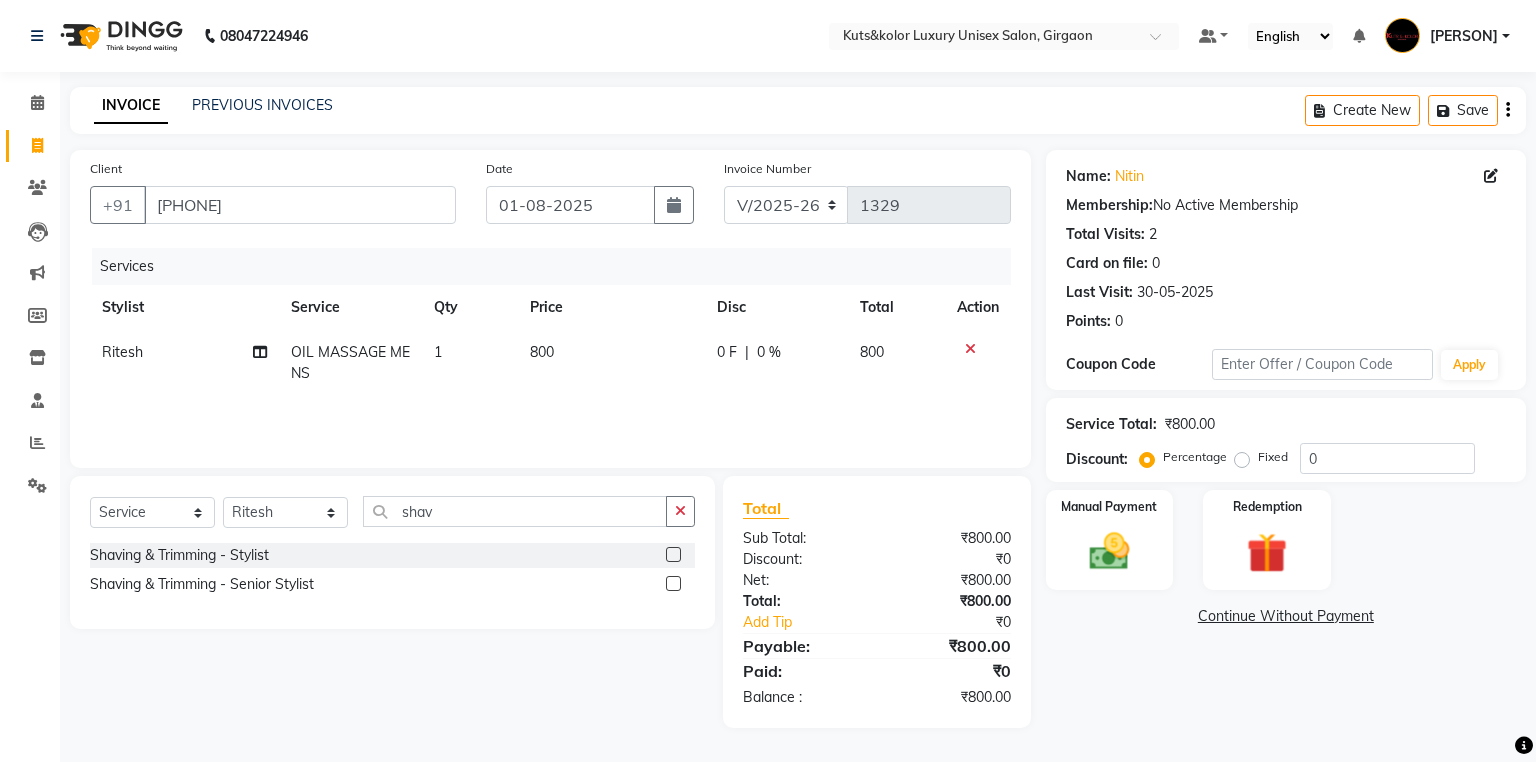 click 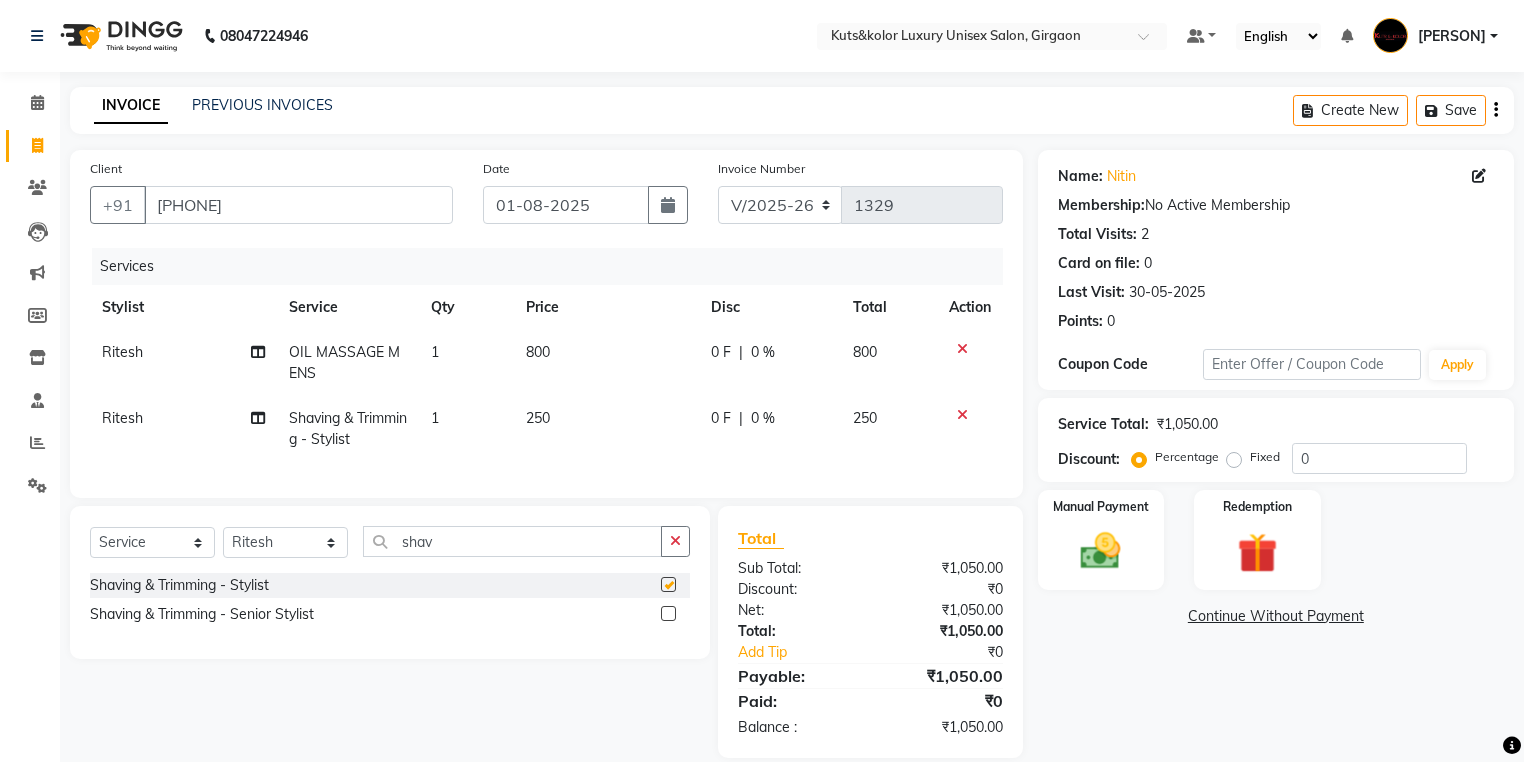 checkbox on "false" 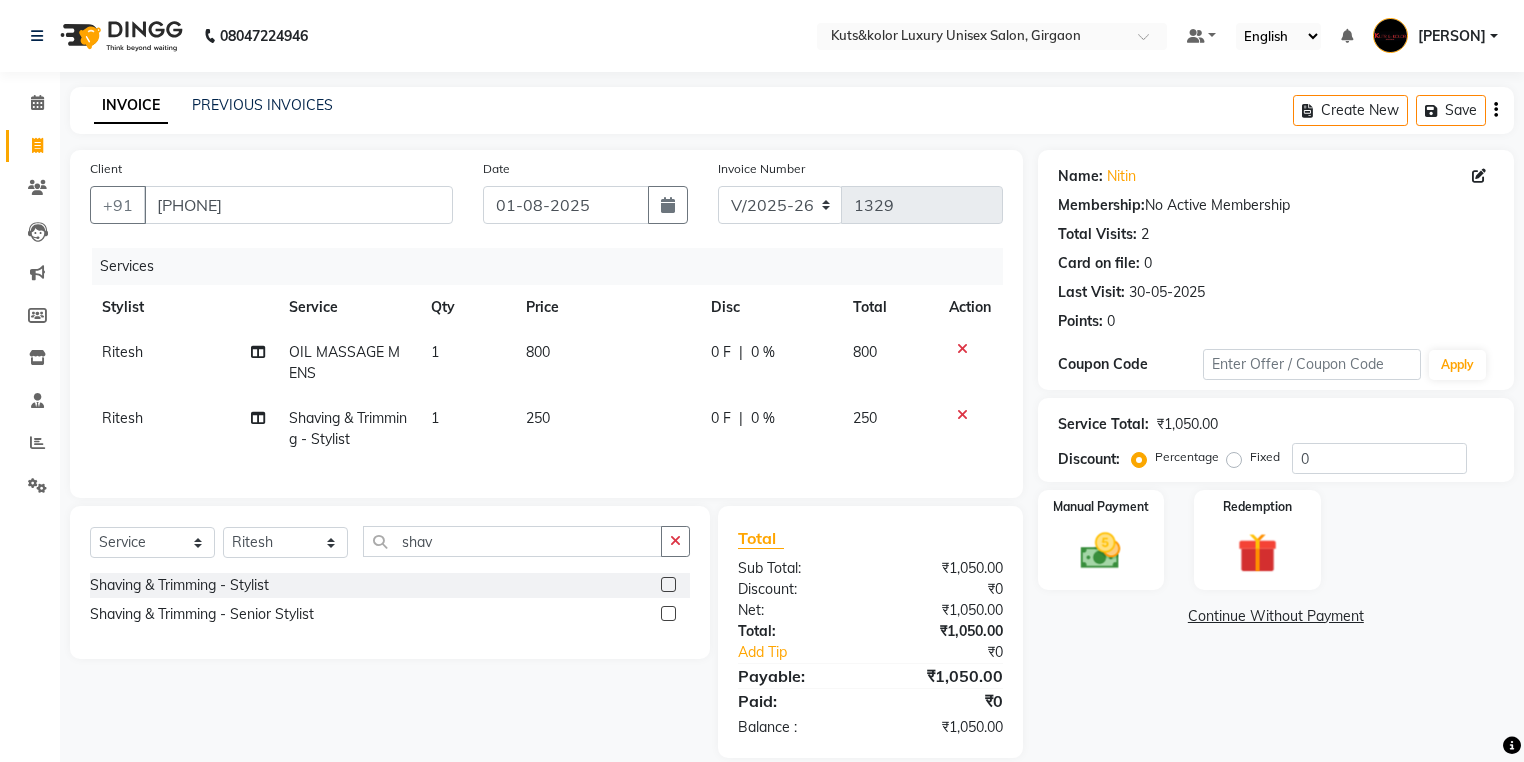 click on "0 F | 0 %" 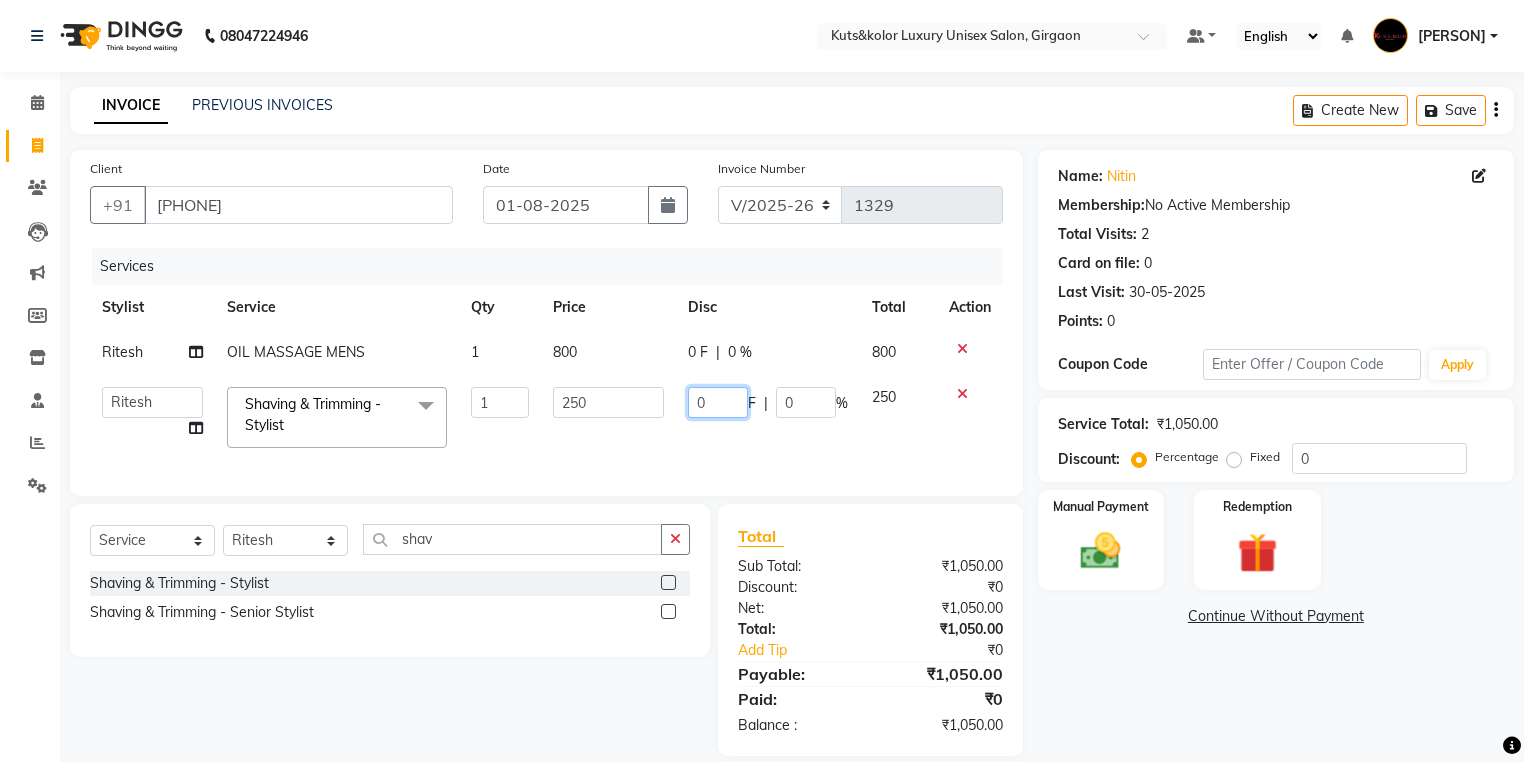 click on "0" 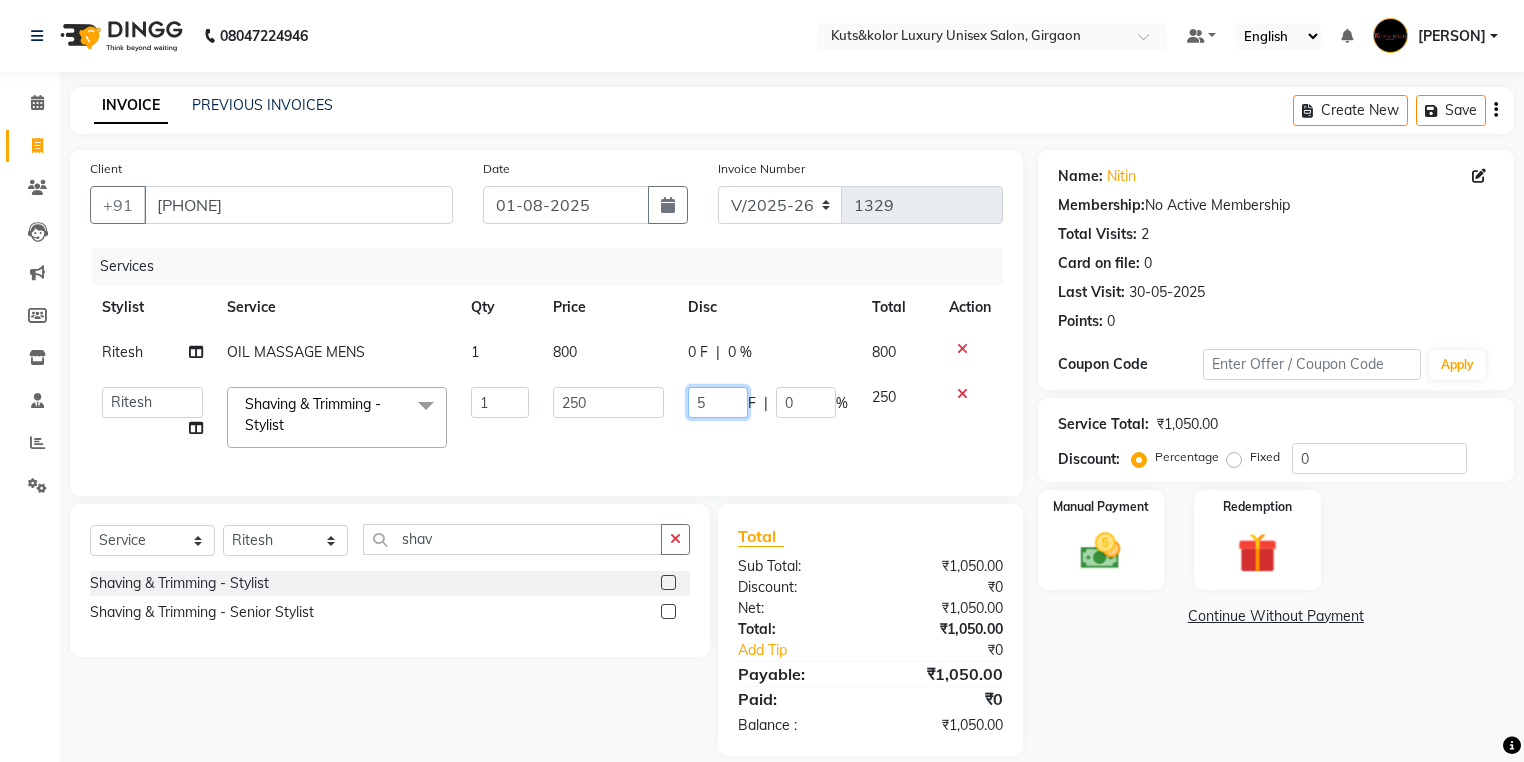 type on "50" 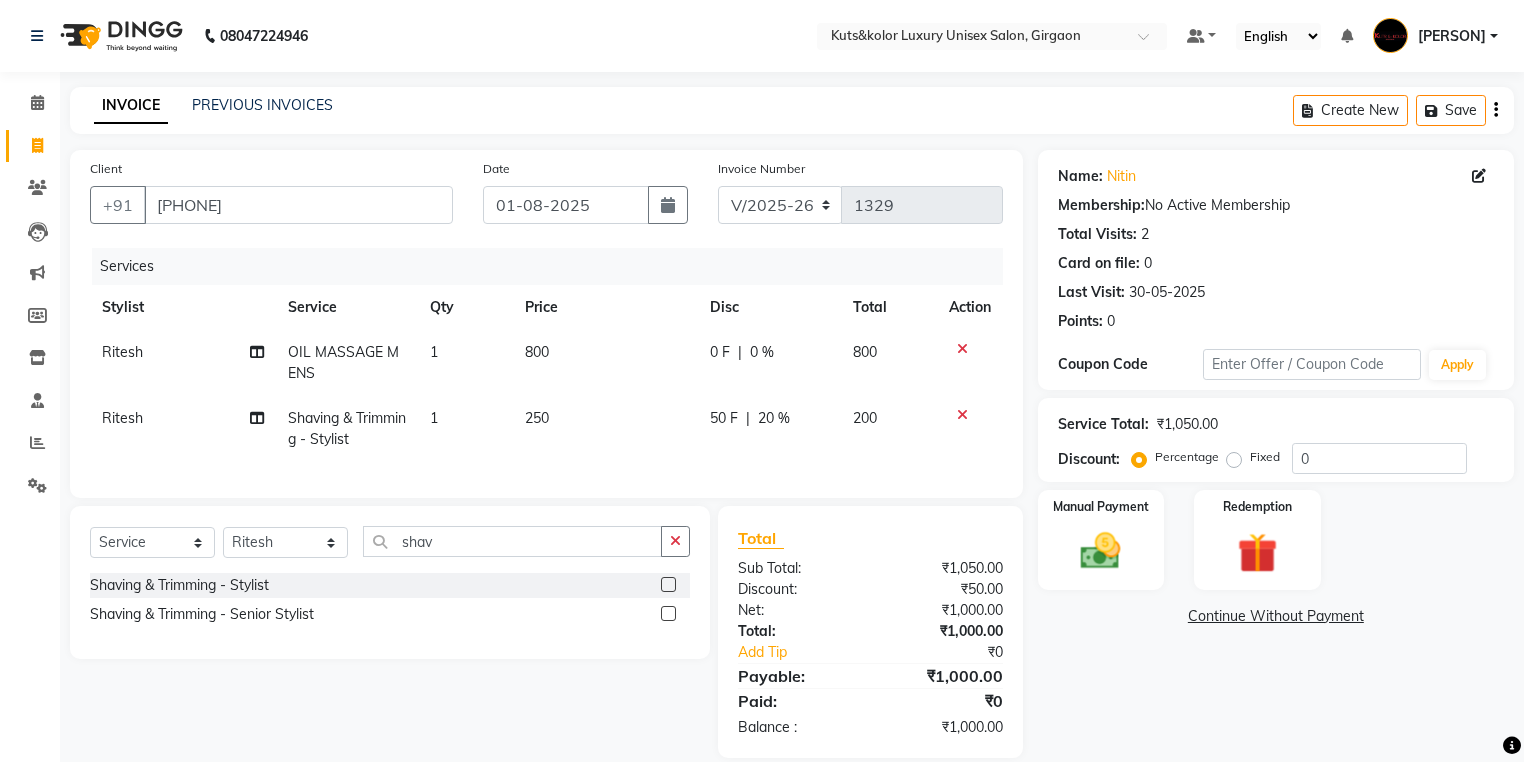 click on "50 F | 20 %" 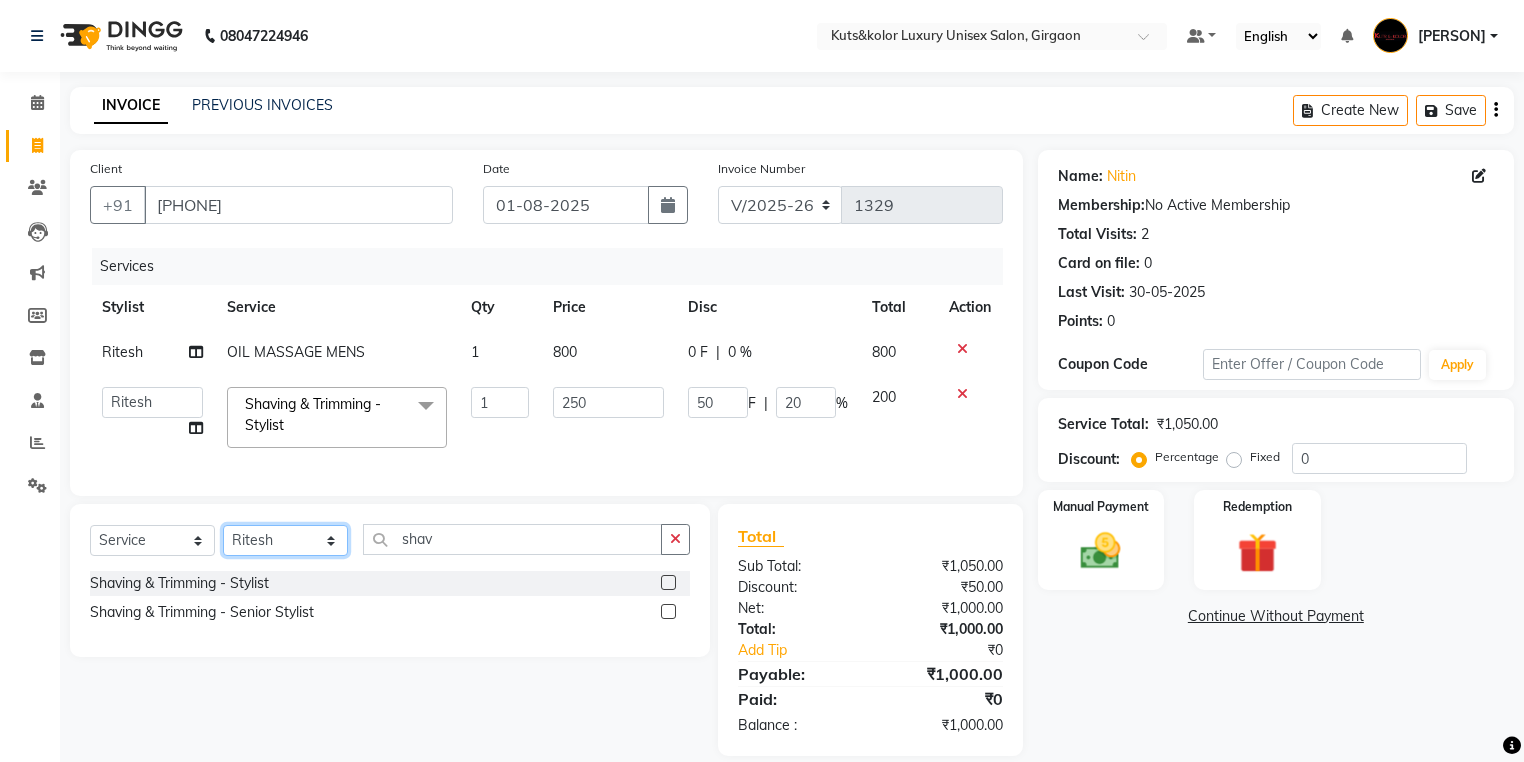 click on "Select Stylist [NAME] [NAME] [NAME] [NAME] [NAME] [NAME] [NAME] [NAME] [NAME] [NAME] [NAME] [NAME] [NAME] [NAME] [NAME] [NAME] [NAME] [NAME] [NAME] [NAME] [NAME]" 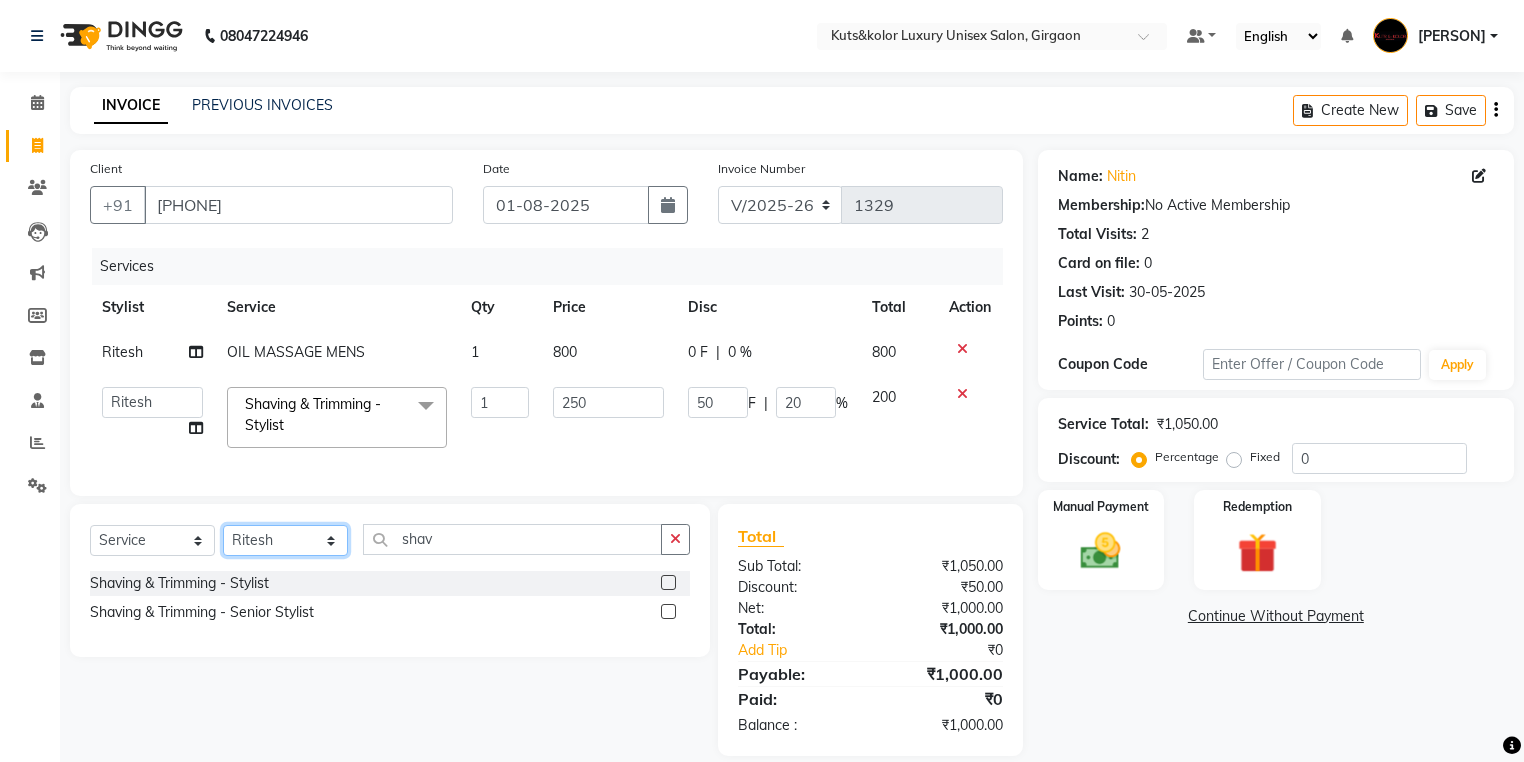 select on "77100" 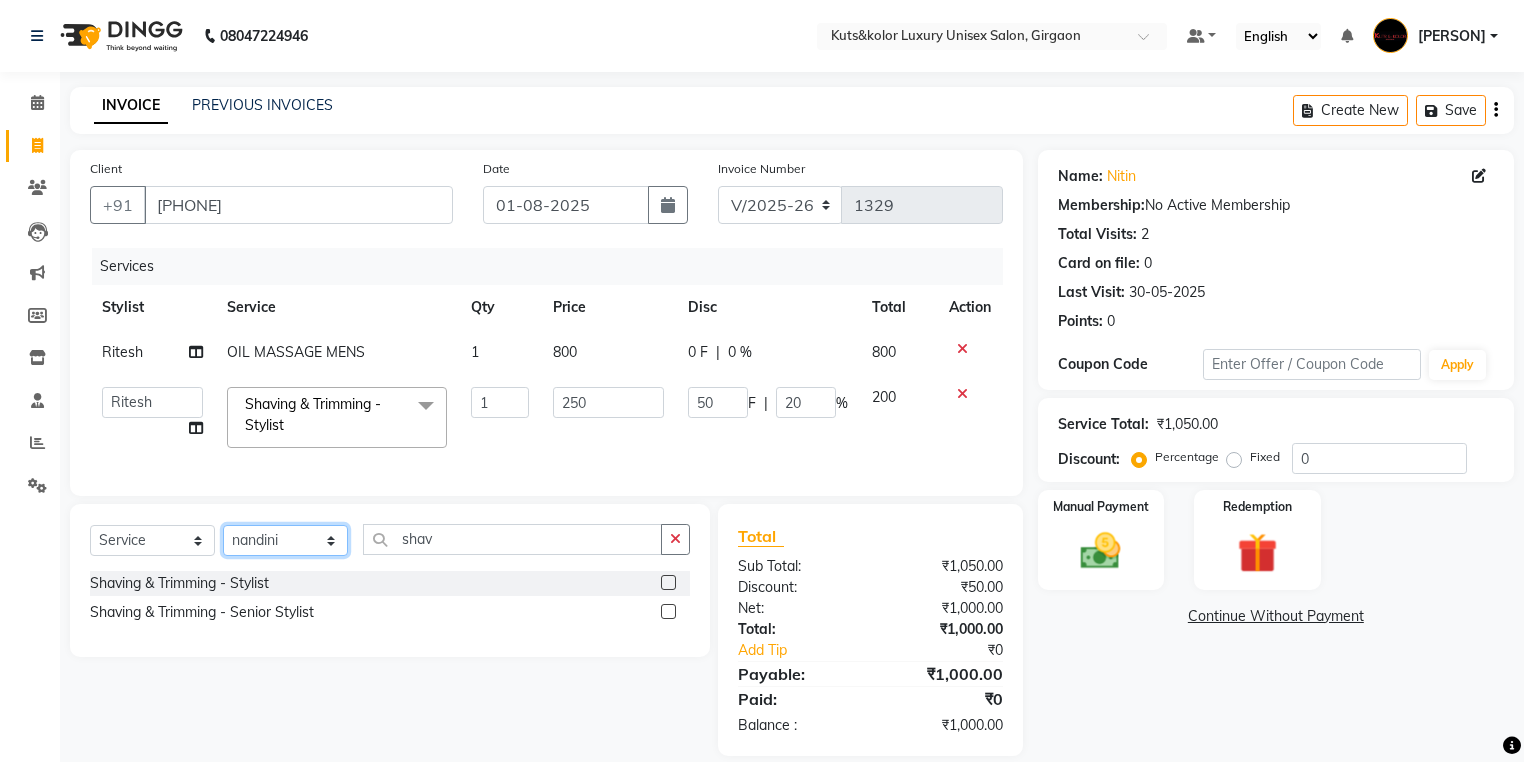click on "Select Stylist [NAME] [NAME] [NAME] [NAME] [NAME] [NAME] [NAME] [NAME] [NAME] [NAME] [NAME] [NAME] [NAME] [NAME] [NAME] [NAME] [NAME] [NAME] [NAME] [NAME] [NAME]" 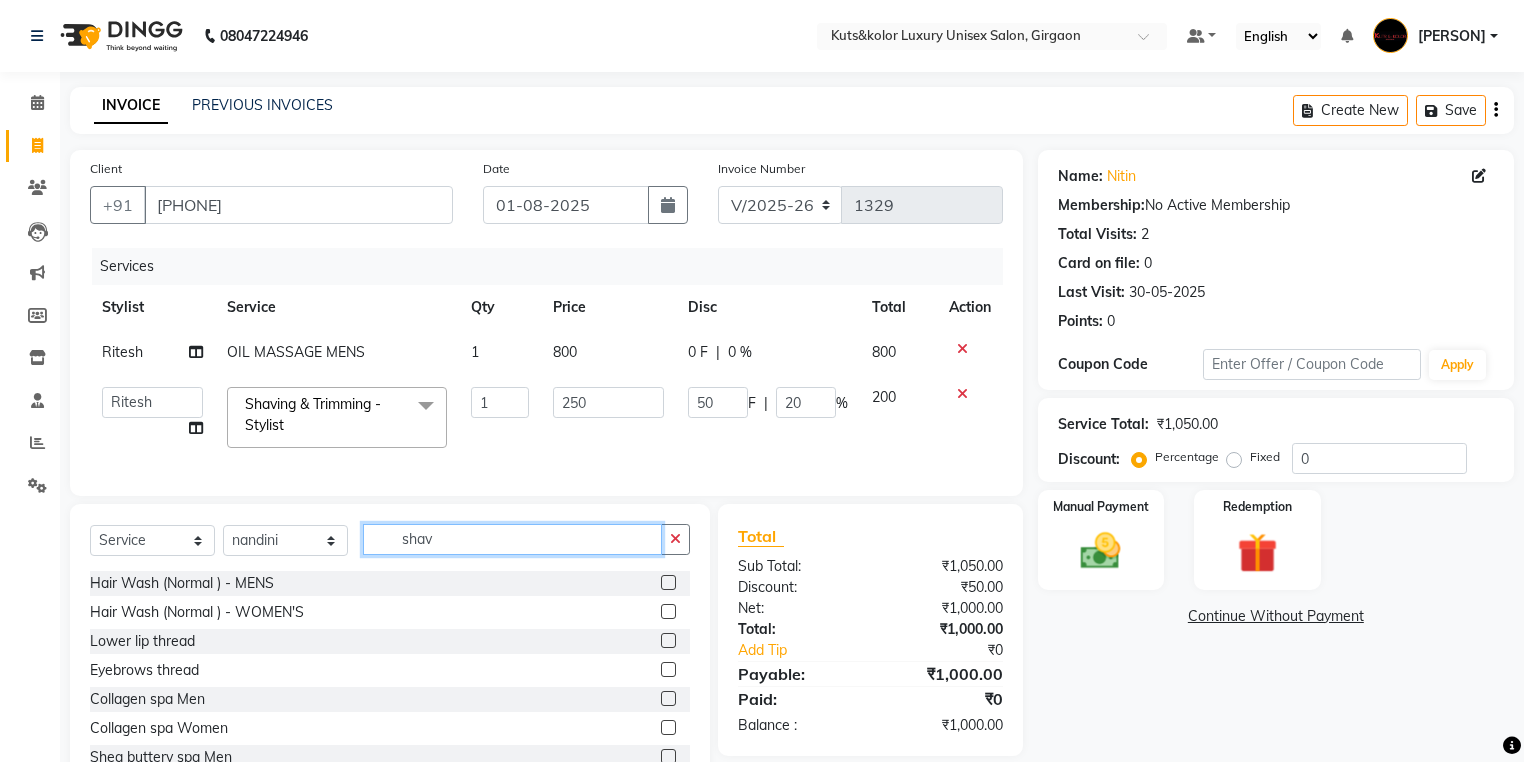 click on "shav" 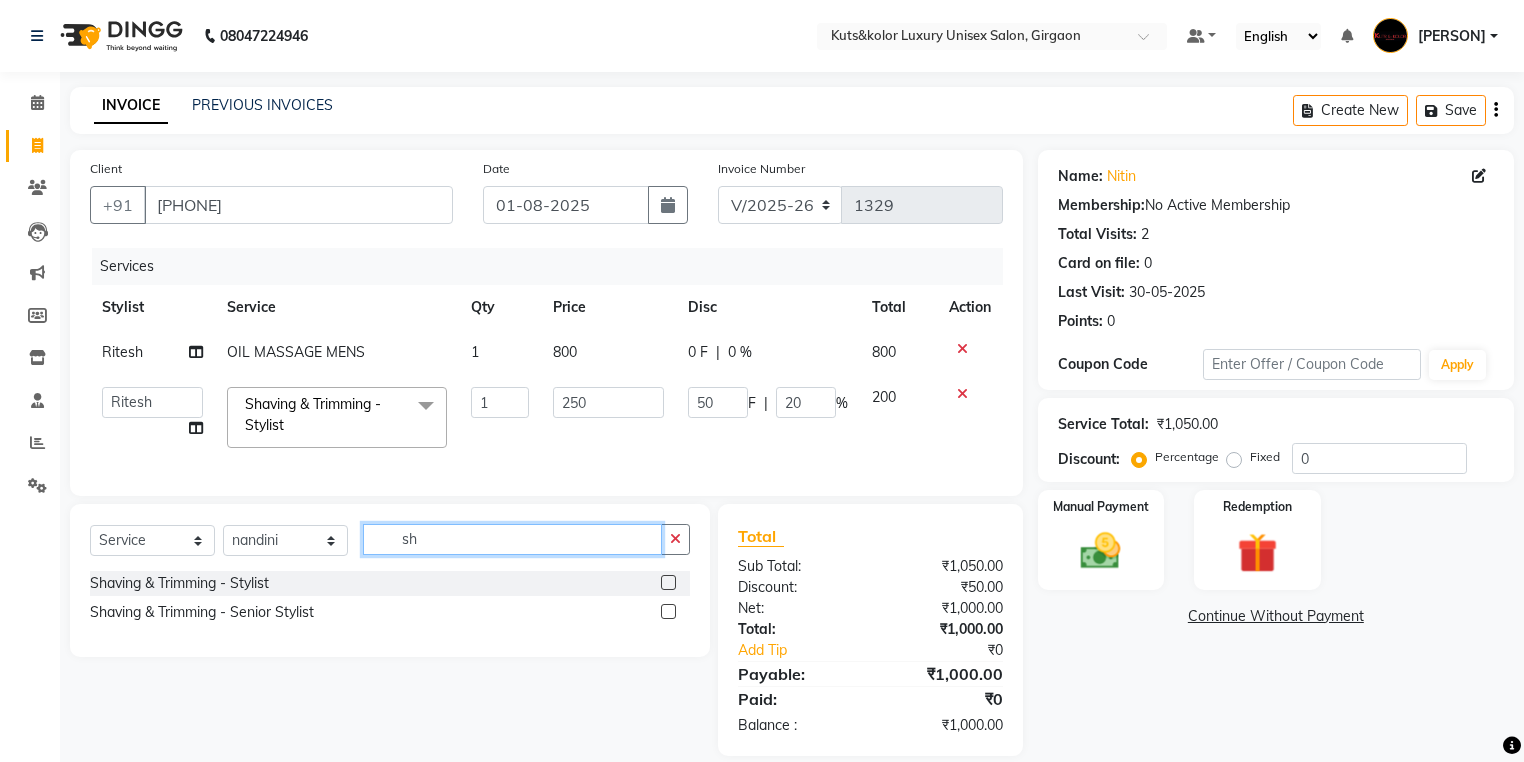 type on "s" 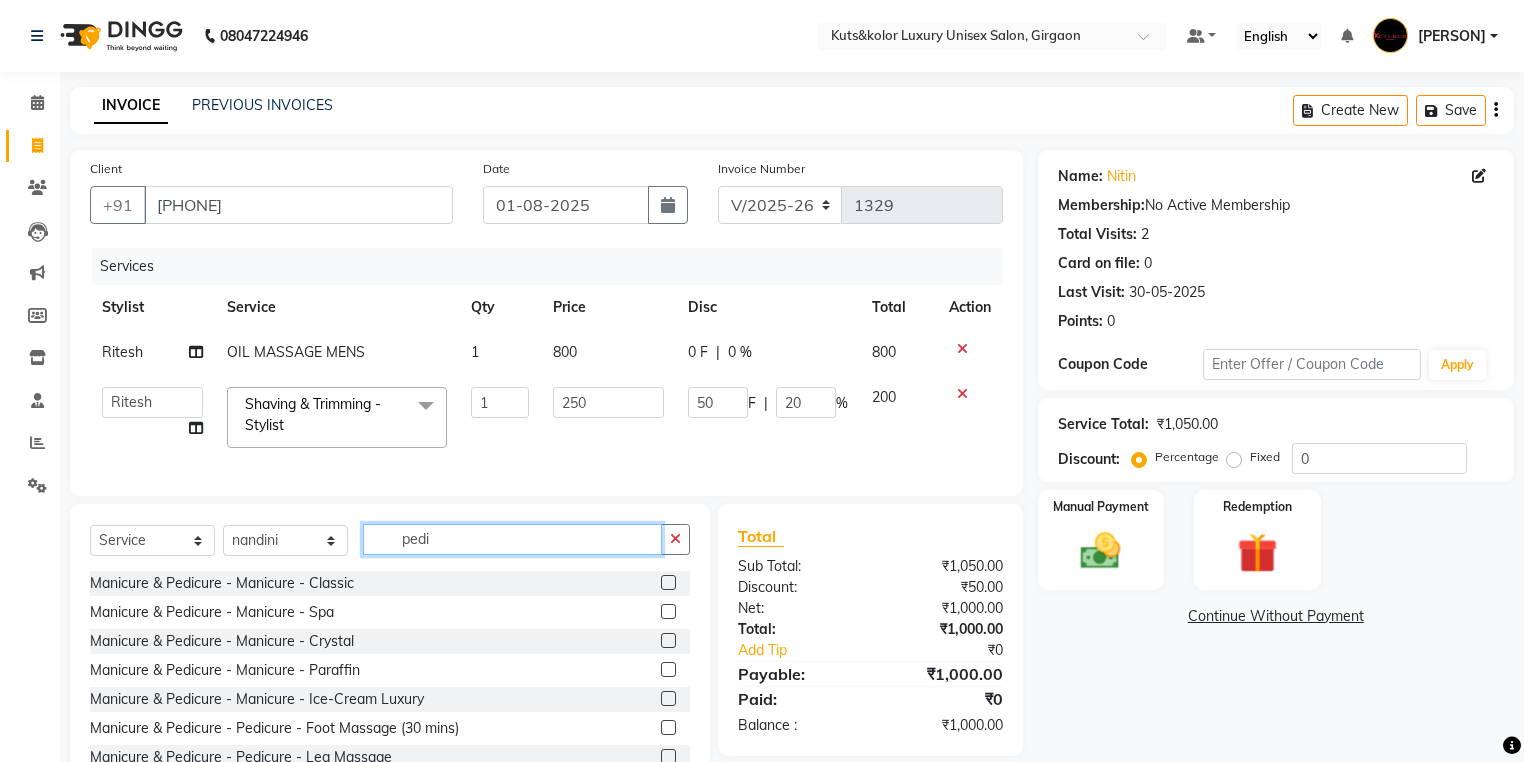 type on "pedi" 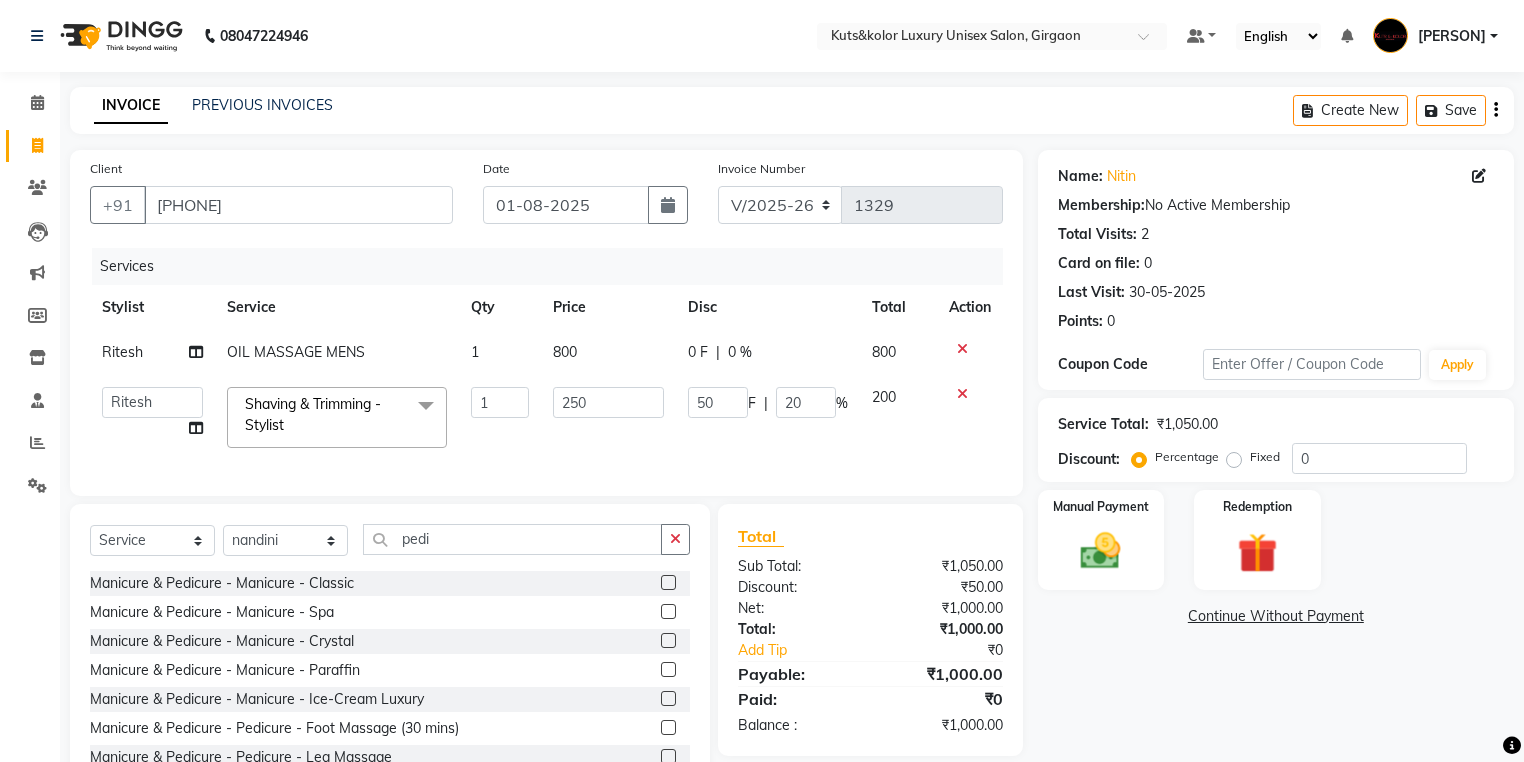 click 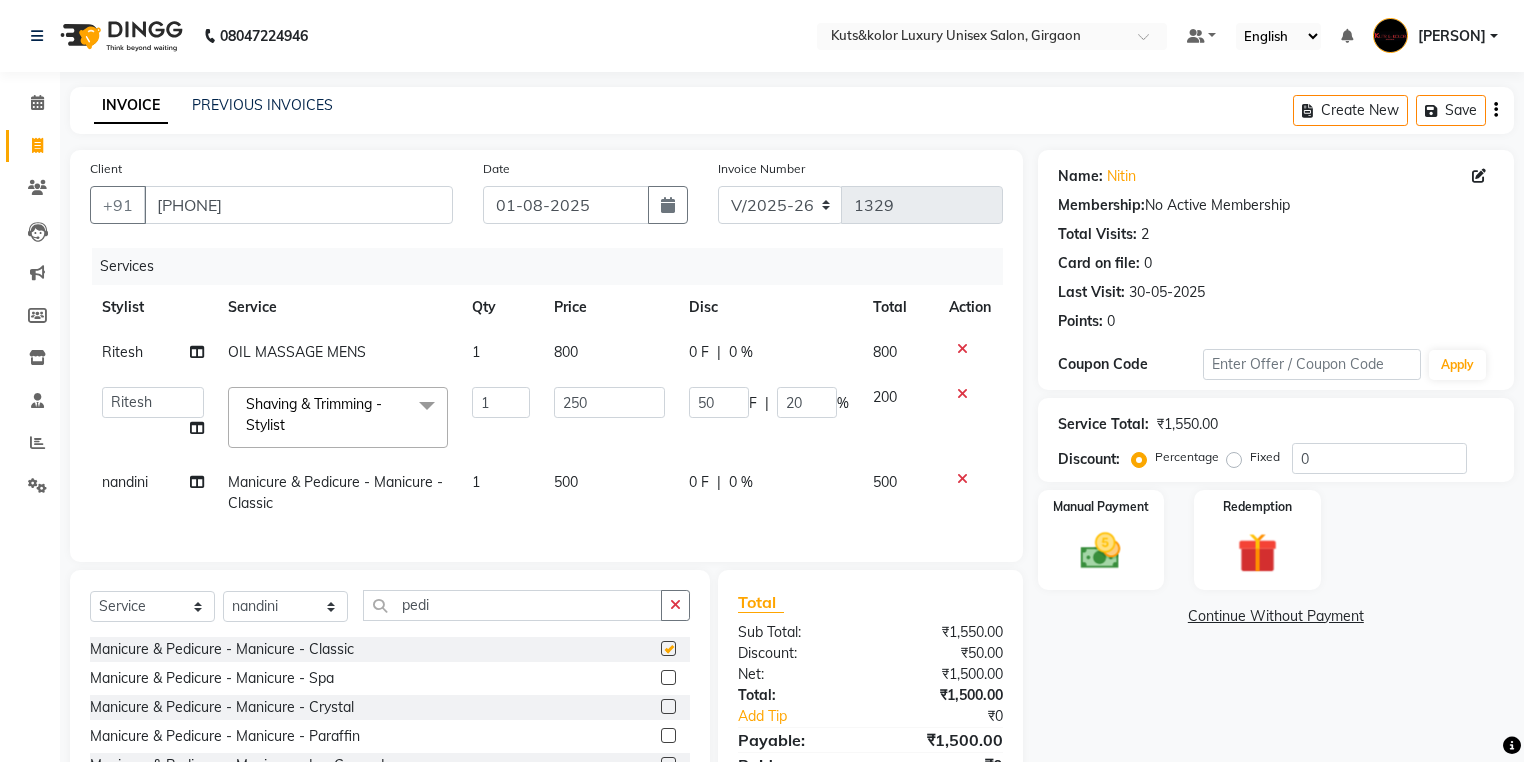 checkbox on "false" 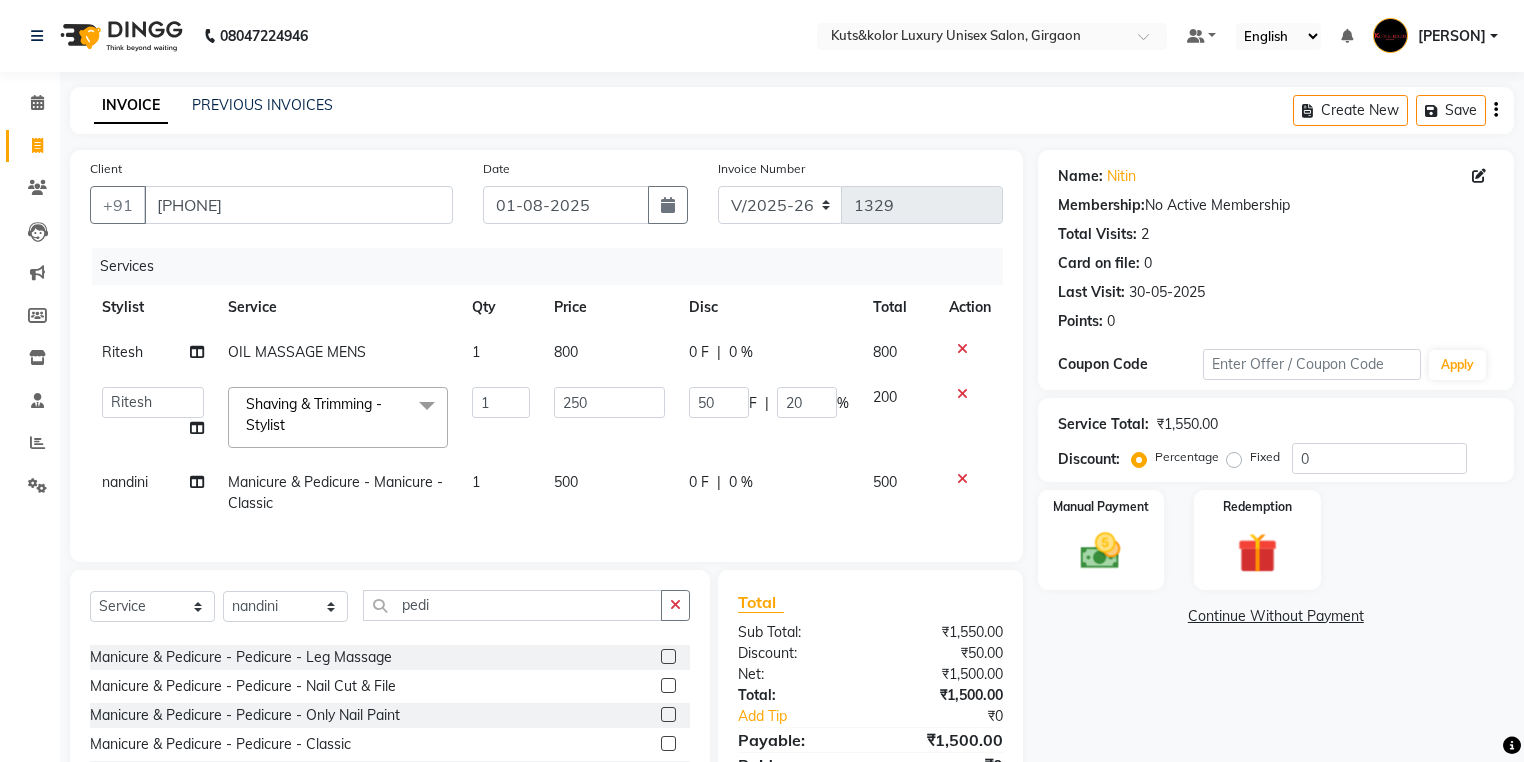 scroll, scrollTop: 205, scrollLeft: 0, axis: vertical 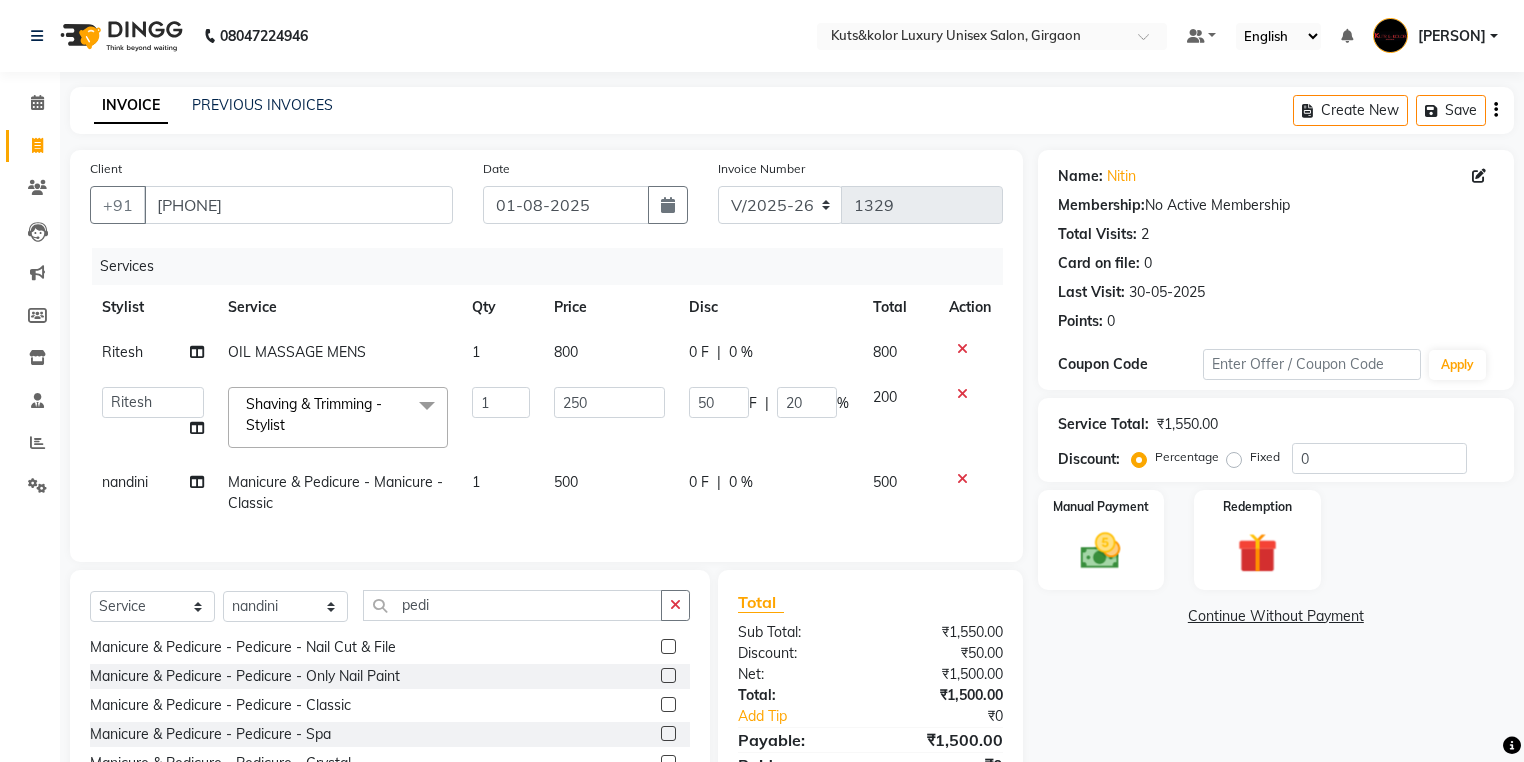 click 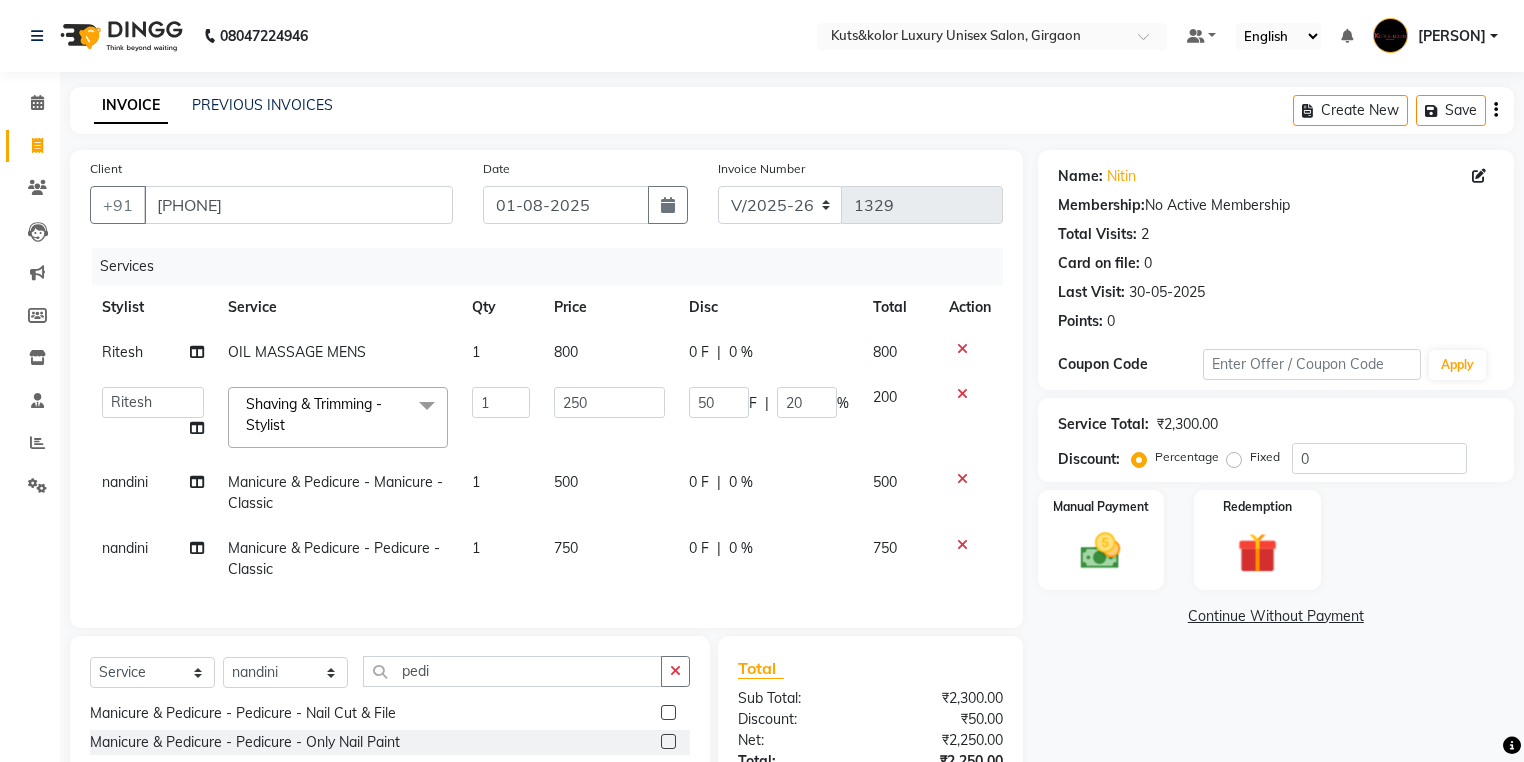 checkbox on "false" 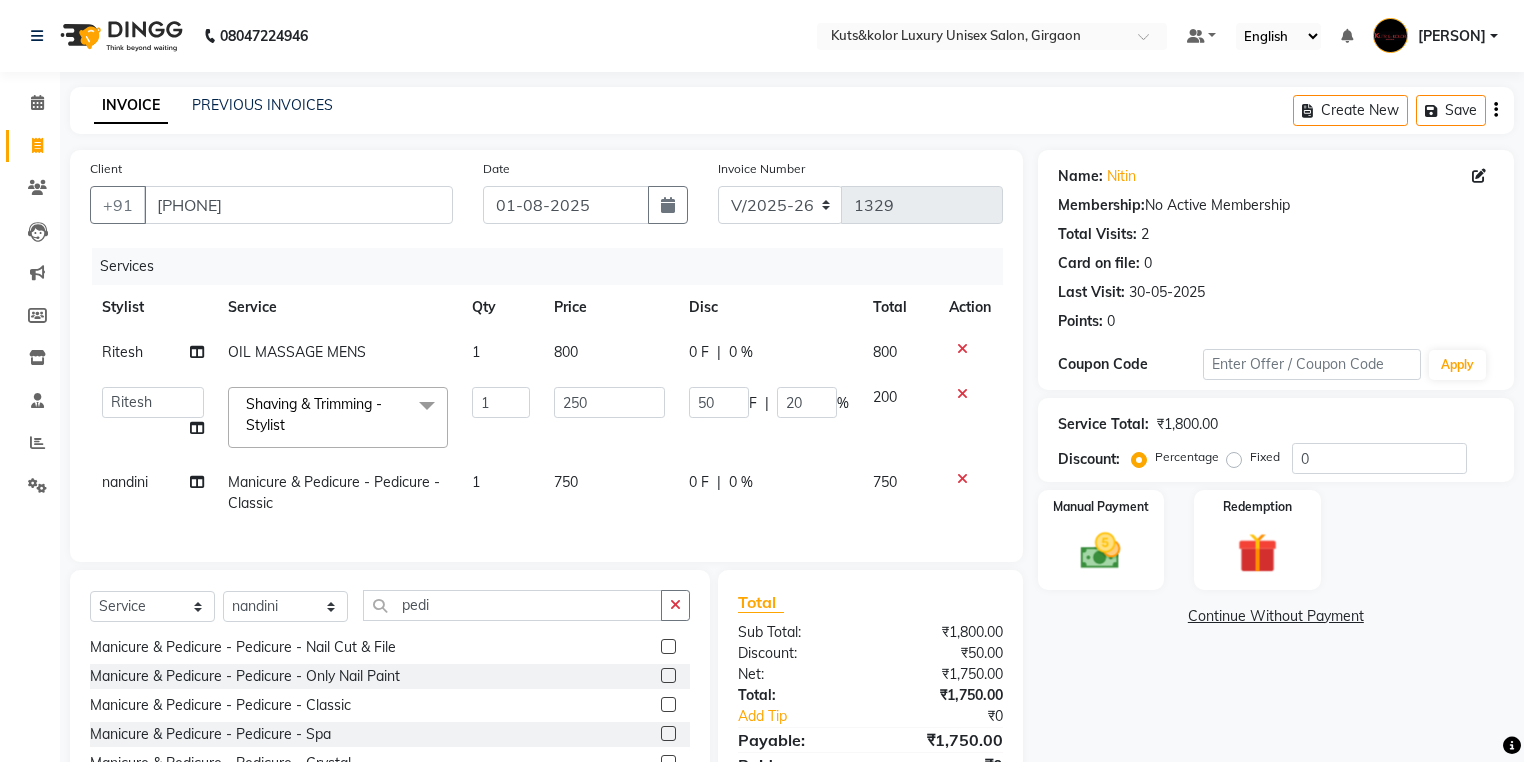click on "0 F" 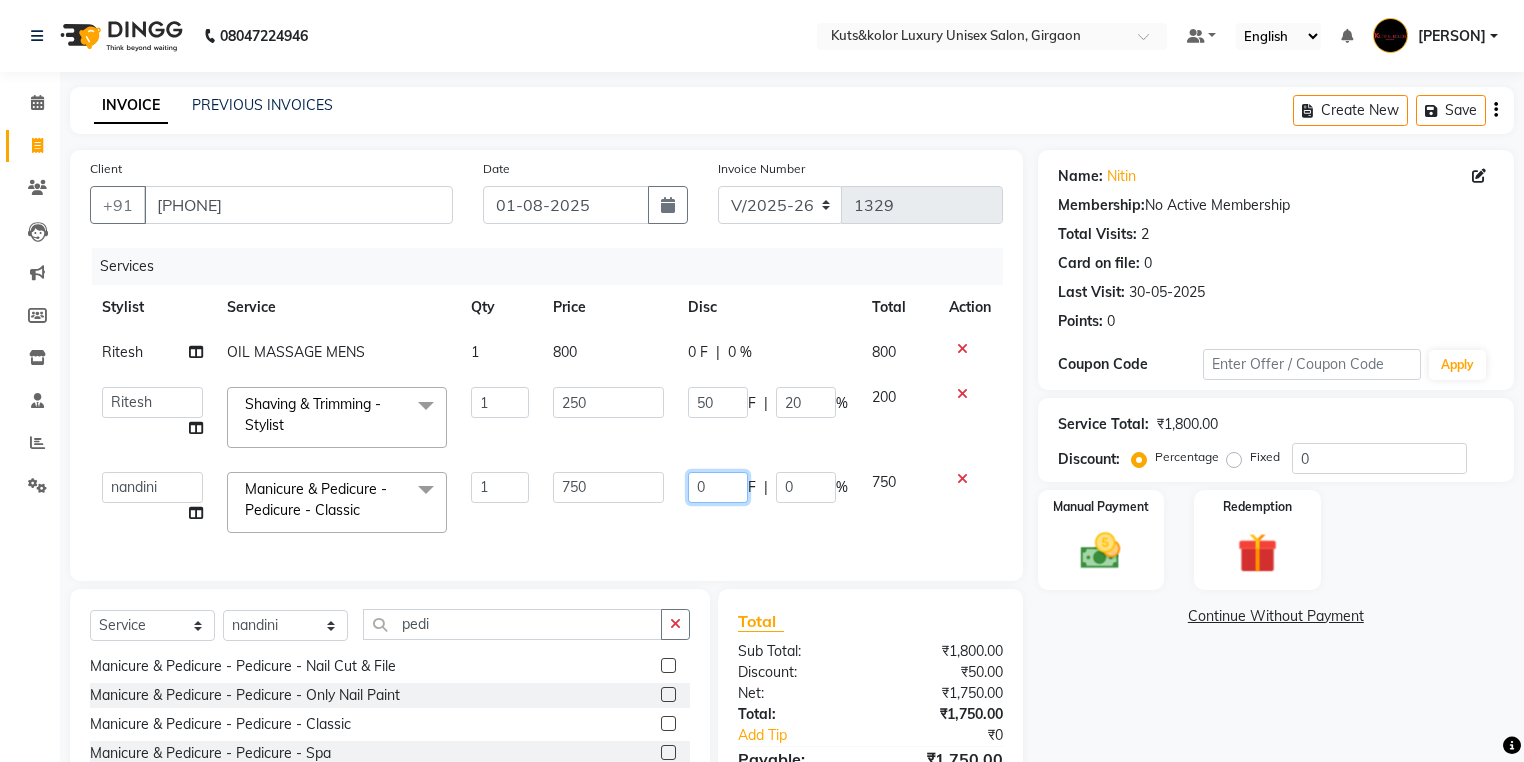 click on "0" 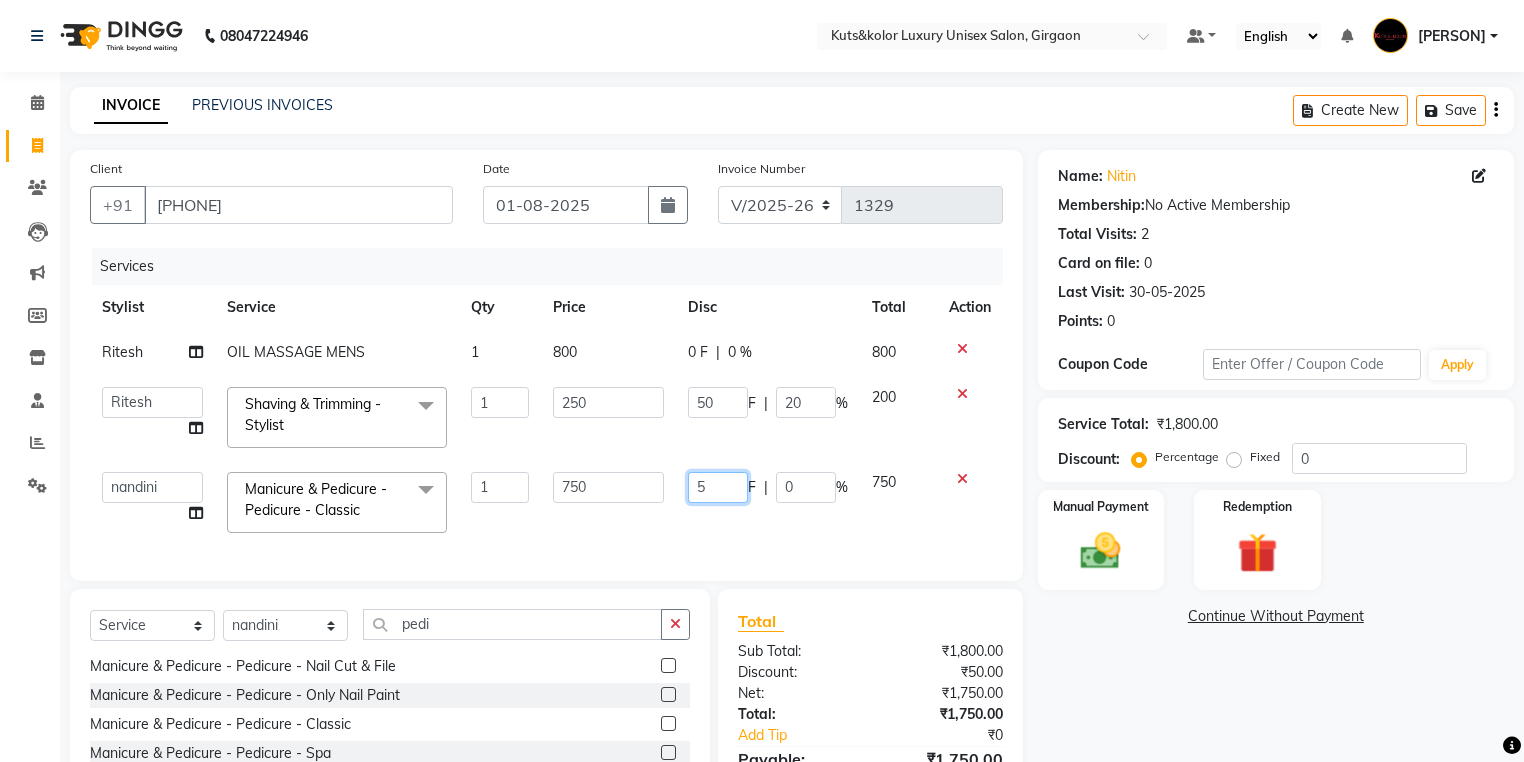 type on "50" 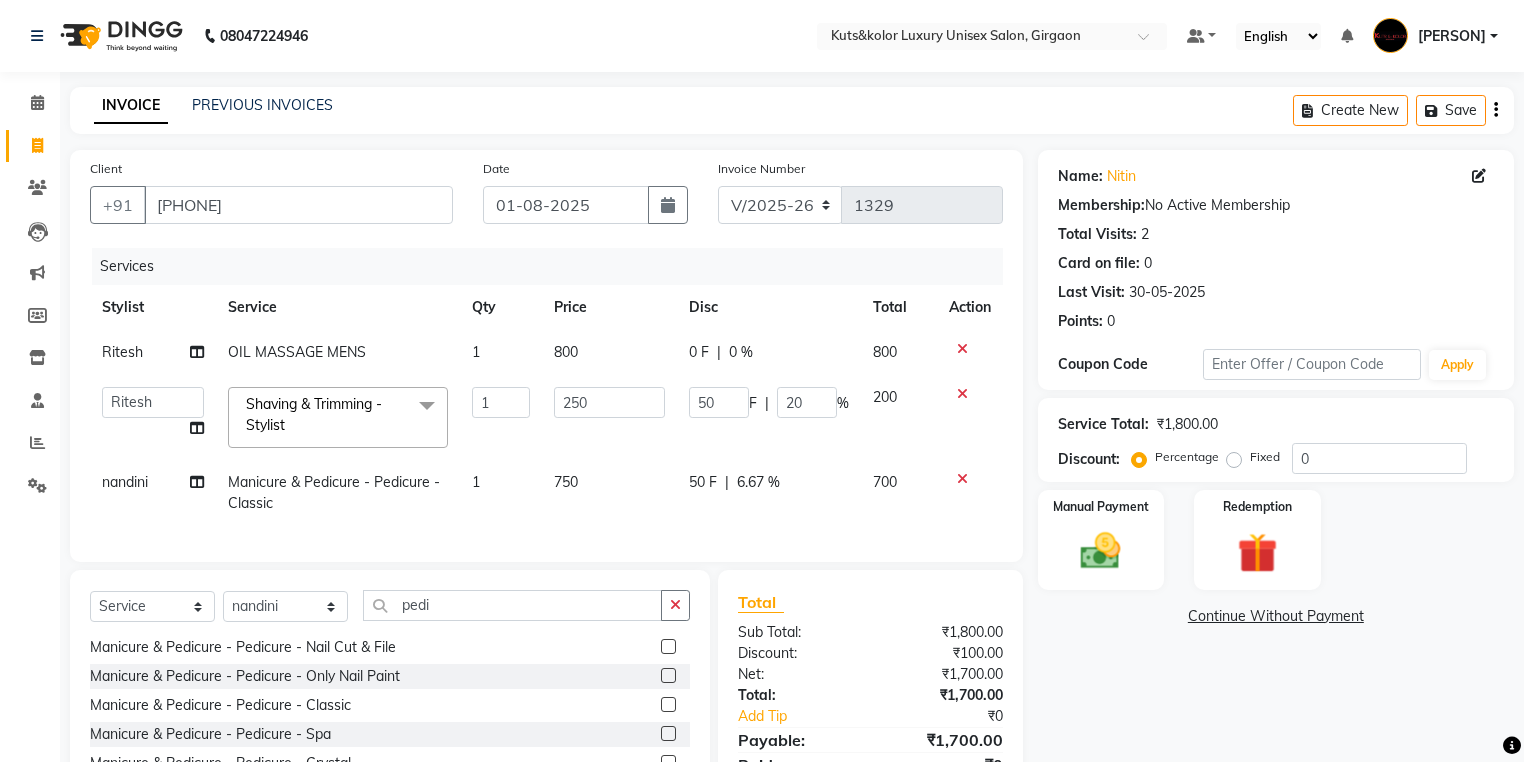 click on "Services Stylist Service Qty Price Disc Total Action Ritesh OIL MASSAGE MENS 1 800 0 F | 0 % 800  aman salmani   Arti beautiction   Jasim Ansari   Kavya (nail artist)   Manish    Mary   Matloob Salmani   nandini   NEHA   Ritesh   Ruksar   Sagarika   Savita   tarik  Shaving & Trimming - Stylist  x Hair Wash (Normal )   -   MENS Hair Wash (Normal )   -   WOMEN'S Lower lip thread Eyebrows thread  Collagen spa Men  Collagen spa Women  Shea butterv spa Men  Shea butter spa Women Eyebrows wax Haircut - Stylist Haircut - Hair Expert Haircut - Creative Head (Jyoti/Jasim) Haircut - Fringes/Flicks cuts (Onwards) Wash and Blowdry - Upto Shoulder Wash and Blowdry - Below Shoulder Wash and Blowdry - Upto waist Styling - Only Blowdry Upto Shoulder Styling - Only Blowdry Below Shoulder Styling - Only Blowdry Upto Waist Ironing/Tongs Curl/Wavy Texture - Upto Shoulder Ironing/Tongs Curl/Wavy Texture - Below Shoulder Ironing/Tongs Curl/Wavy Texture - Upto Waist Splitend Removal - Splitend Removal Scalp Detox - Scalp Detox 1 F" 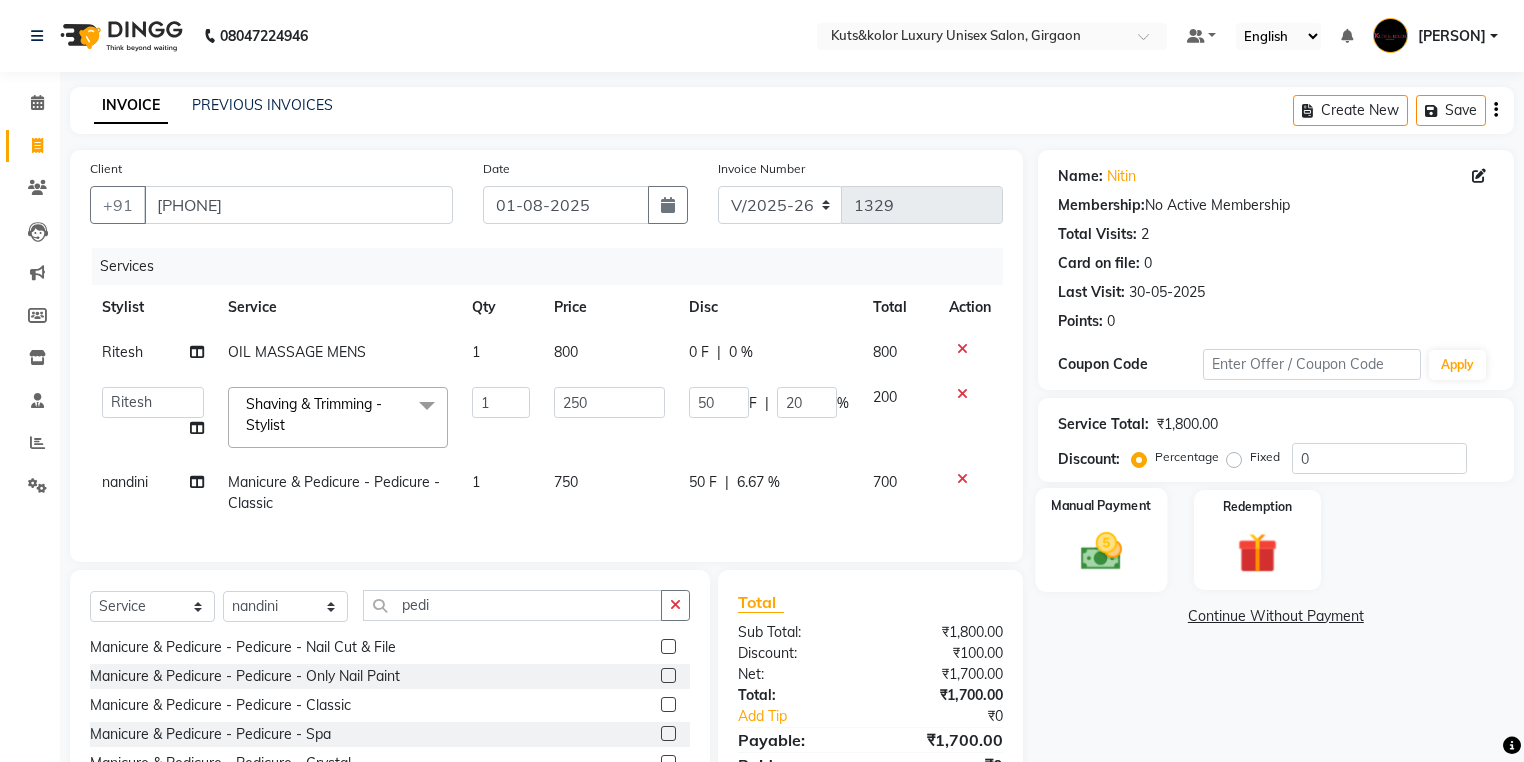 click 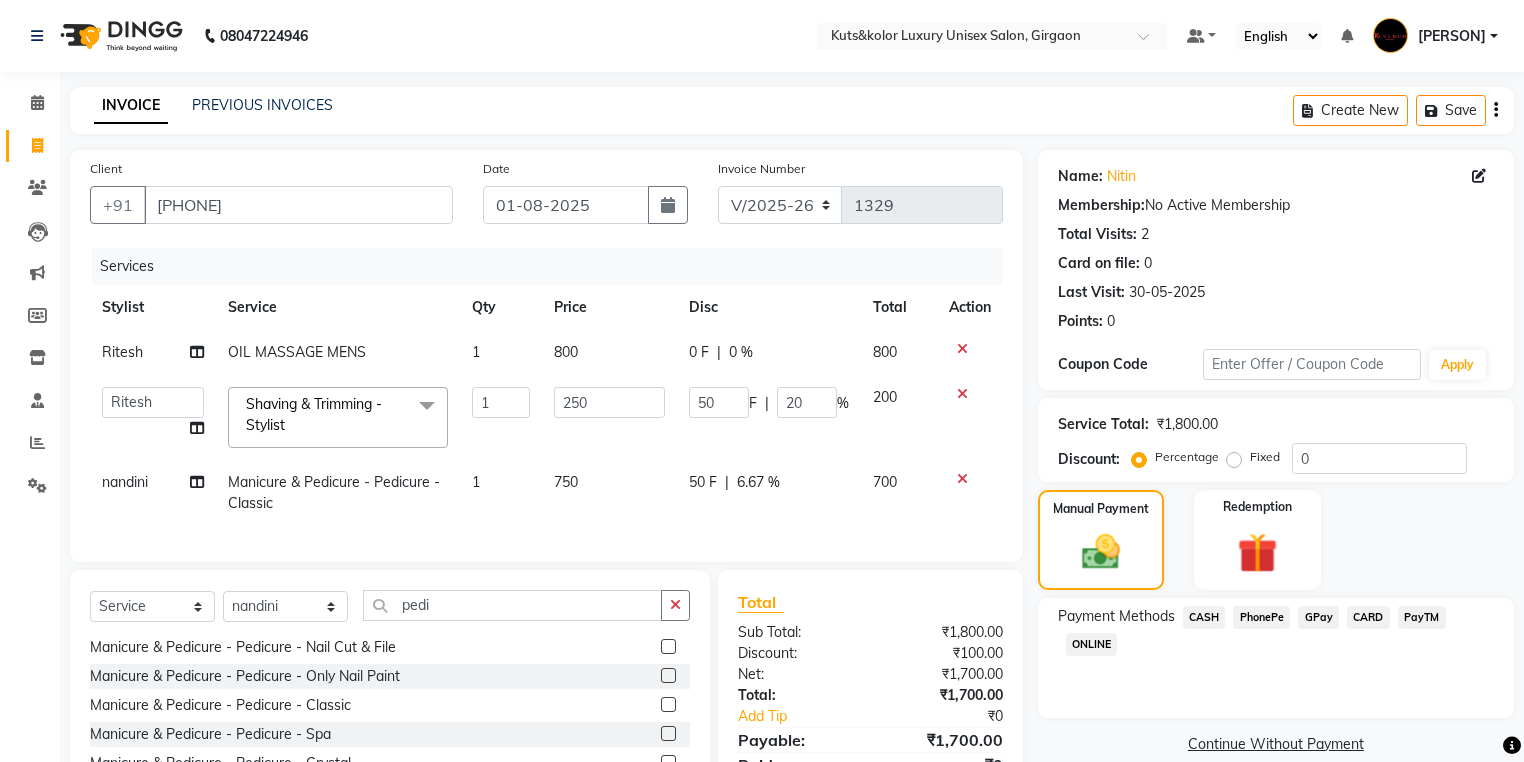 click on "CASH" 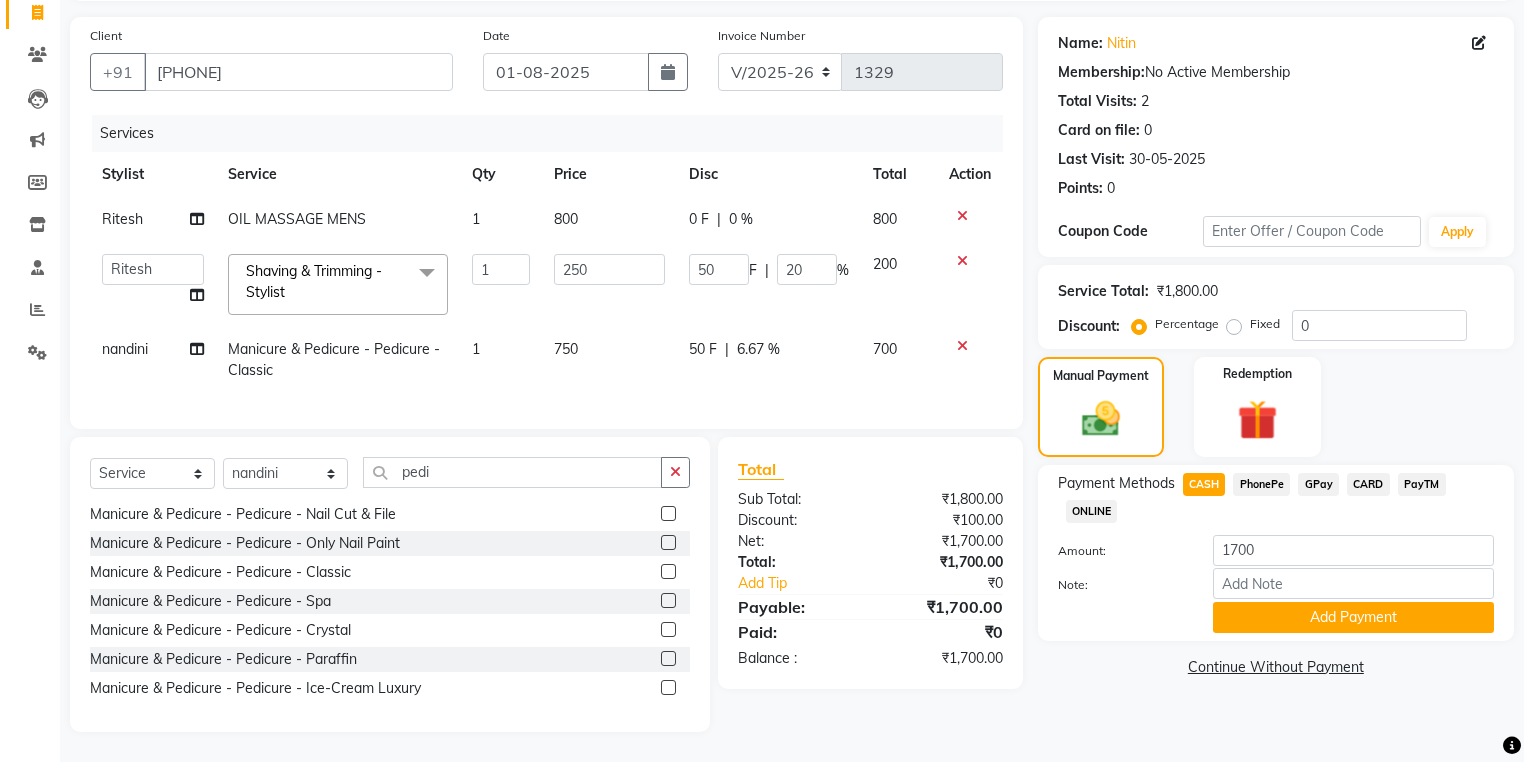 scroll, scrollTop: 144, scrollLeft: 0, axis: vertical 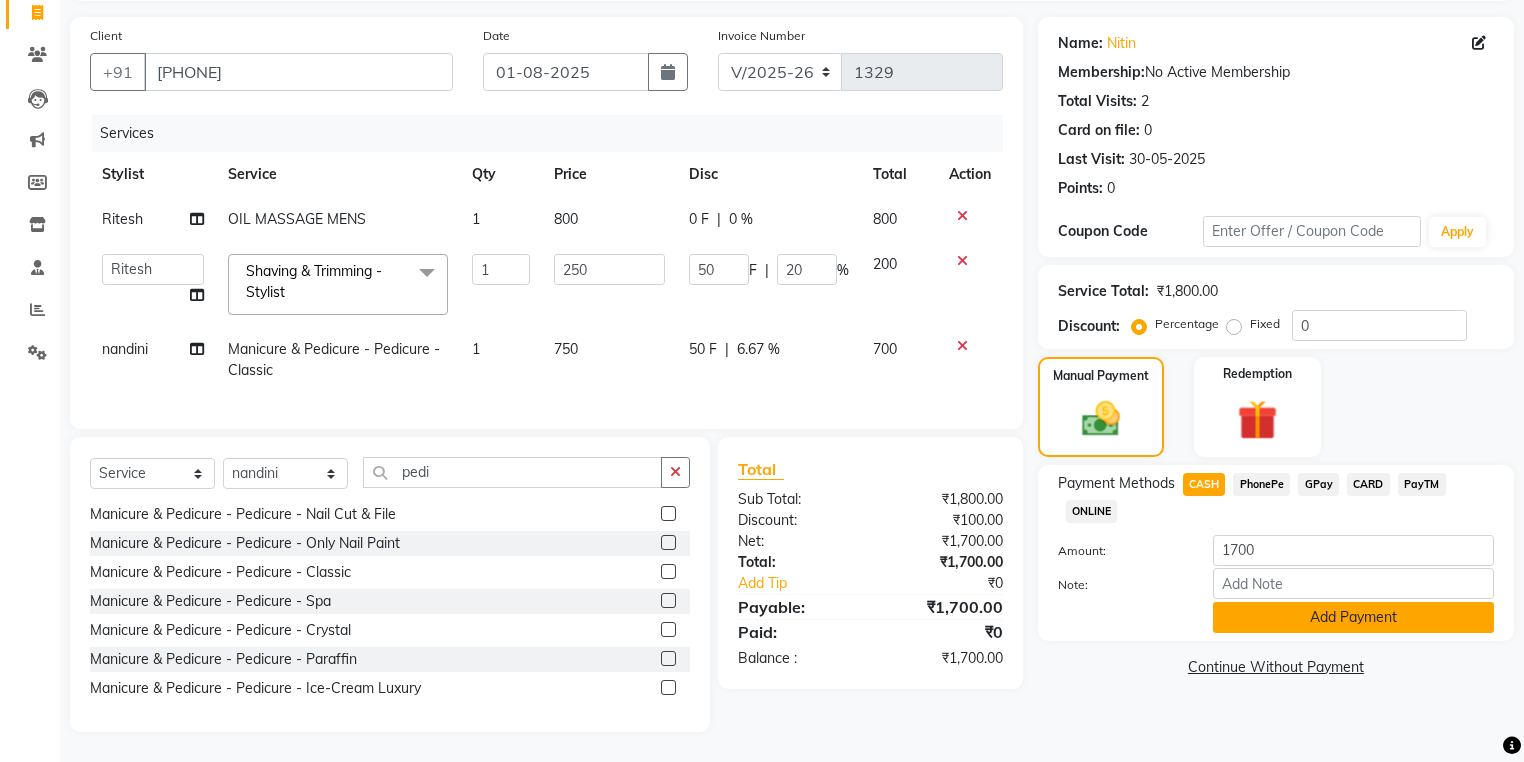 click on "Add Payment" 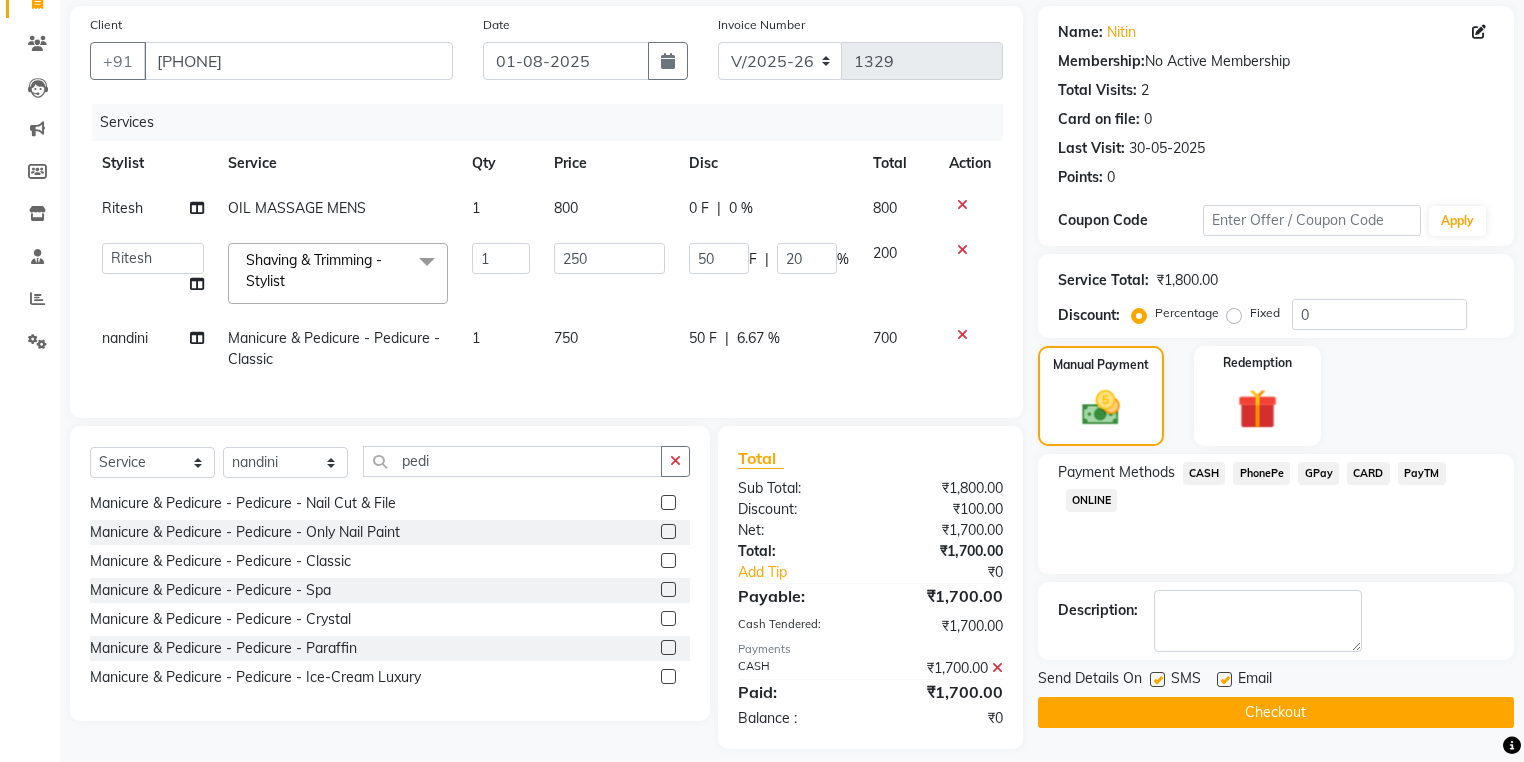 click 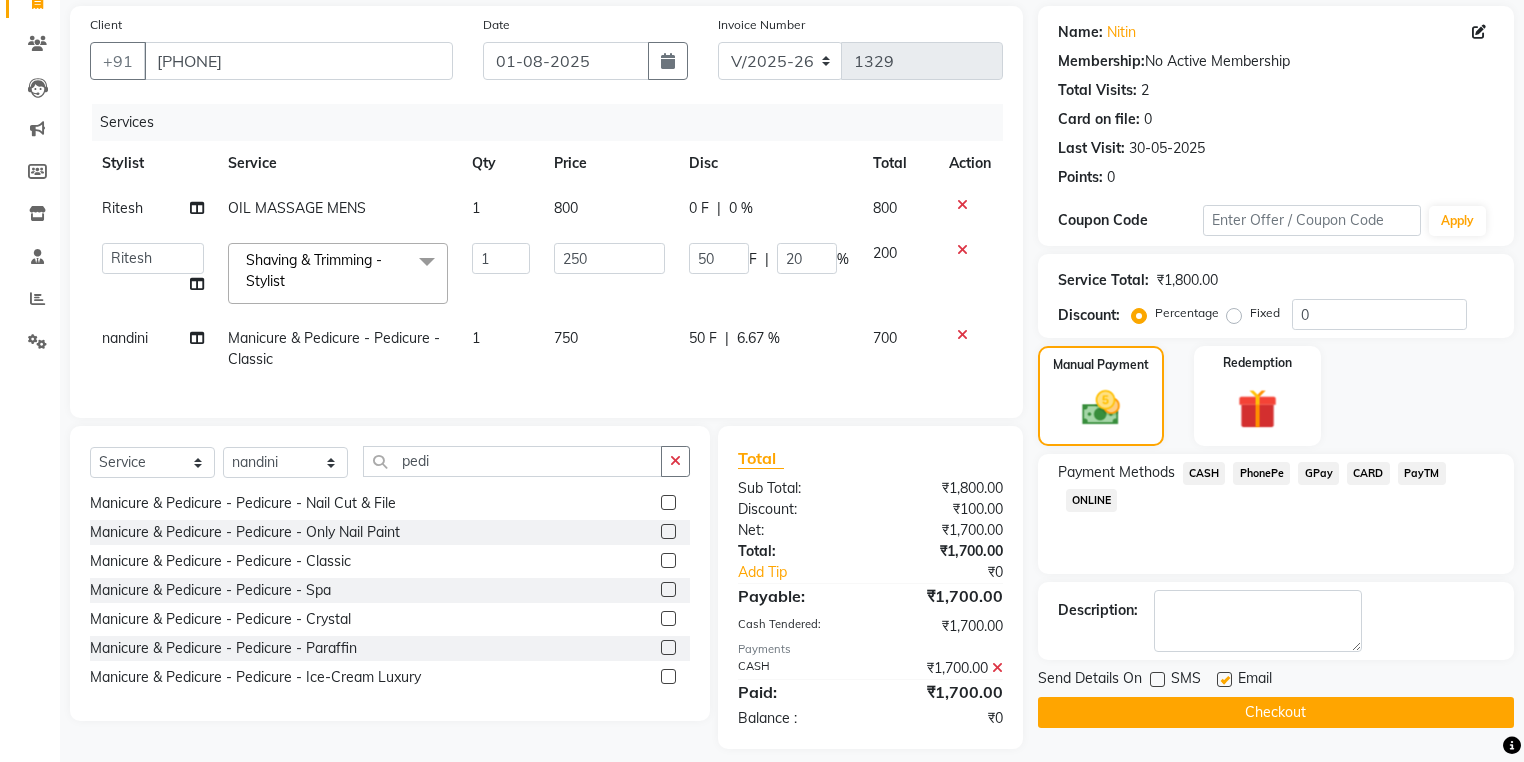 click 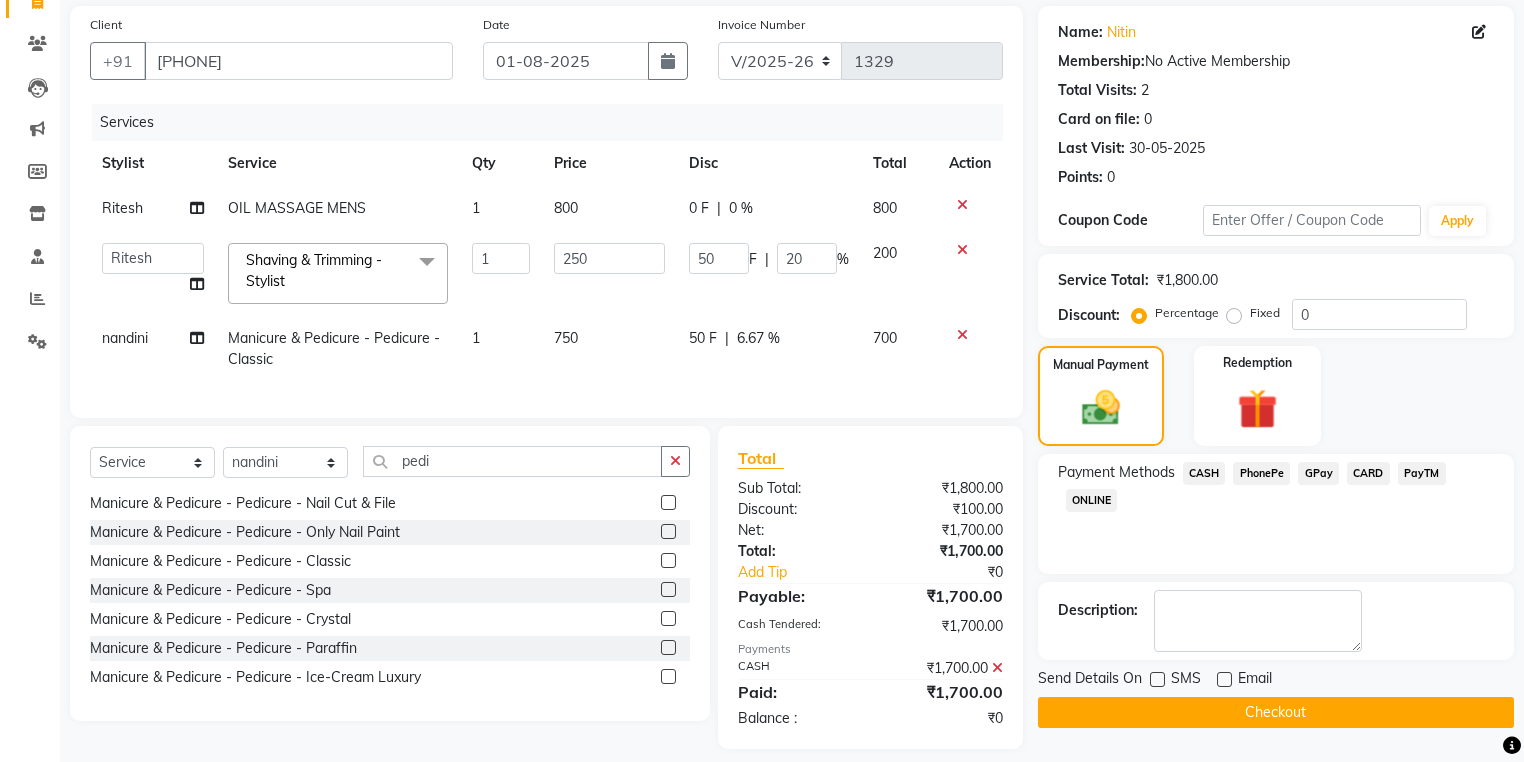 click on "Checkout" 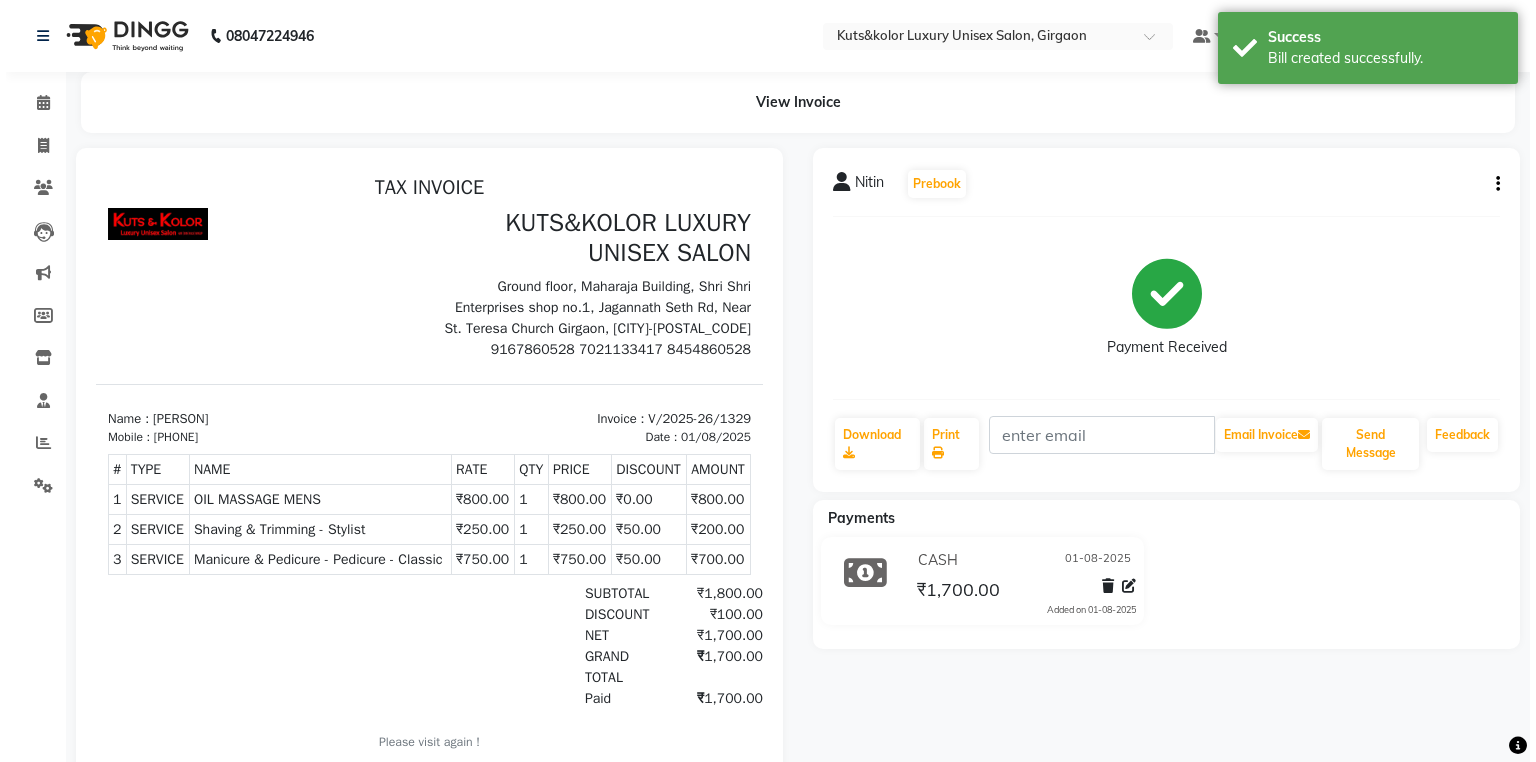 scroll, scrollTop: 0, scrollLeft: 0, axis: both 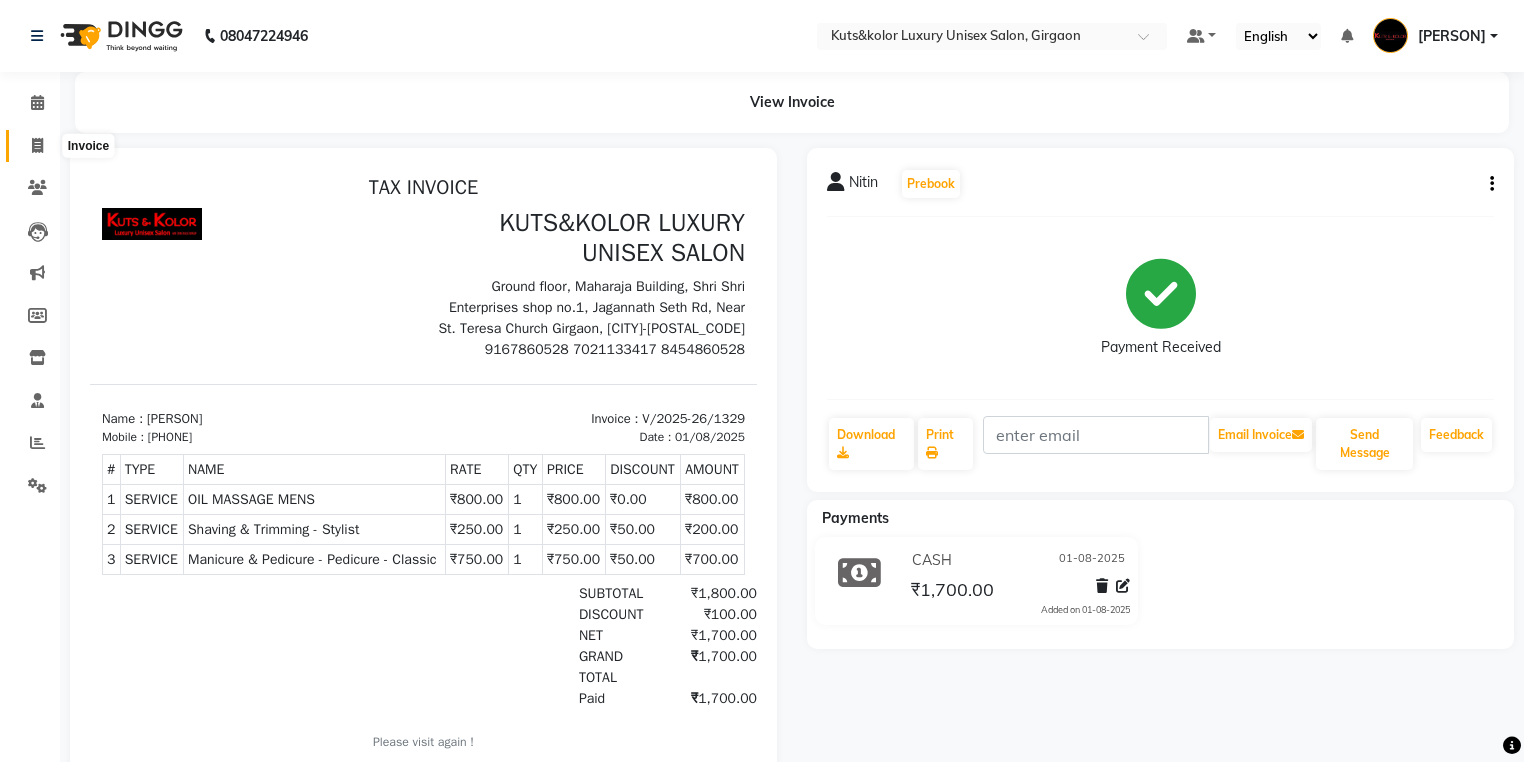 click 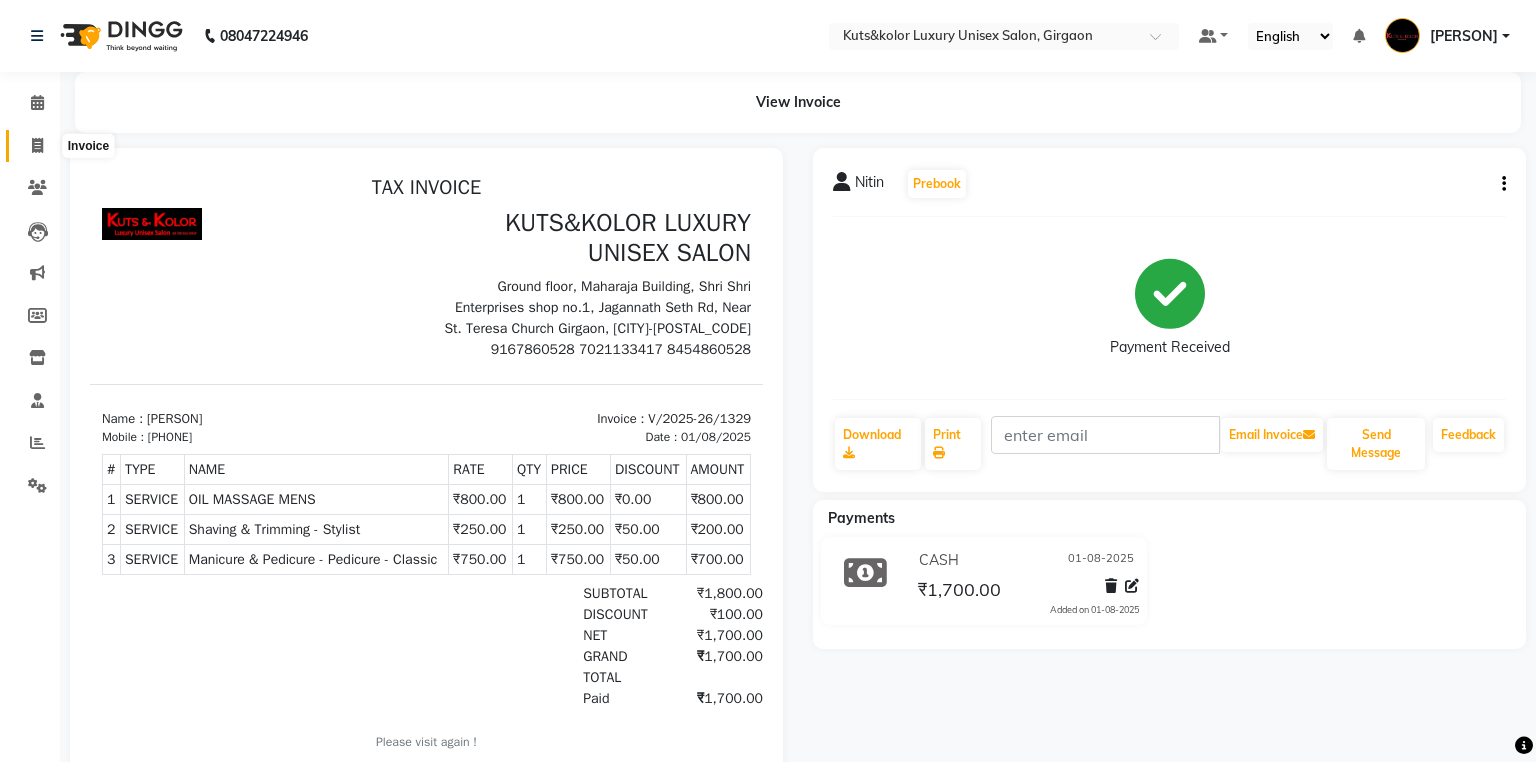 select on "7374" 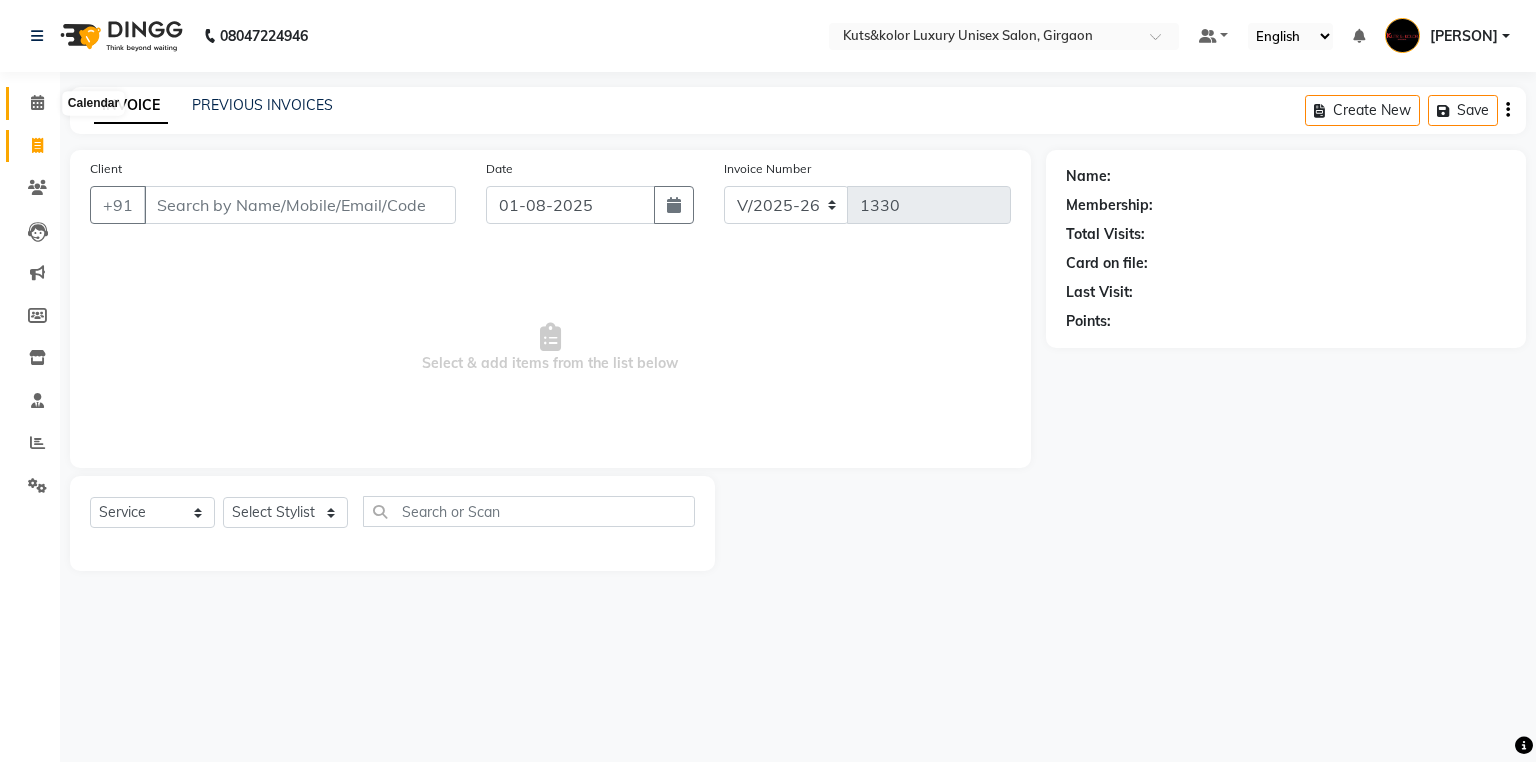 click 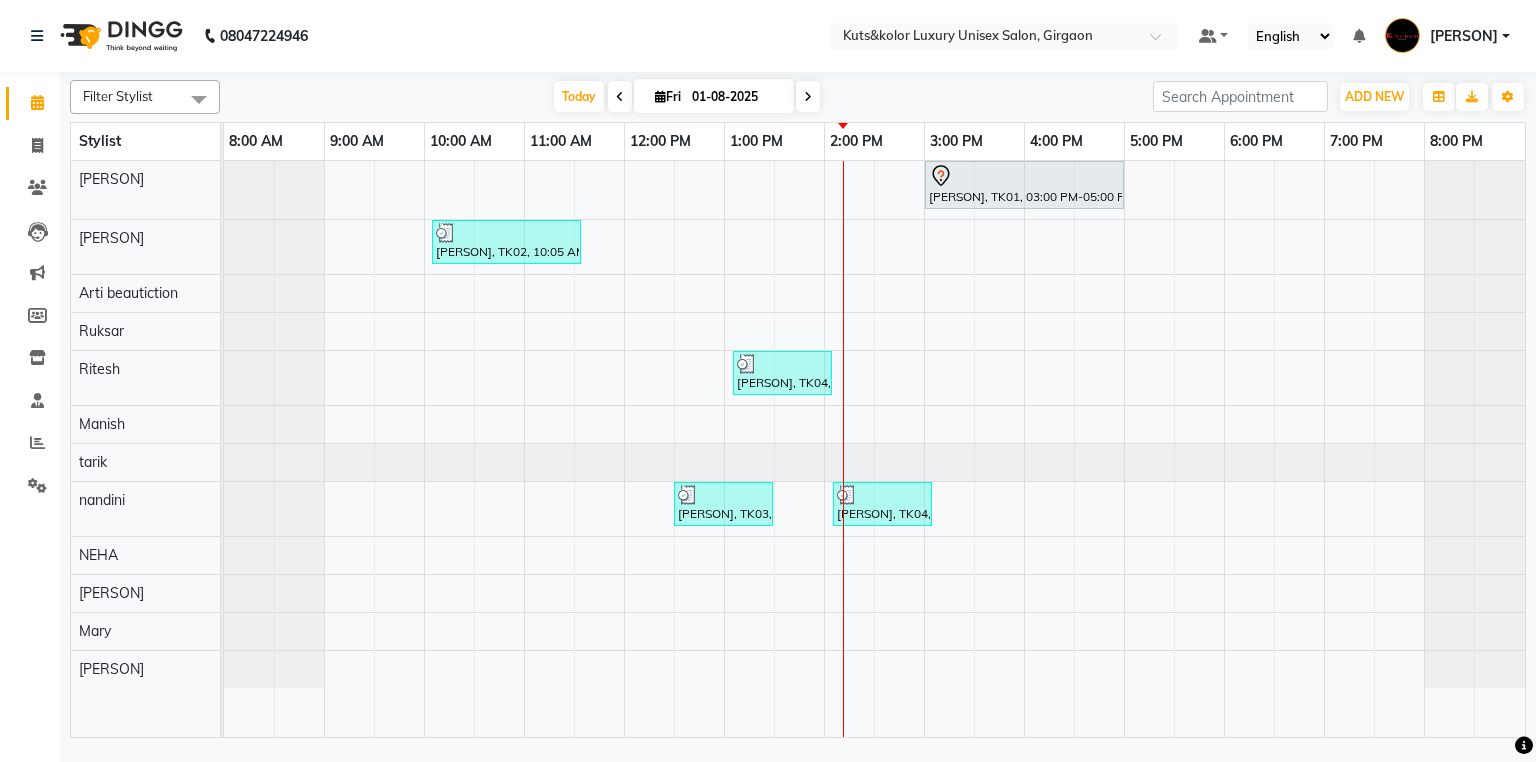 select on "service" 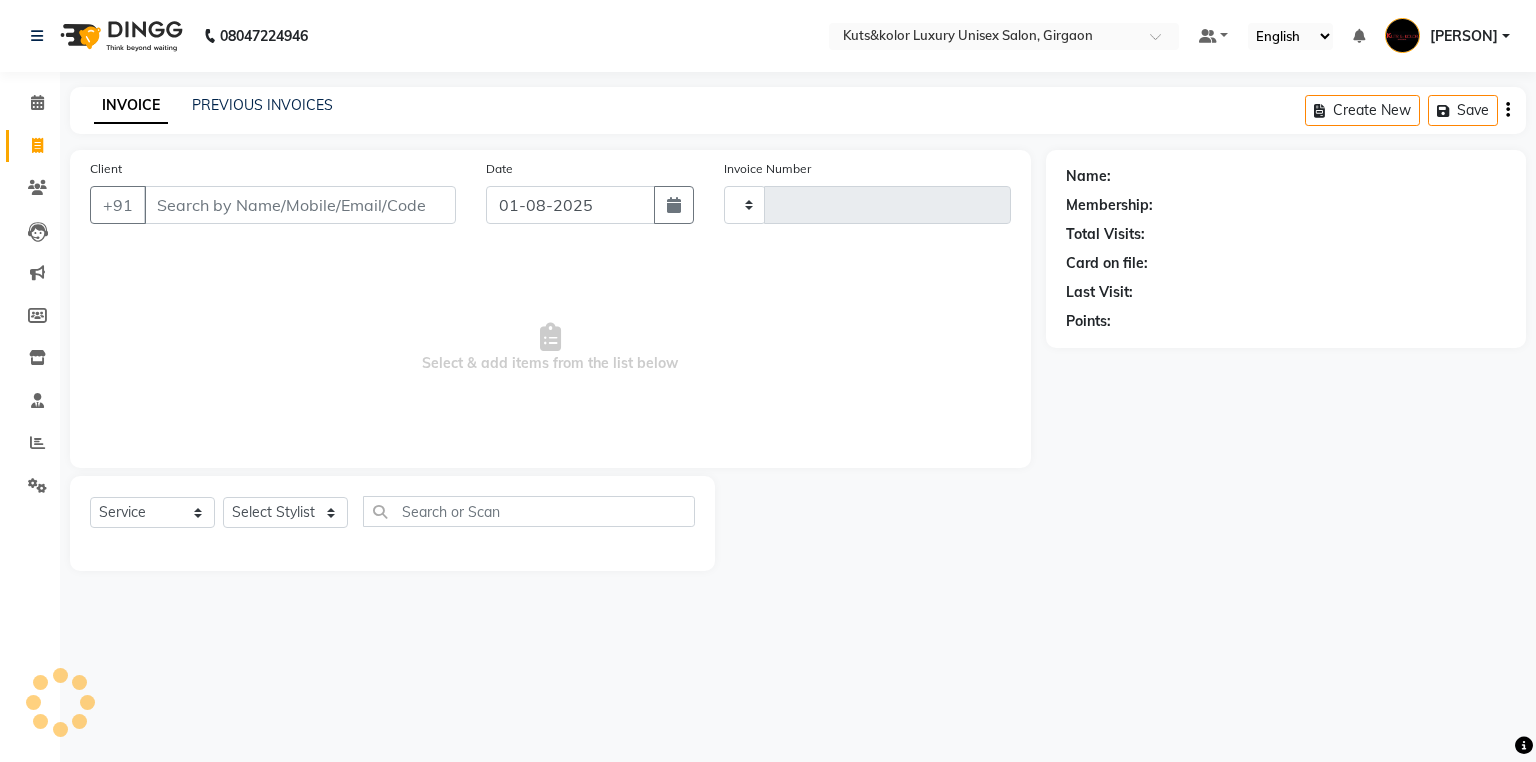 type on "1330" 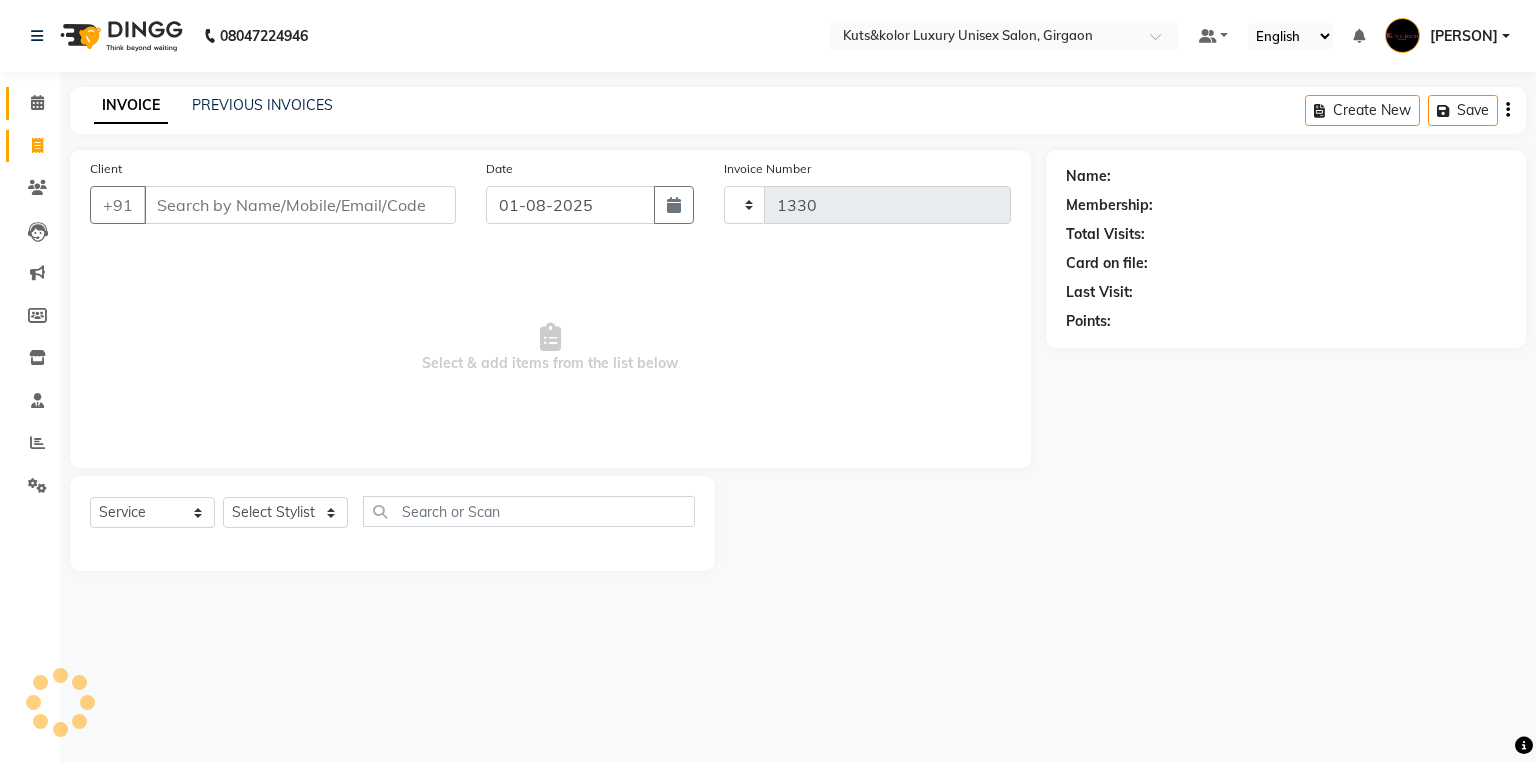 select on "7374" 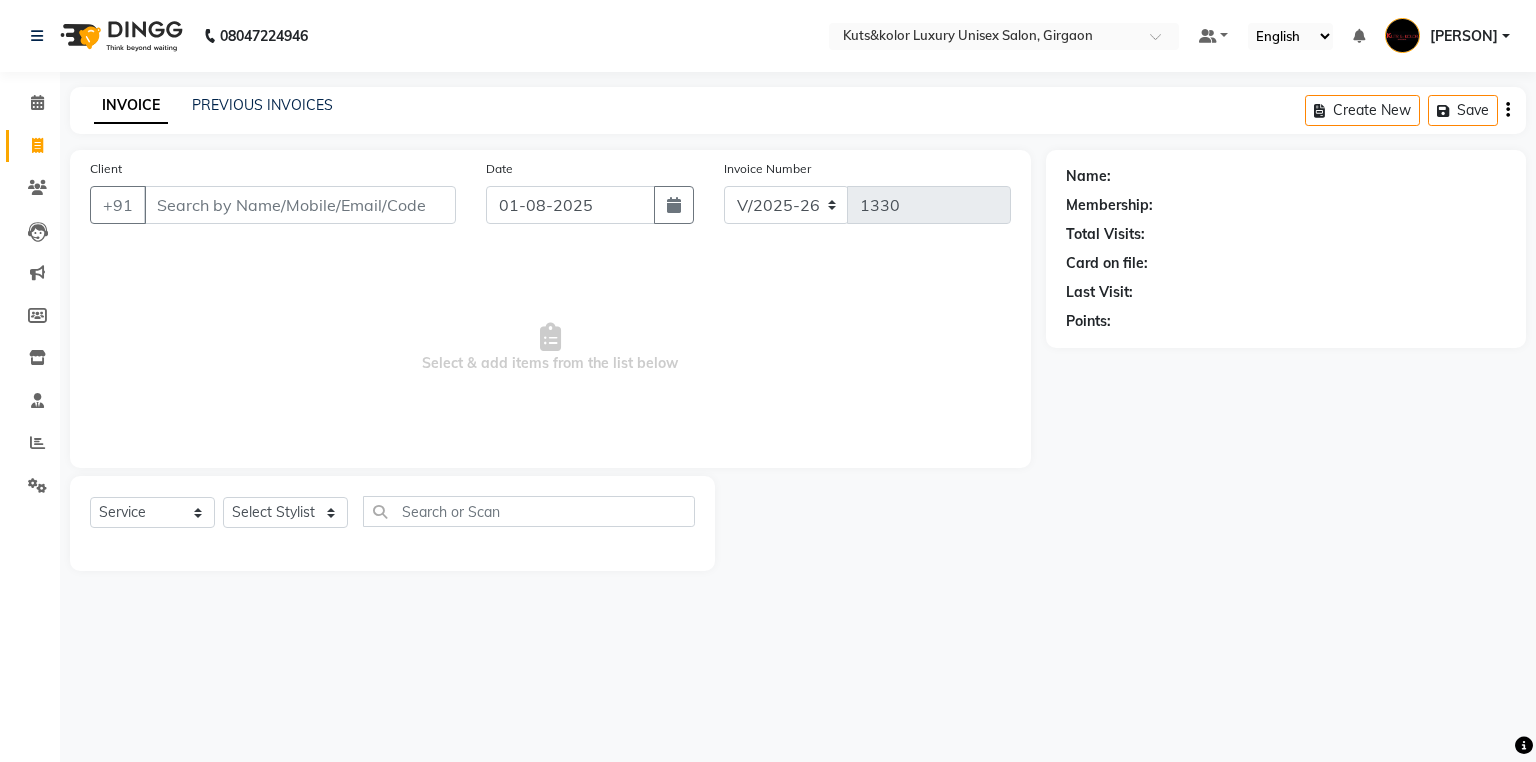 click on "PREVIOUS INVOICES" 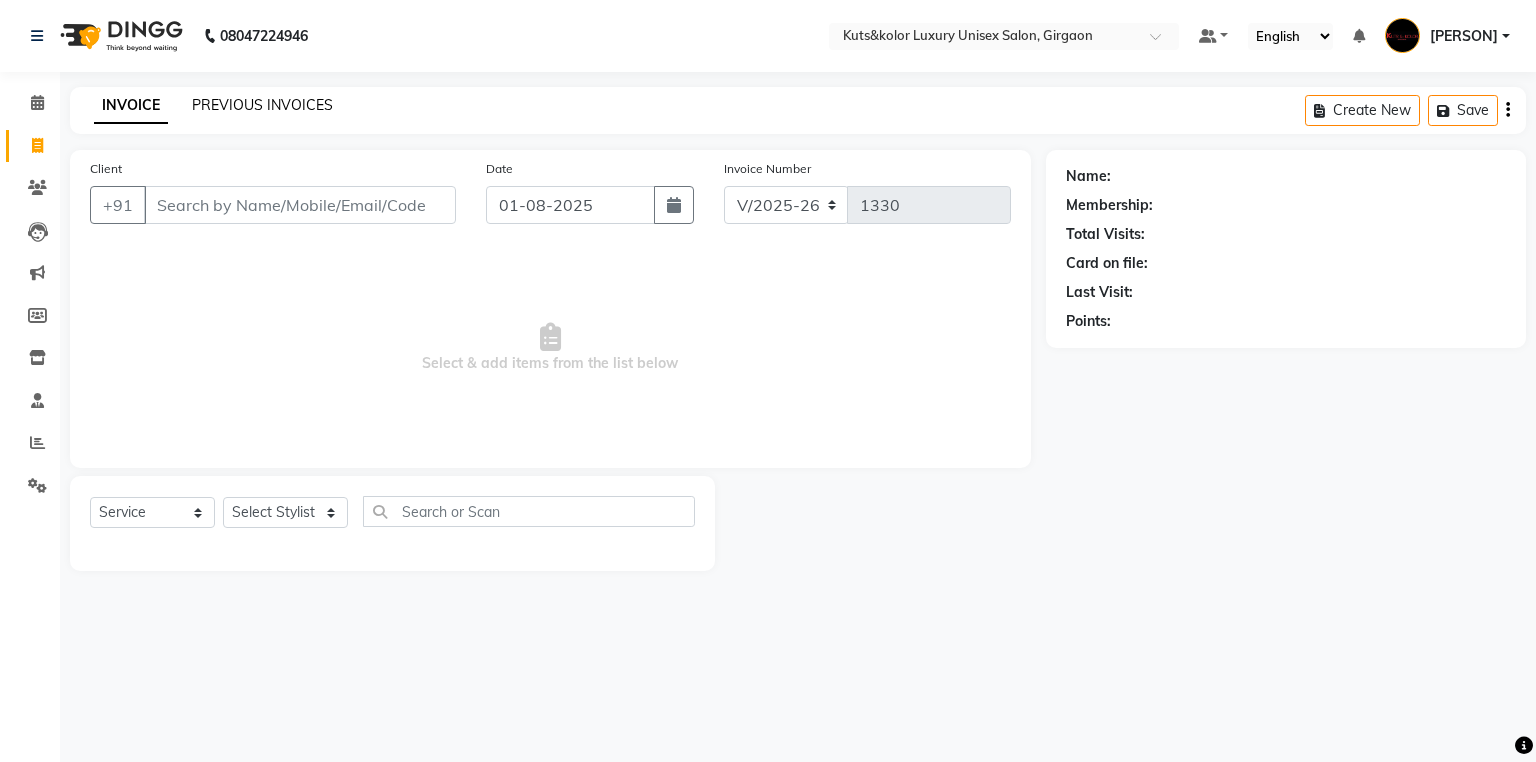 click on "PREVIOUS INVOICES" 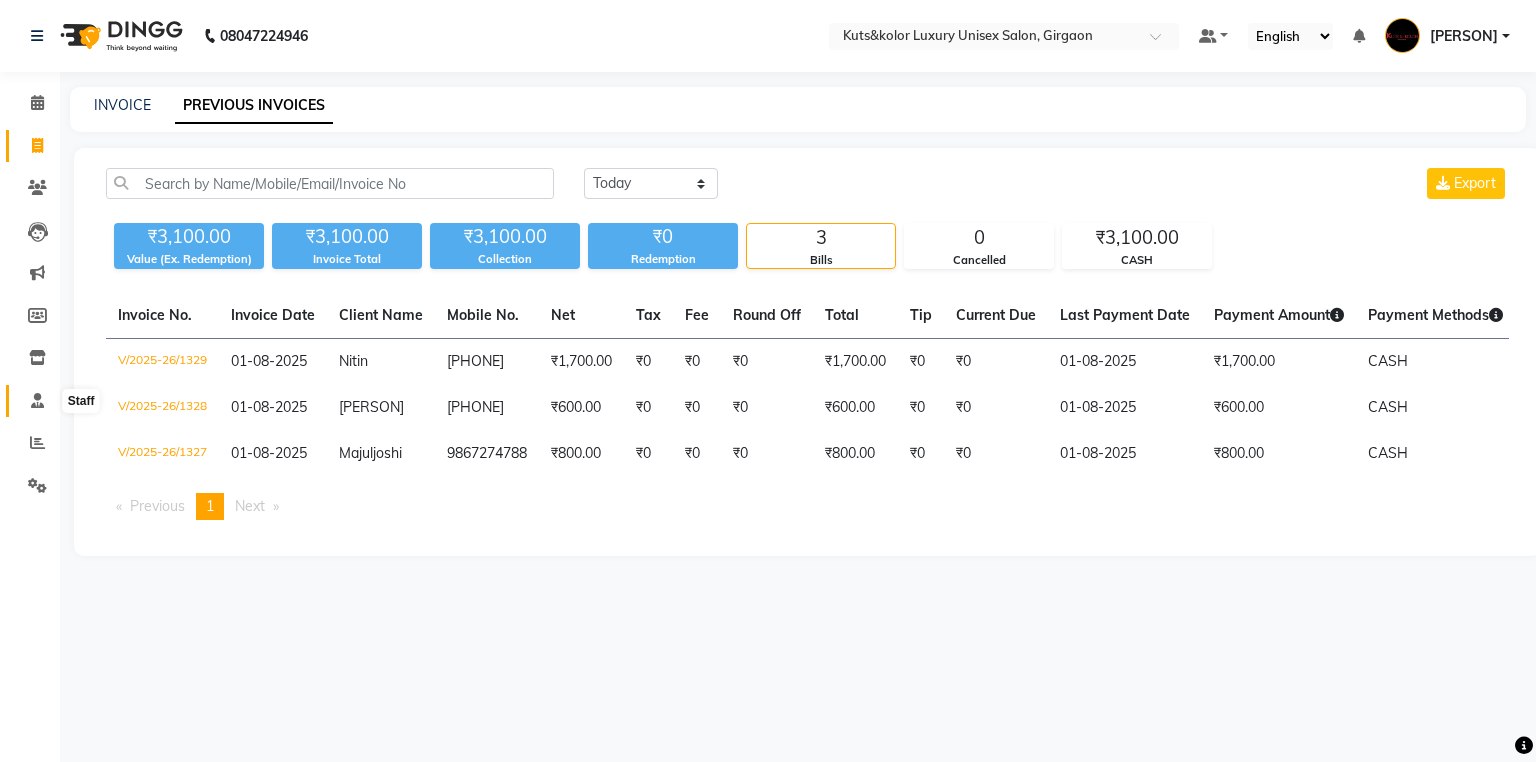 click 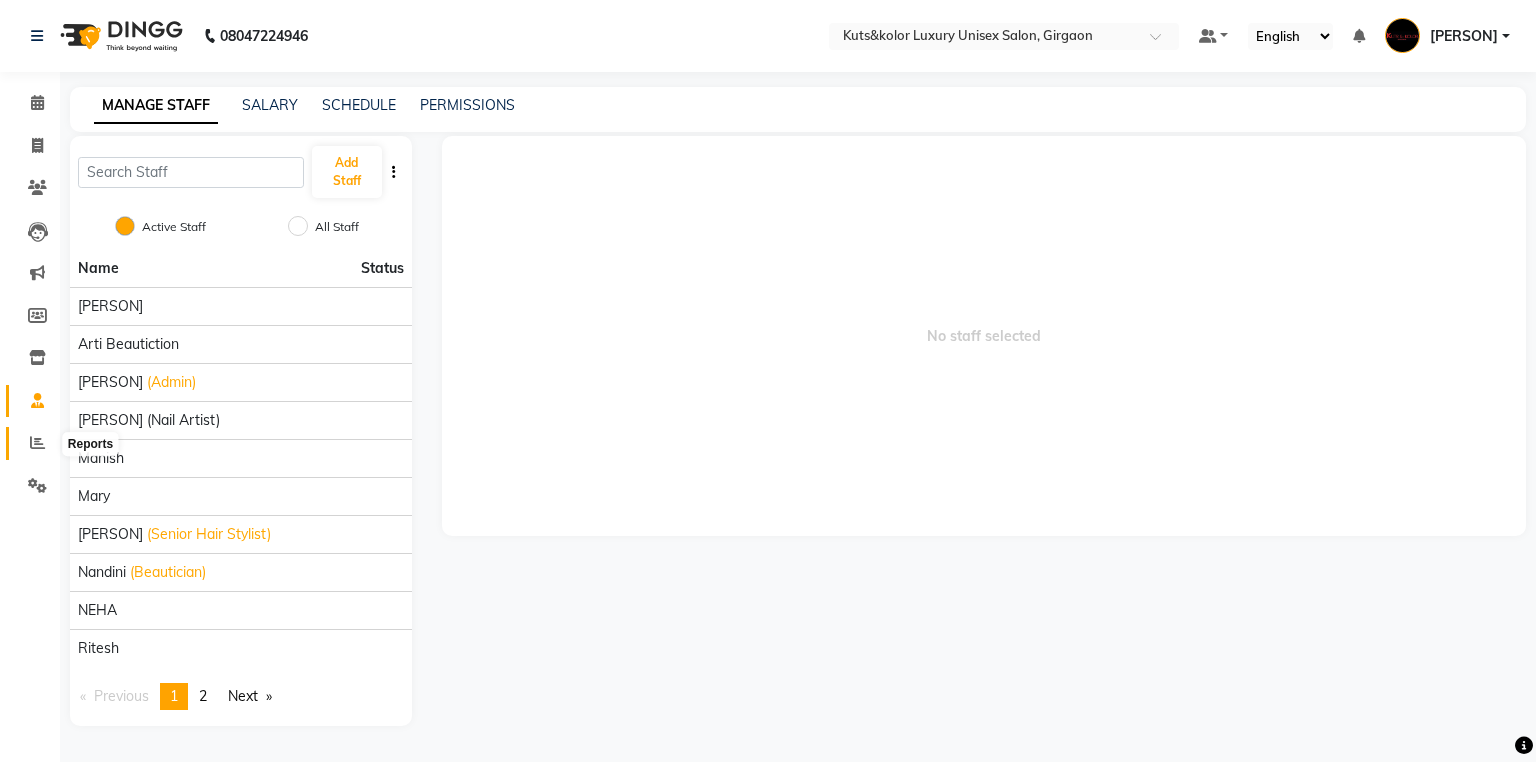 click 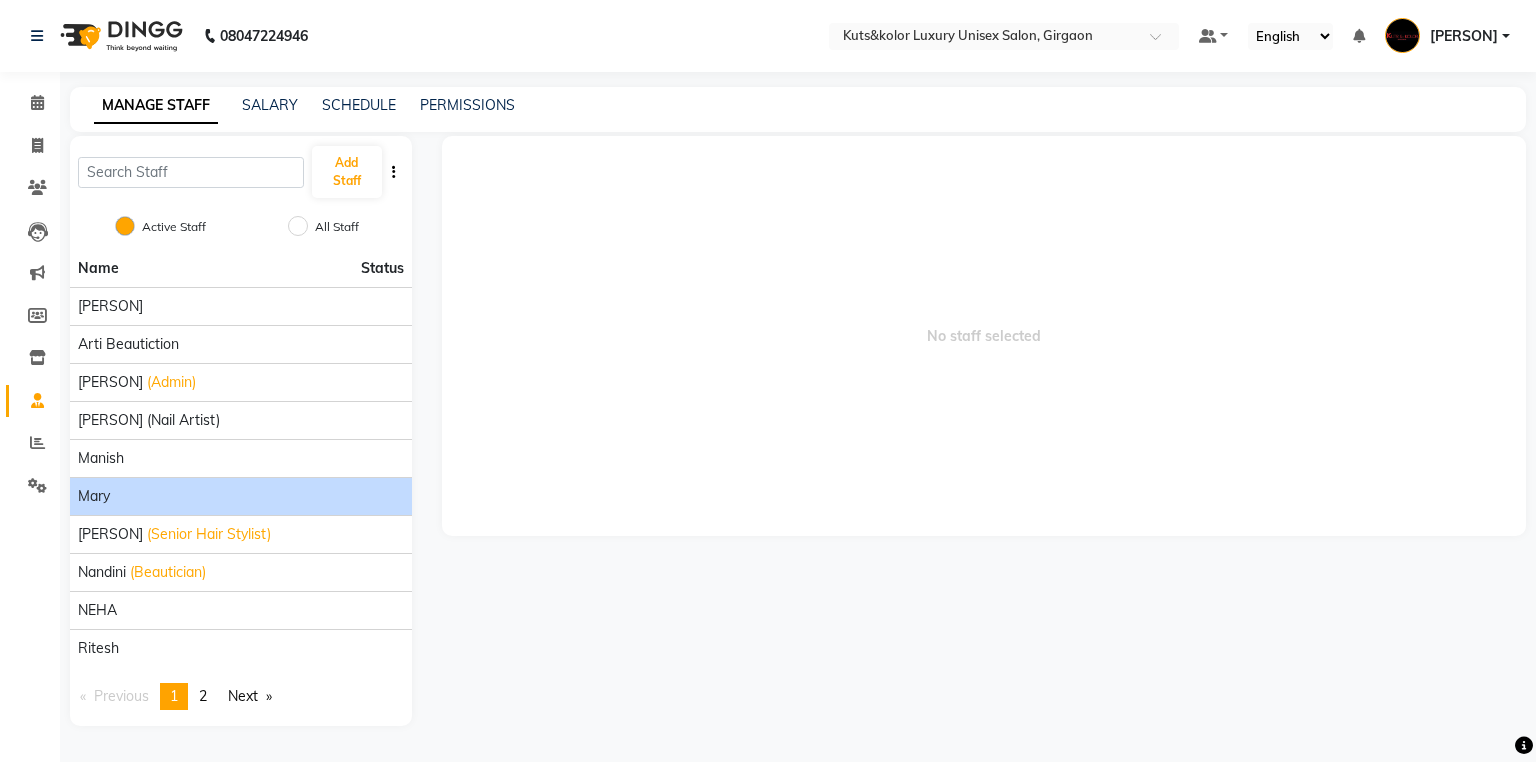 click on "Mary" 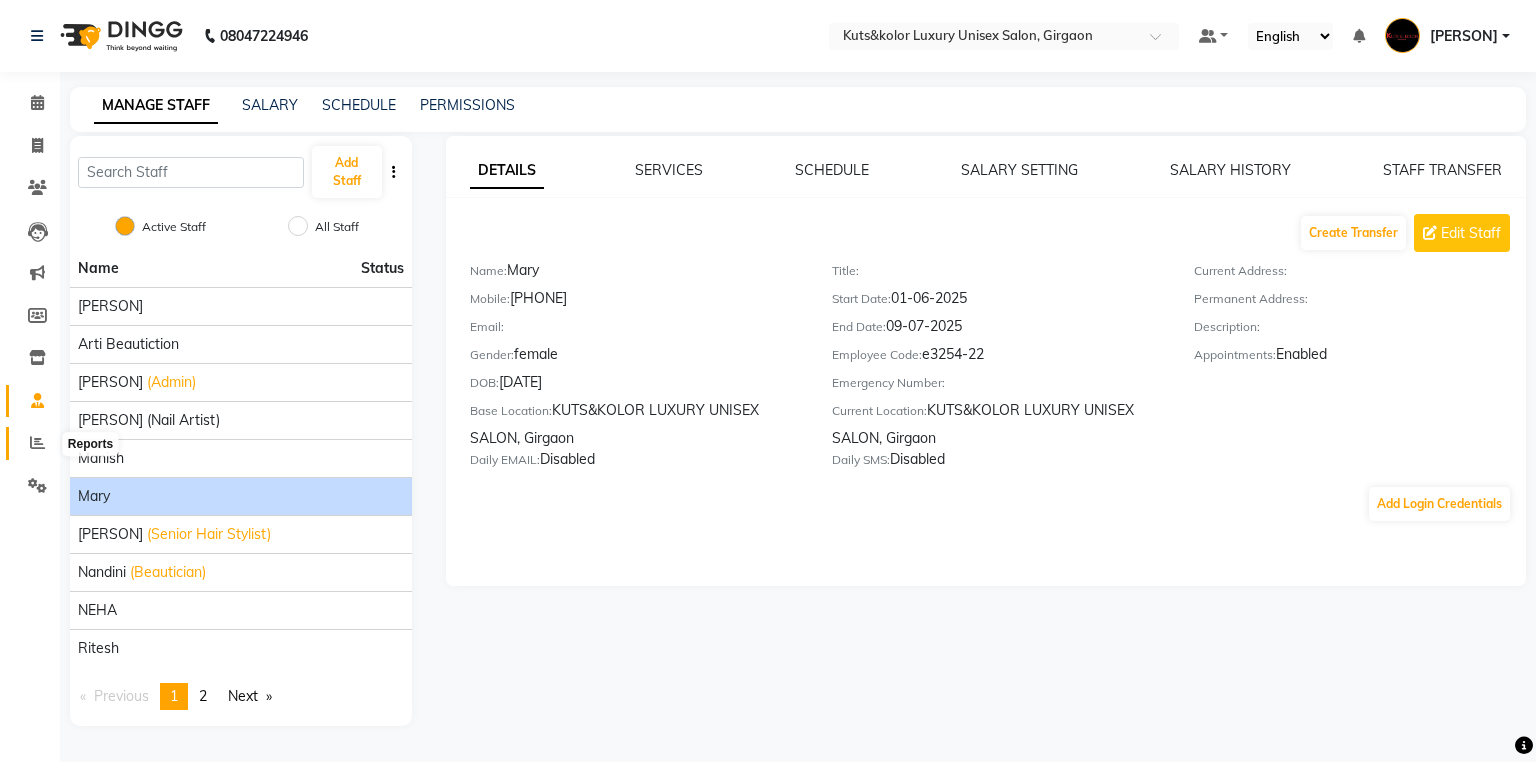 click 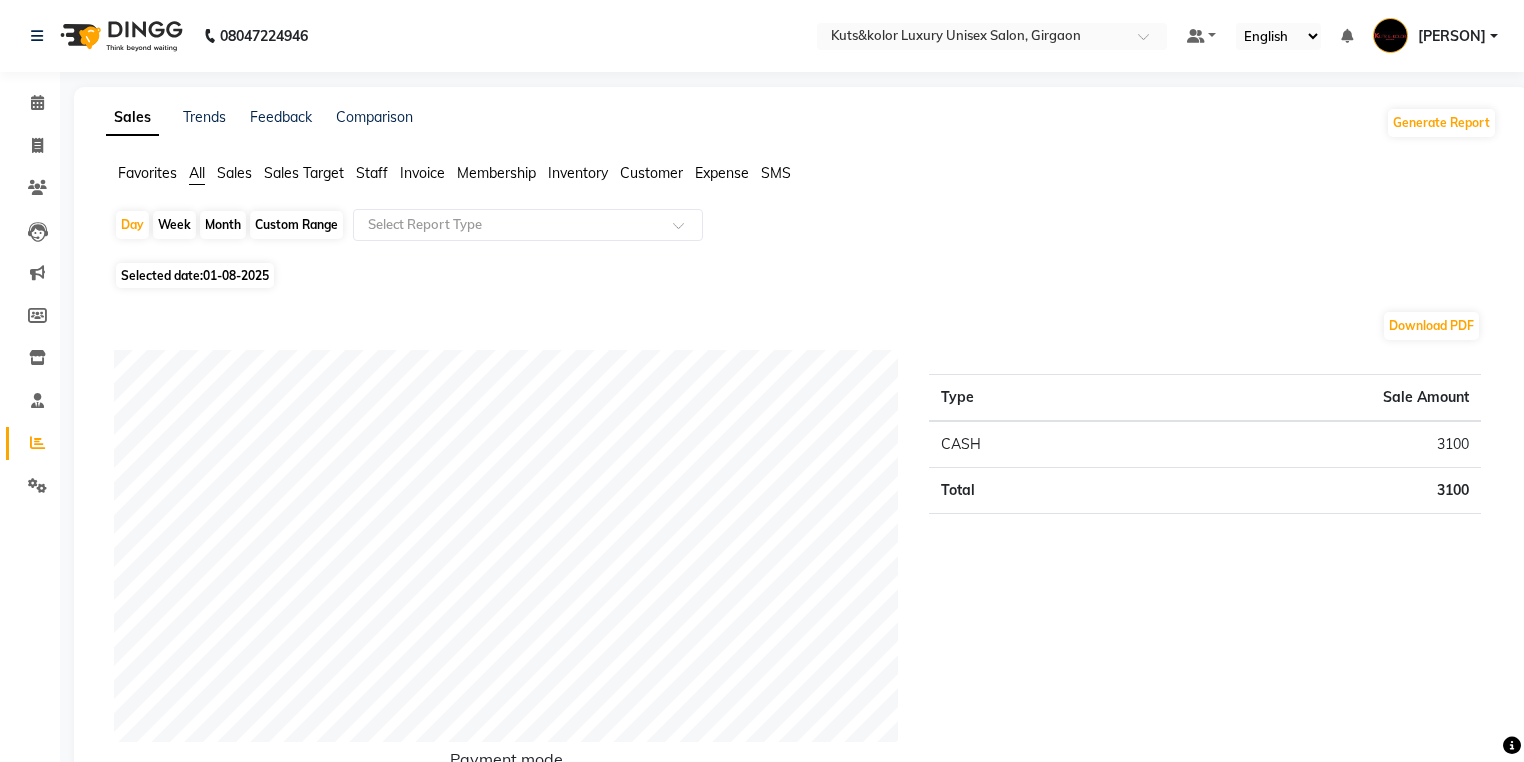 click on "Membership" 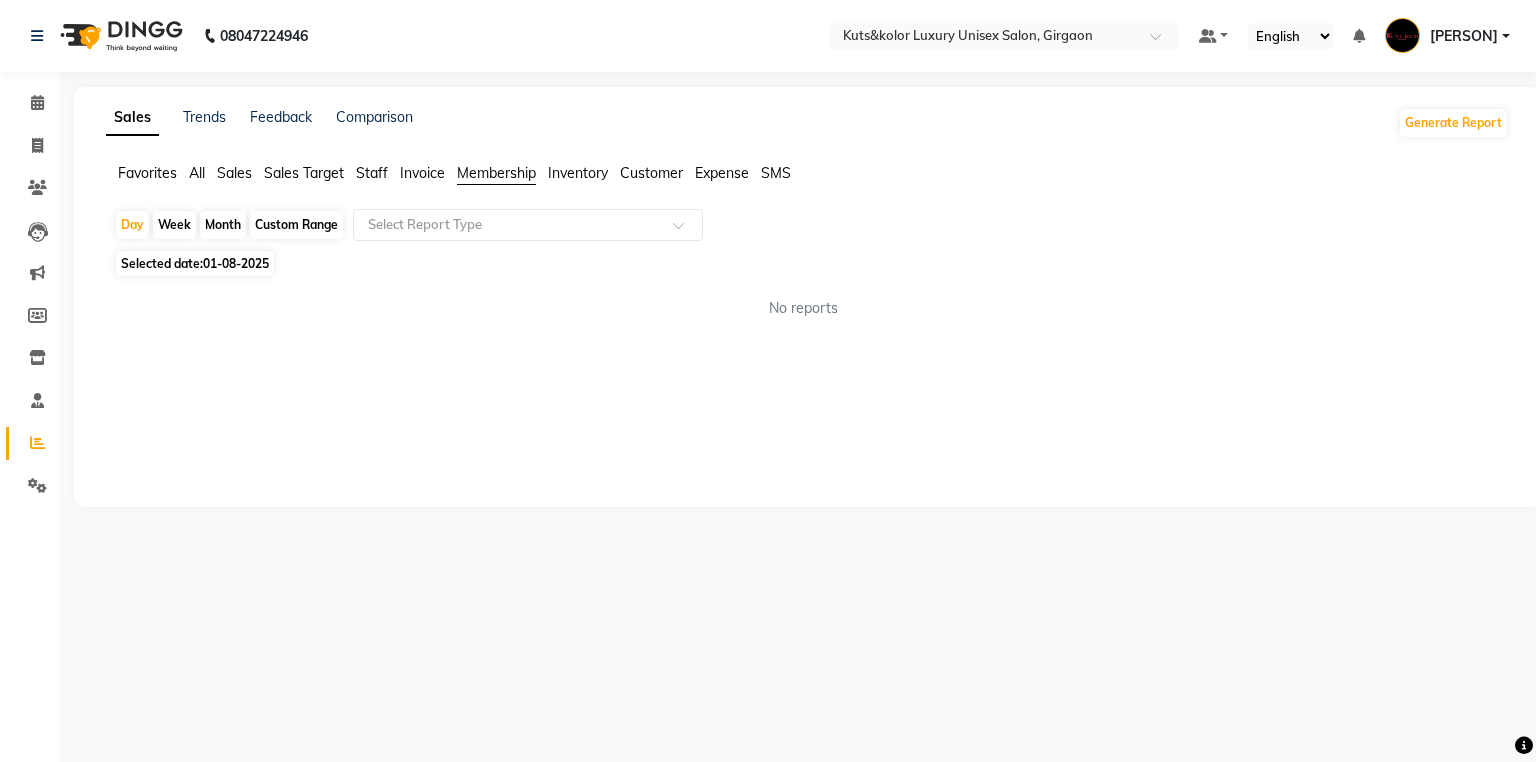 click on "Staff" 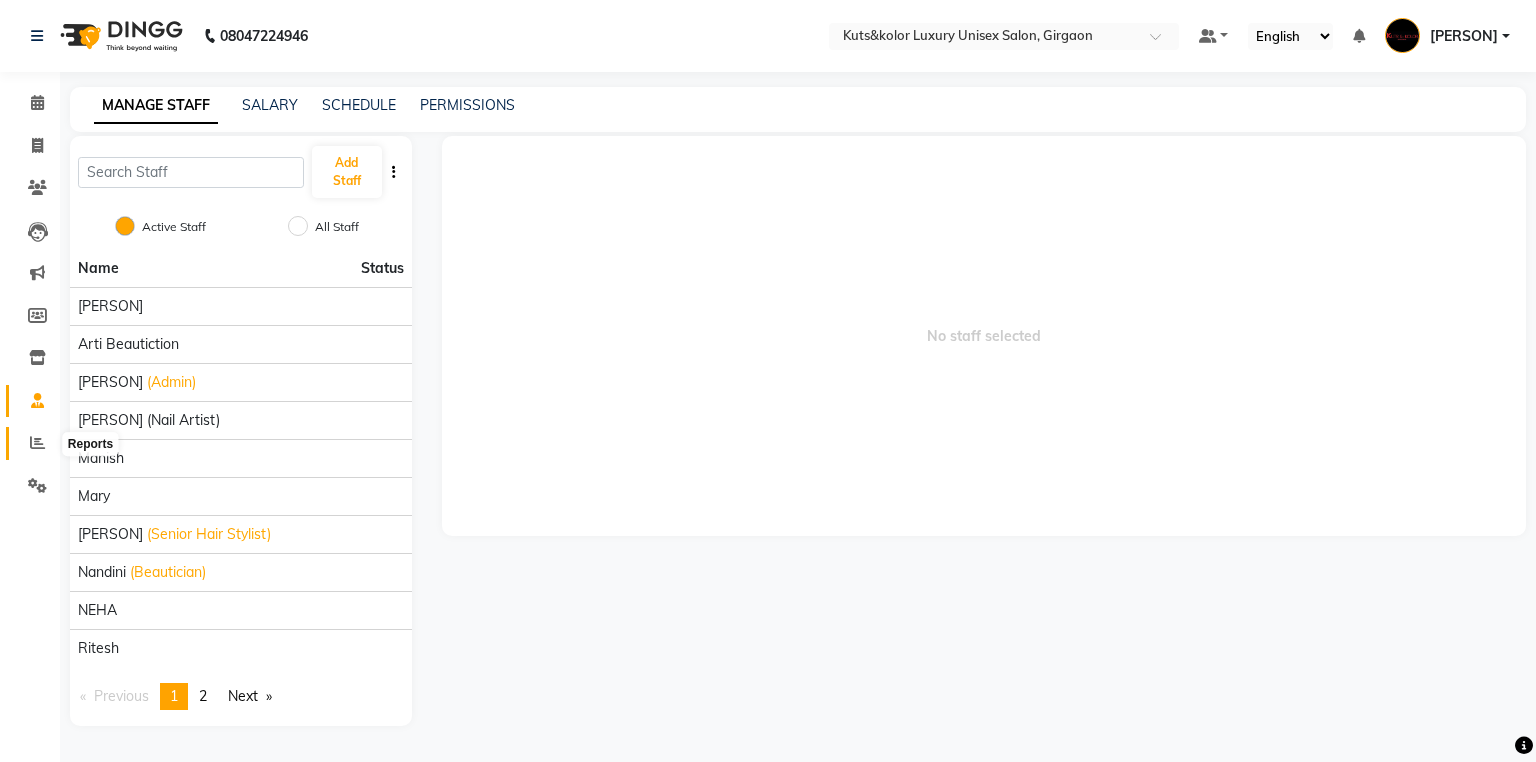 click 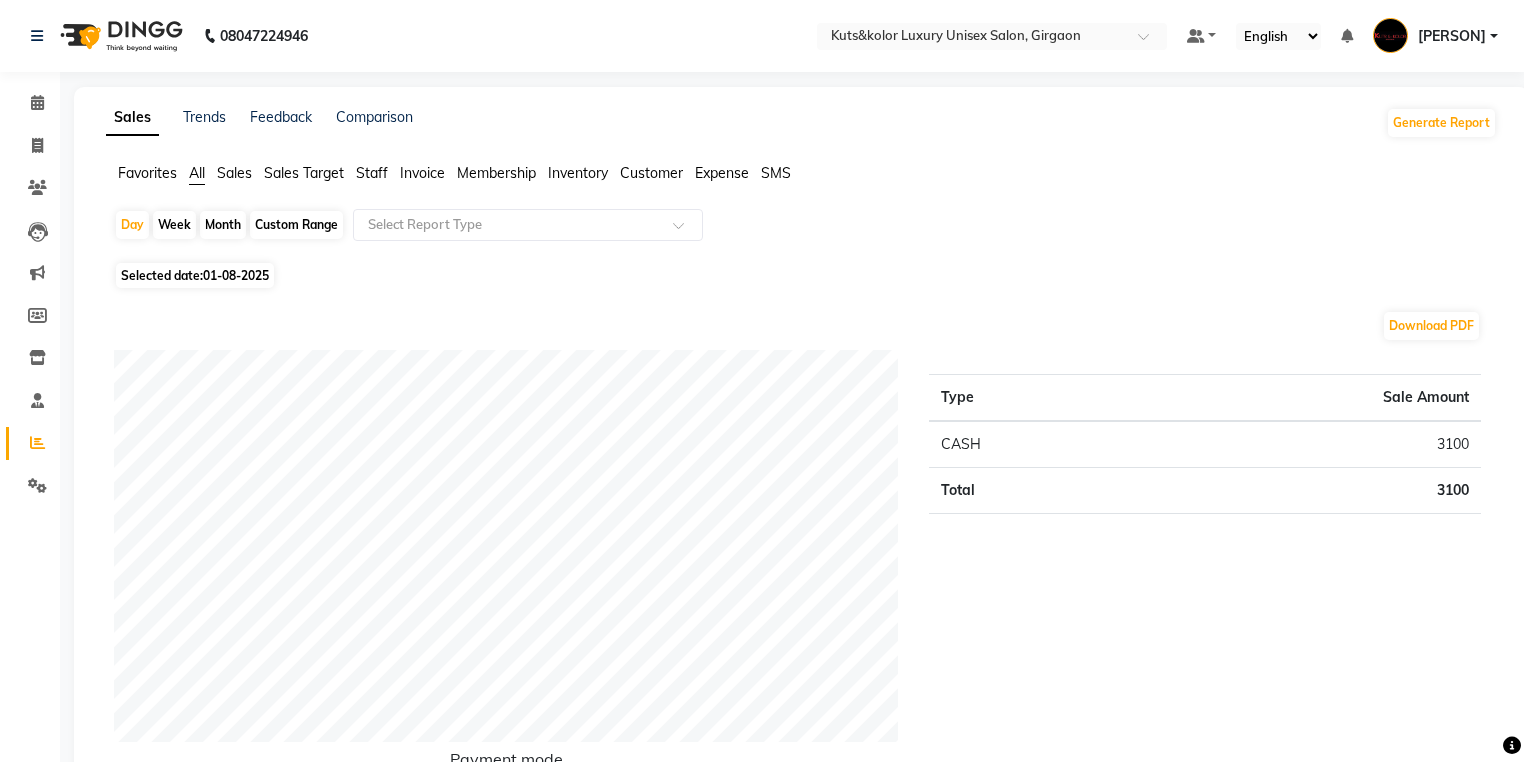 click on "Sales Target" 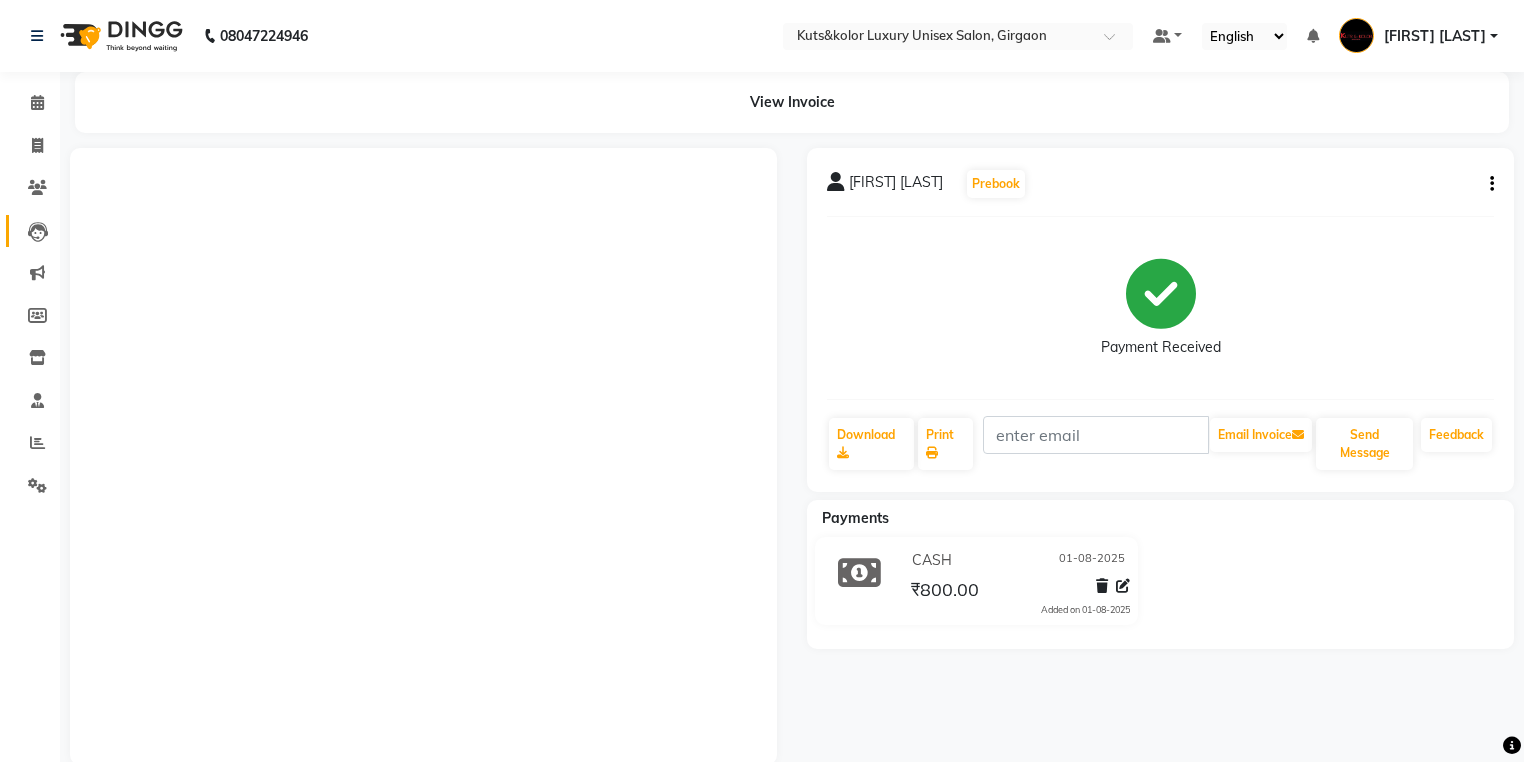 scroll, scrollTop: 0, scrollLeft: 0, axis: both 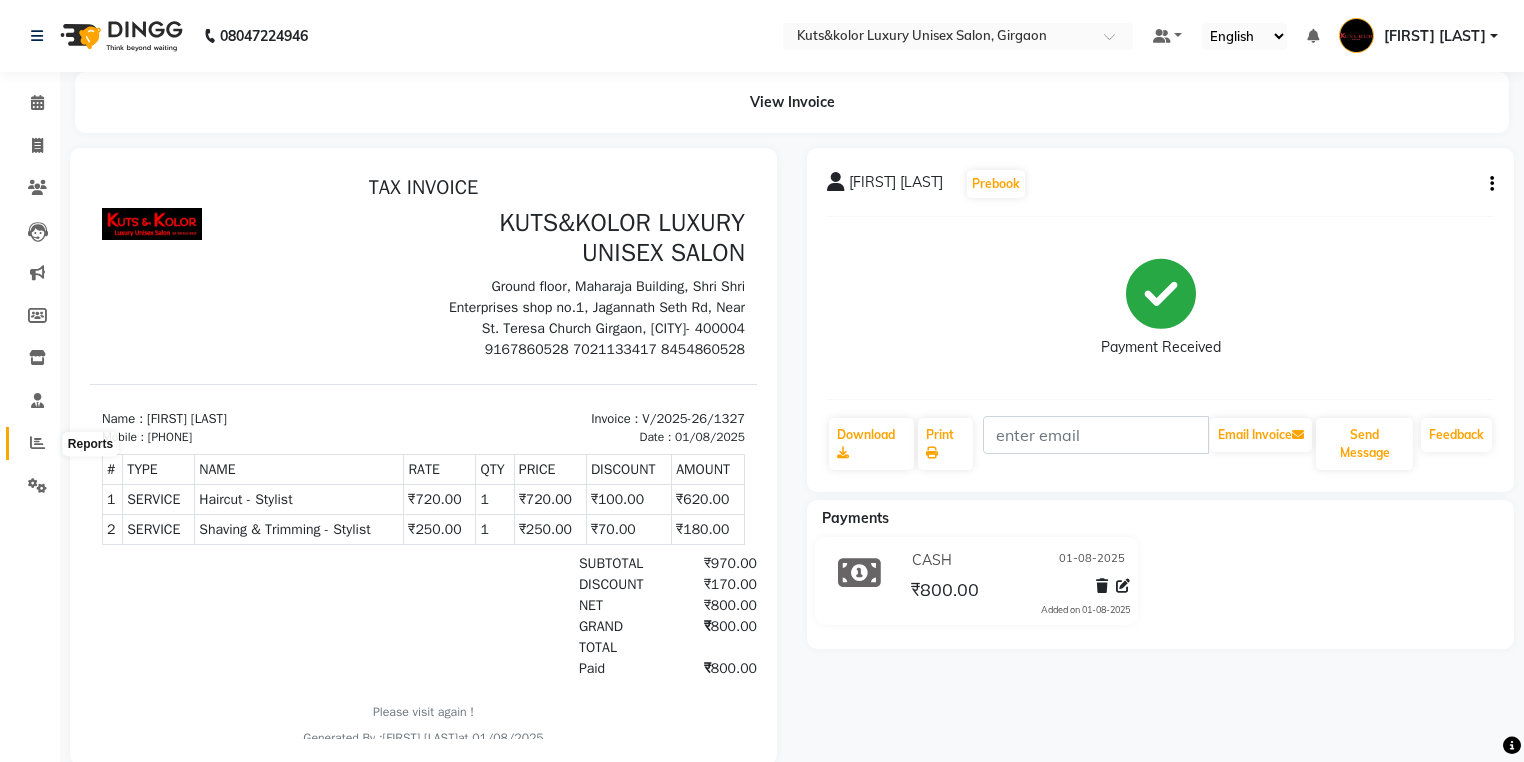 click 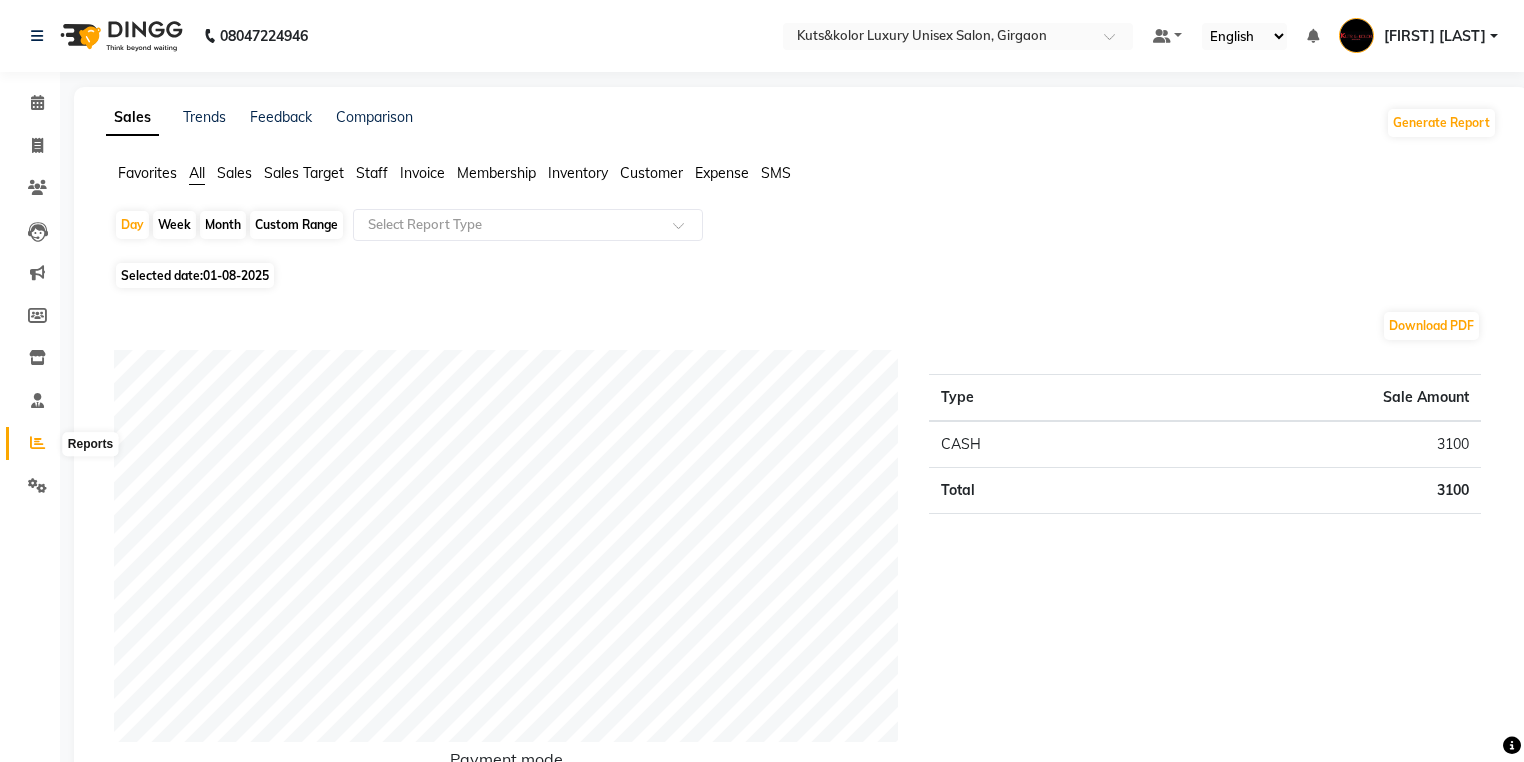 click 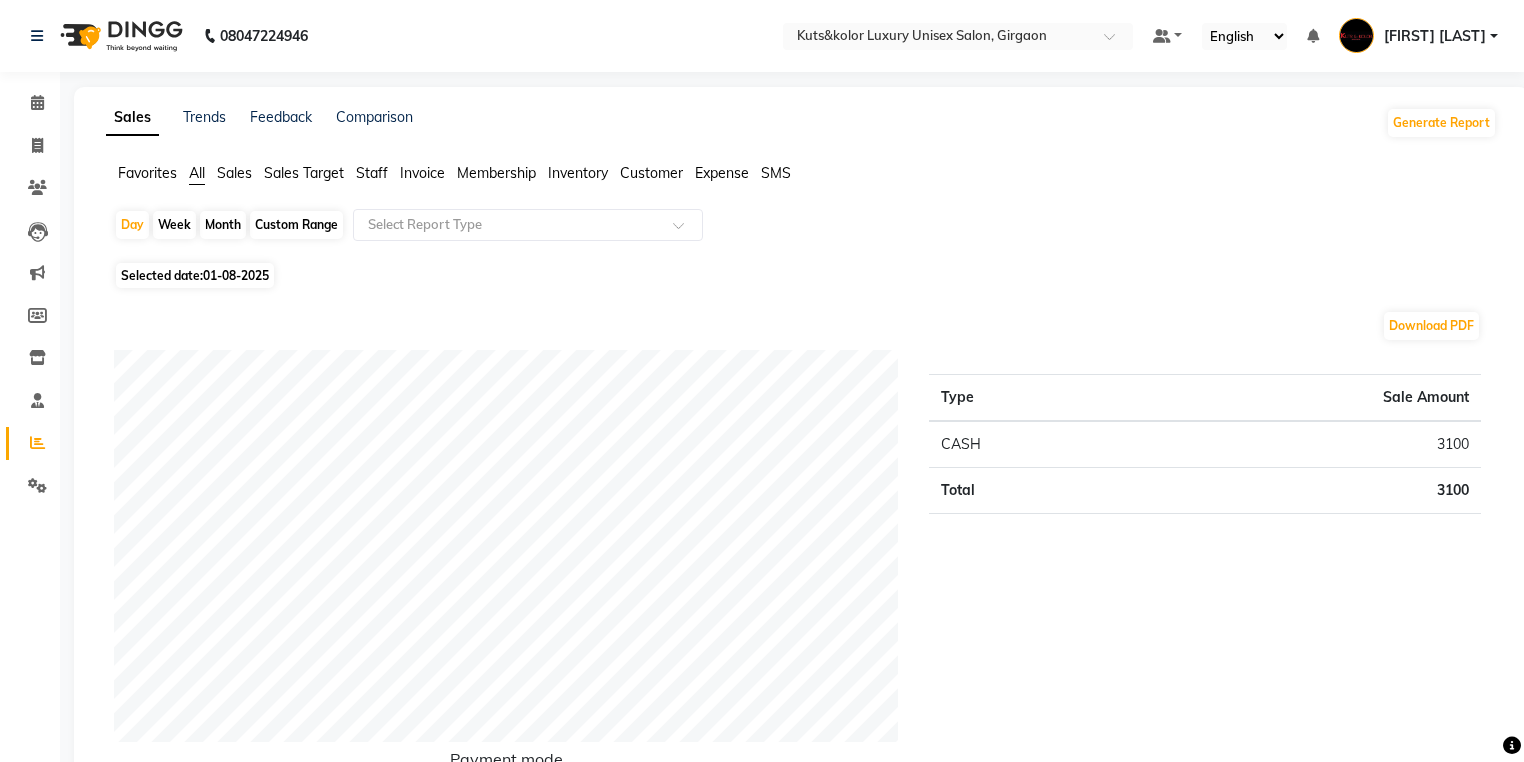 click on "Staff" 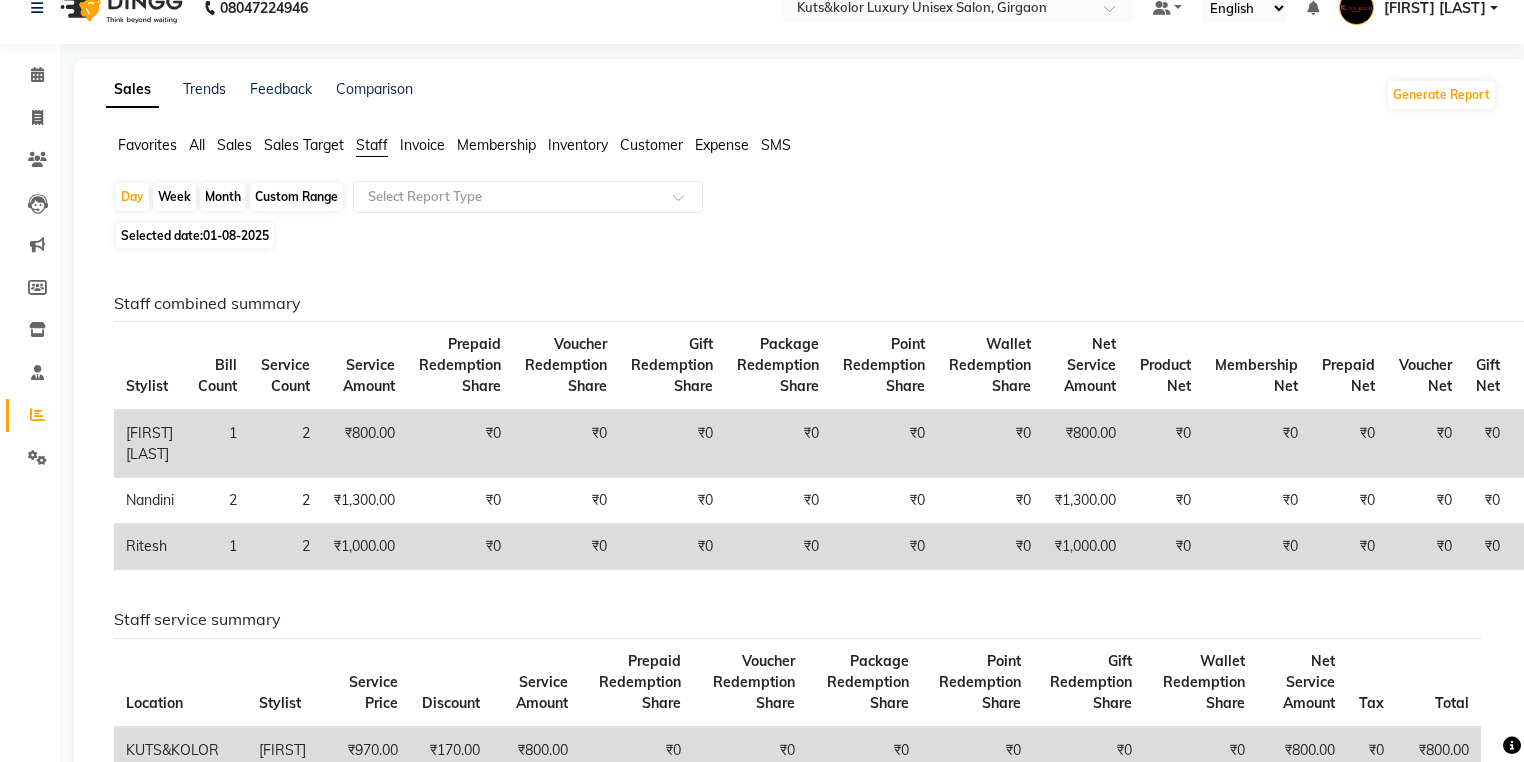 scroll, scrollTop: 0, scrollLeft: 0, axis: both 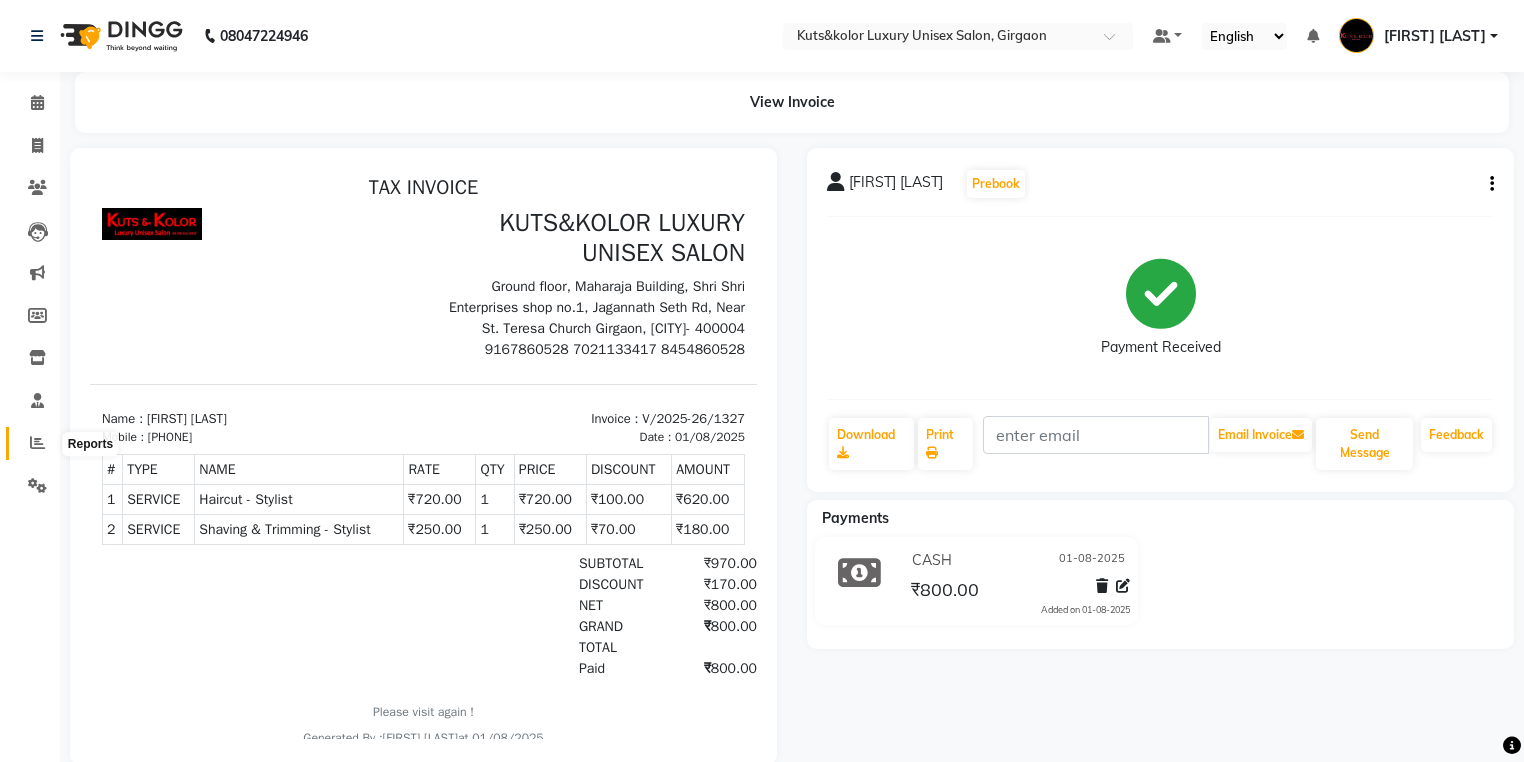 click 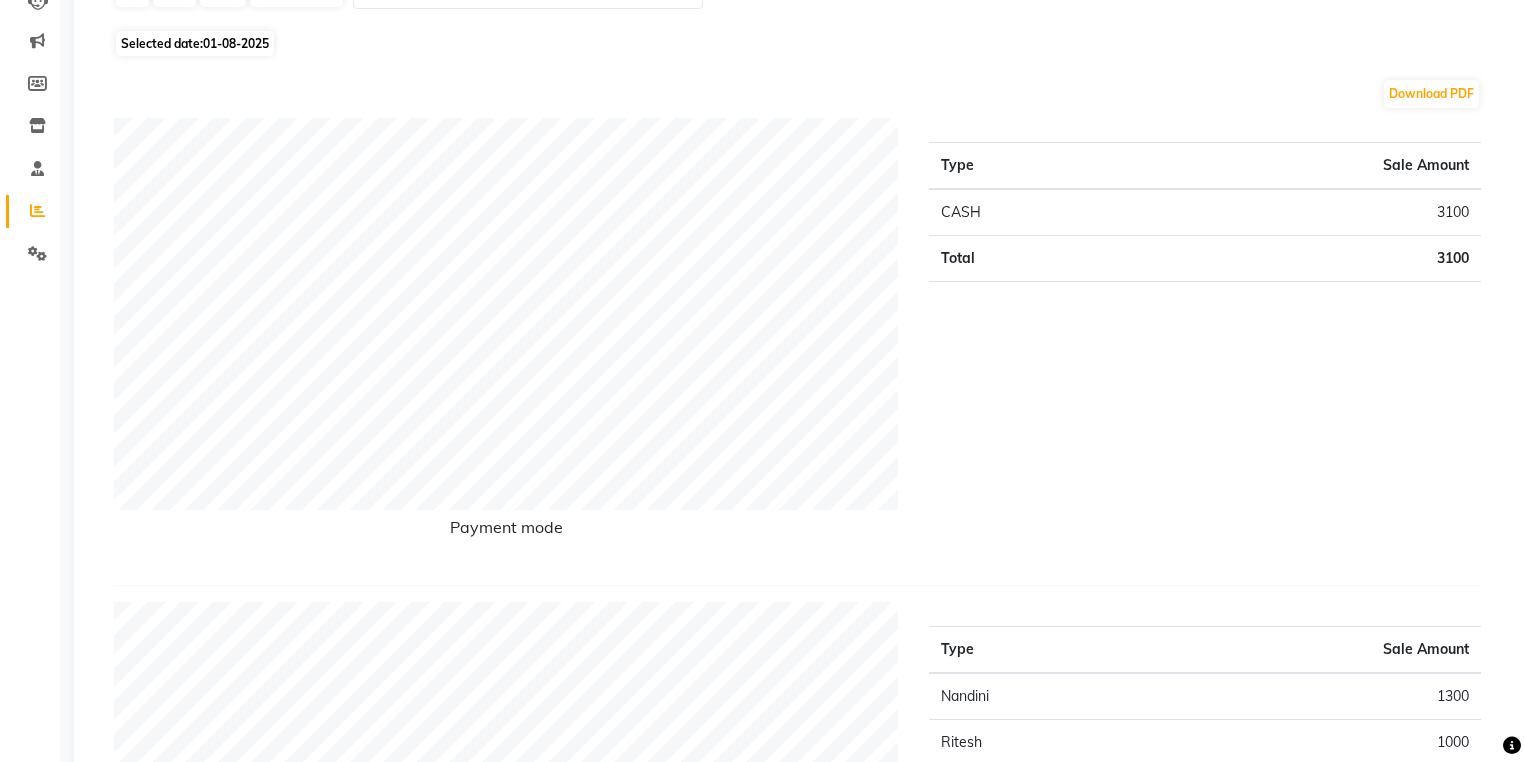 scroll, scrollTop: 160, scrollLeft: 0, axis: vertical 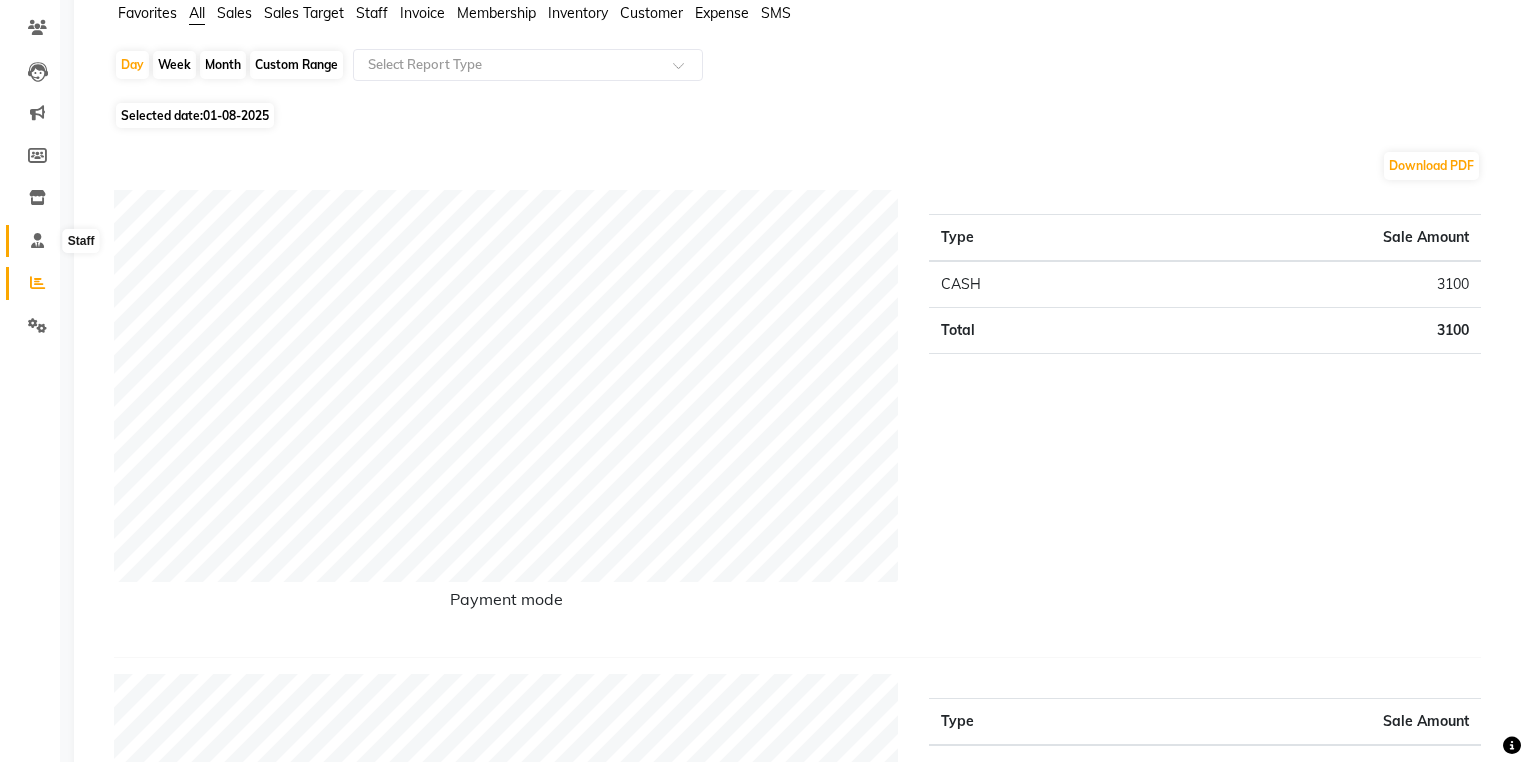 click 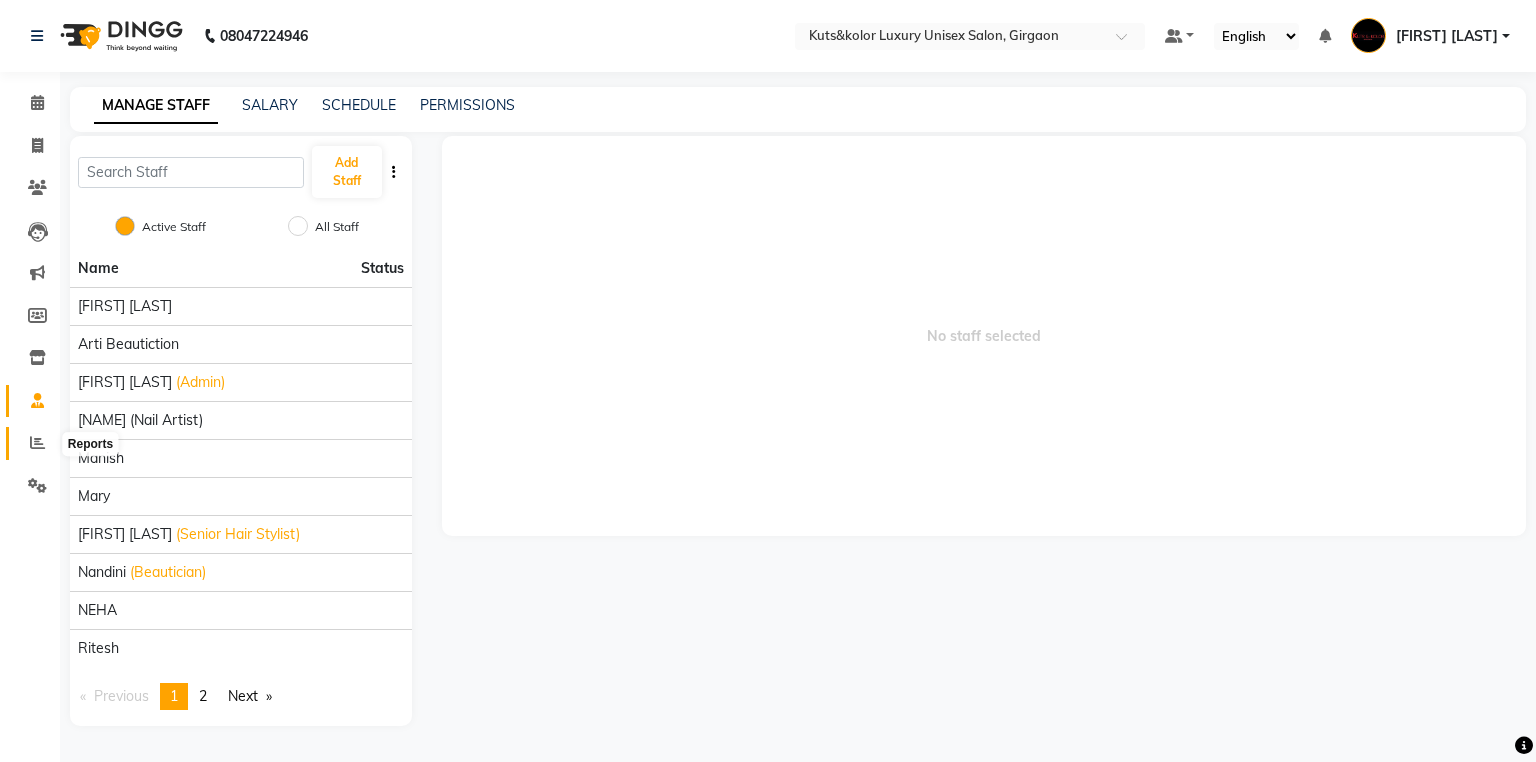 click 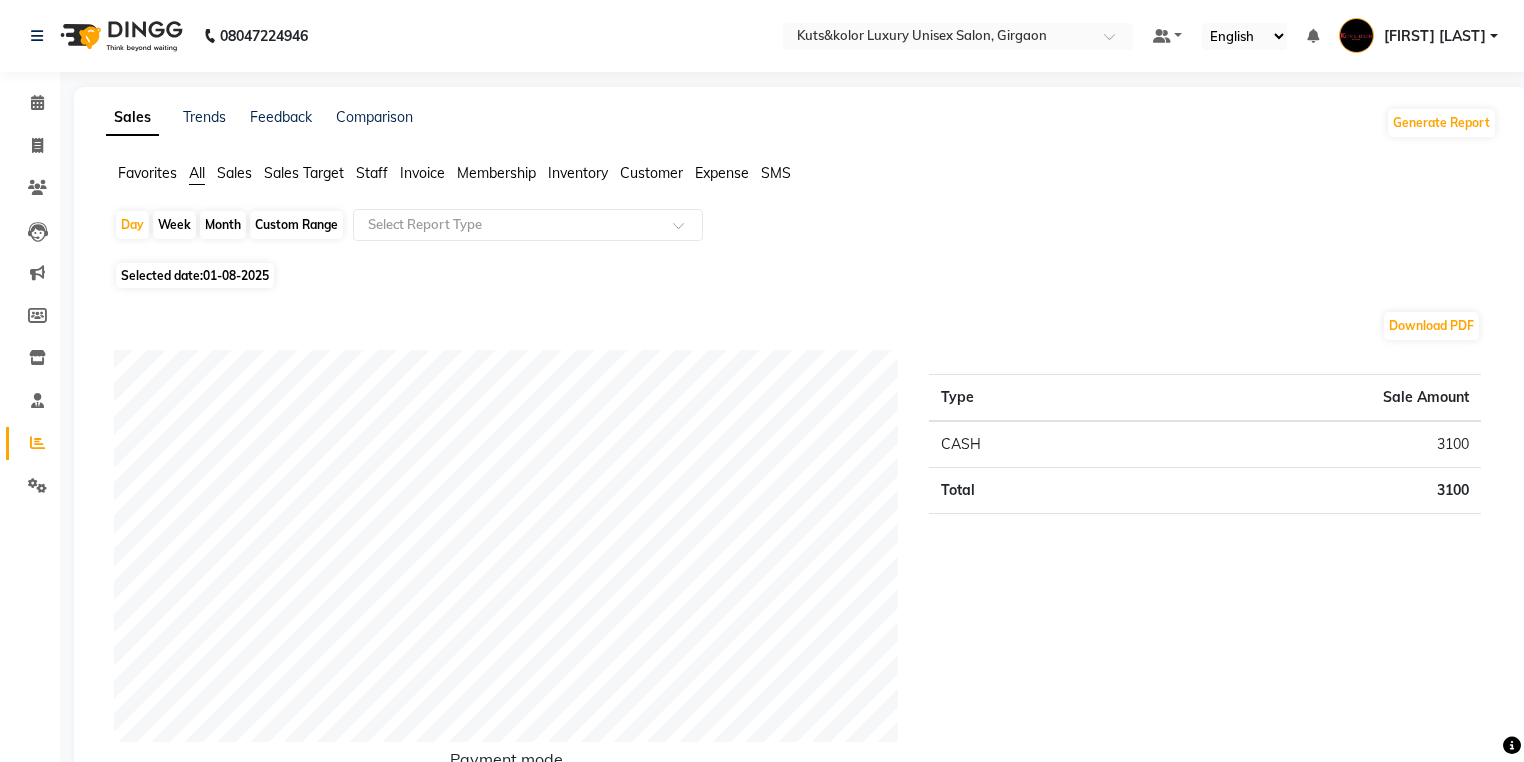 click on "Sales" 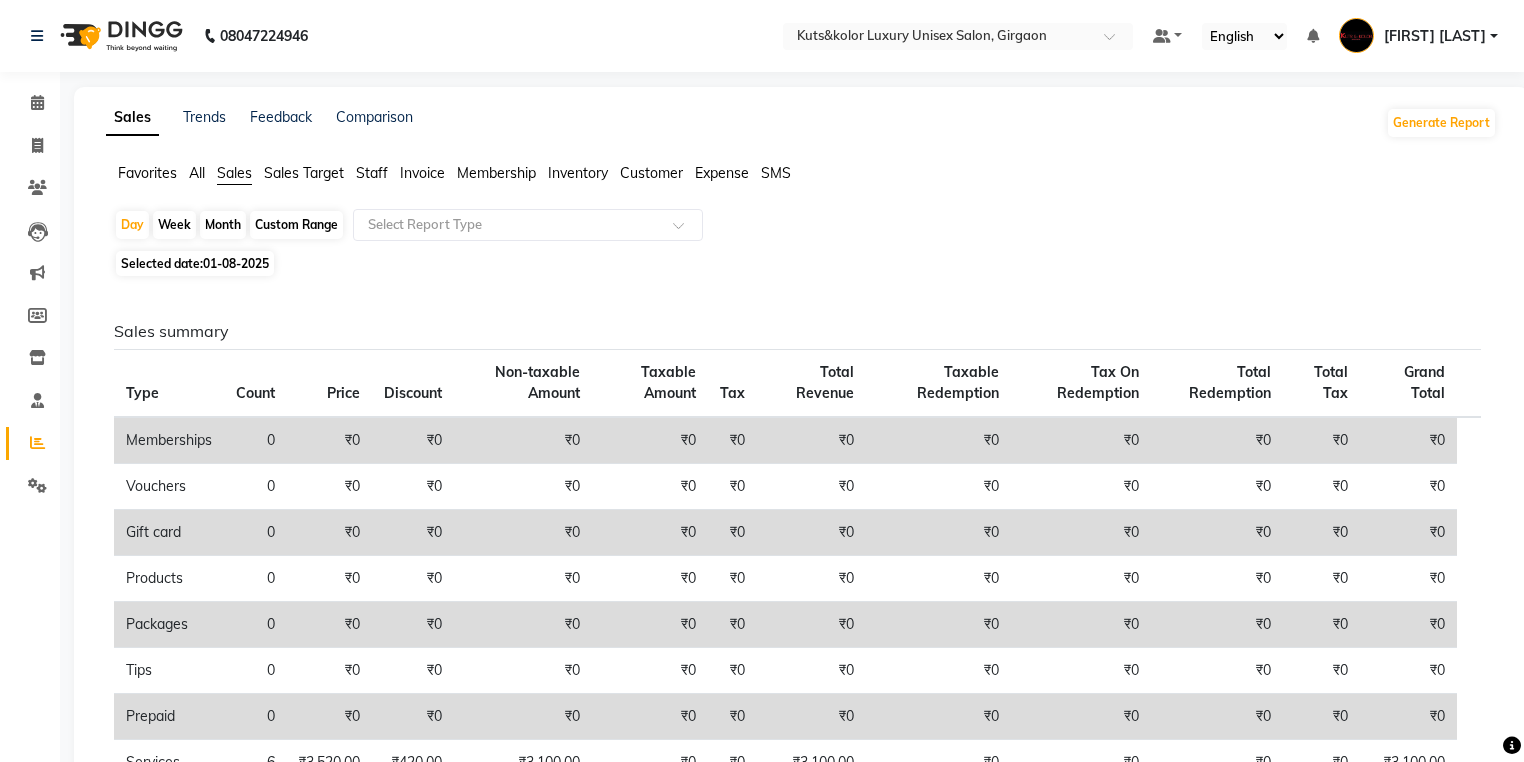 click on "Sales Target" 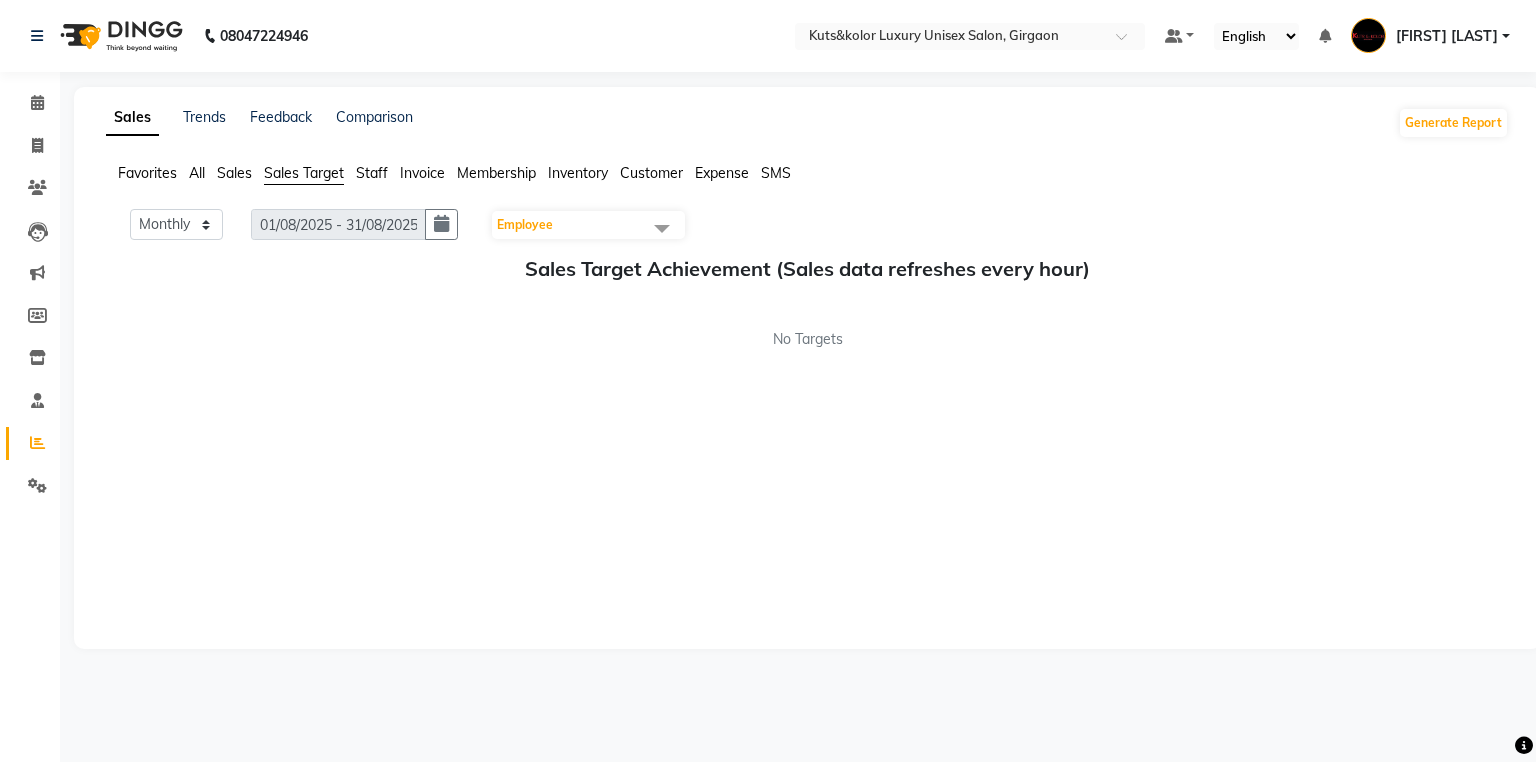 click on "Staff" 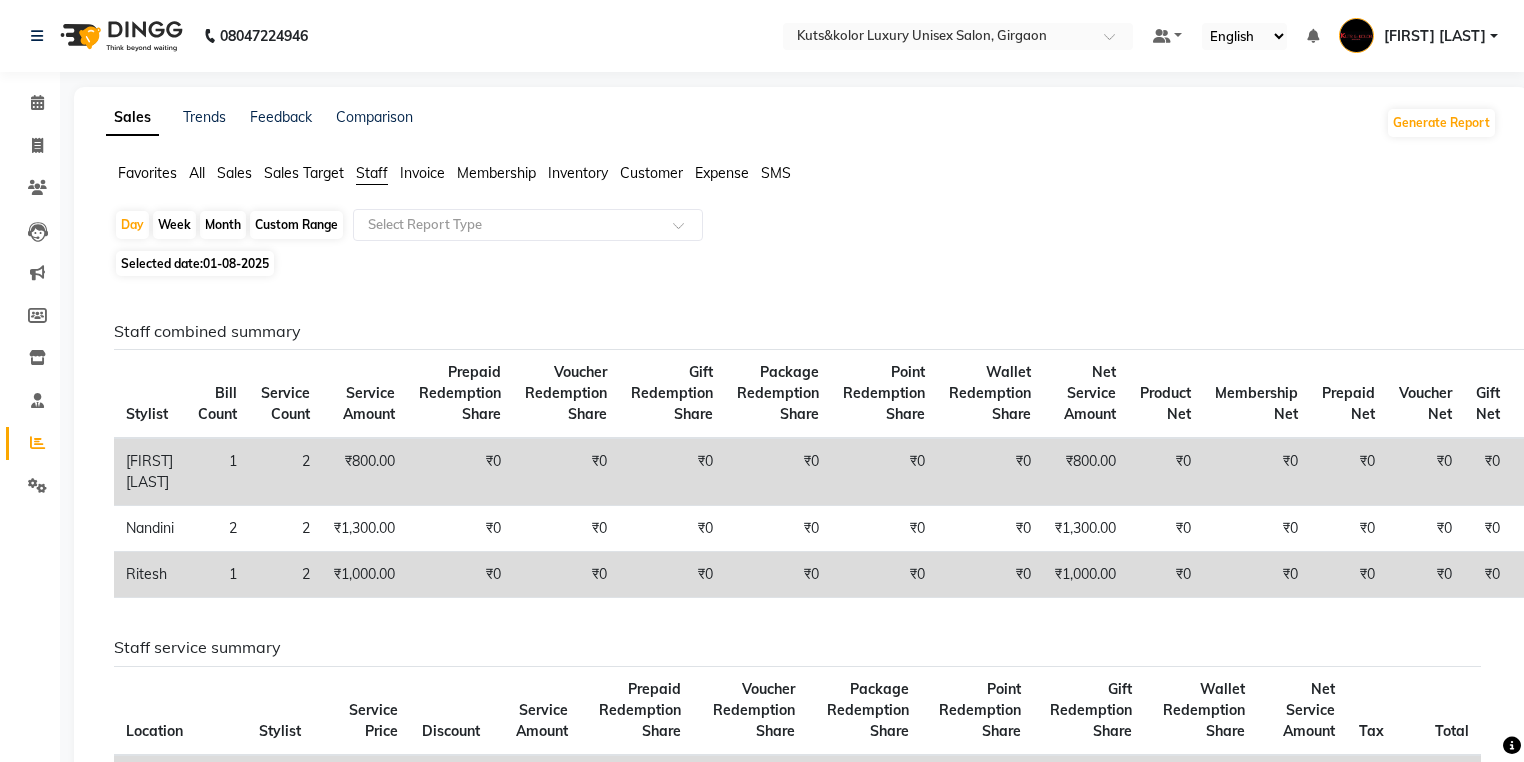 click on "Month" 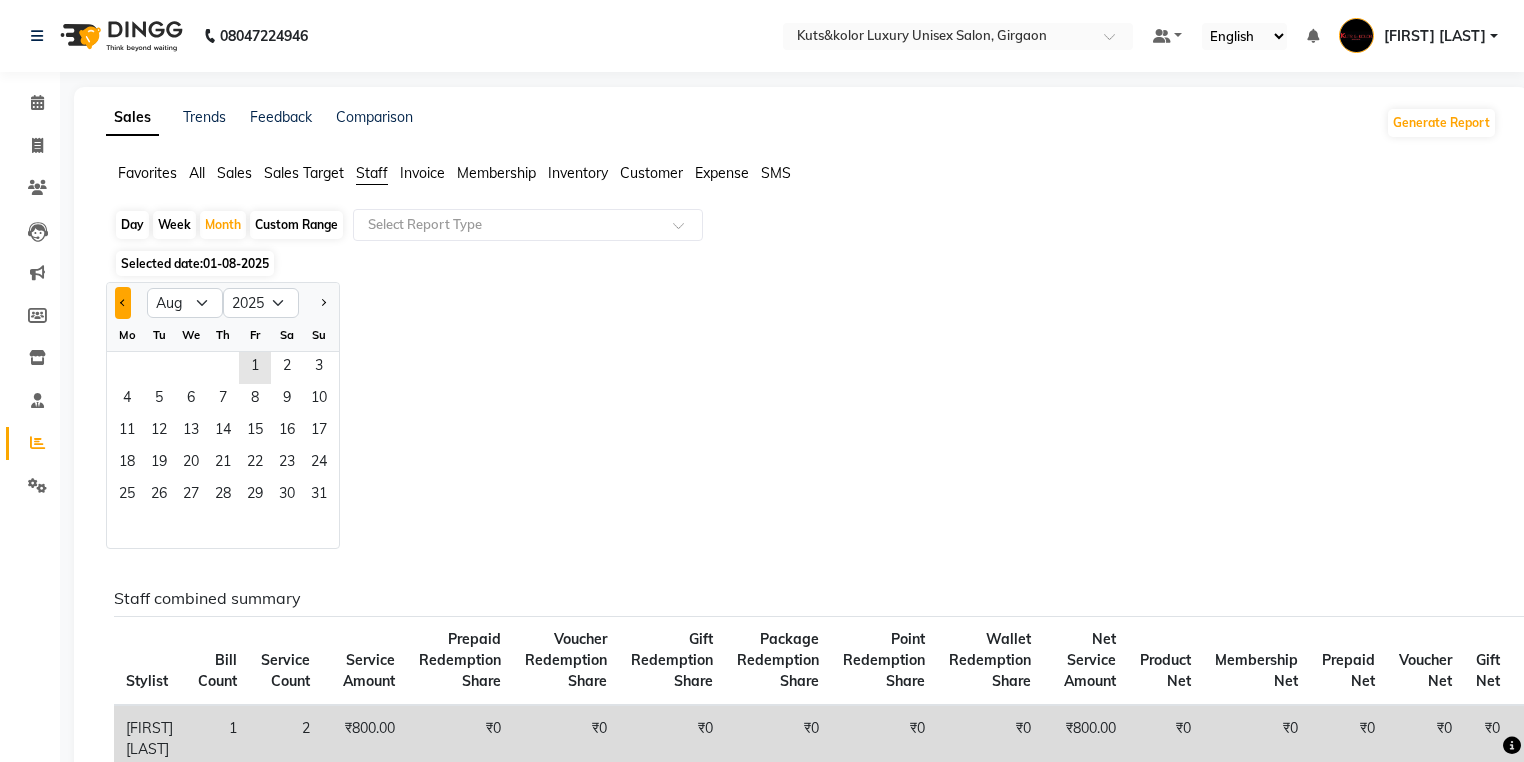 click 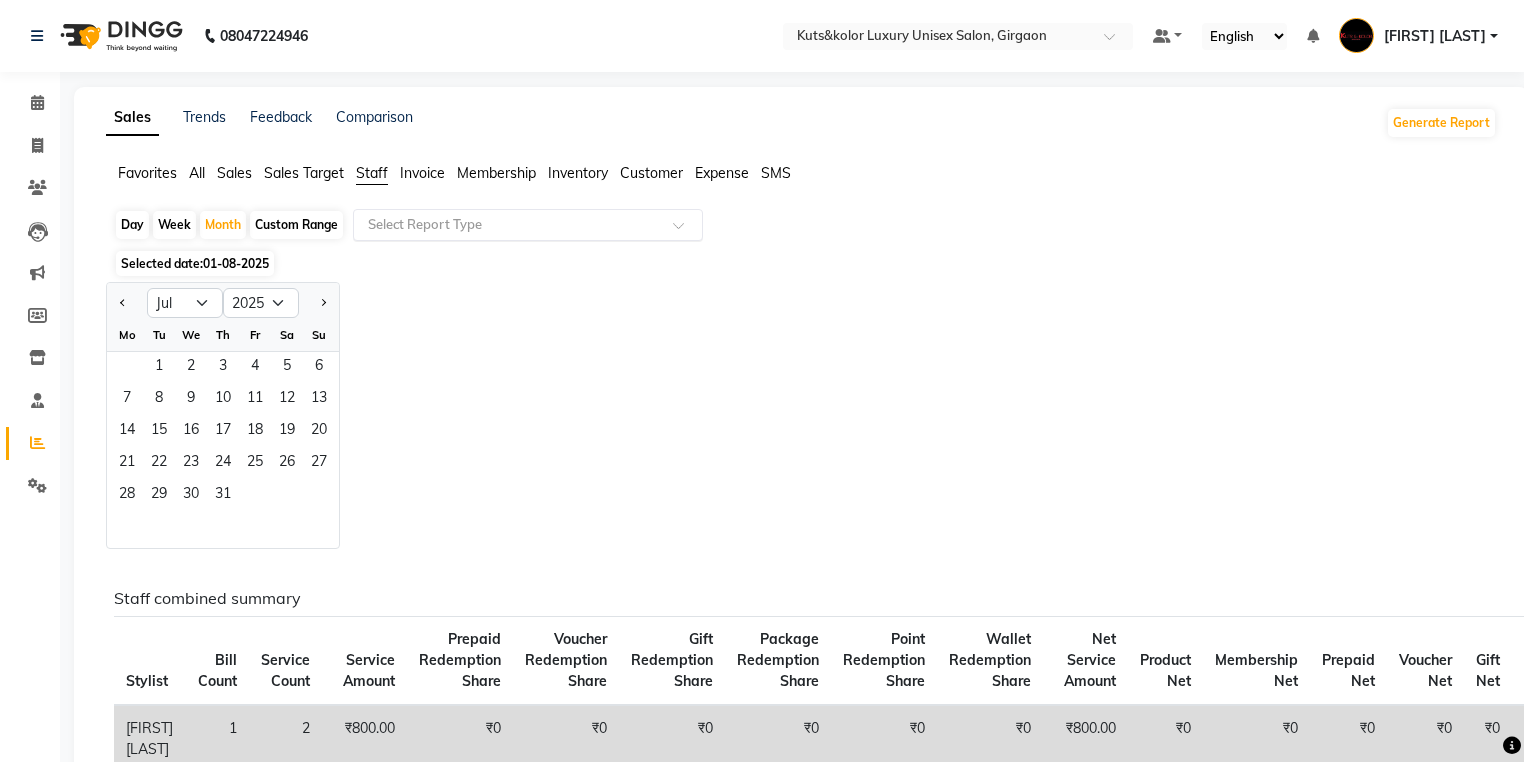 click 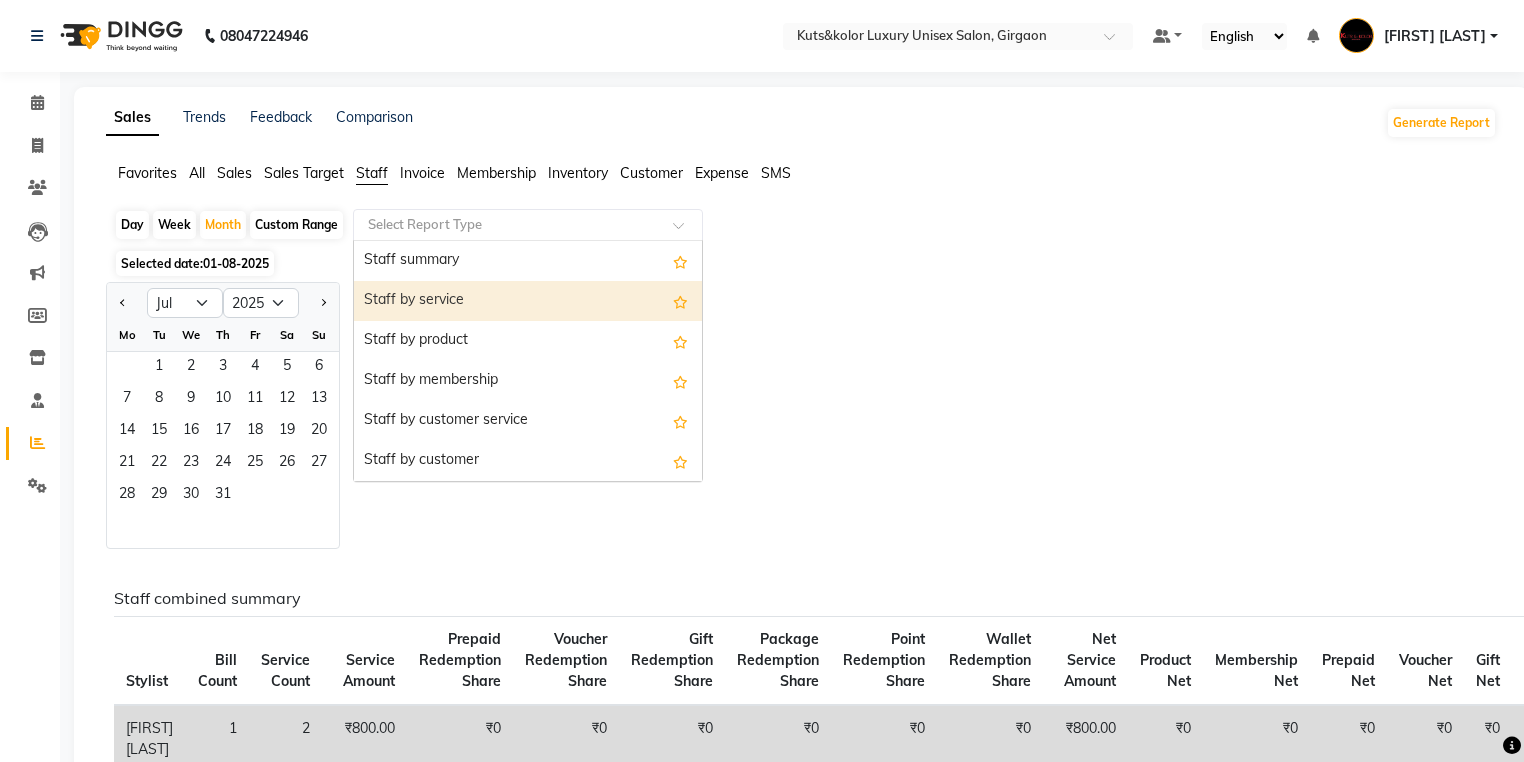 click on "Staff by service" at bounding box center [528, 301] 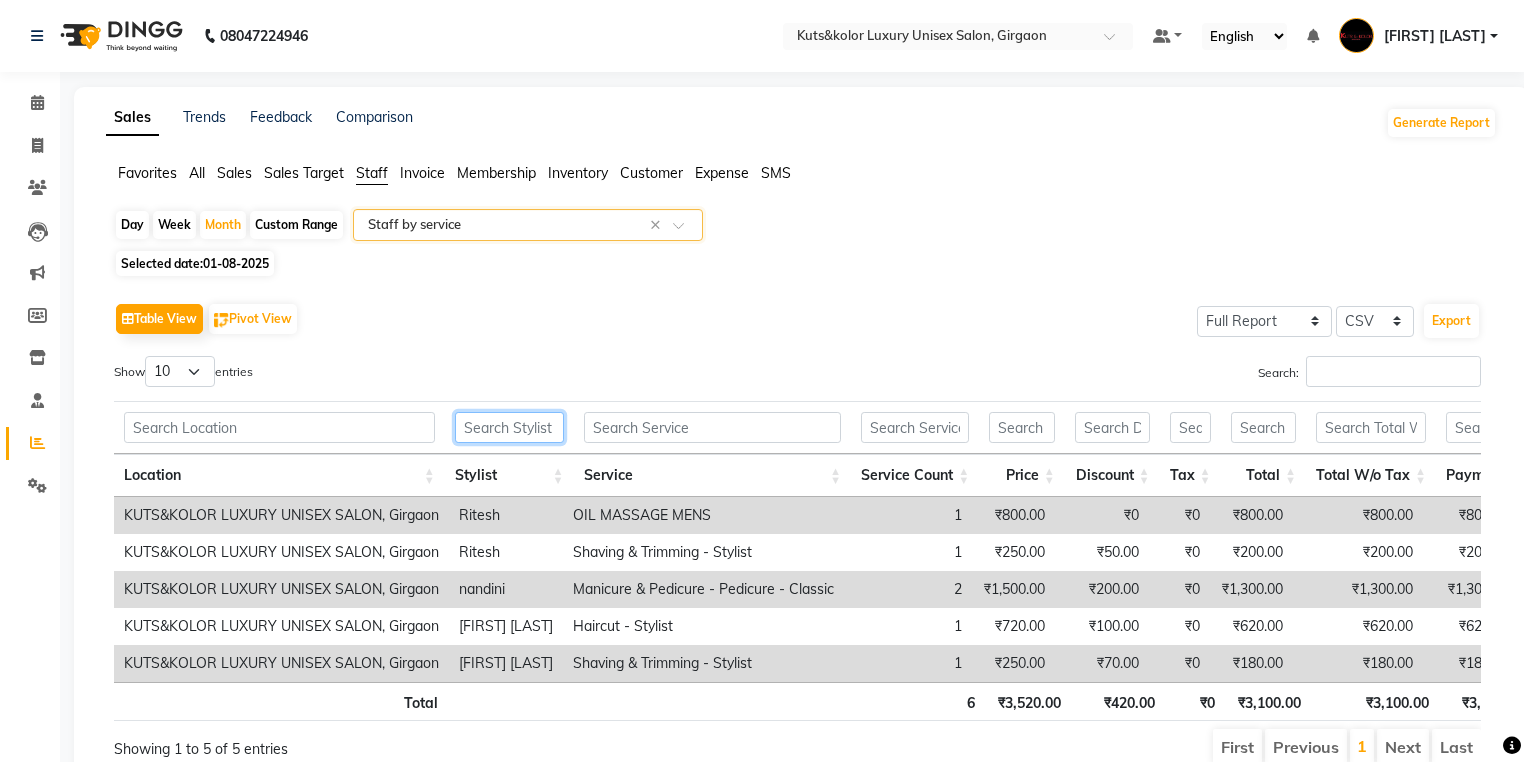 click at bounding box center (509, 427) 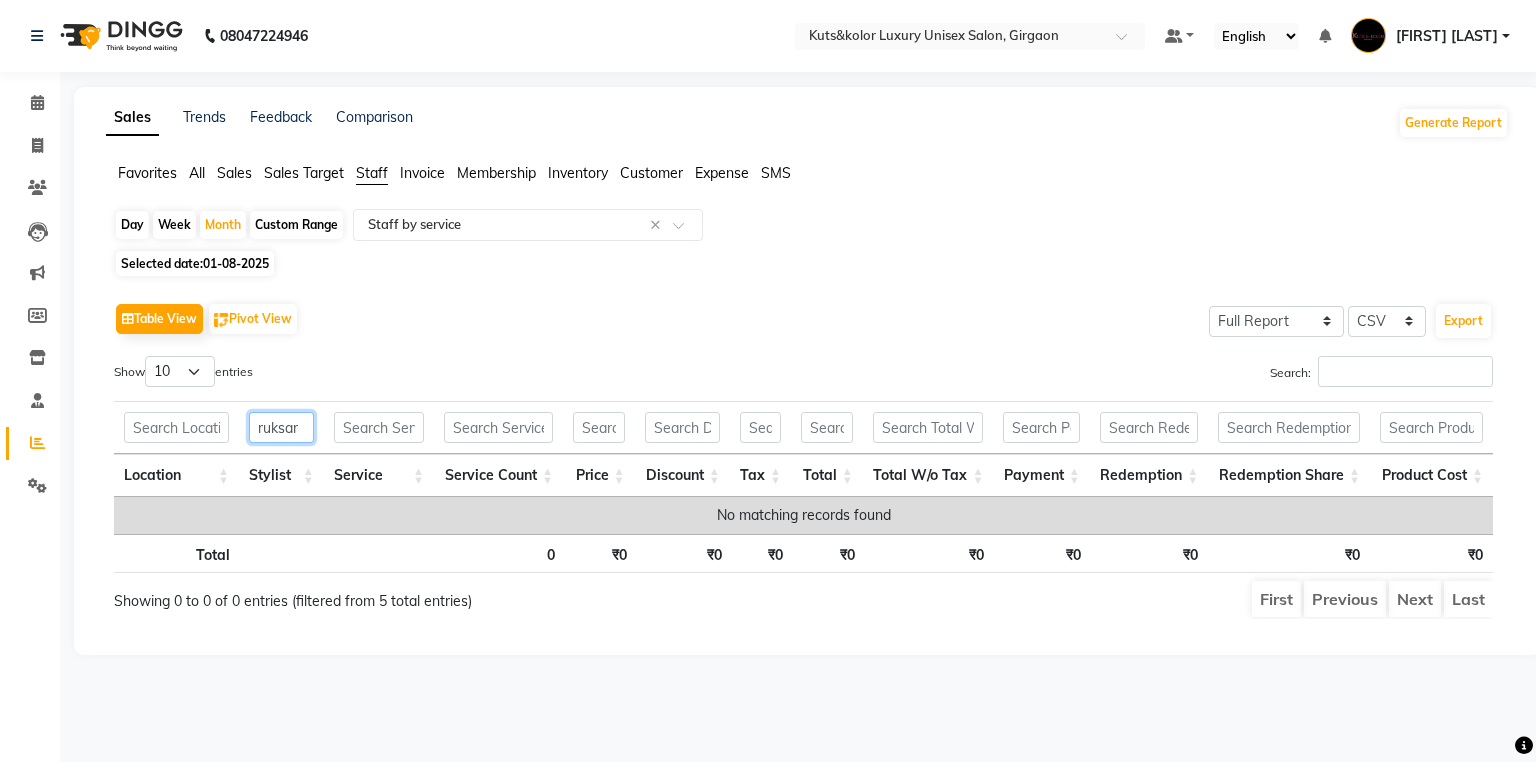 type on "ruksar" 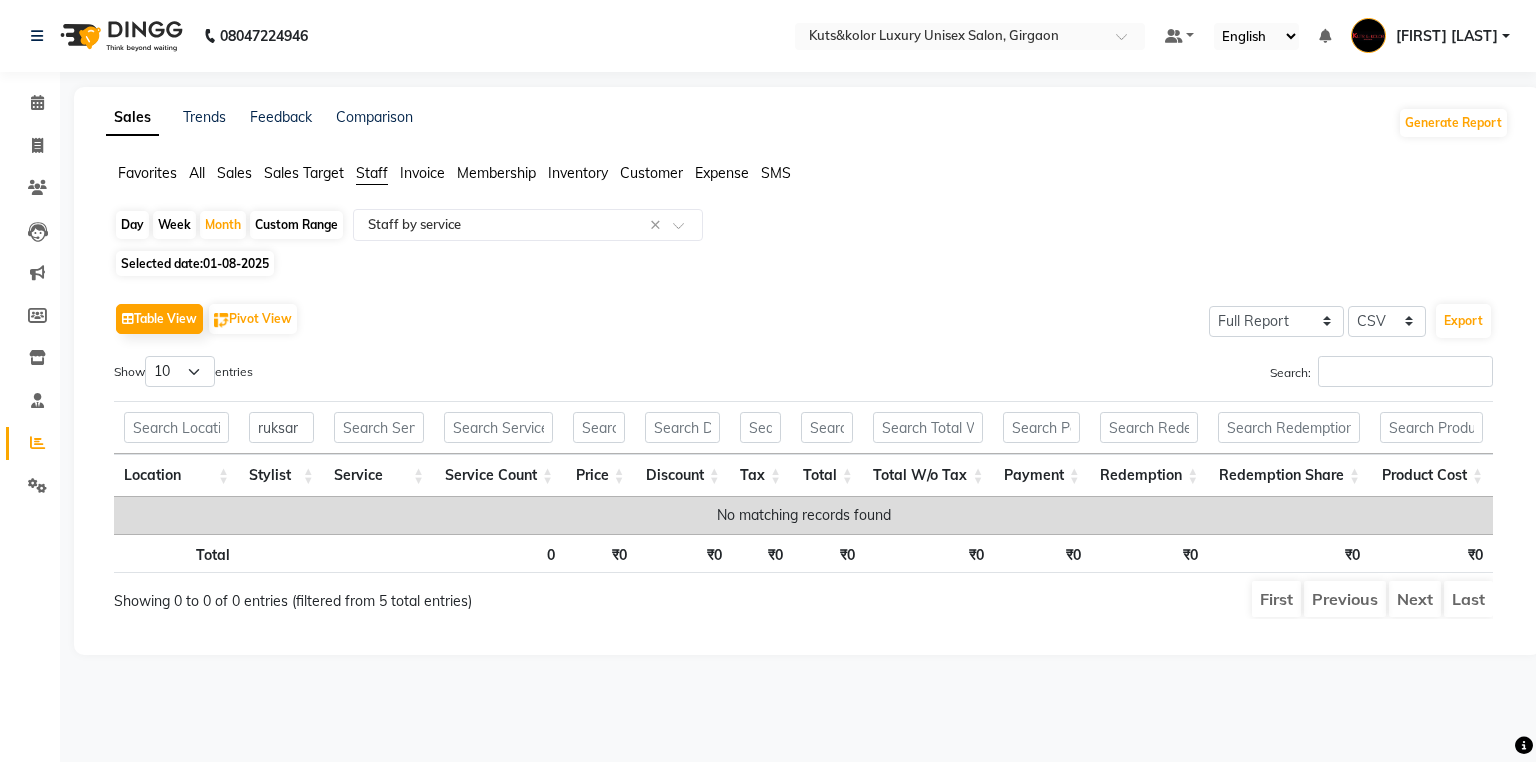 click on "Table View   Pivot View  Select Full Report Filtered Report Select CSV PDF  Export" 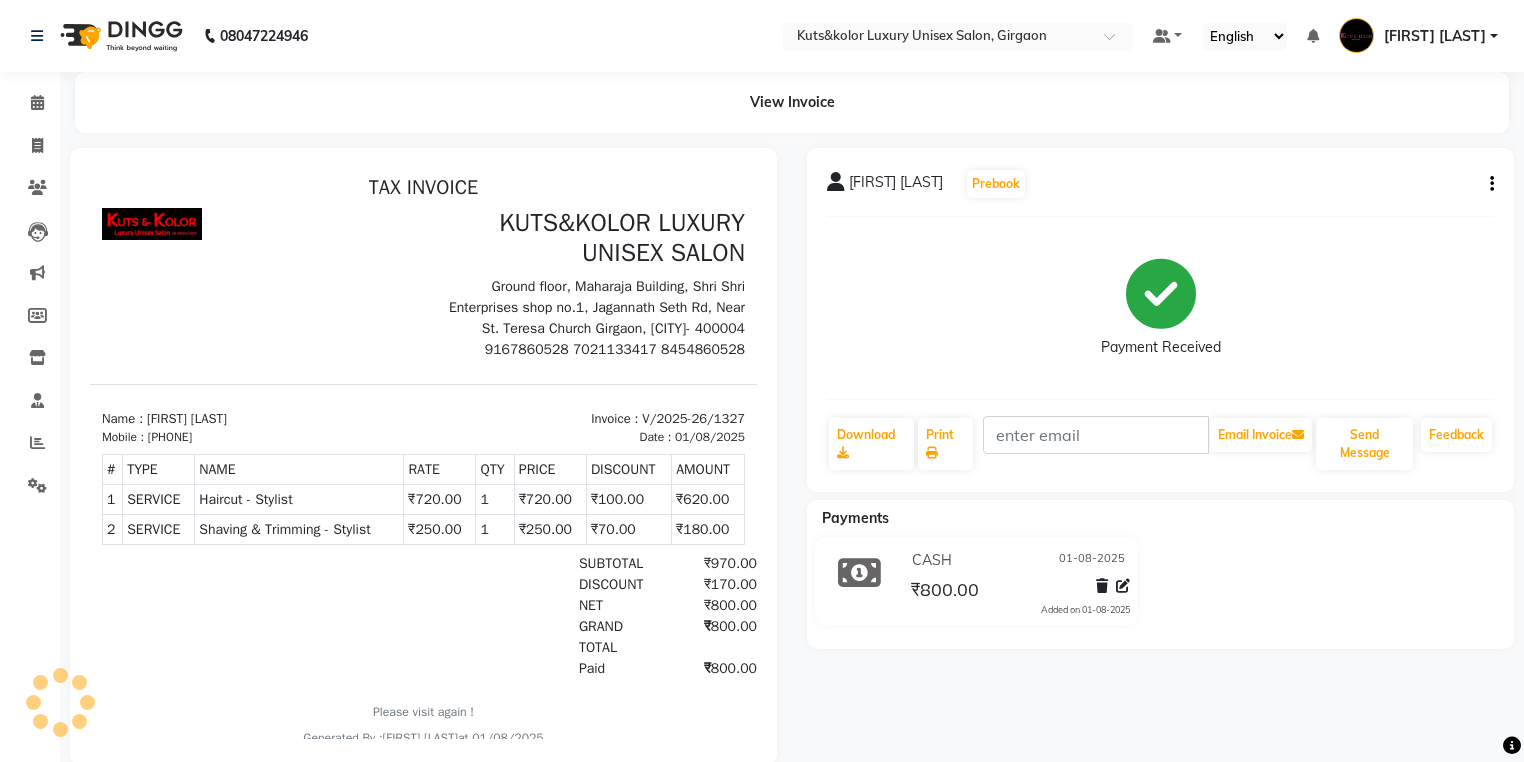 scroll, scrollTop: 0, scrollLeft: 0, axis: both 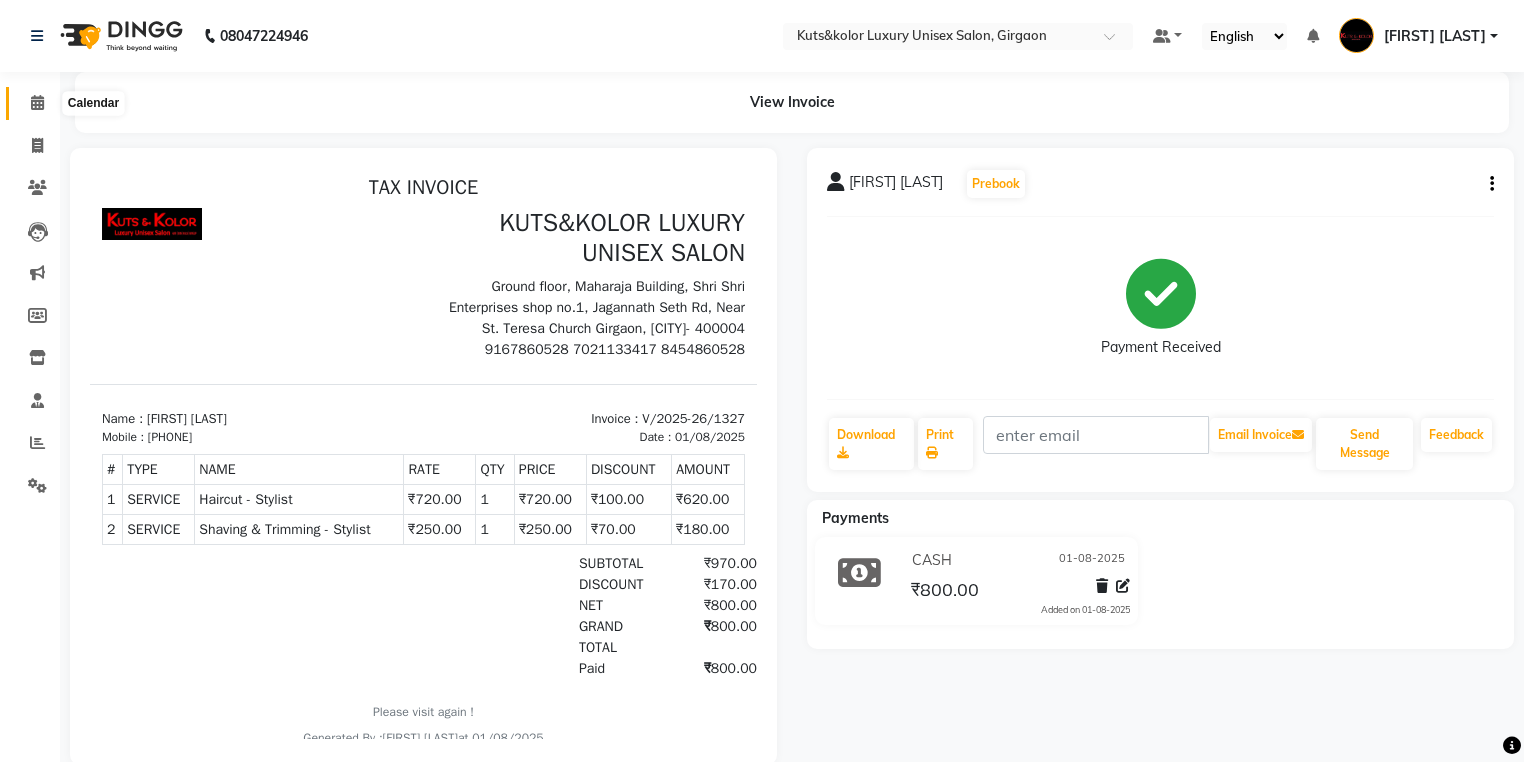 click 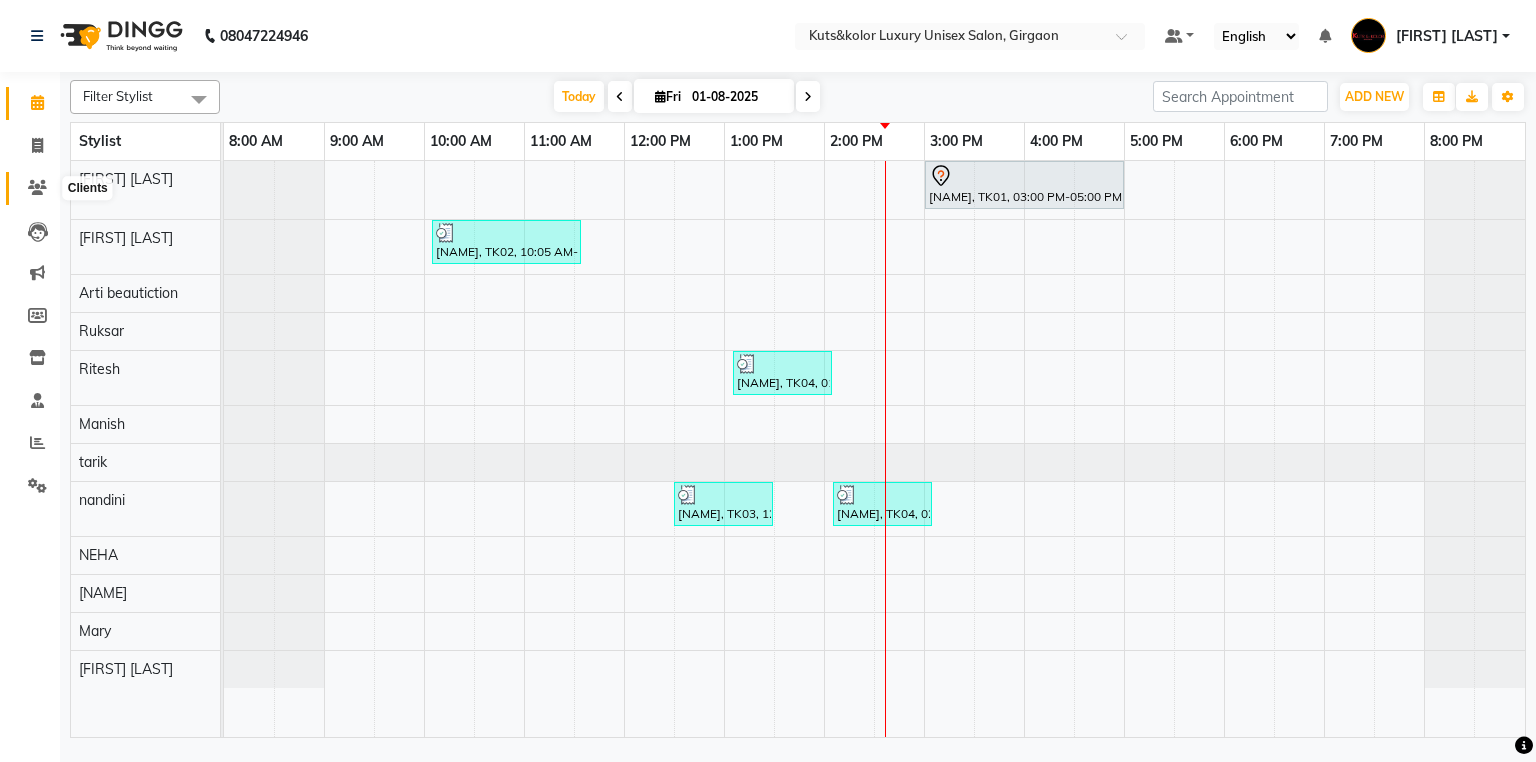 click 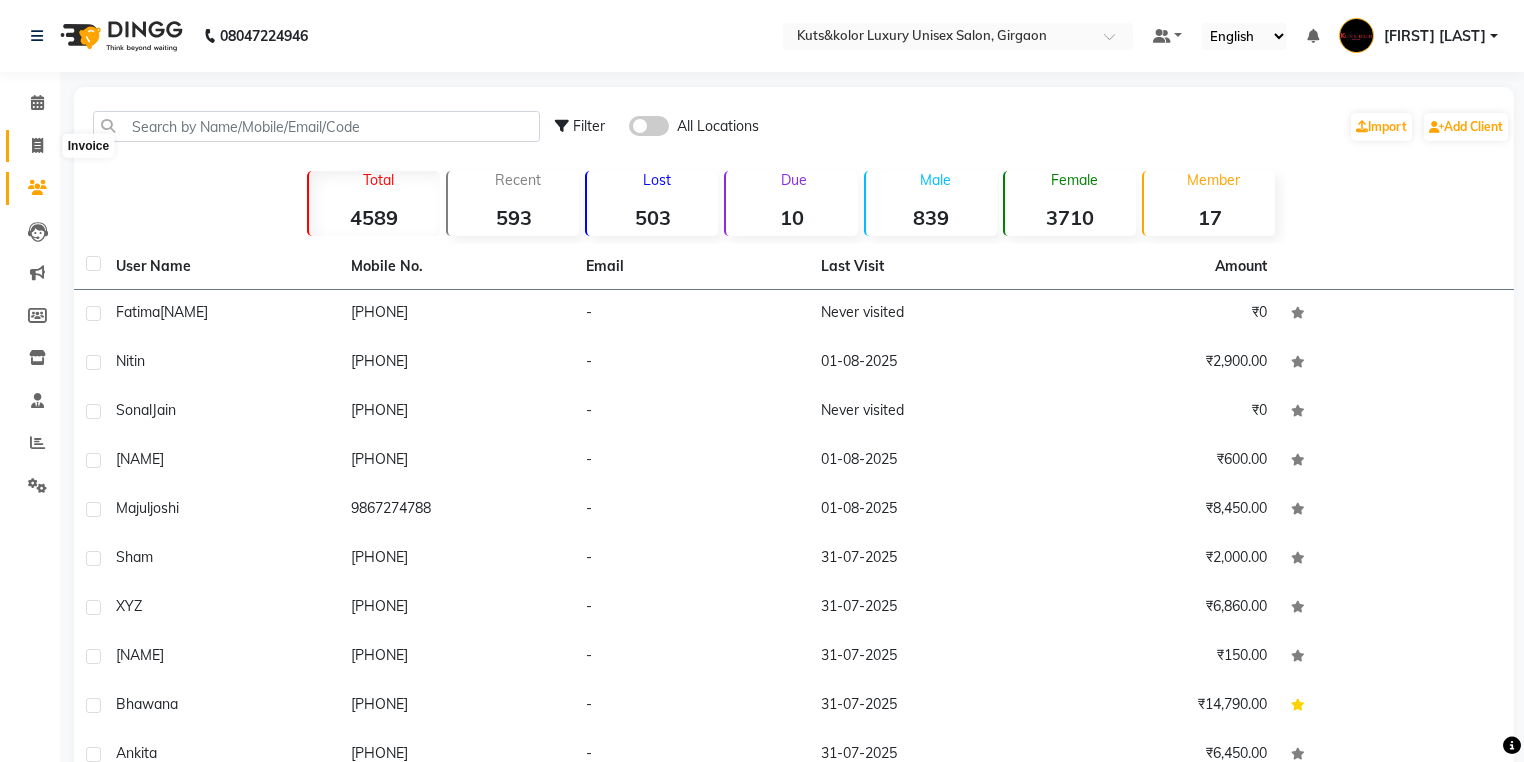 click 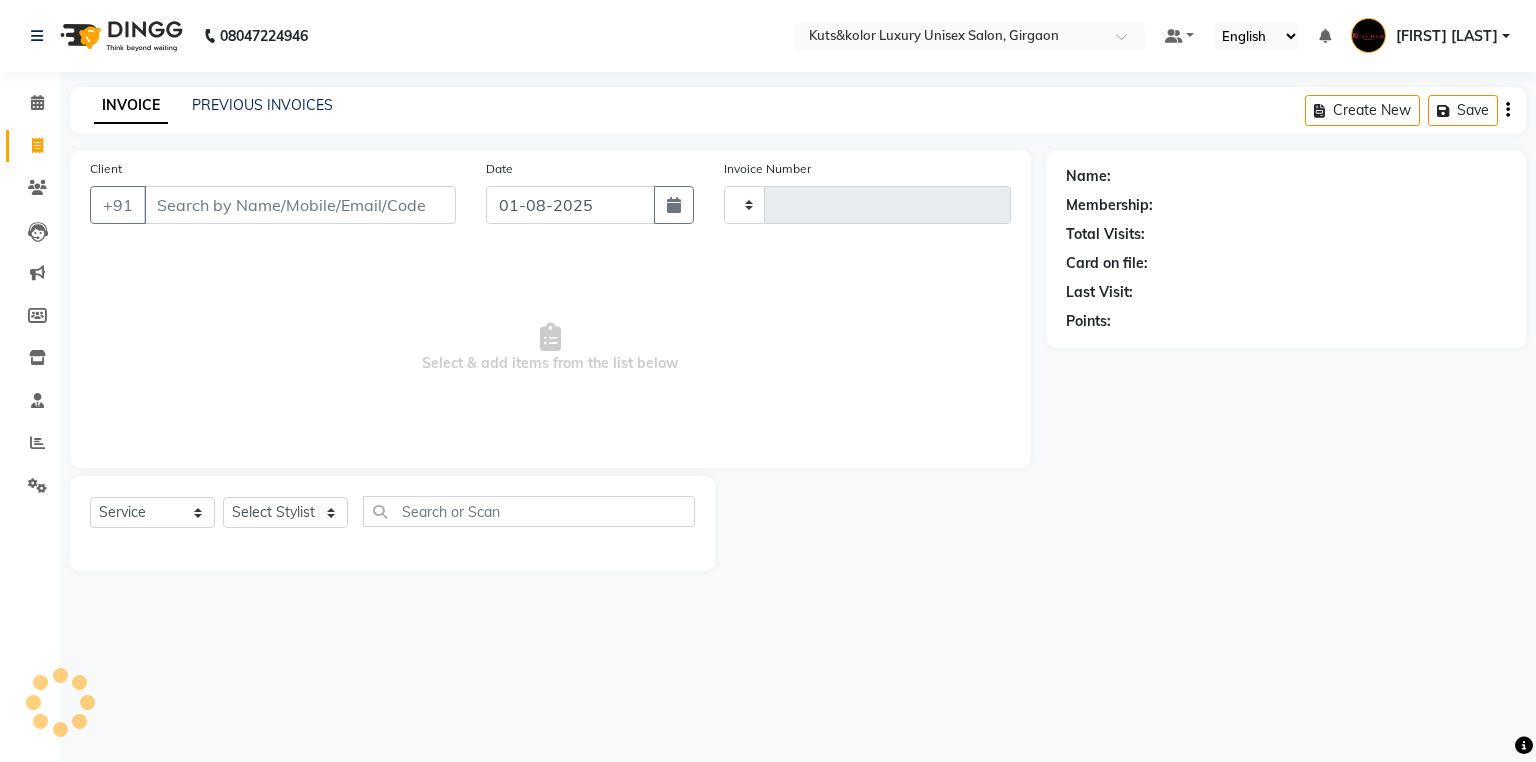 type on "1330" 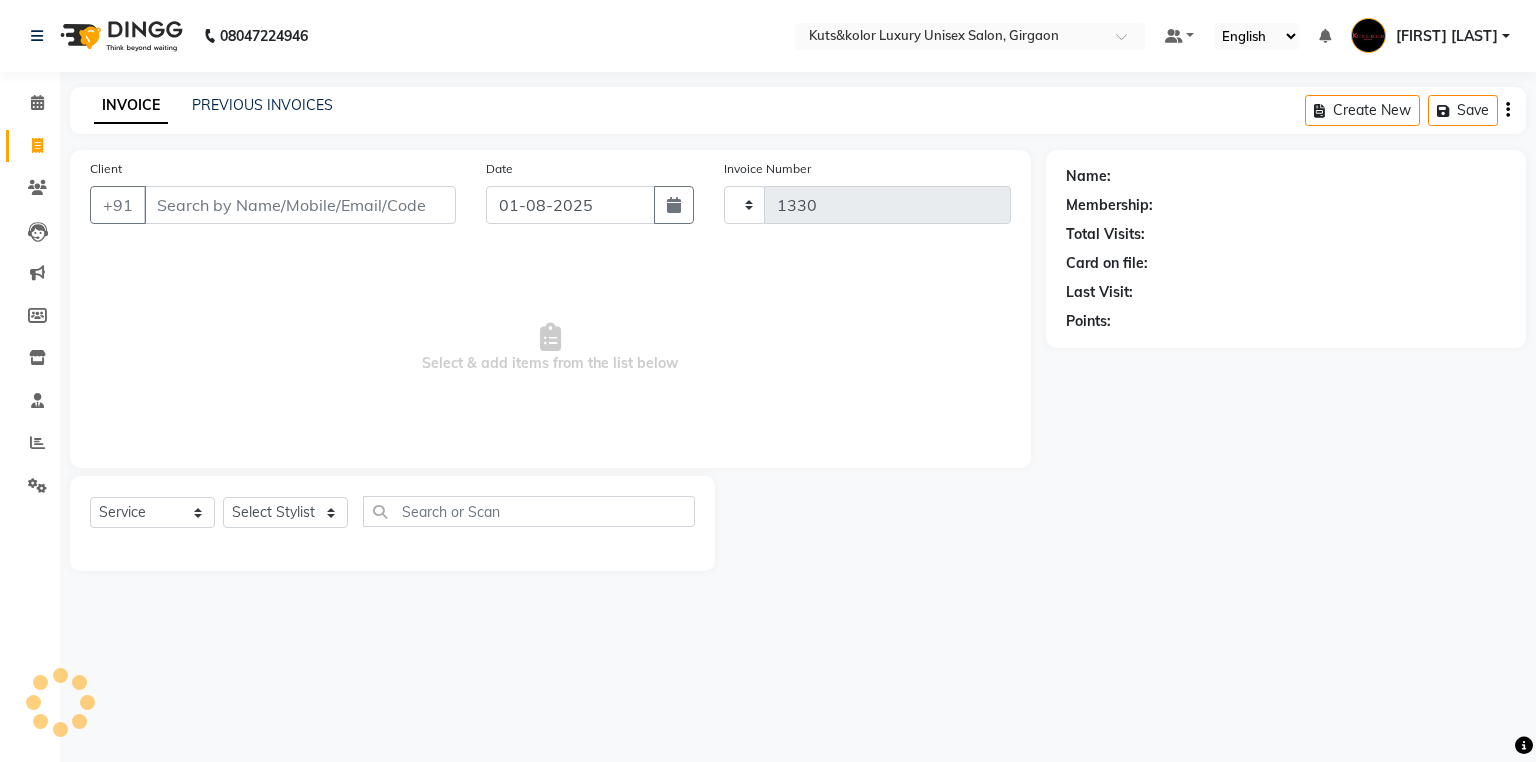 select on "7374" 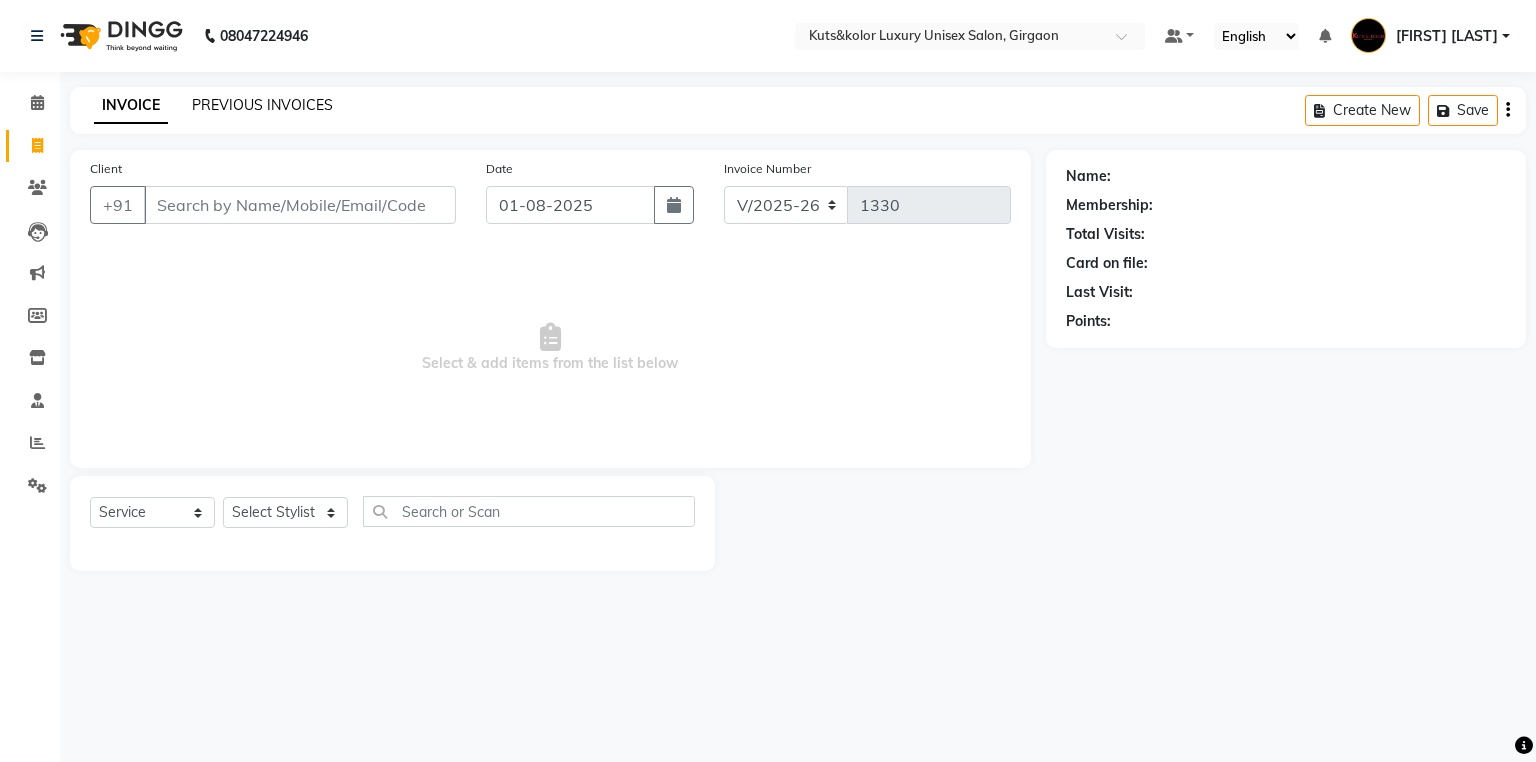 click on "PREVIOUS INVOICES" 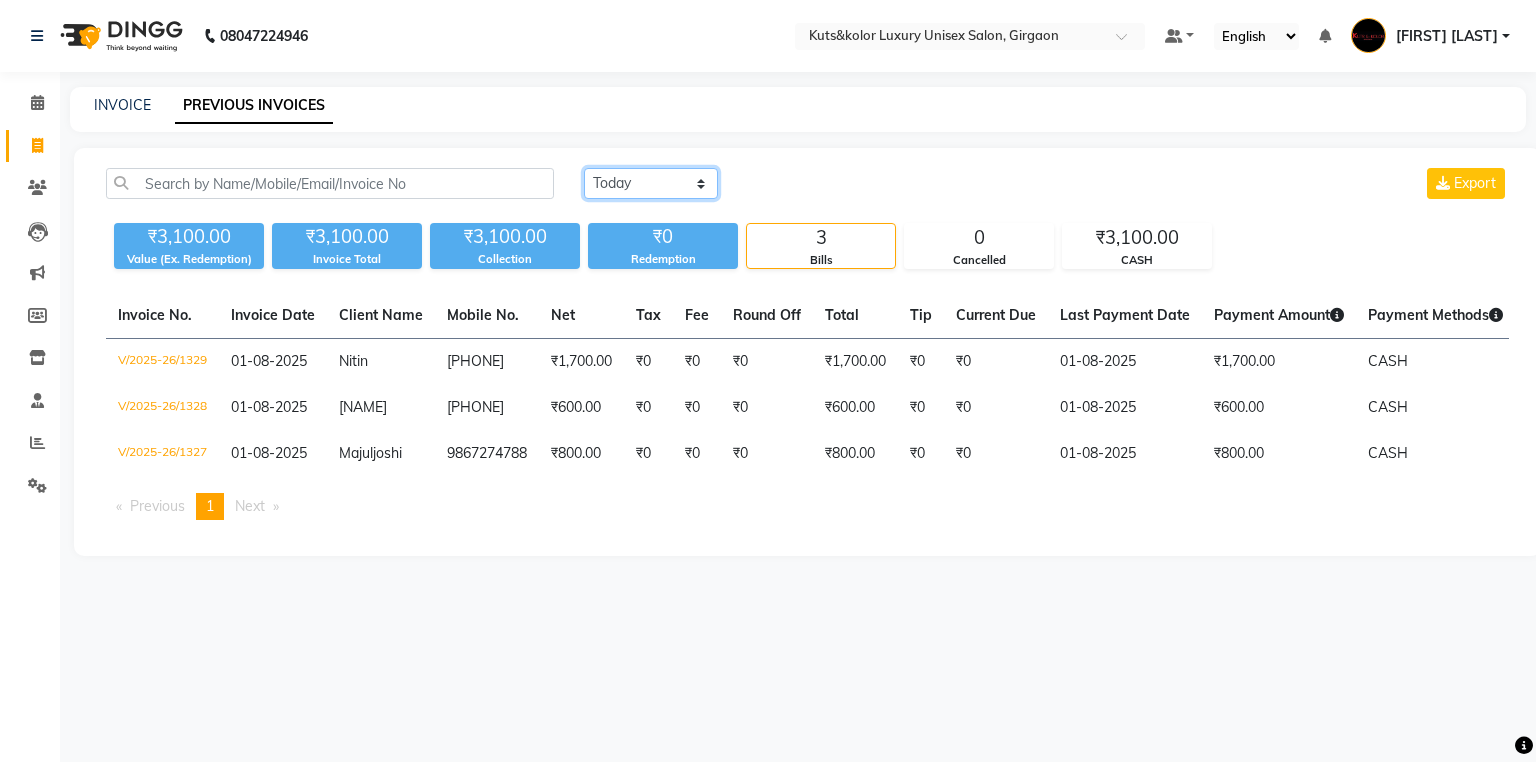click on "Today Yesterday Custom Range" 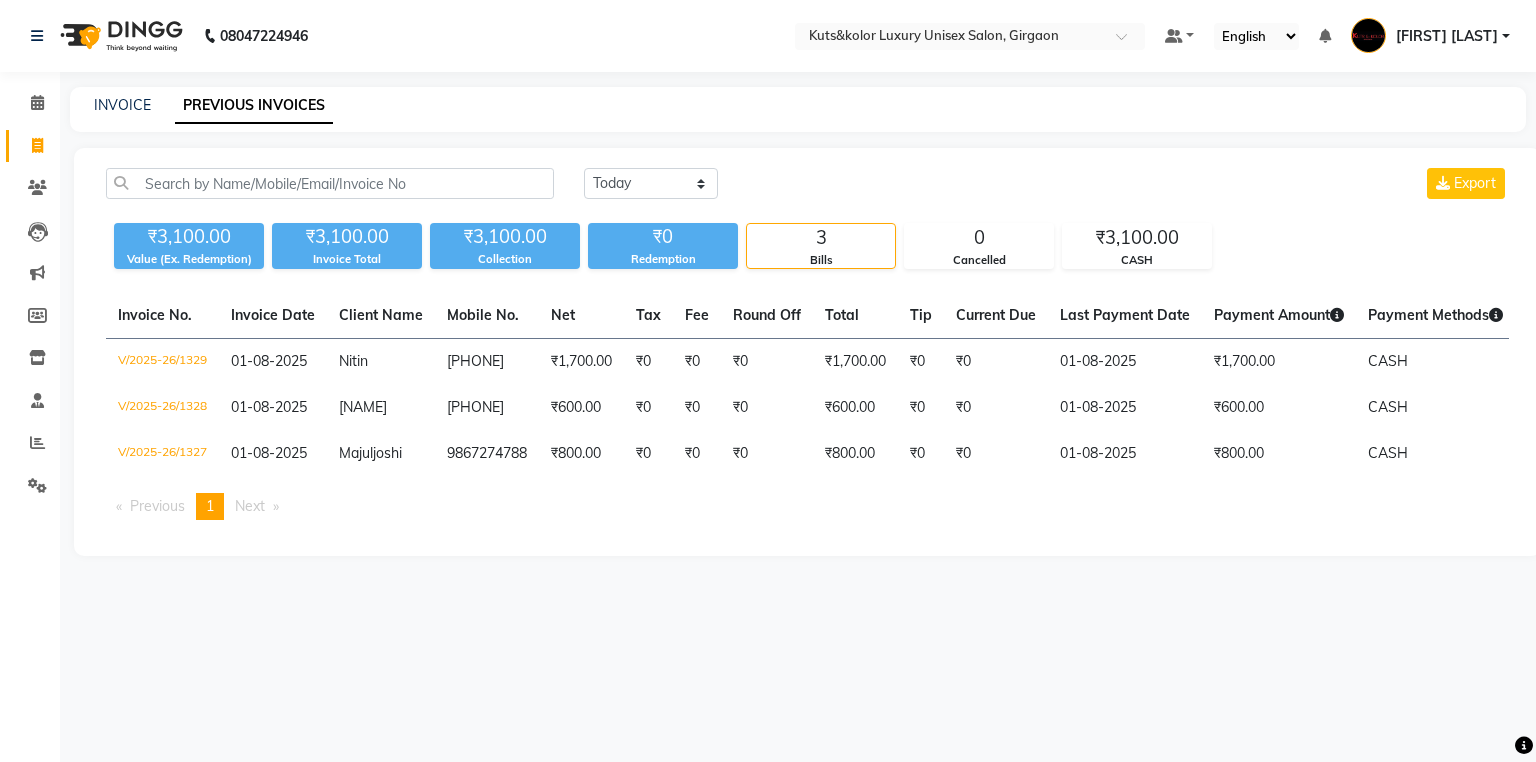 select on "service" 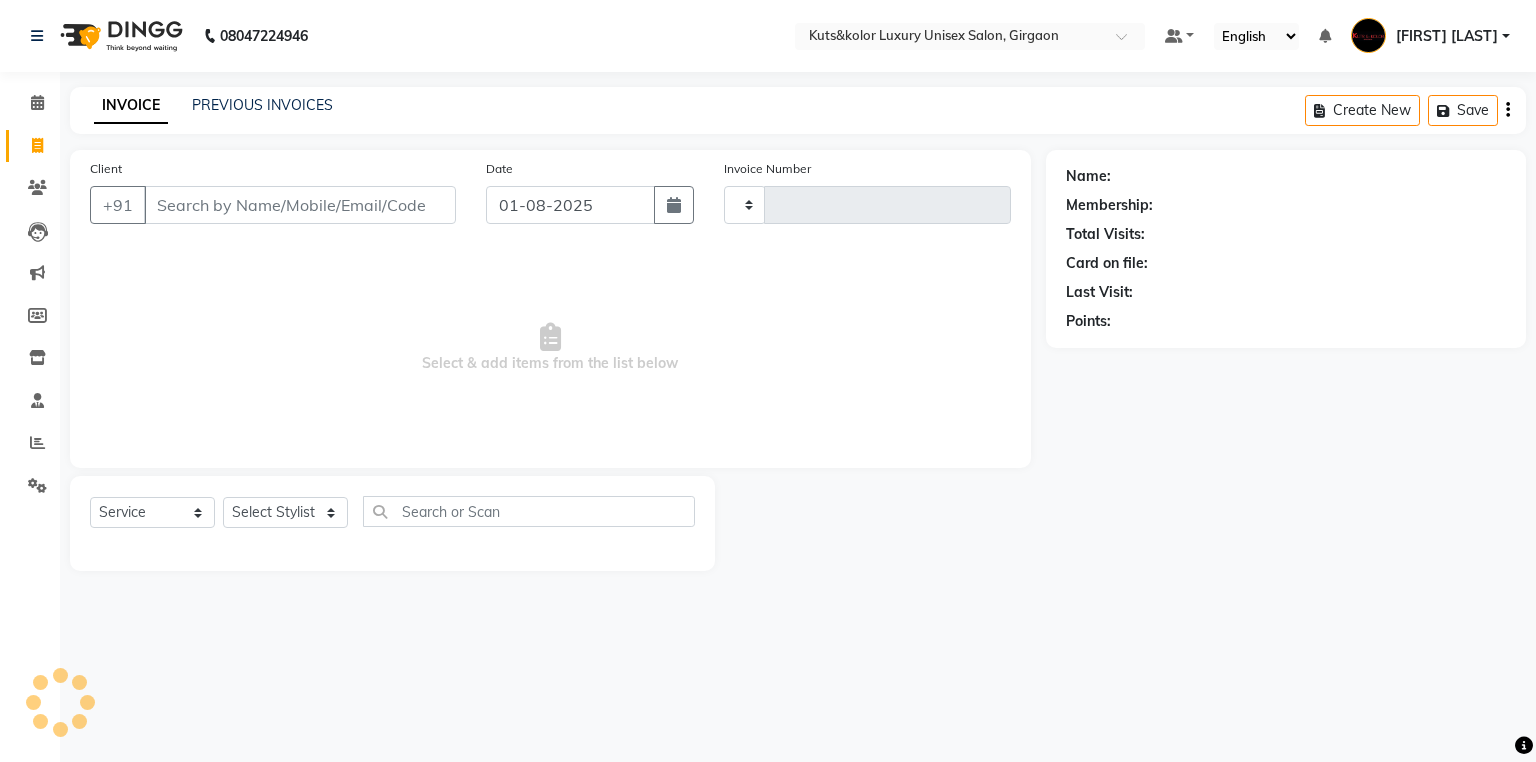 type on "1330" 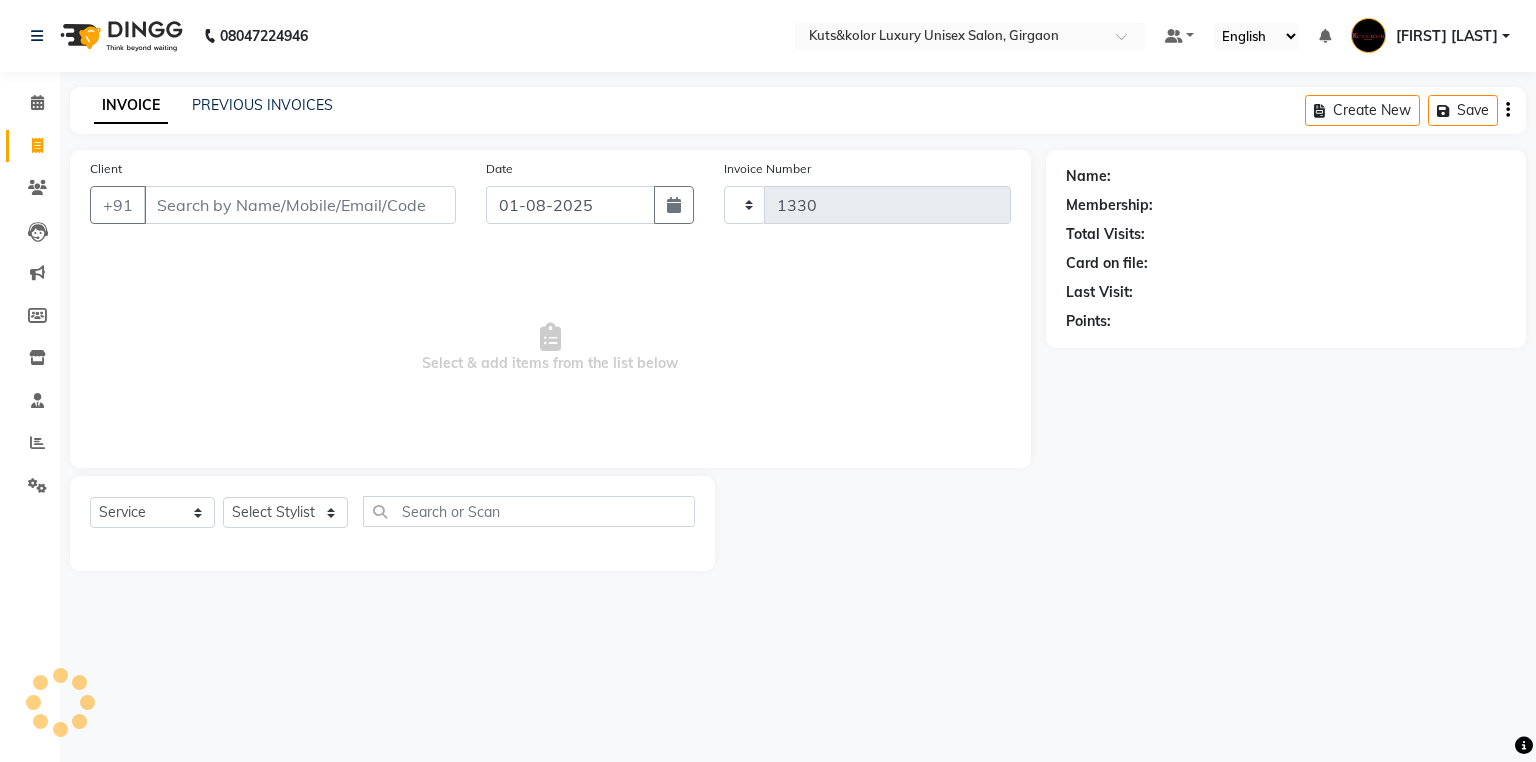 select on "7374" 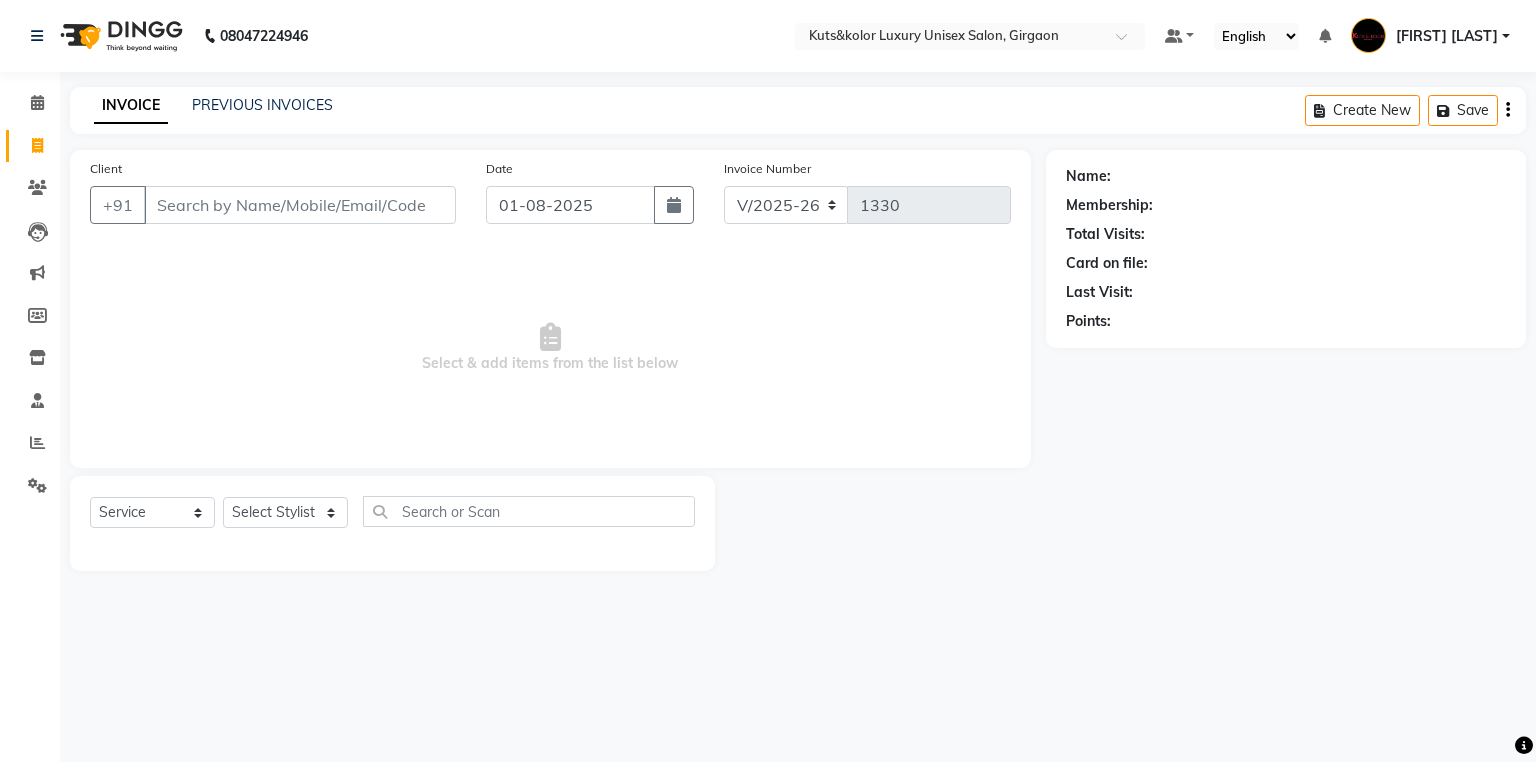 click on "Client" at bounding box center [300, 205] 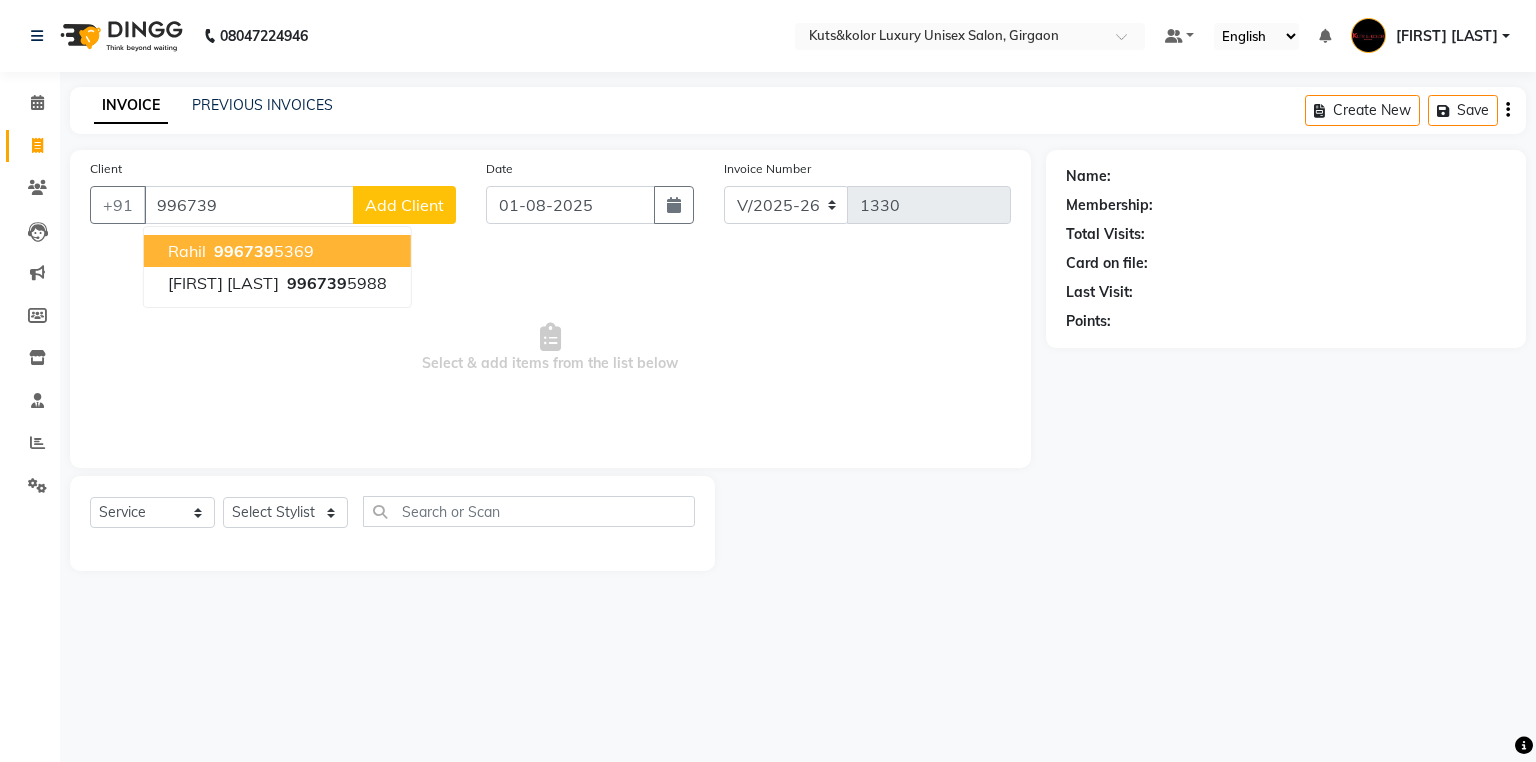 click on "[PHONE]" at bounding box center (262, 251) 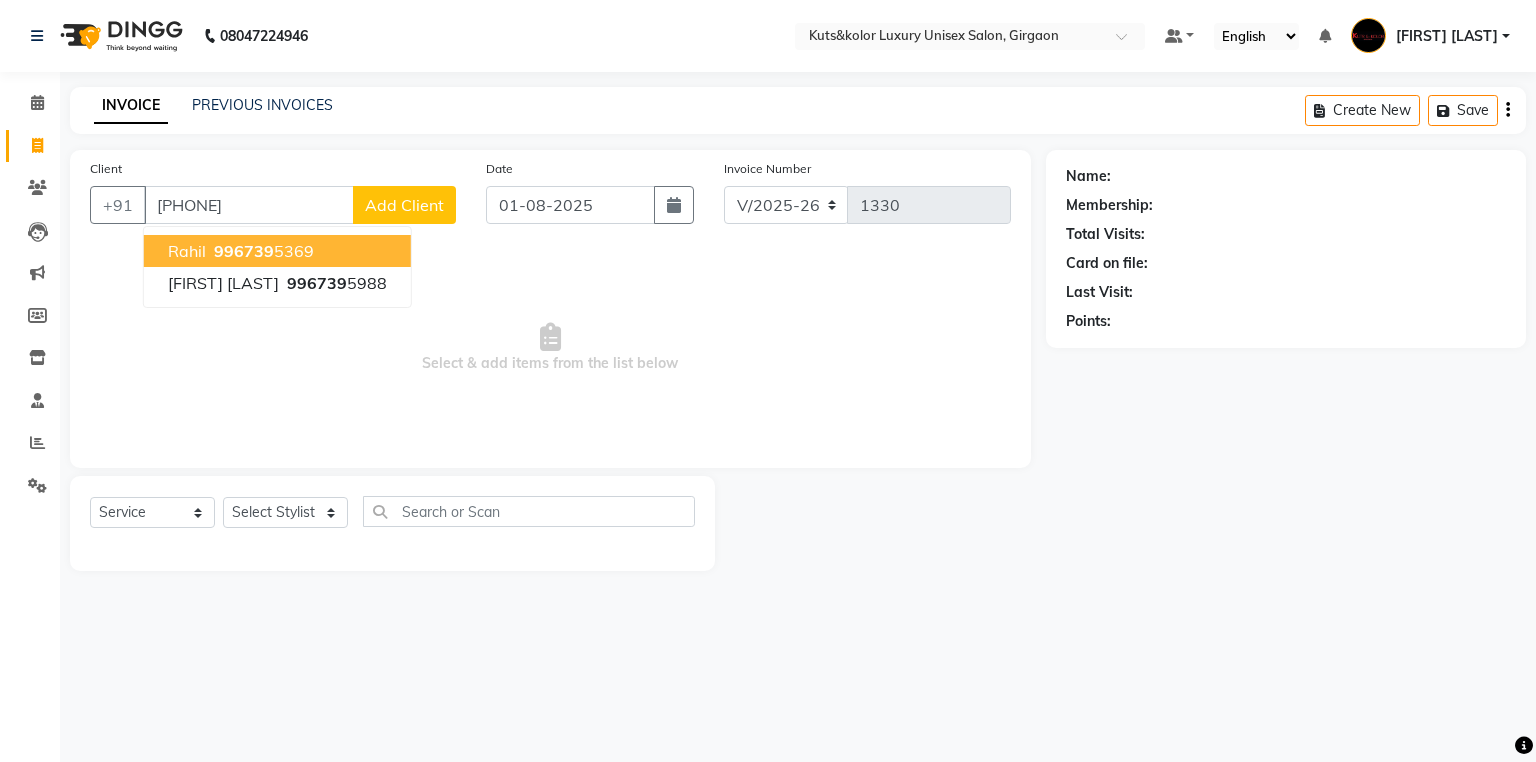 type on "[PHONE]" 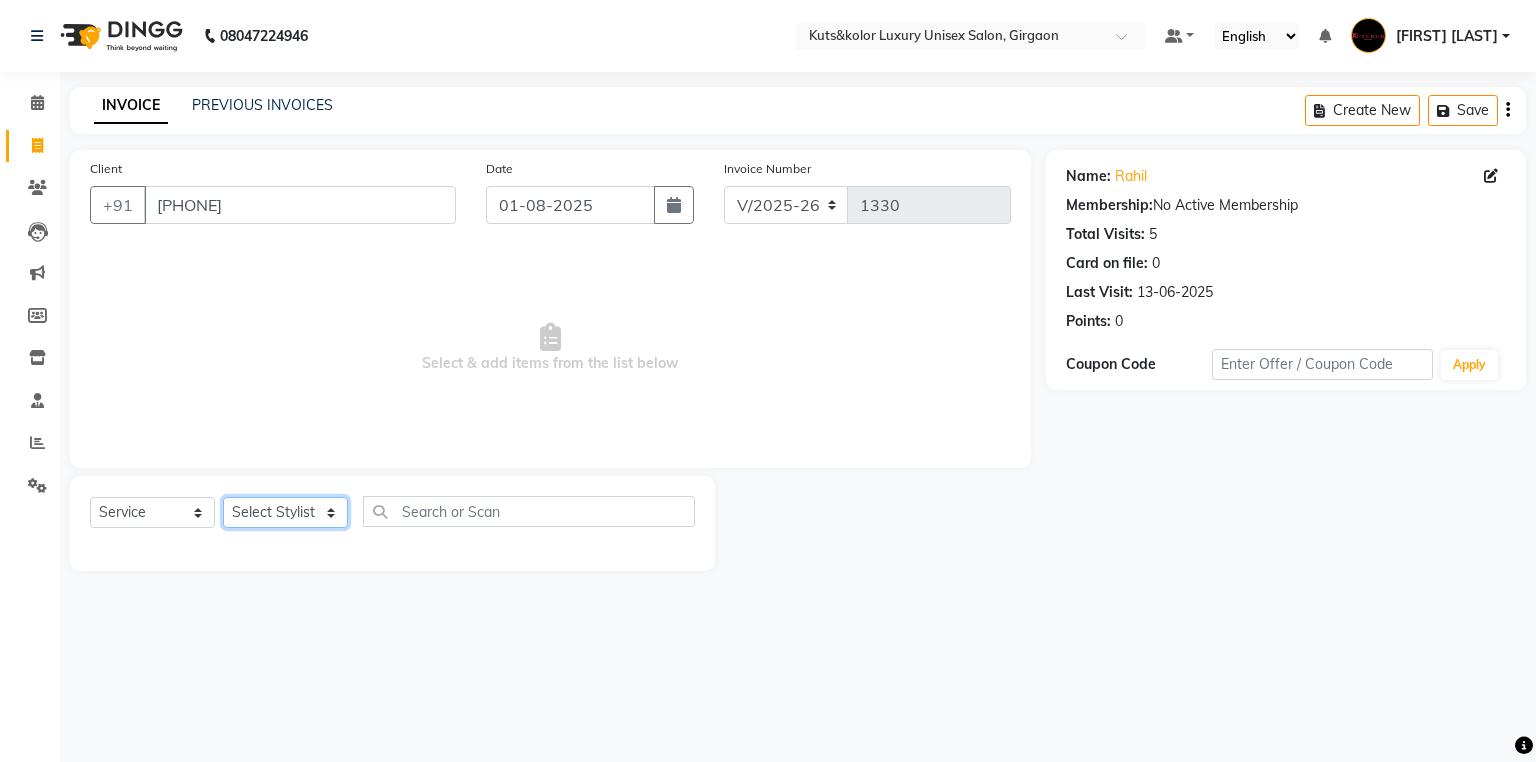 click on "Select Stylist [NAME] [NAME] [NAME] [NAME] [NAME] [NAME] [NAME] [NAME] [NAME] [NAME] [NAME] [NAME] [NAME] [NAME] [NAME] [NAME] [NAME] [NAME] [NAME] [NAME] [NAME]" 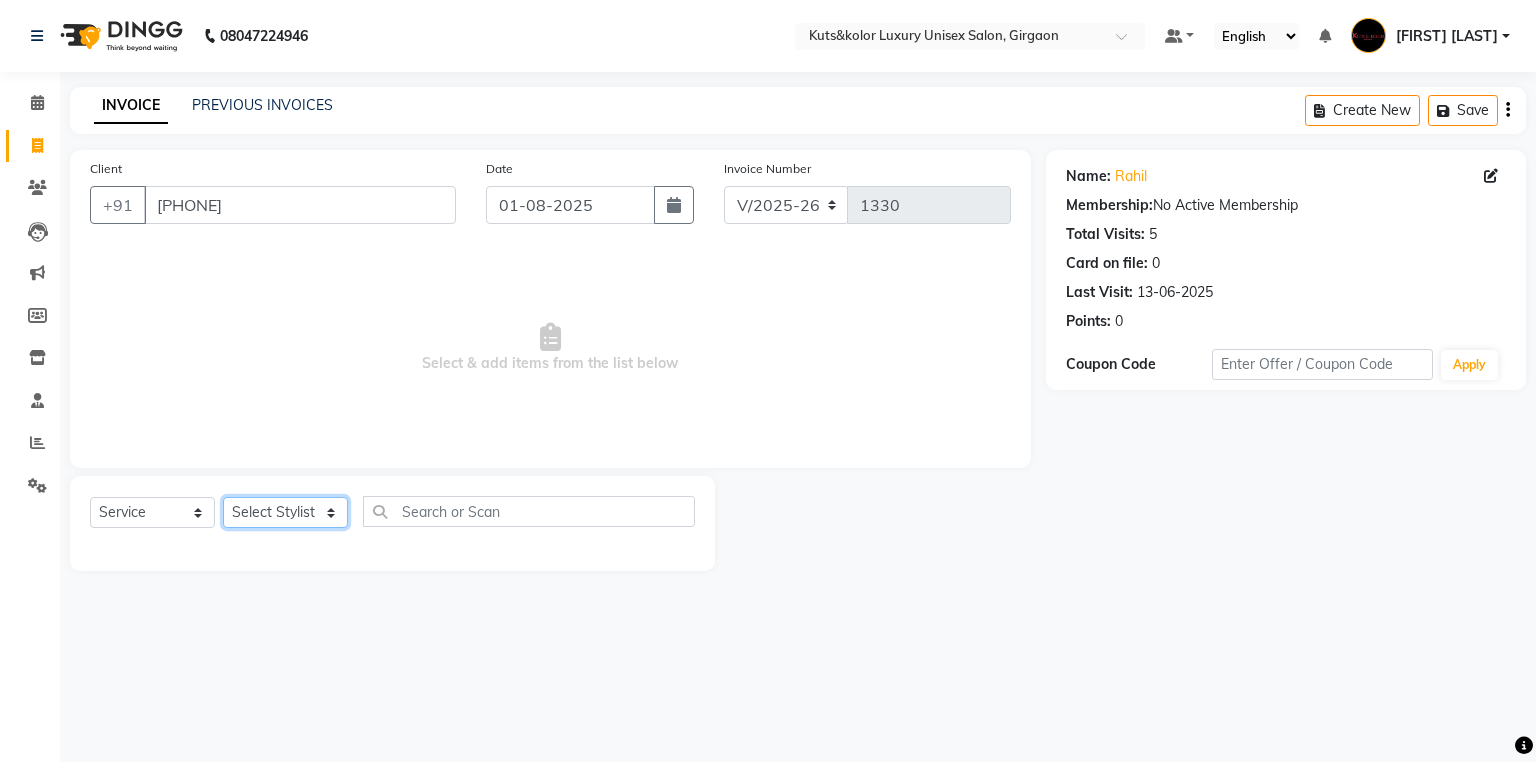 select on "64396" 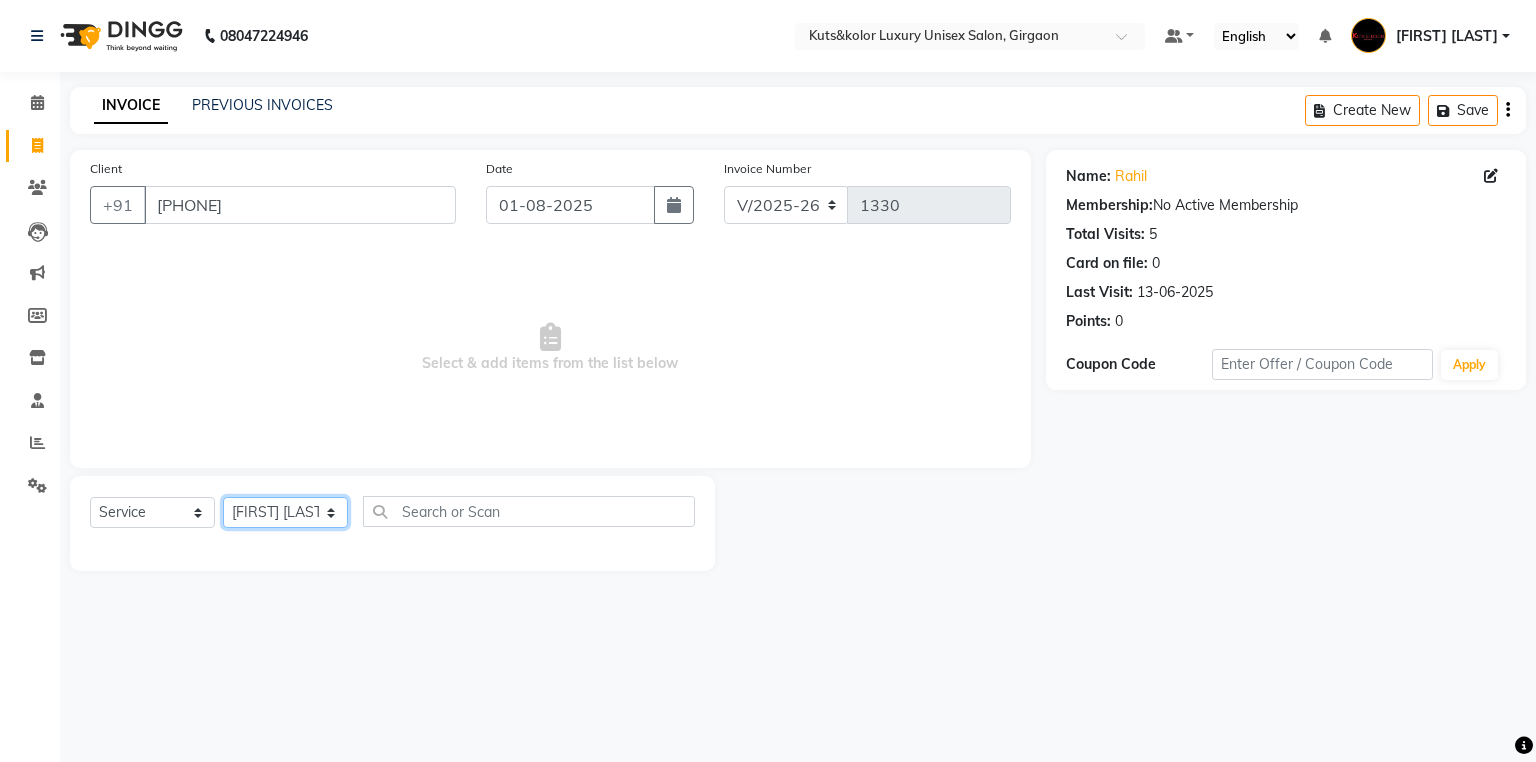 click on "Select Stylist [NAME] [NAME] [NAME] [NAME] [NAME] [NAME] [NAME] [NAME] [NAME] [NAME] [NAME] [NAME] [NAME] [NAME] [NAME] [NAME] [NAME] [NAME] [NAME] [NAME] [NAME]" 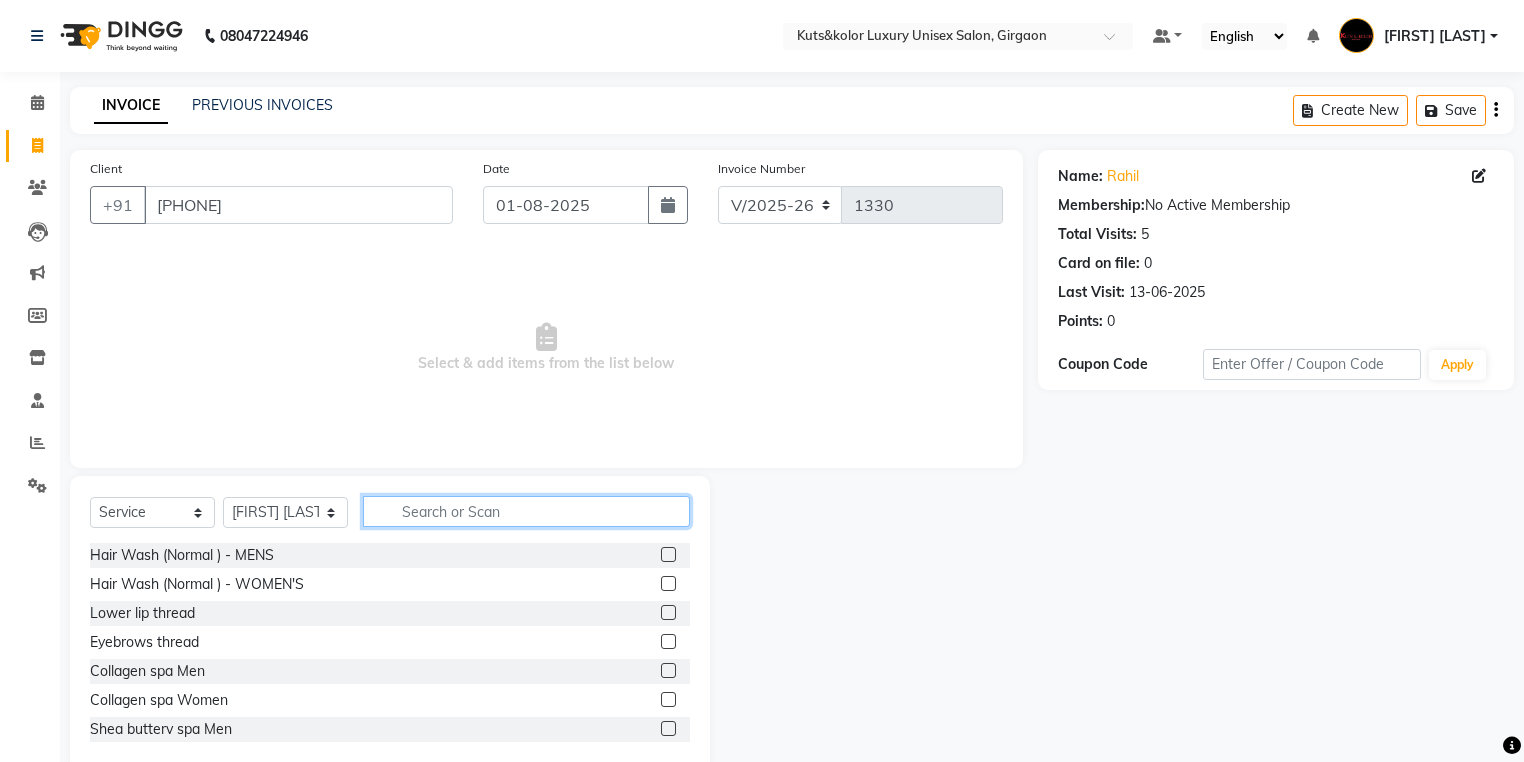 click 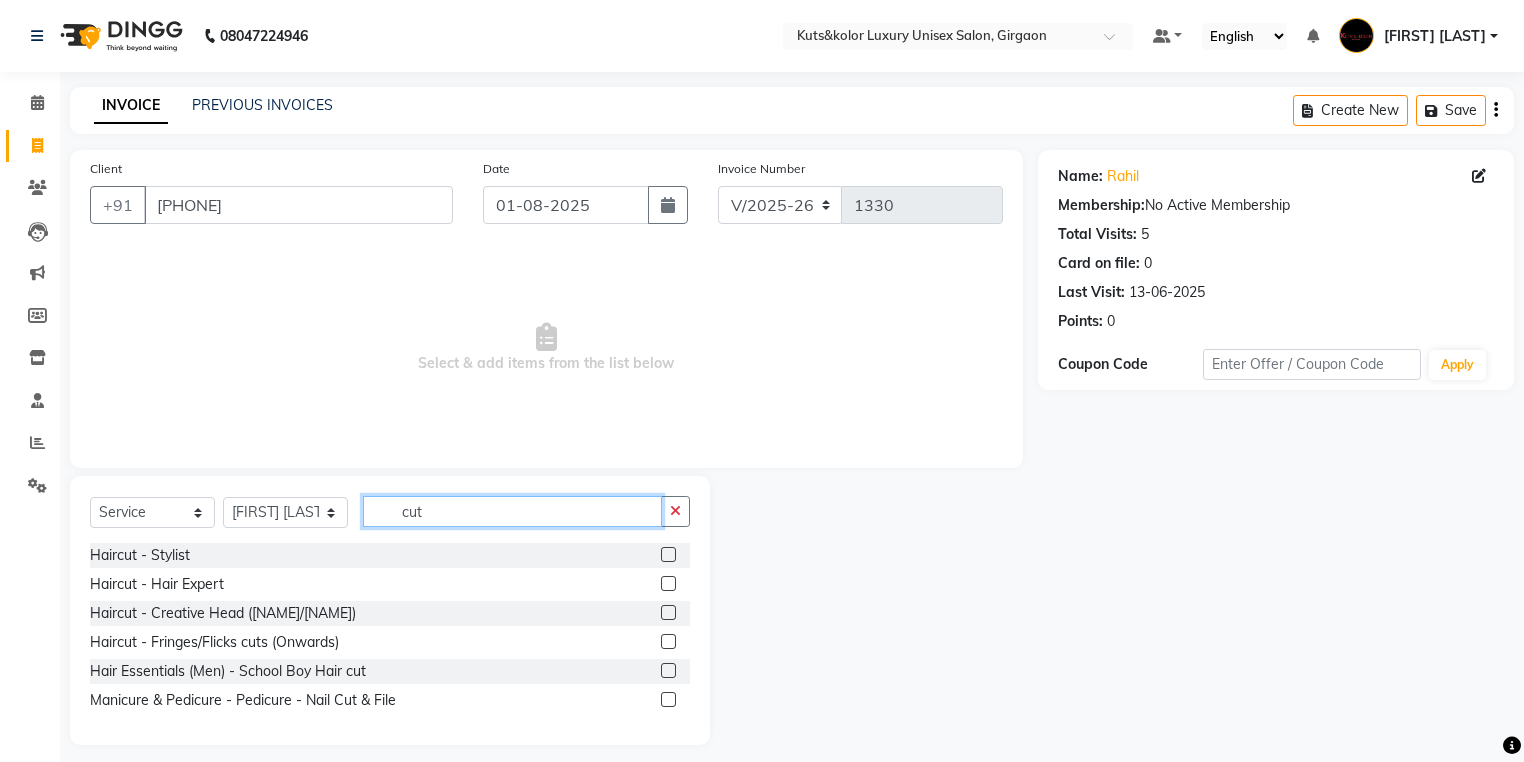 type on "cut" 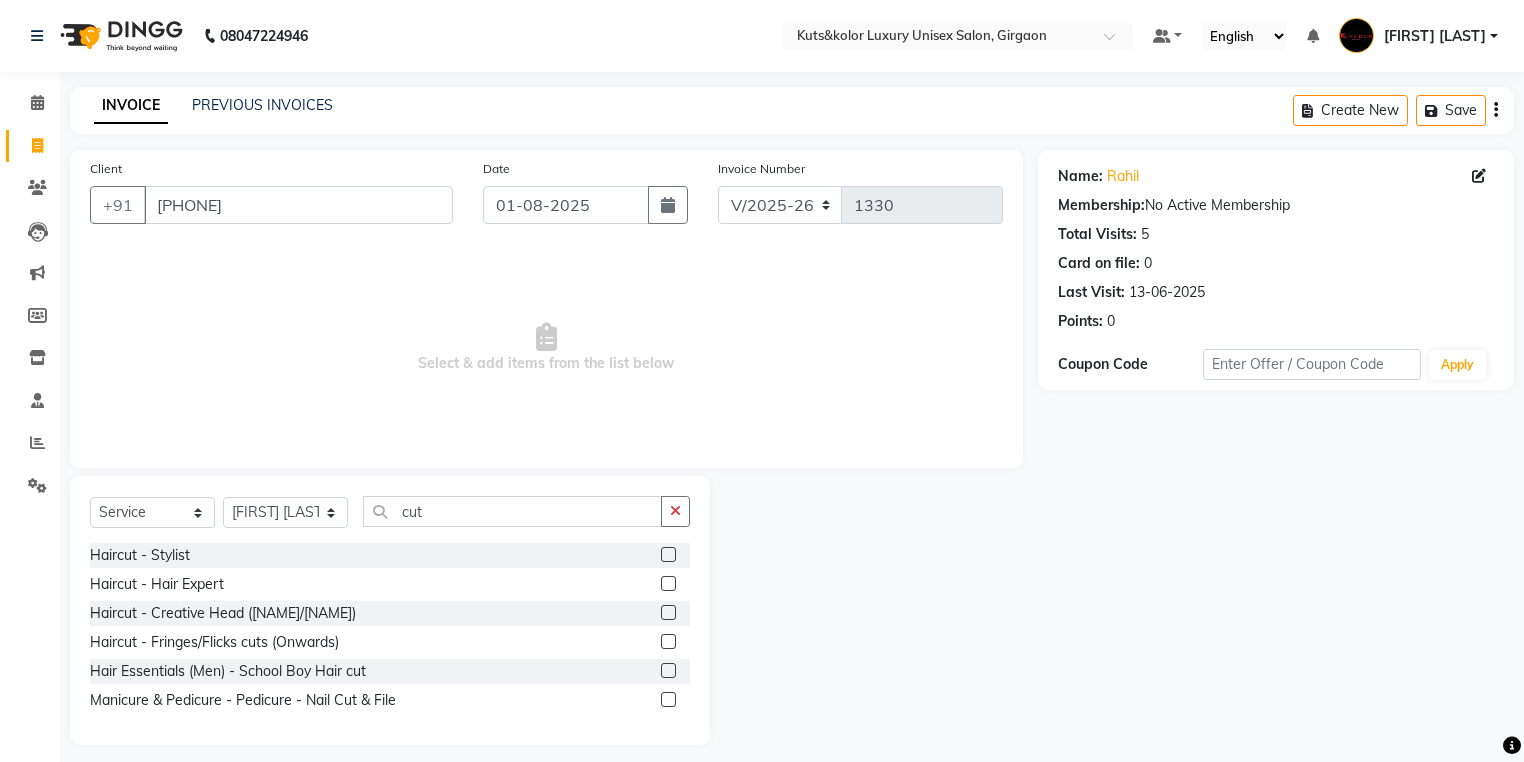 click 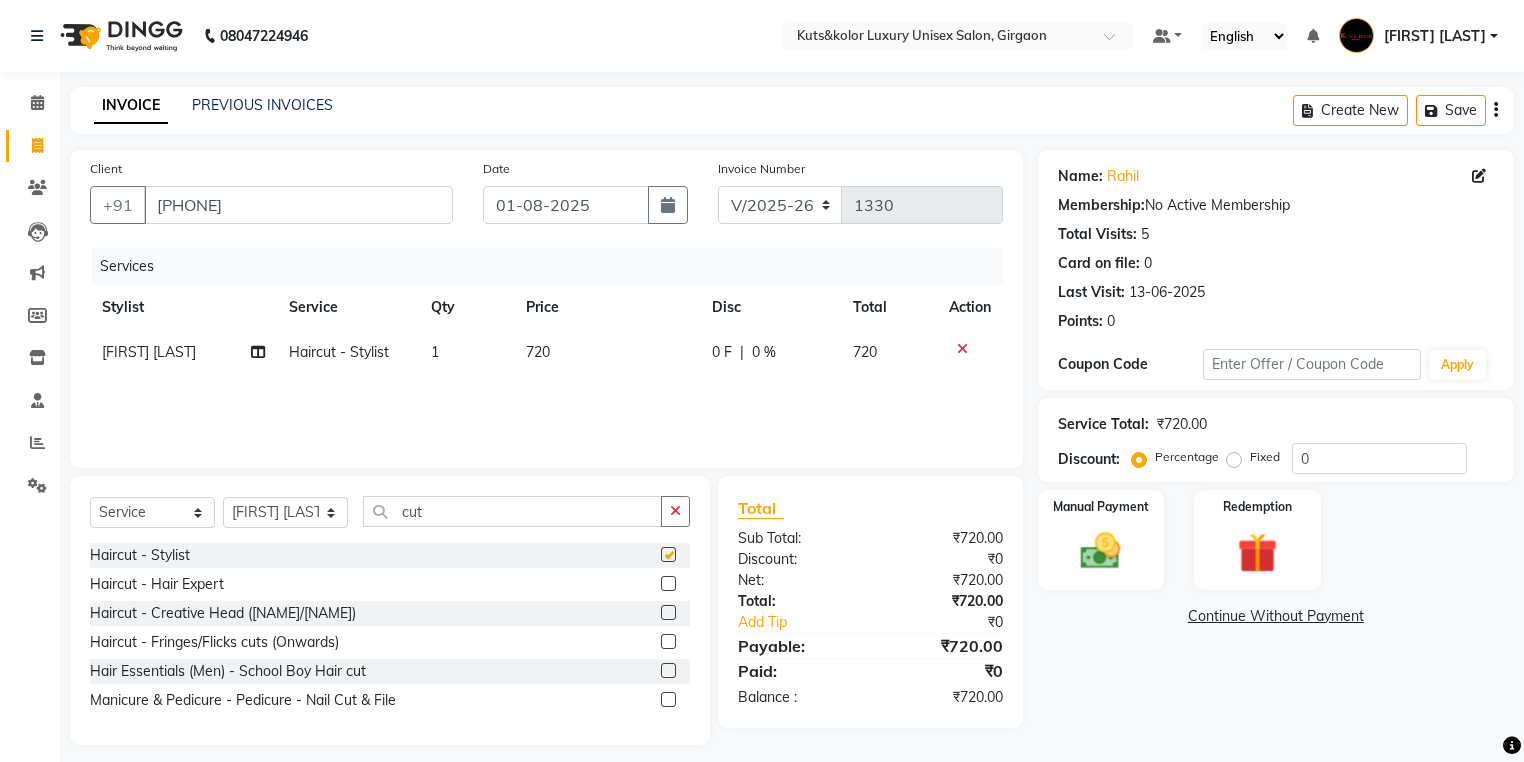 checkbox on "false" 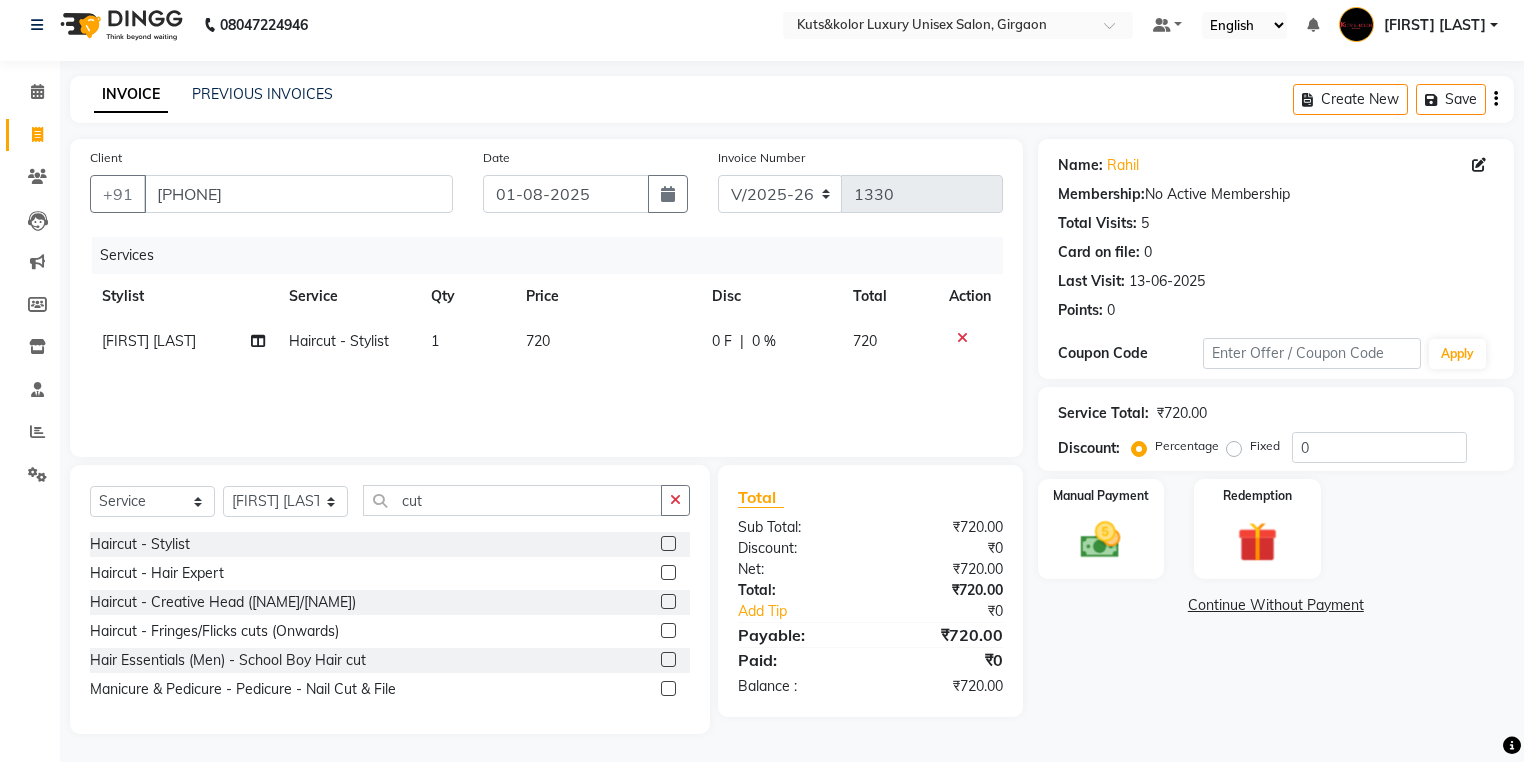 scroll, scrollTop: 13, scrollLeft: 0, axis: vertical 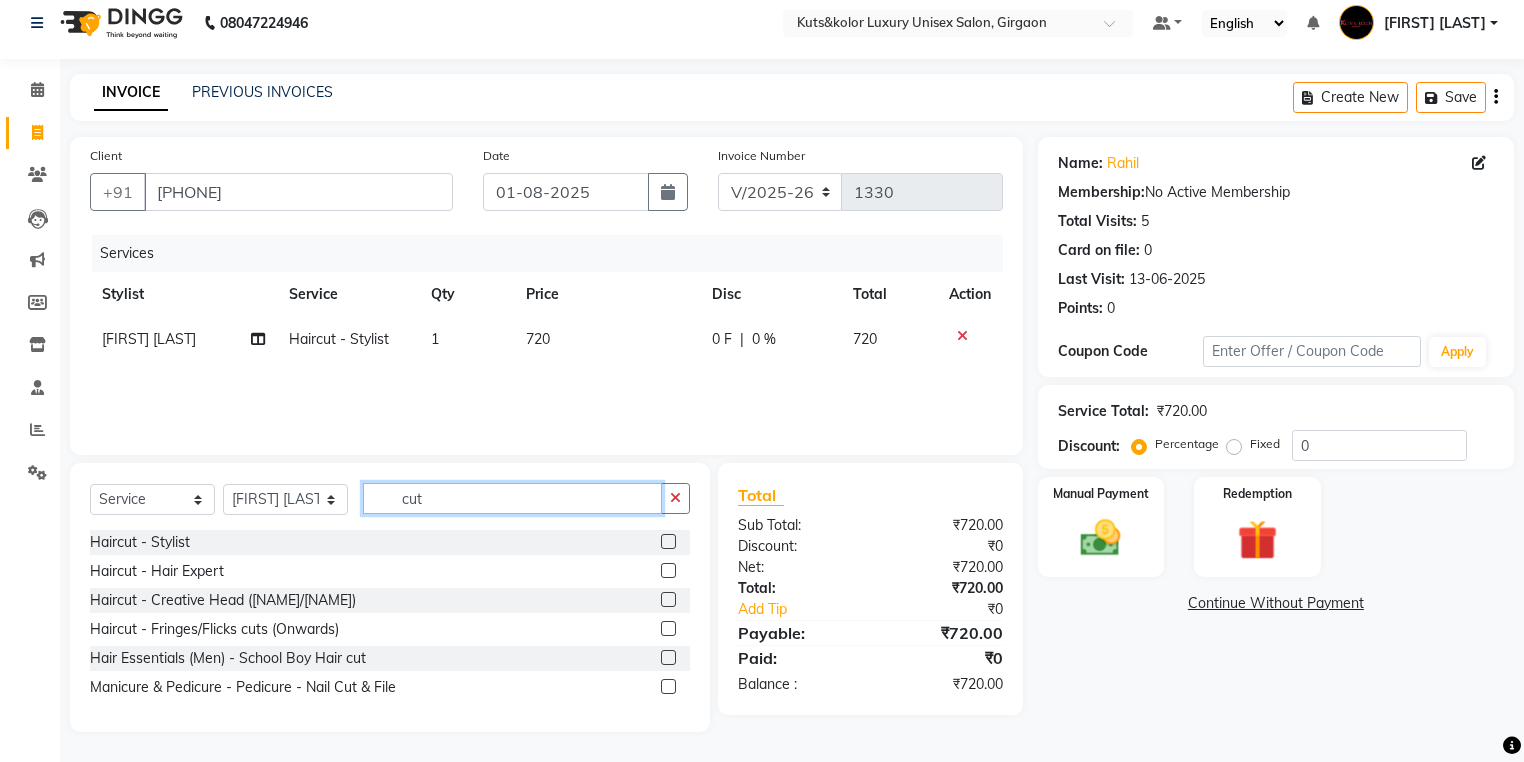 click on "cut" 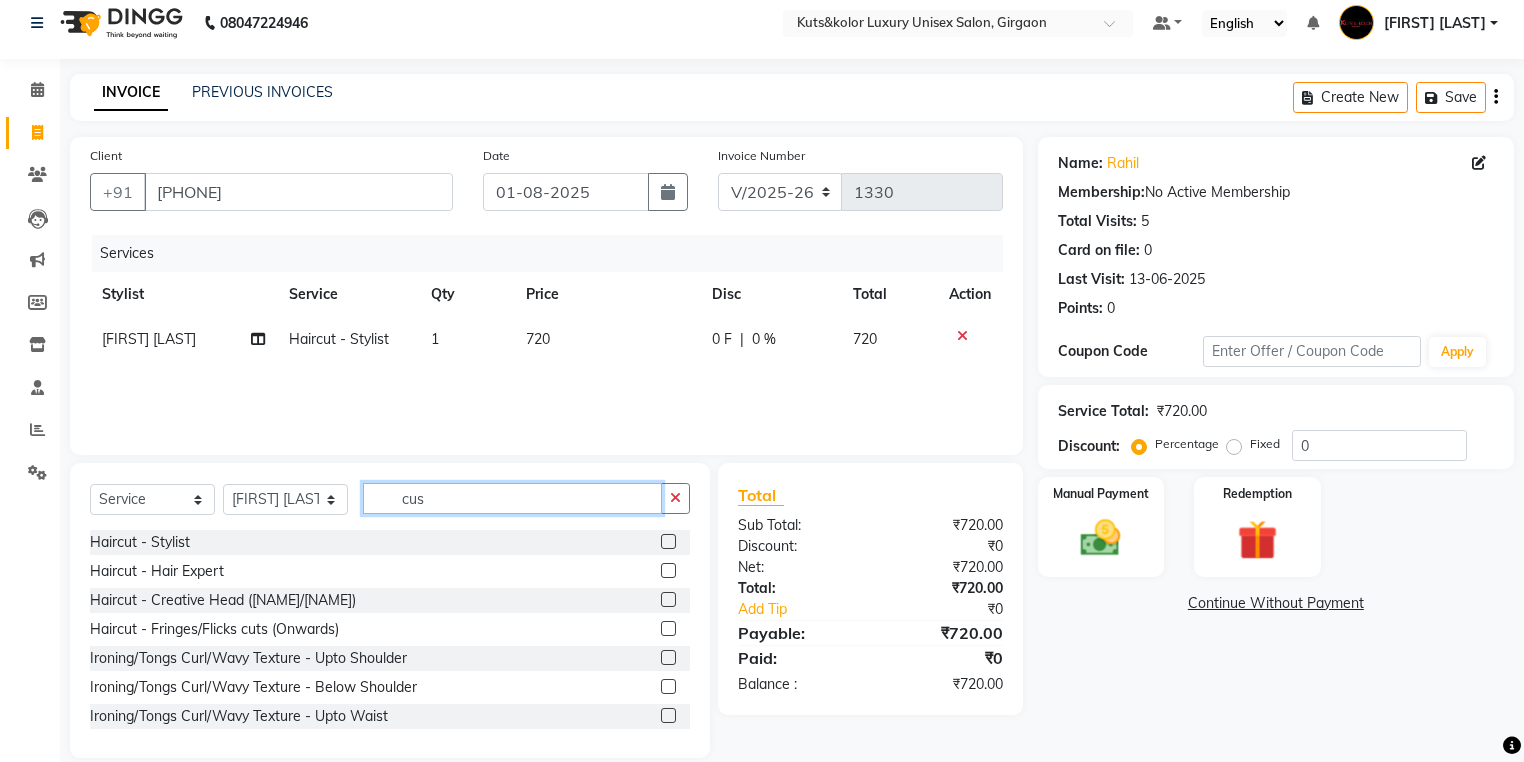 scroll, scrollTop: 0, scrollLeft: 0, axis: both 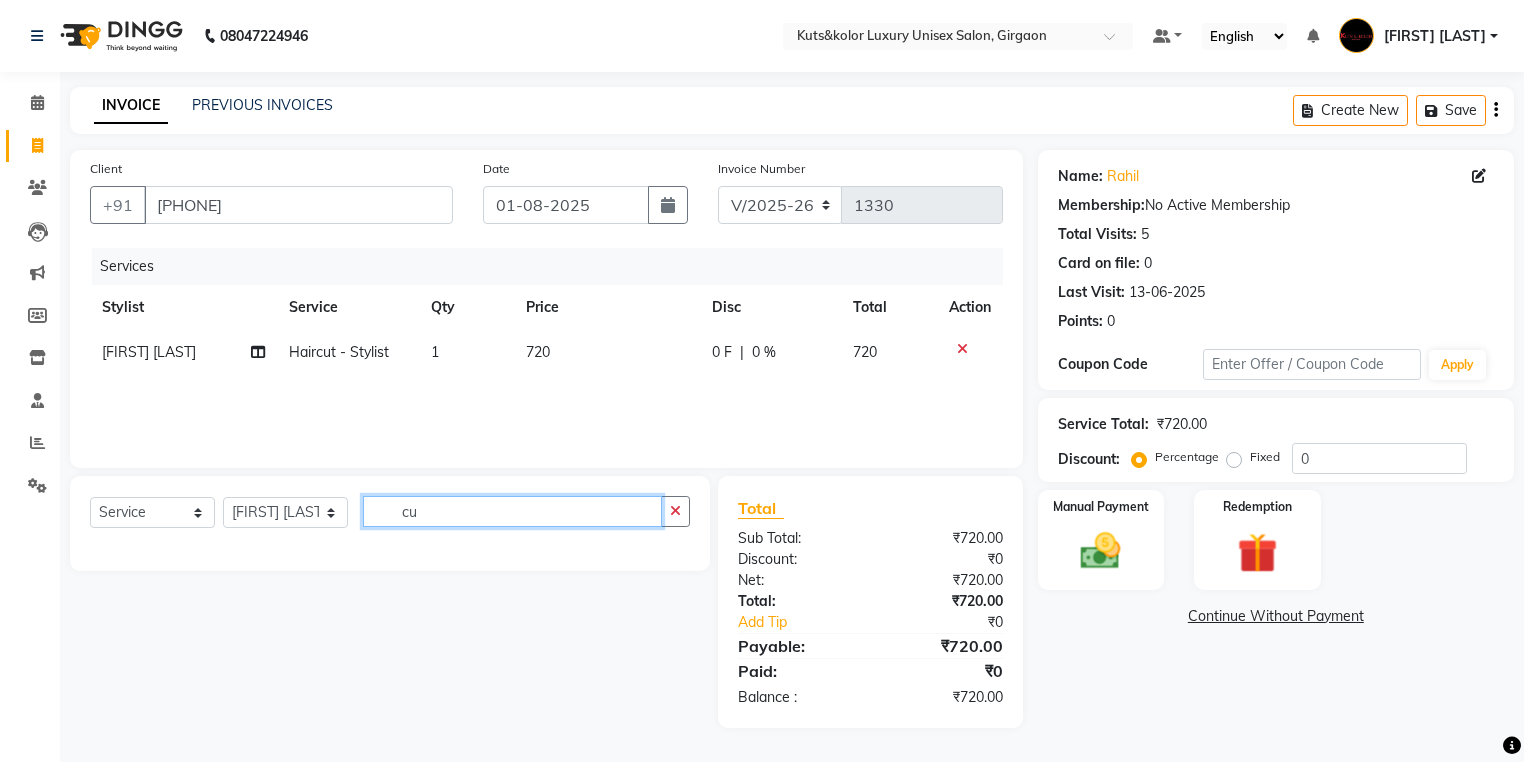 type on "c" 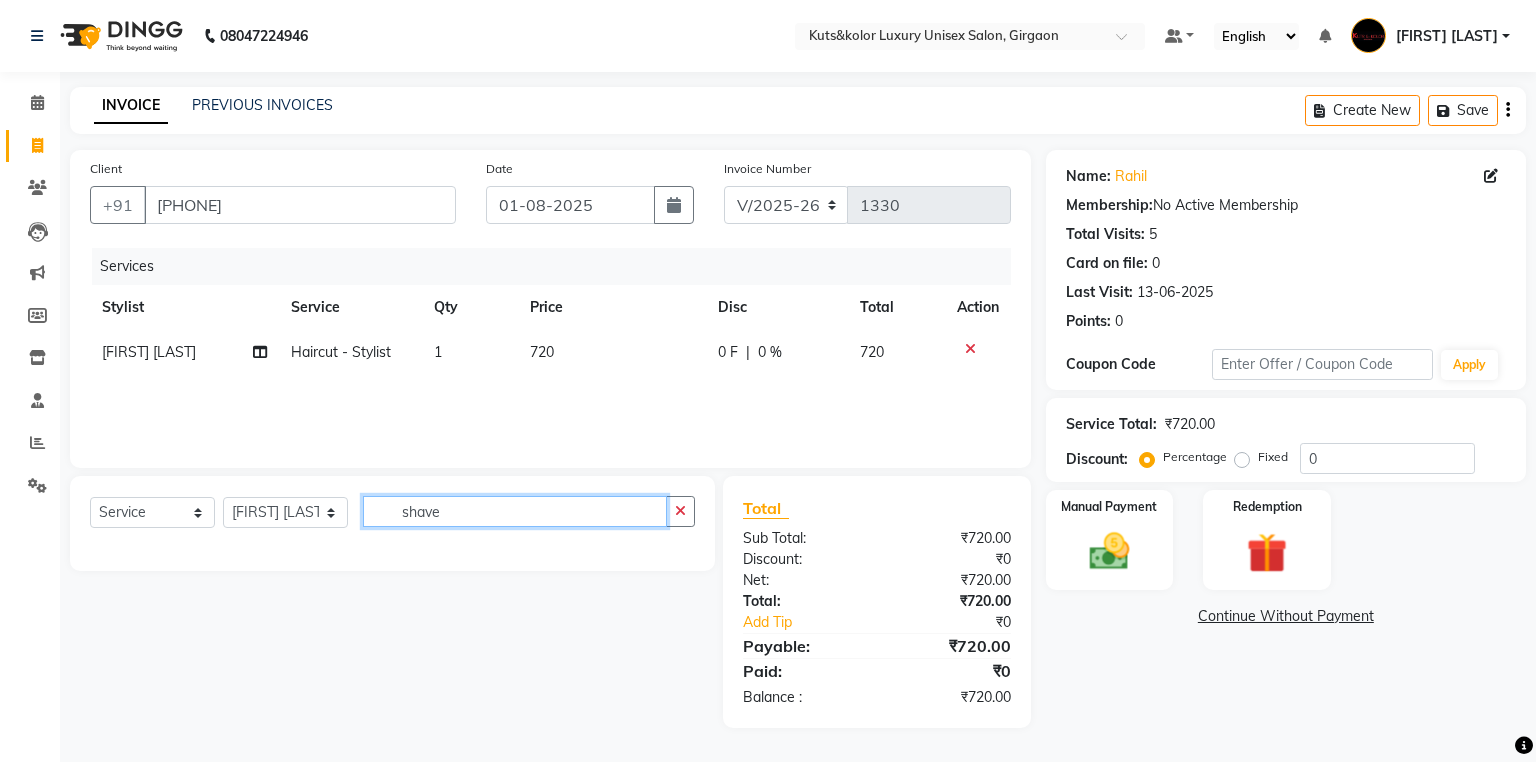 click on "shave" 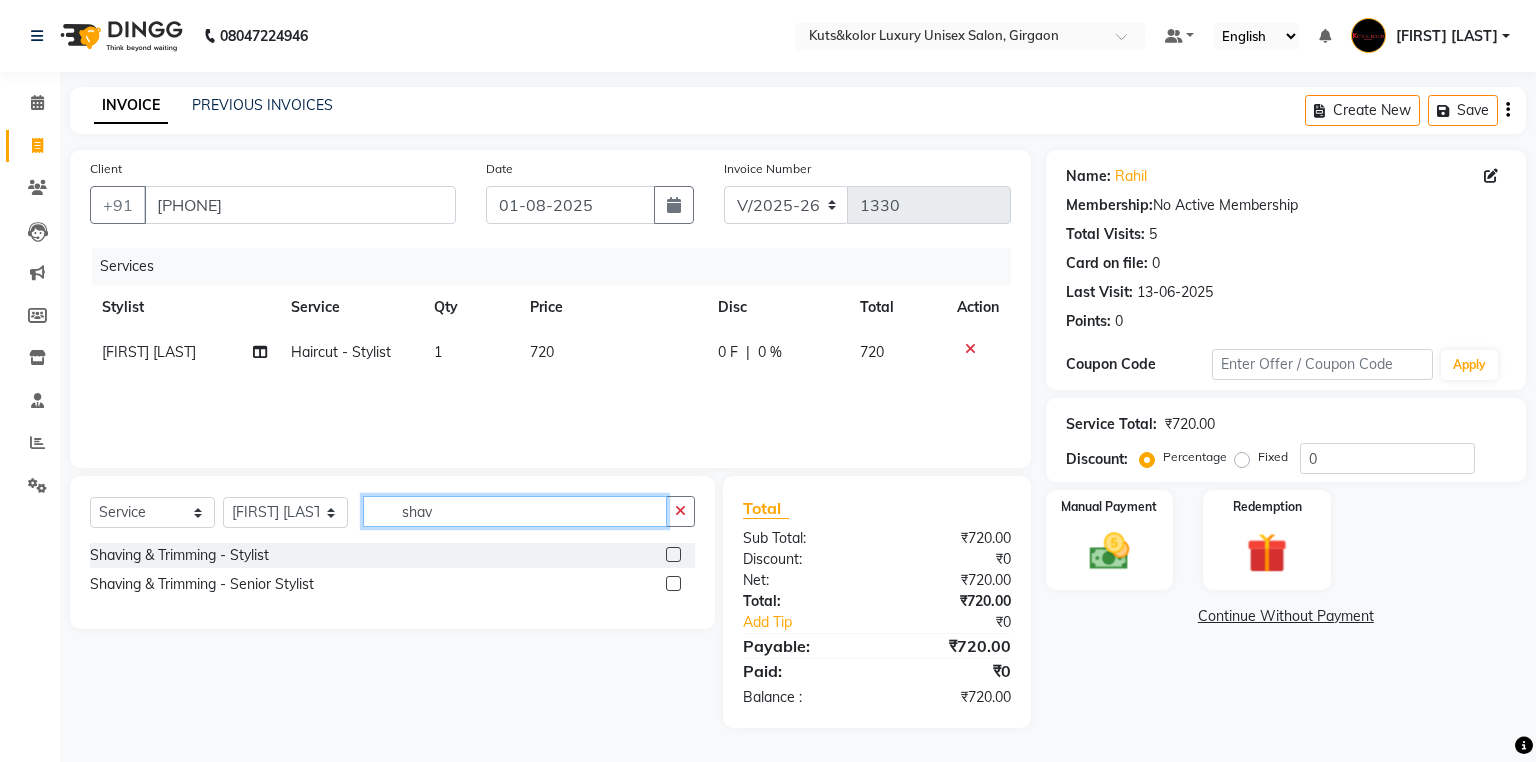 type on "shav" 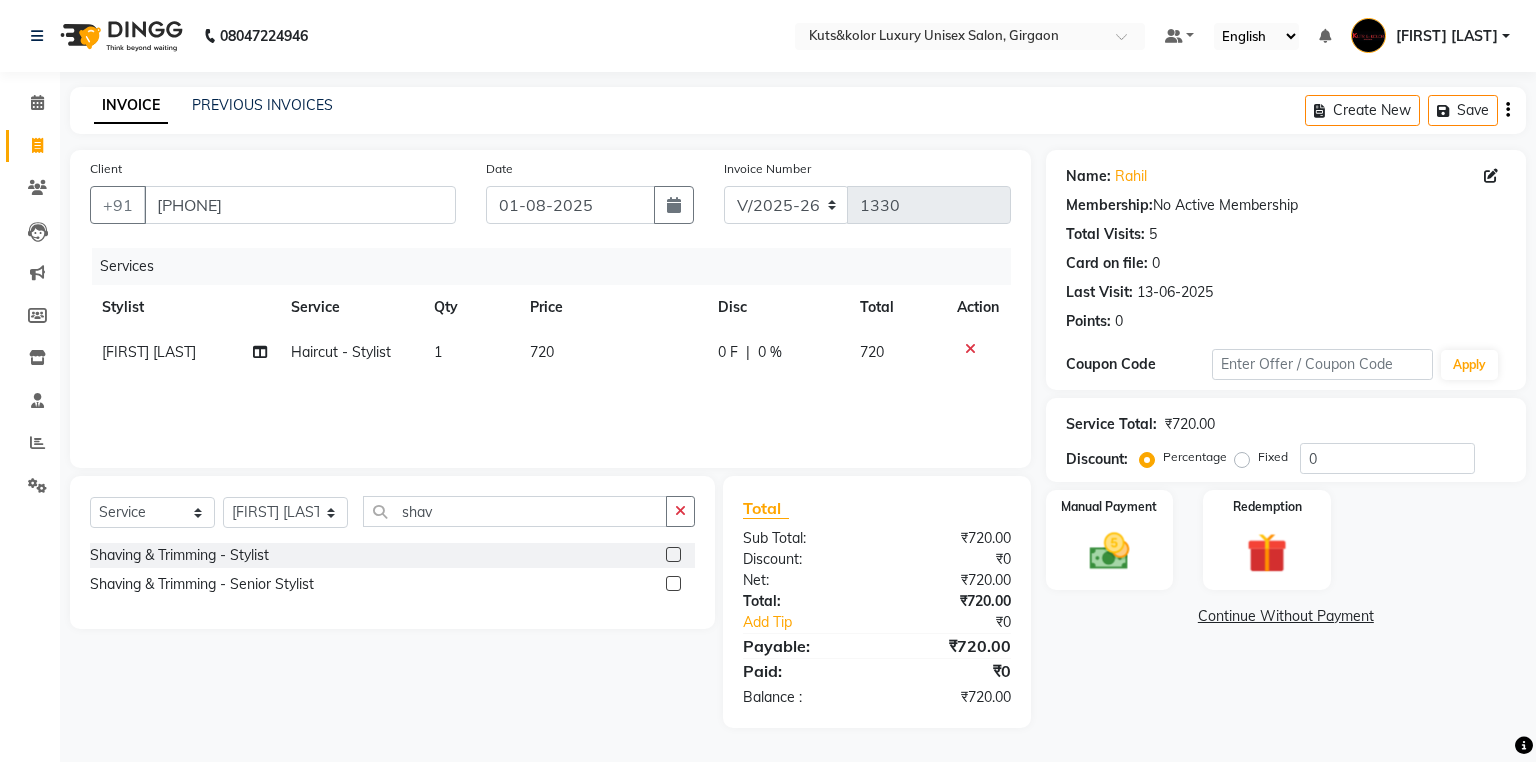 click 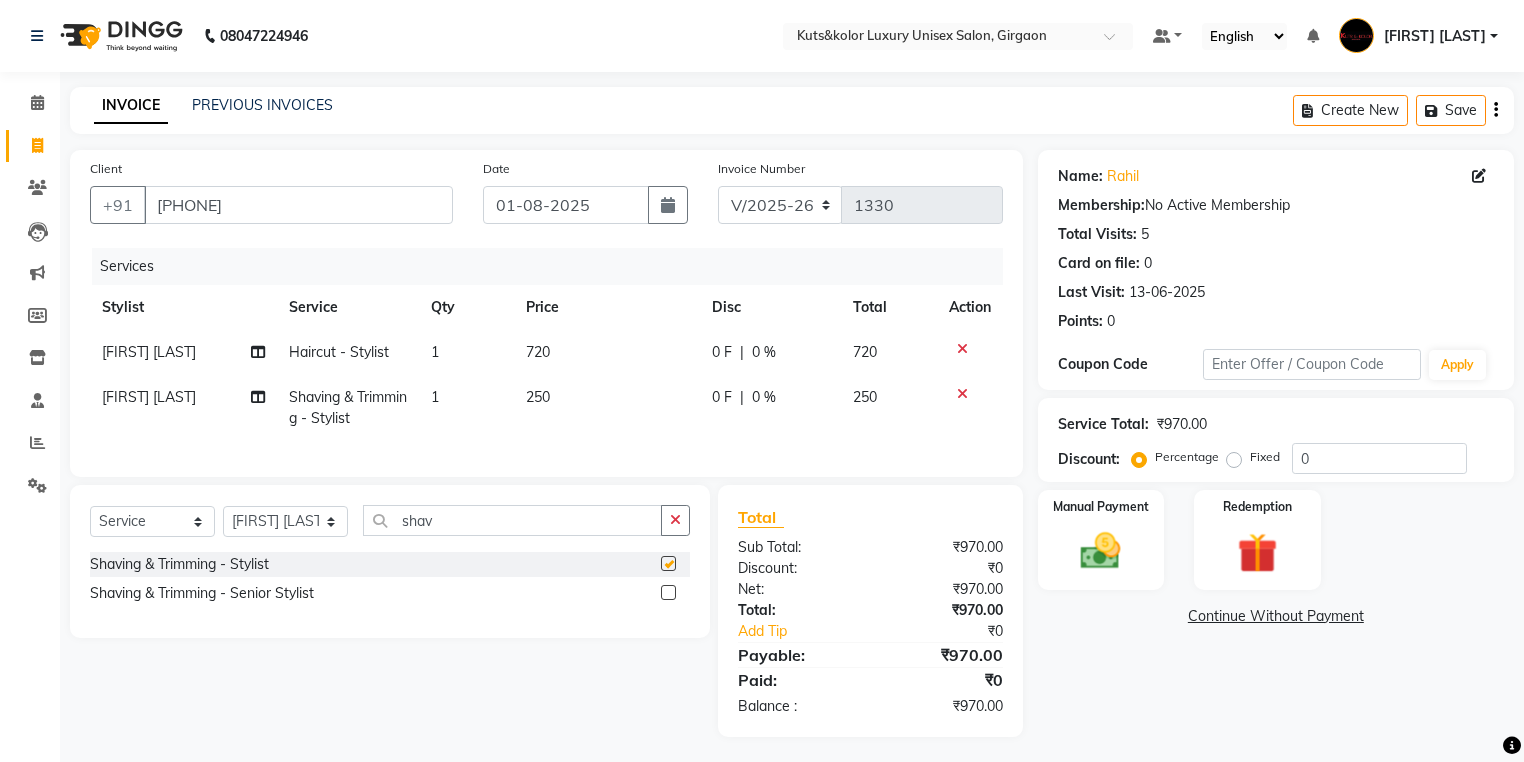 checkbox on "false" 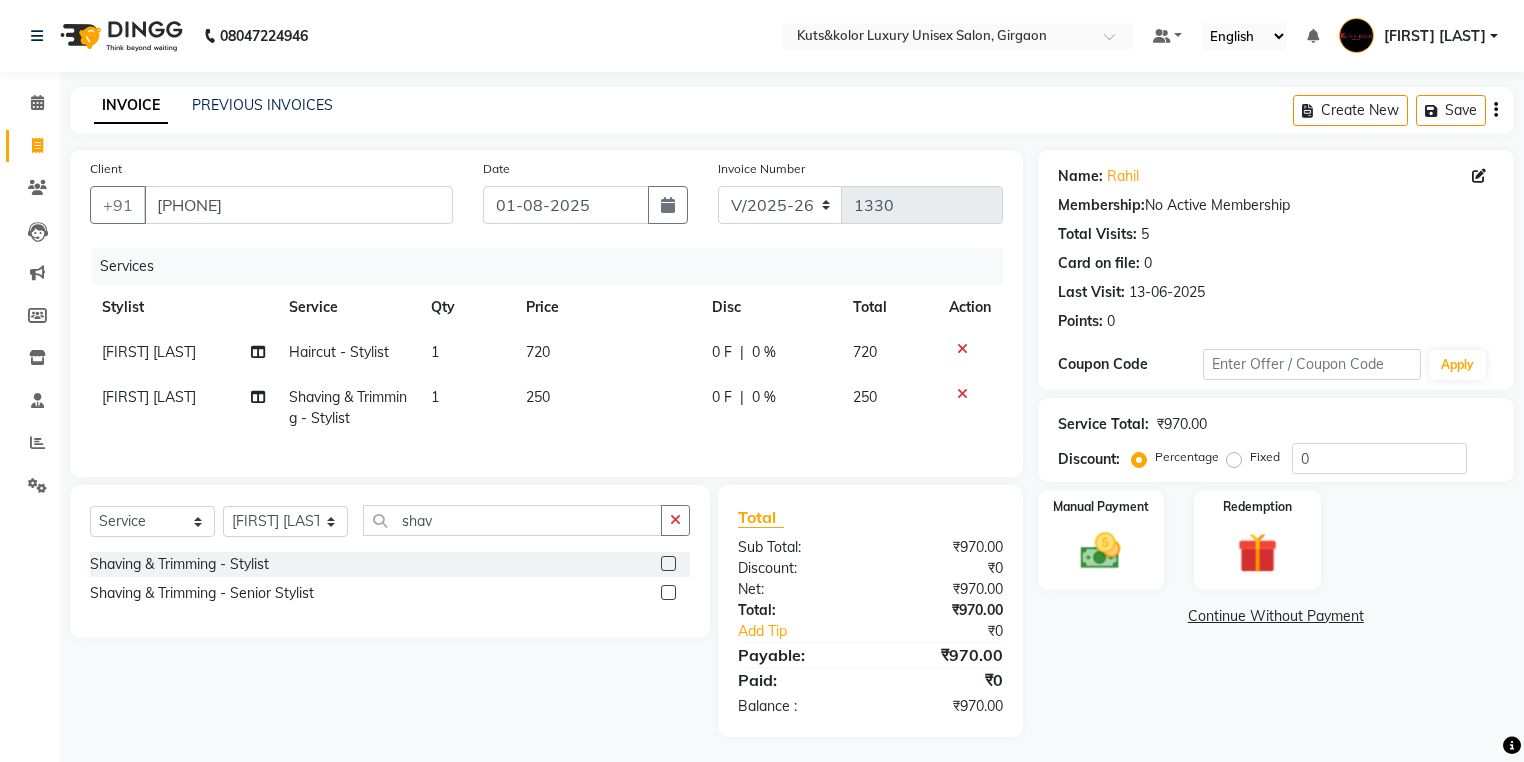 click on "720" 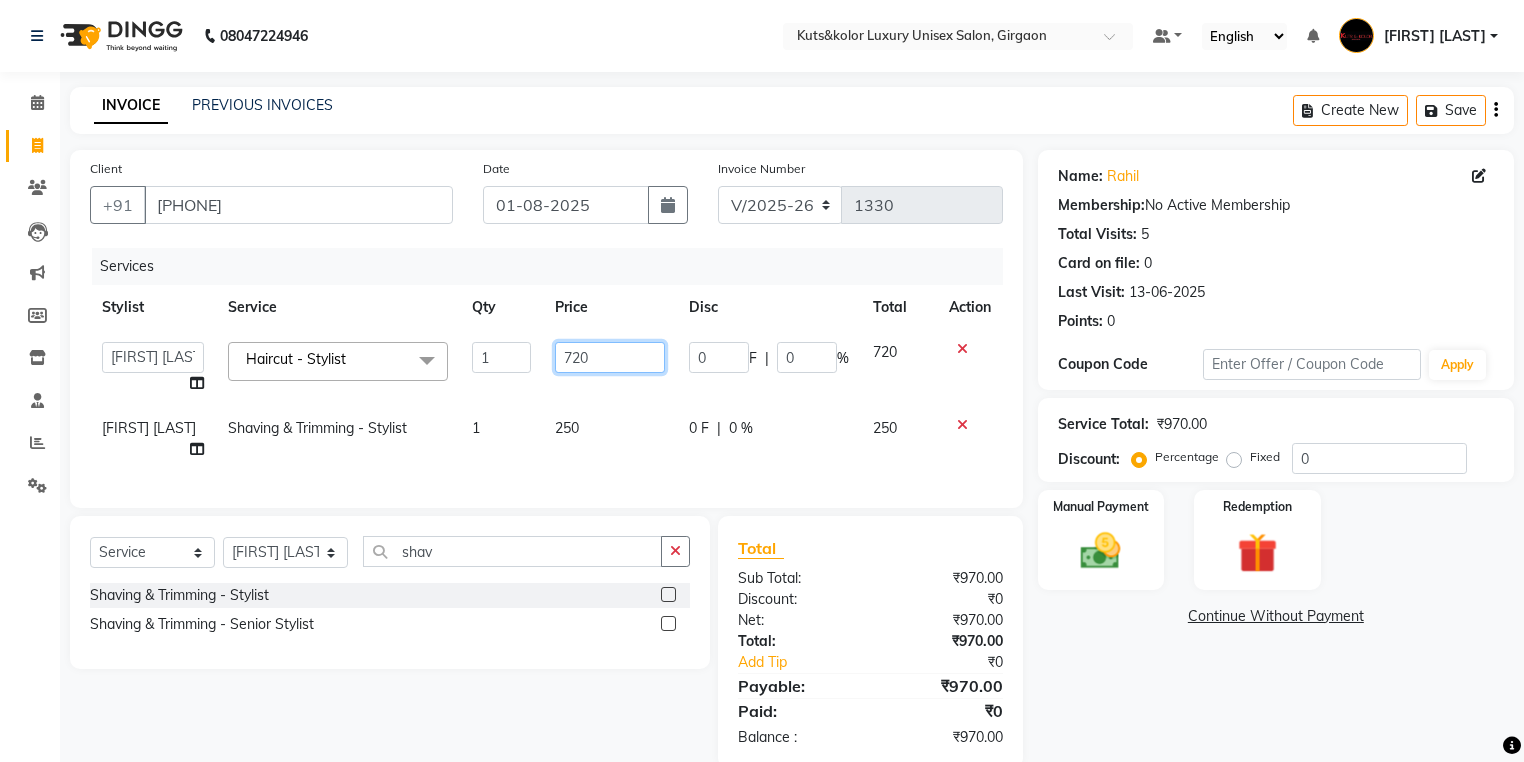 click on "720" 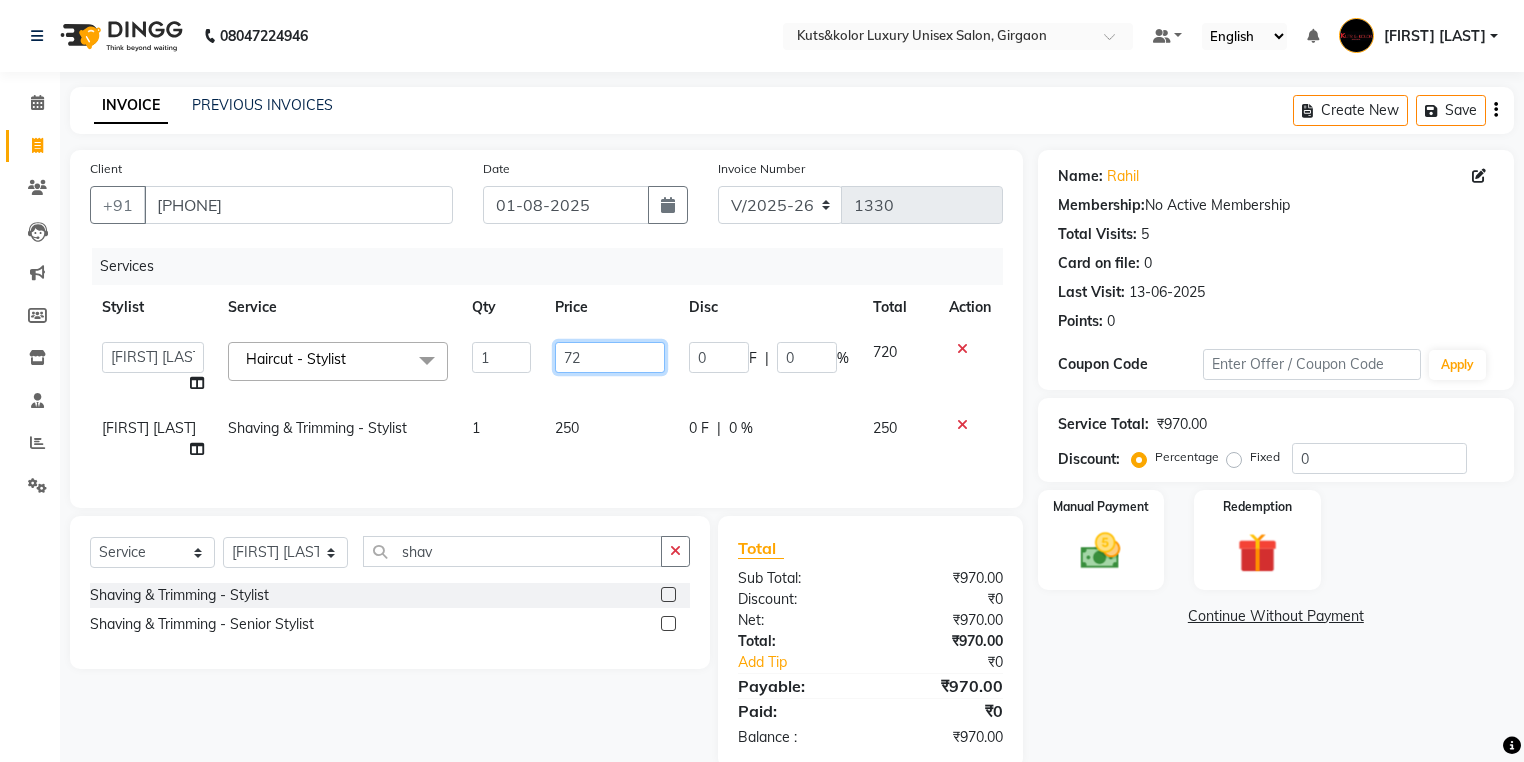 type on "7" 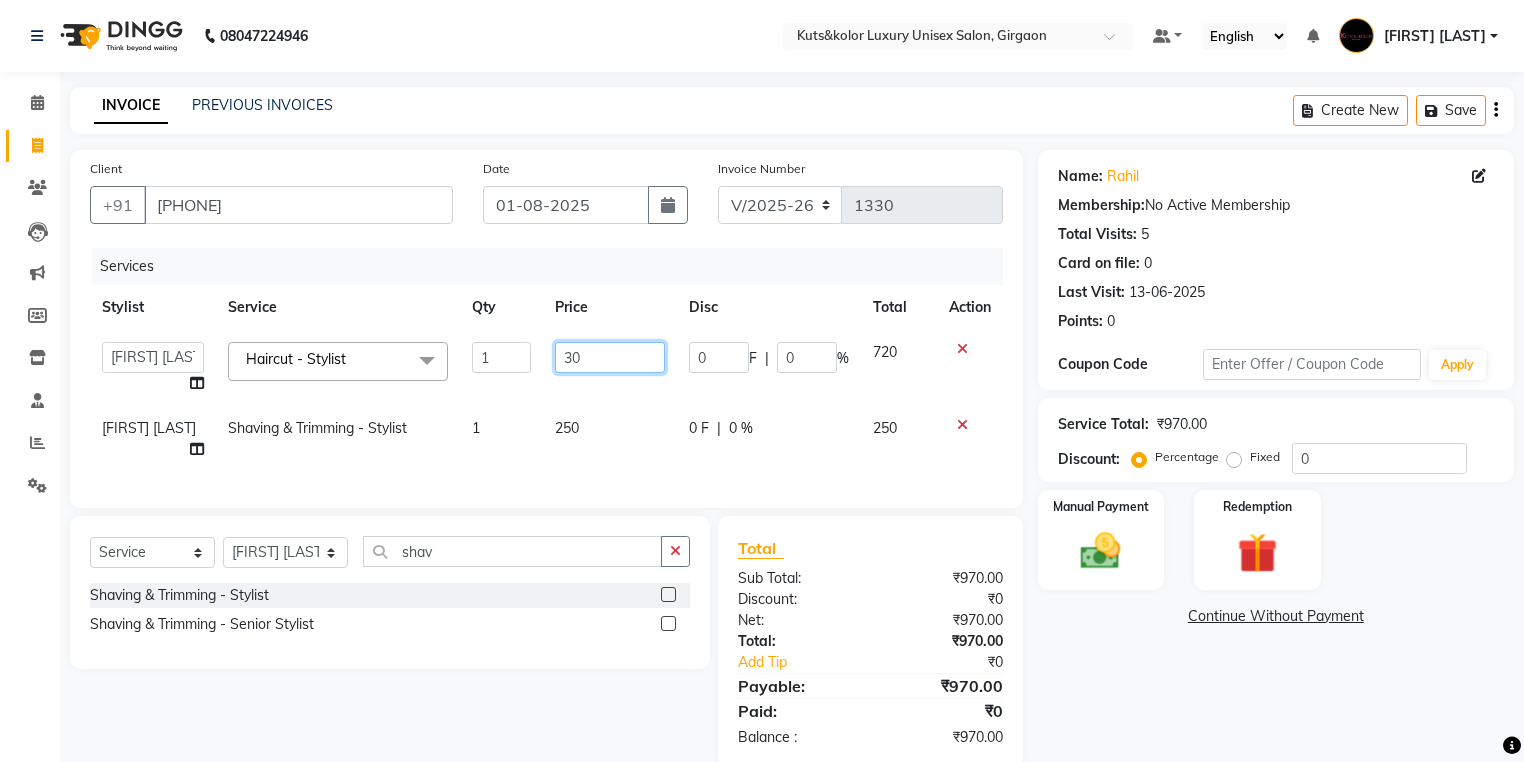 type on "300" 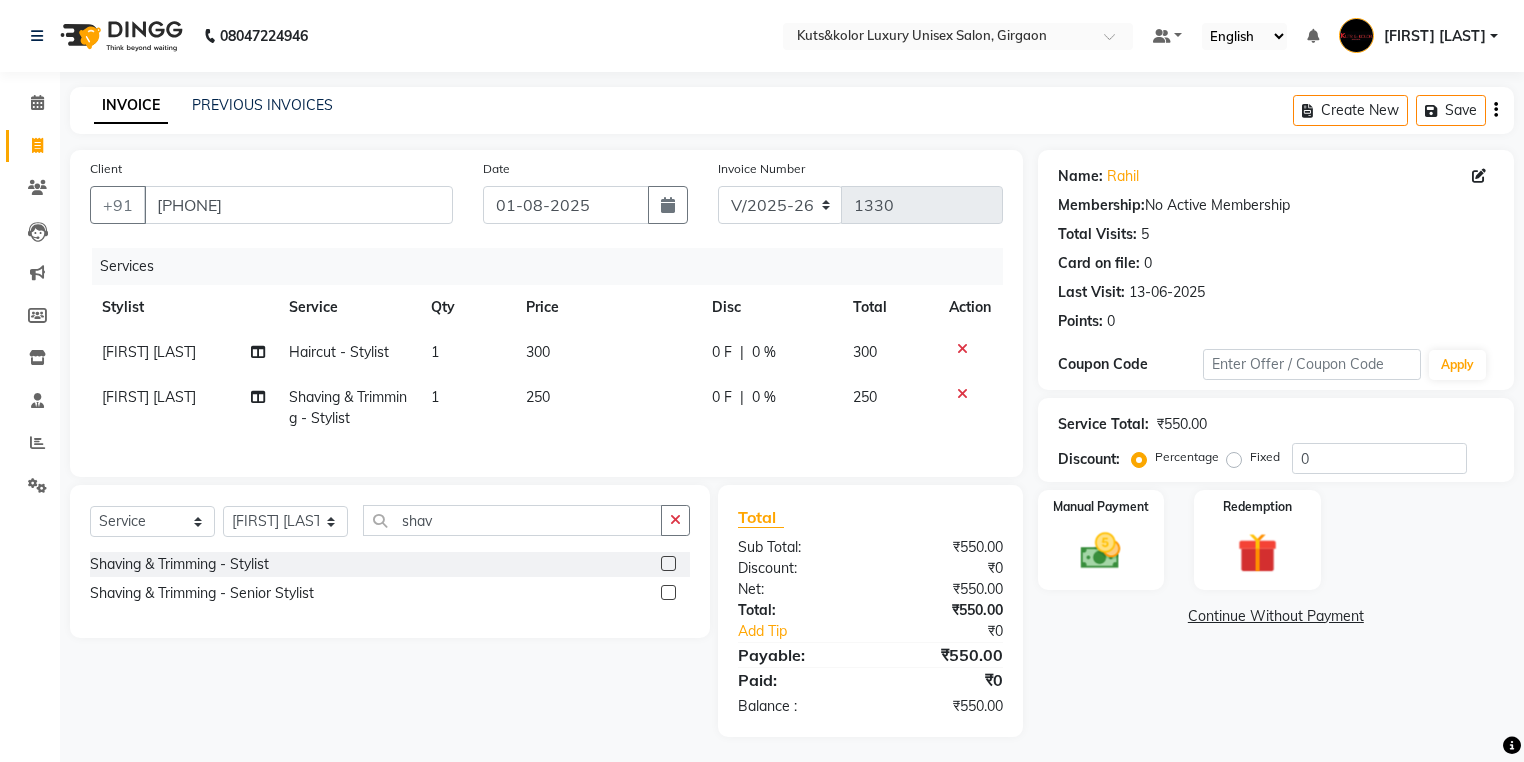 click on "250" 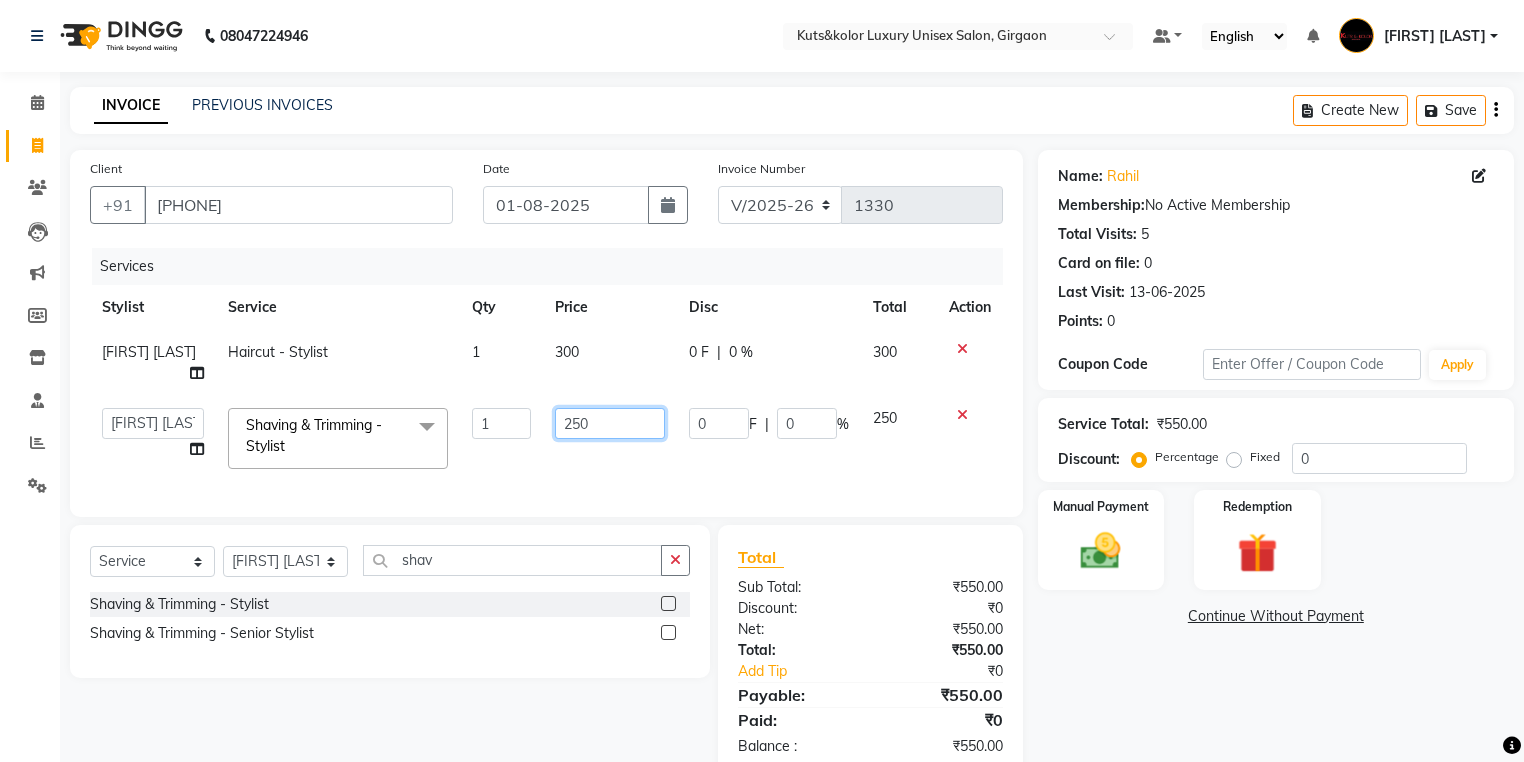 click on "250" 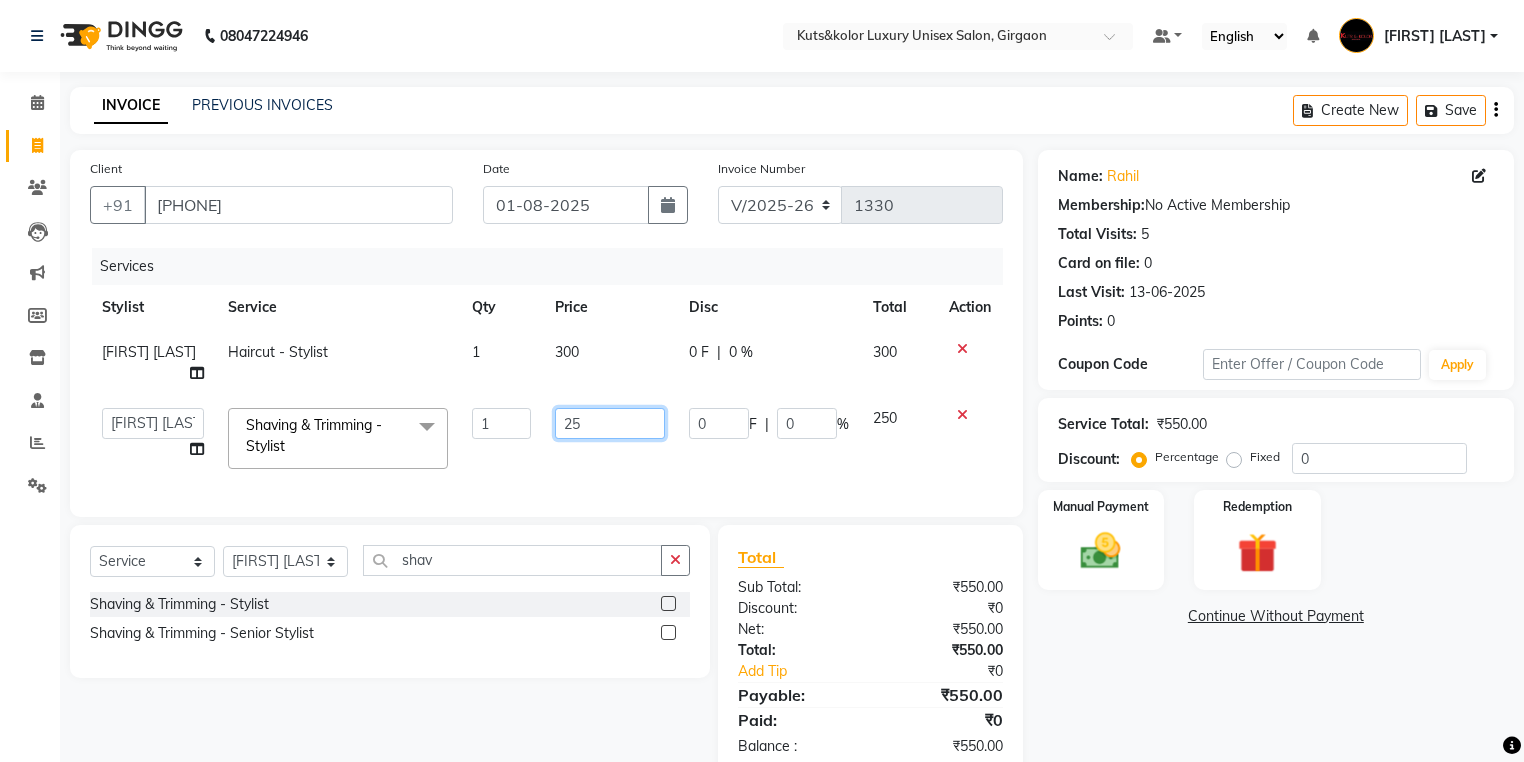 type on "2" 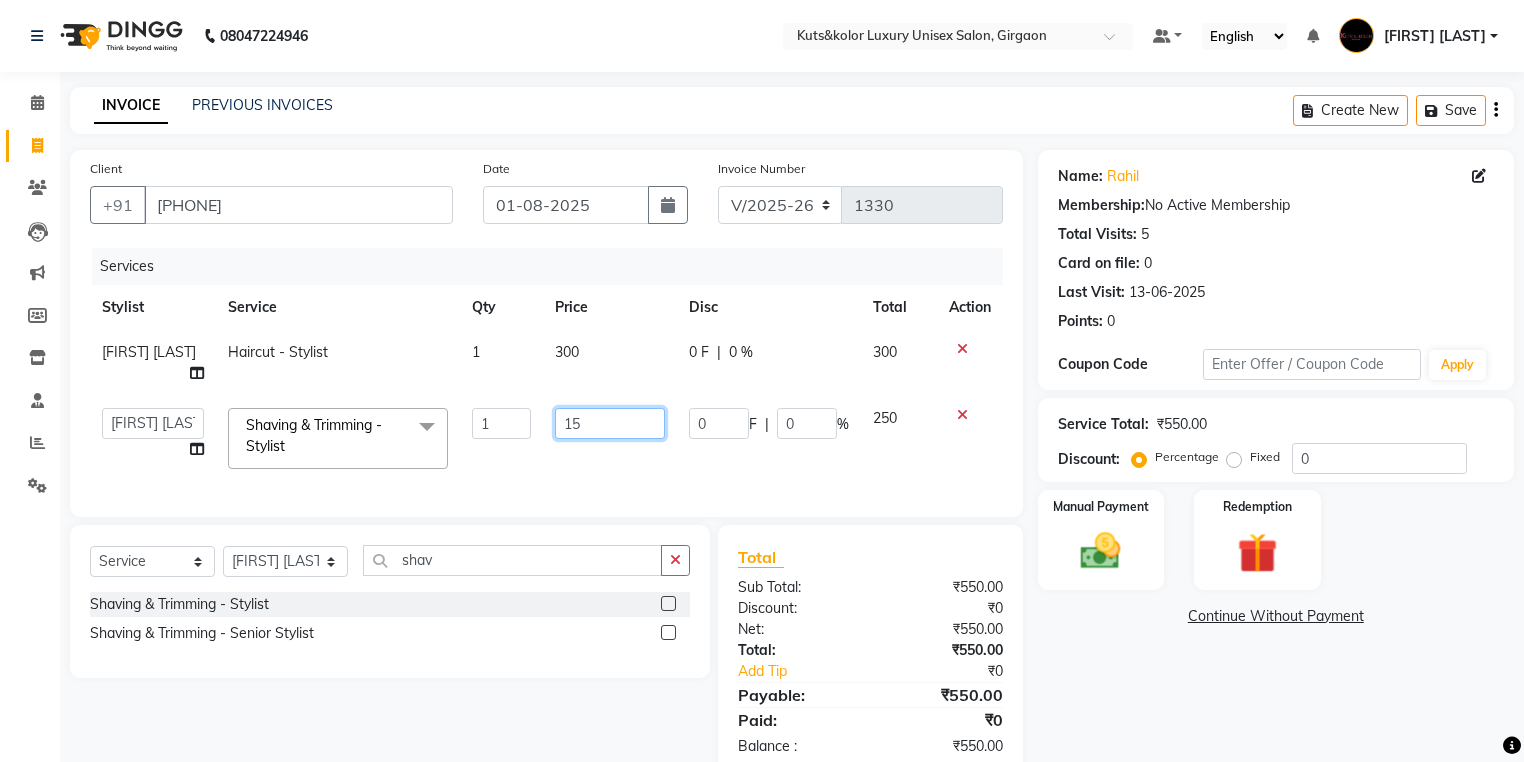 type on "150" 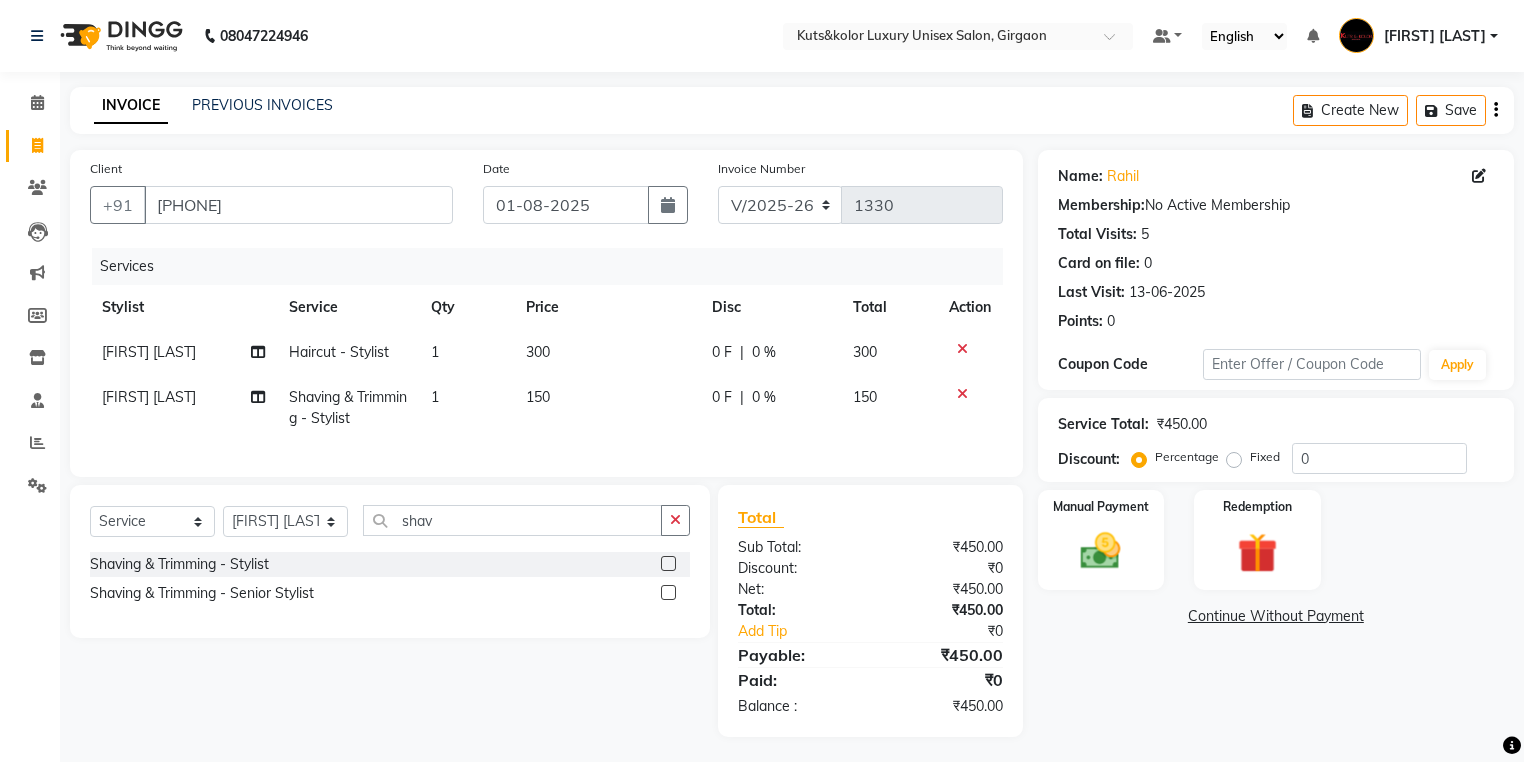 click on "Services Stylist Service Qty Price Disc Total Action [NAME] Haircut - Stylist 1 300 0 F | 0 % 300 [NAME] Shaving & Trimming - Stylist 1 150 0 F | 0 % 150" 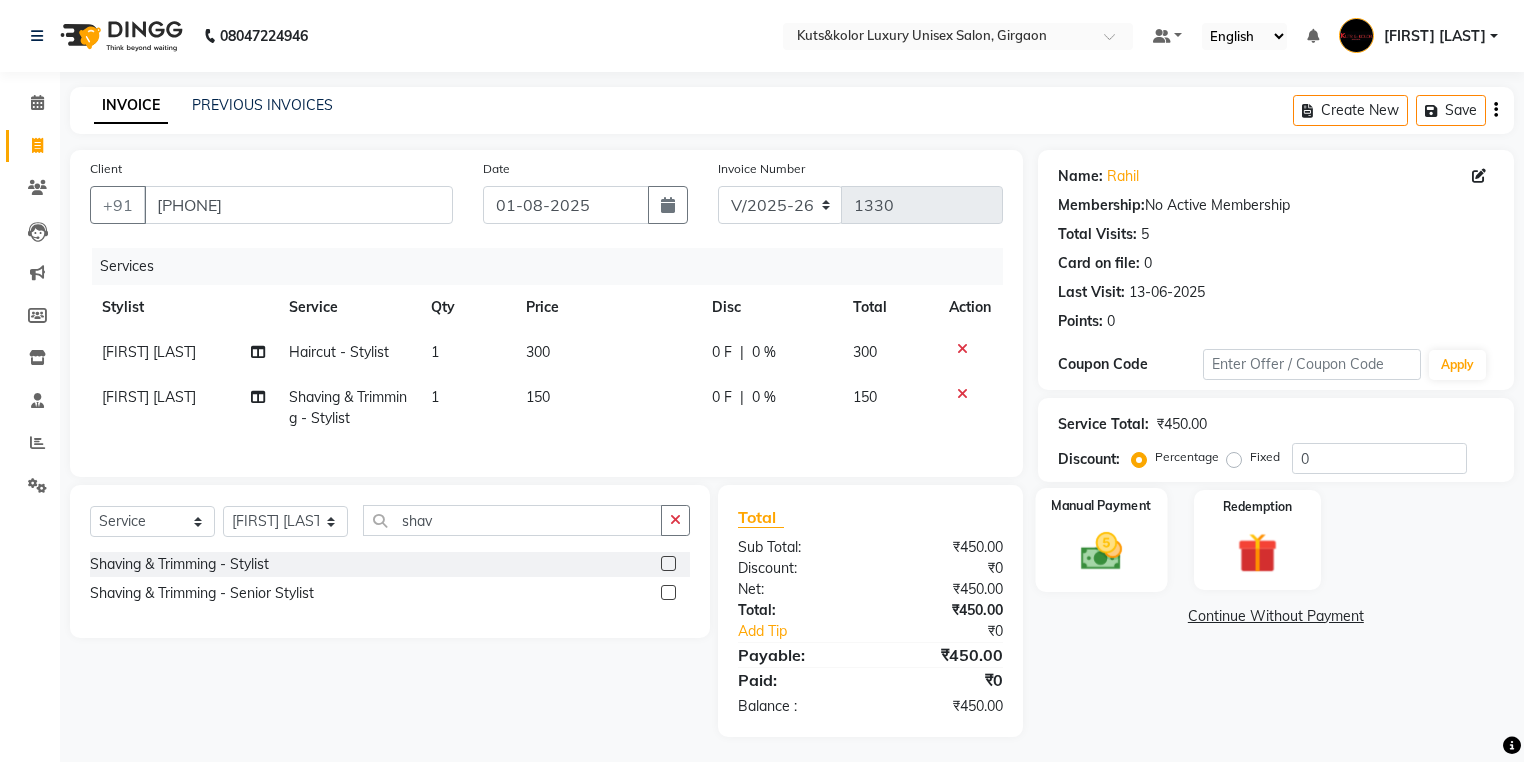 click 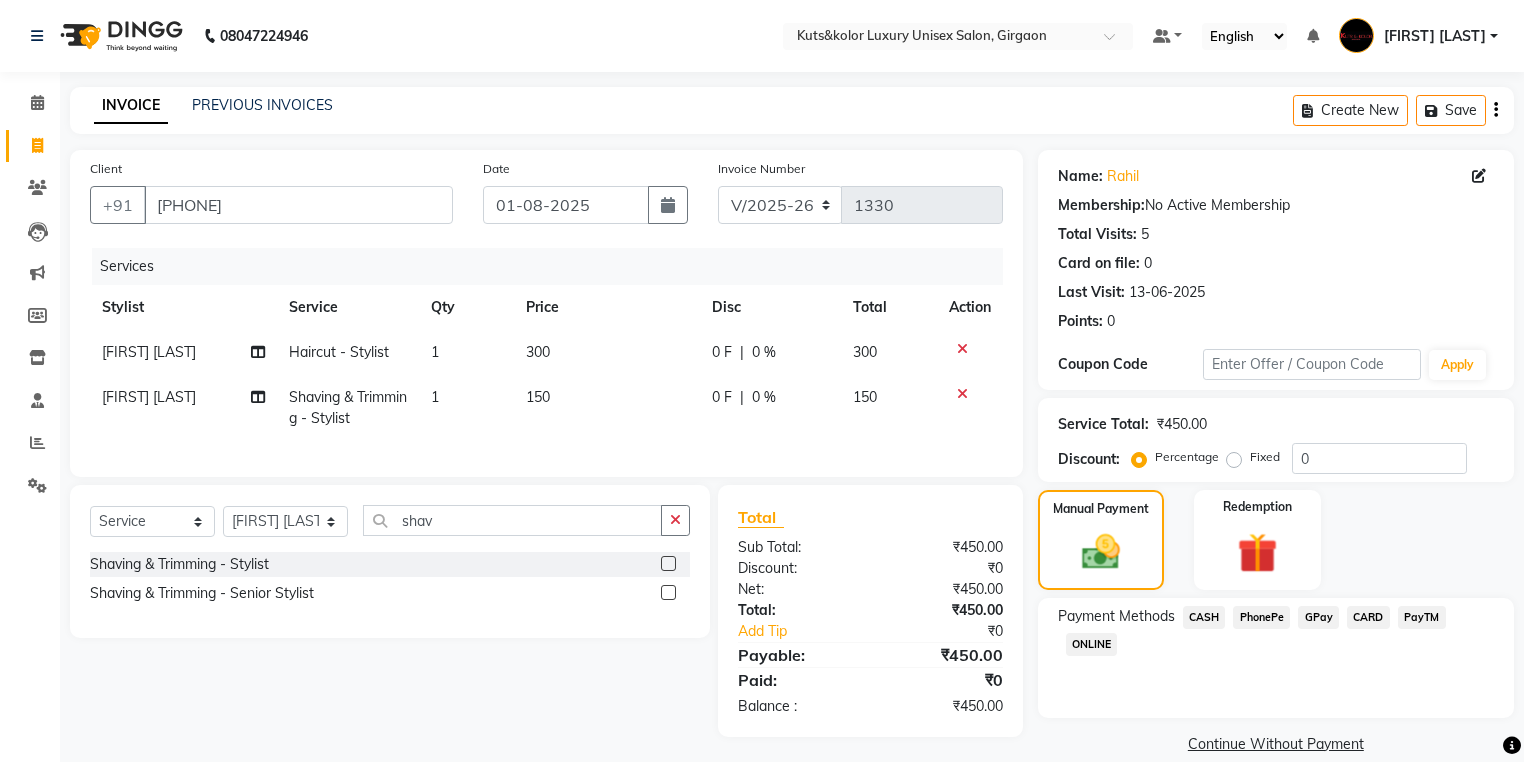 click on "CASH" 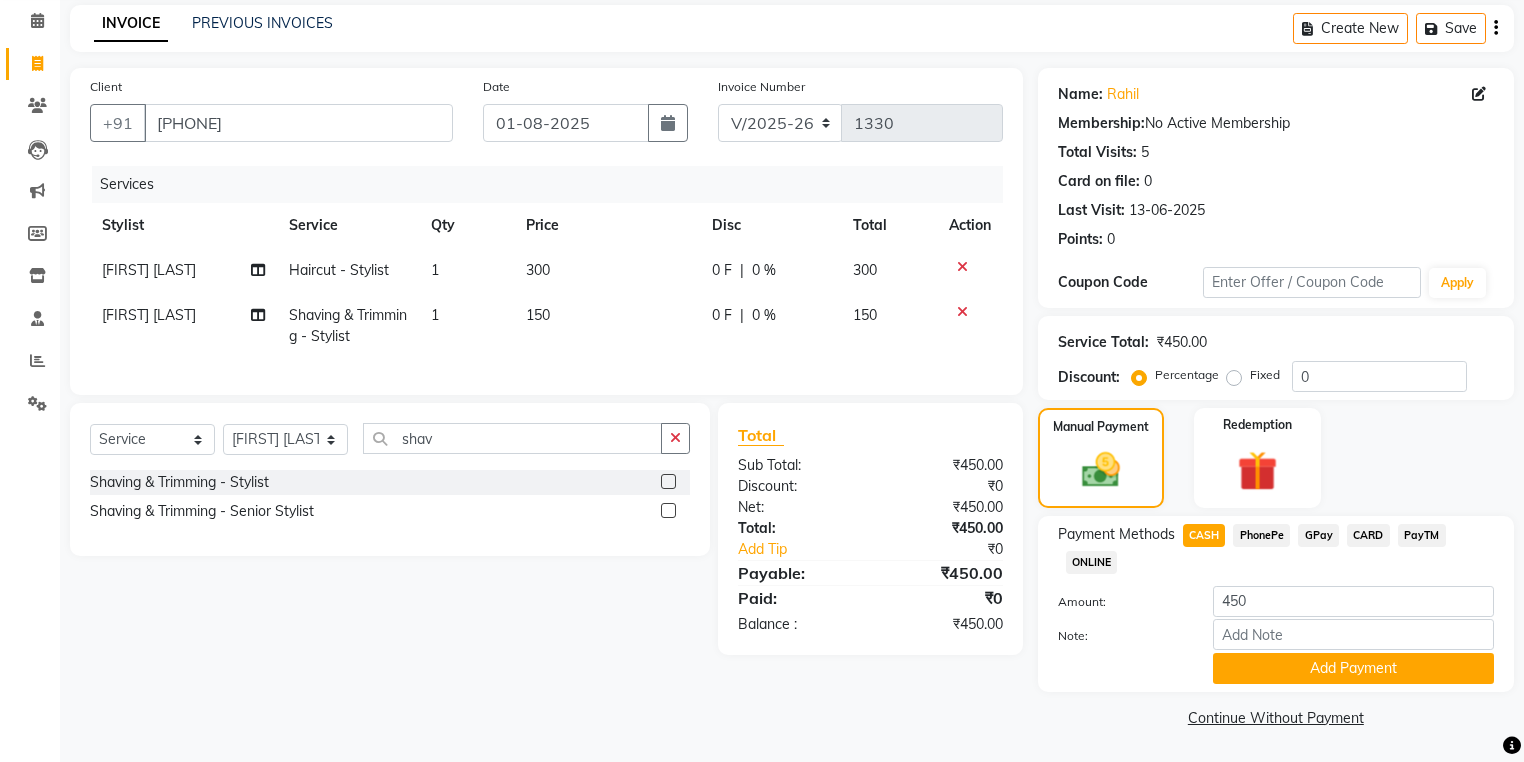 scroll, scrollTop: 84, scrollLeft: 0, axis: vertical 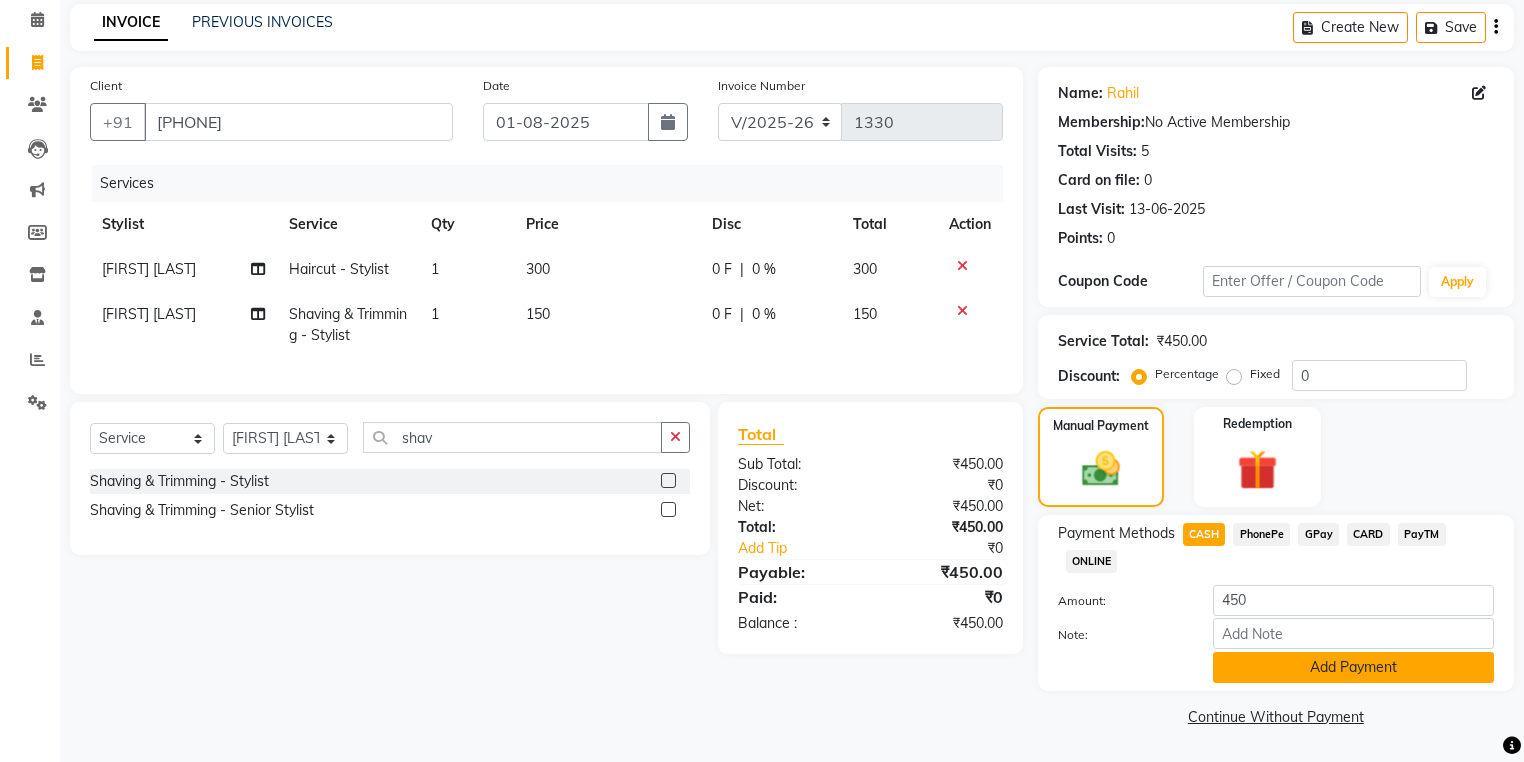 click on "Add Payment" 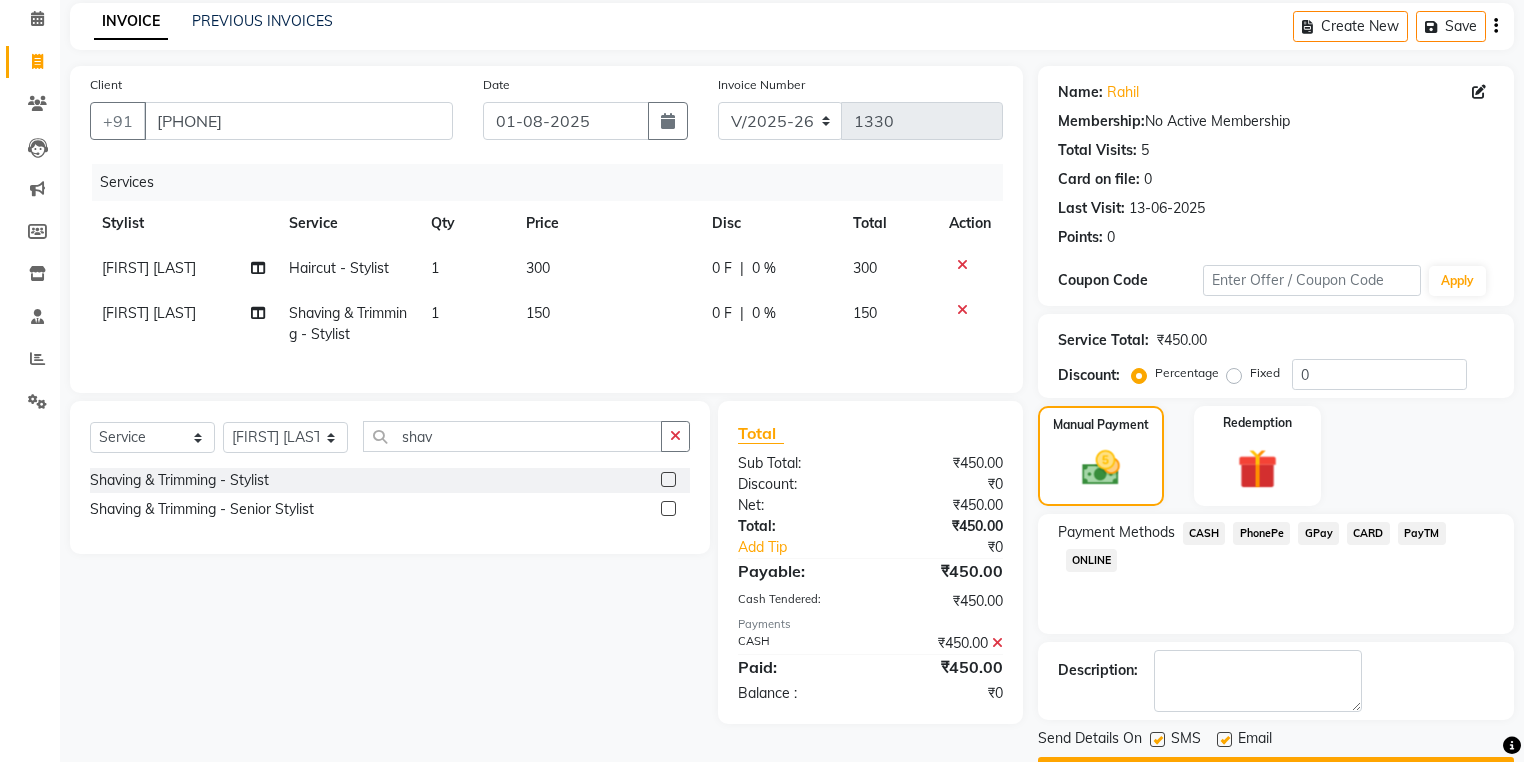 click 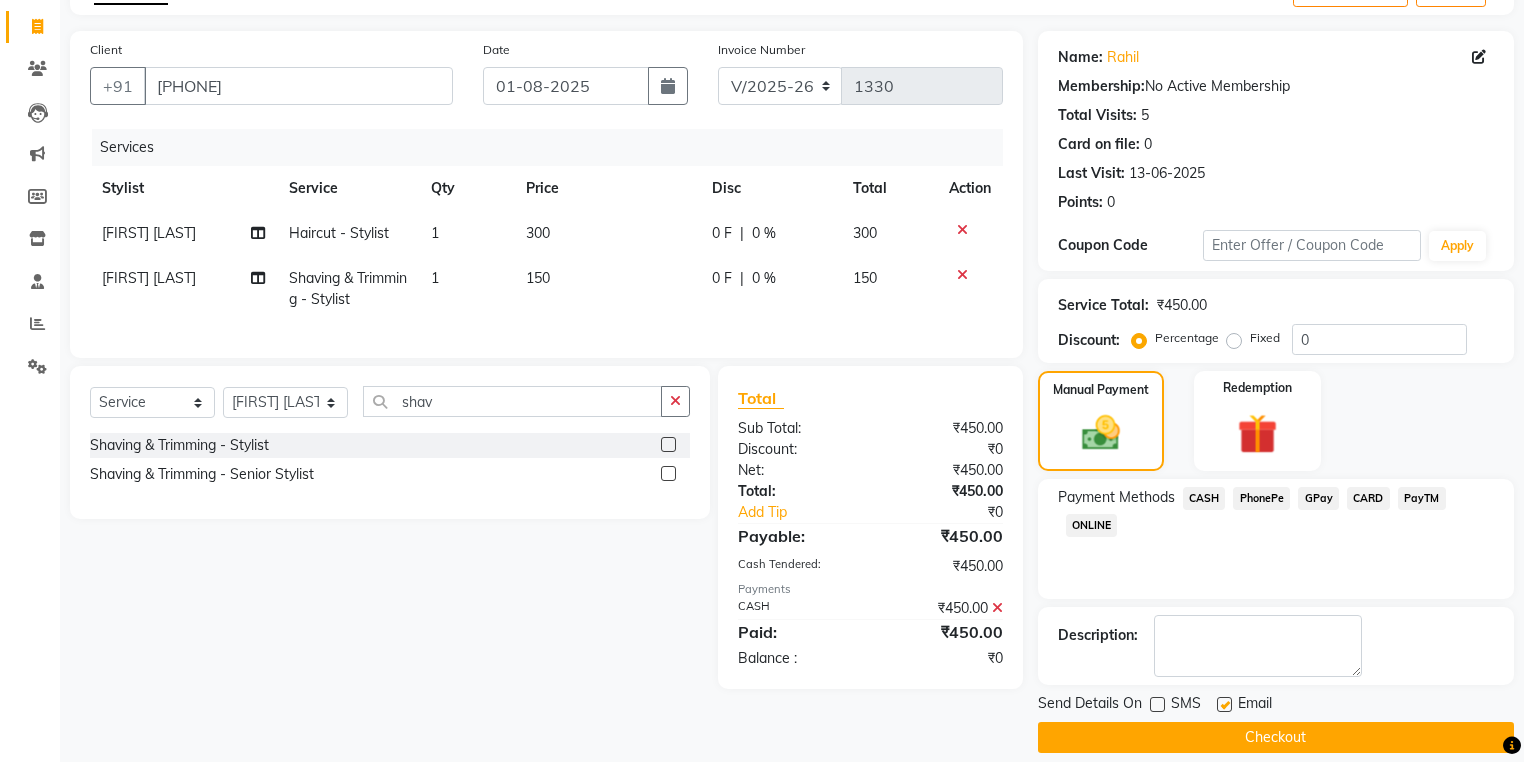 scroll, scrollTop: 138, scrollLeft: 0, axis: vertical 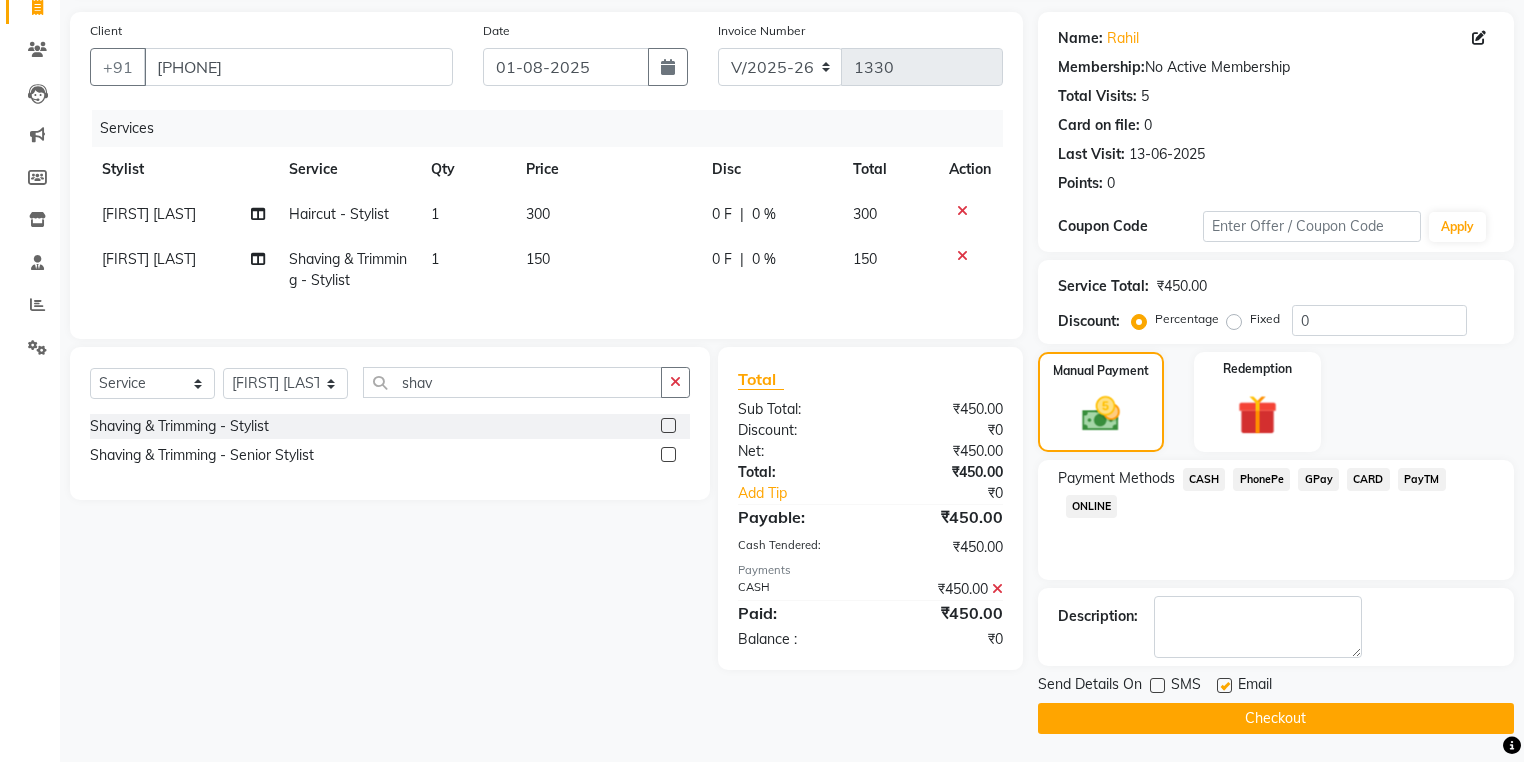 click on "Checkout" 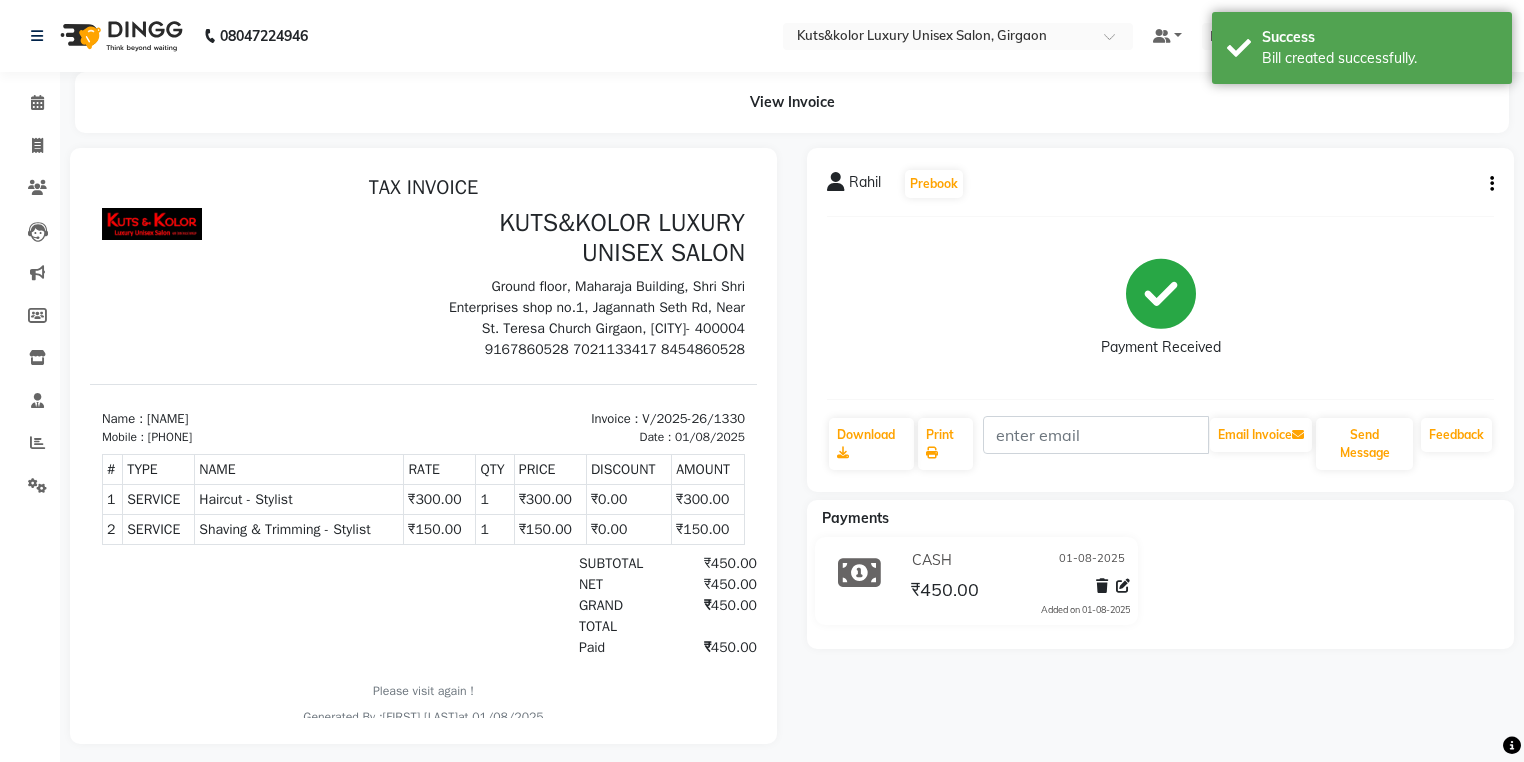 scroll, scrollTop: 0, scrollLeft: 0, axis: both 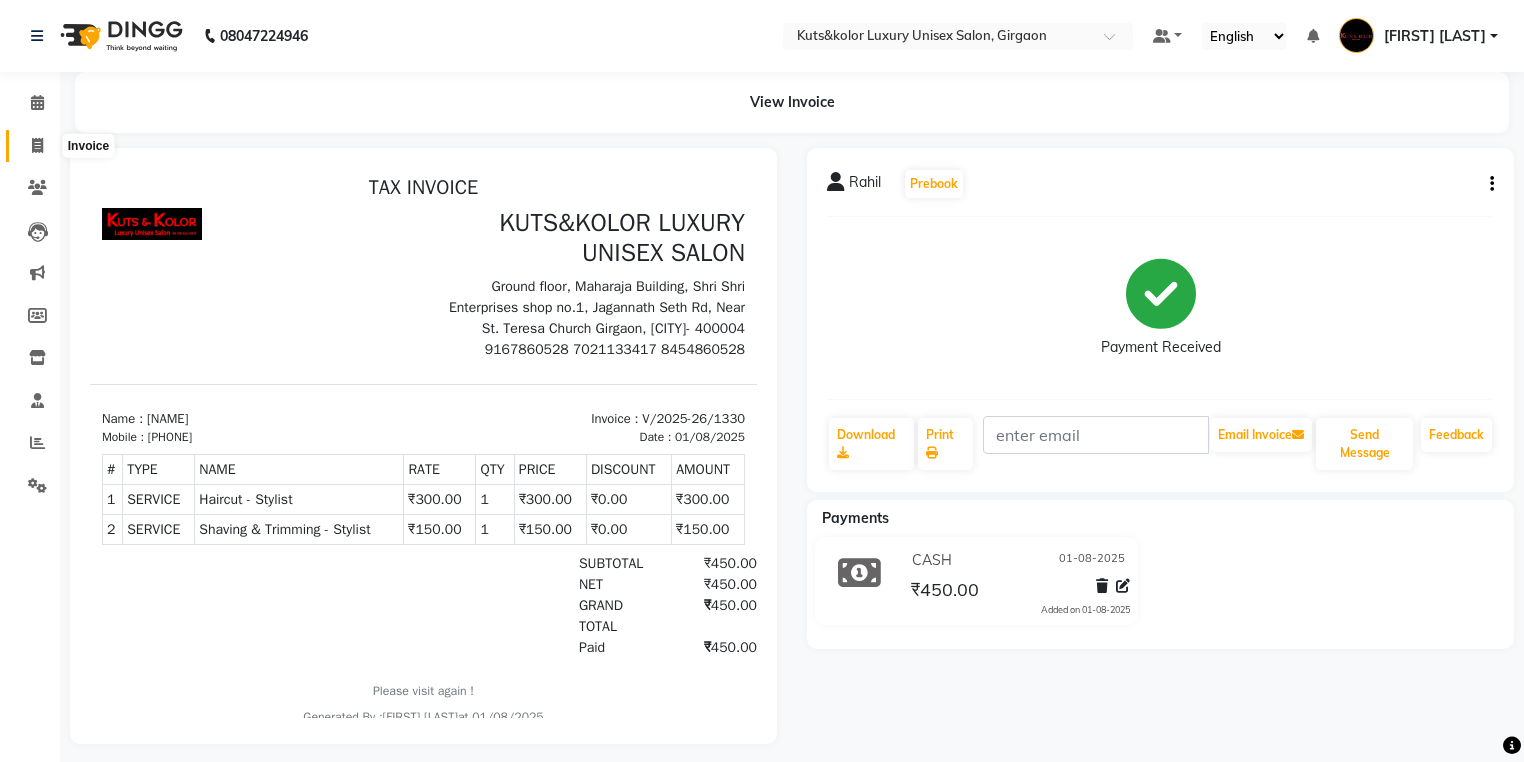 click 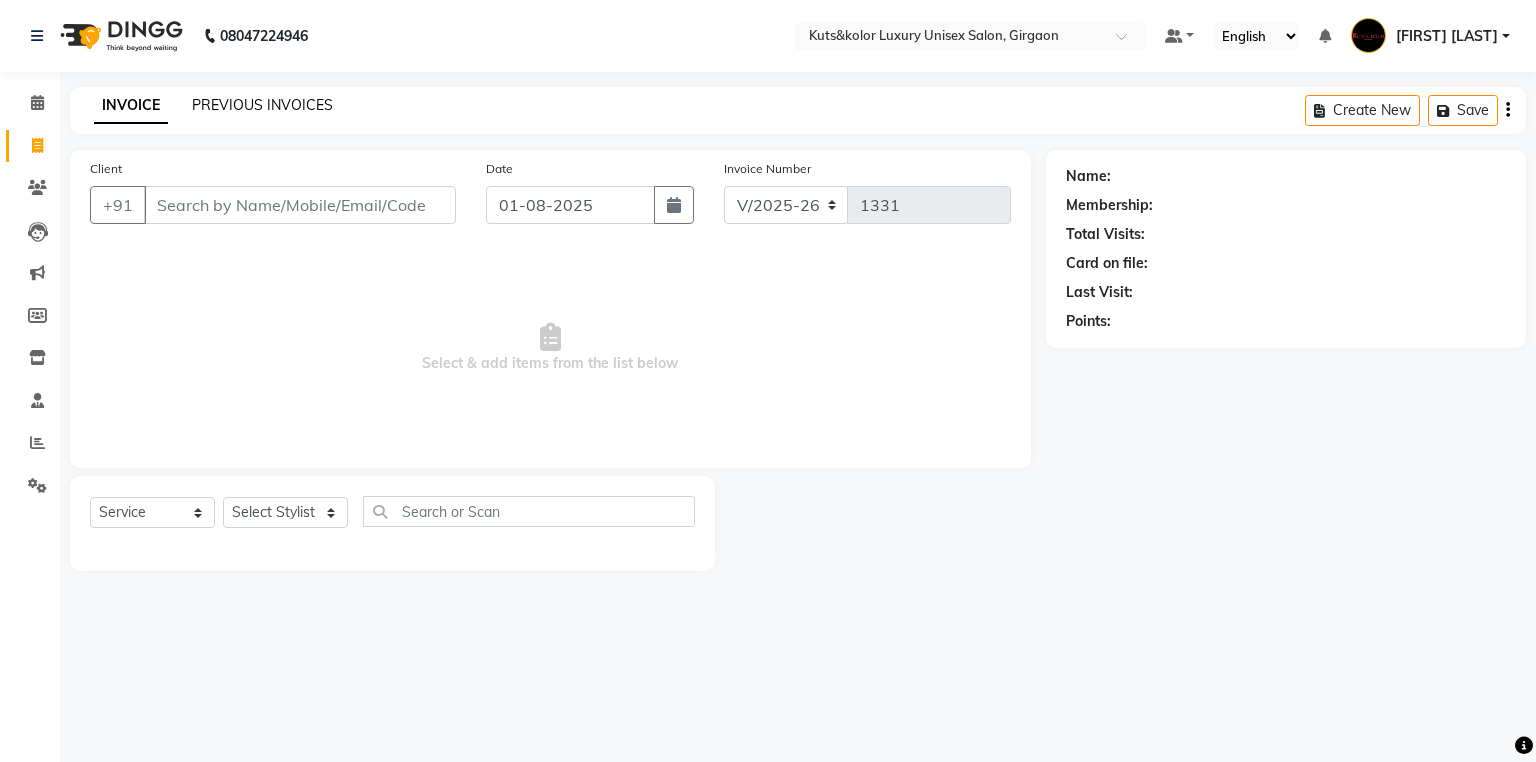 click on "PREVIOUS INVOICES" 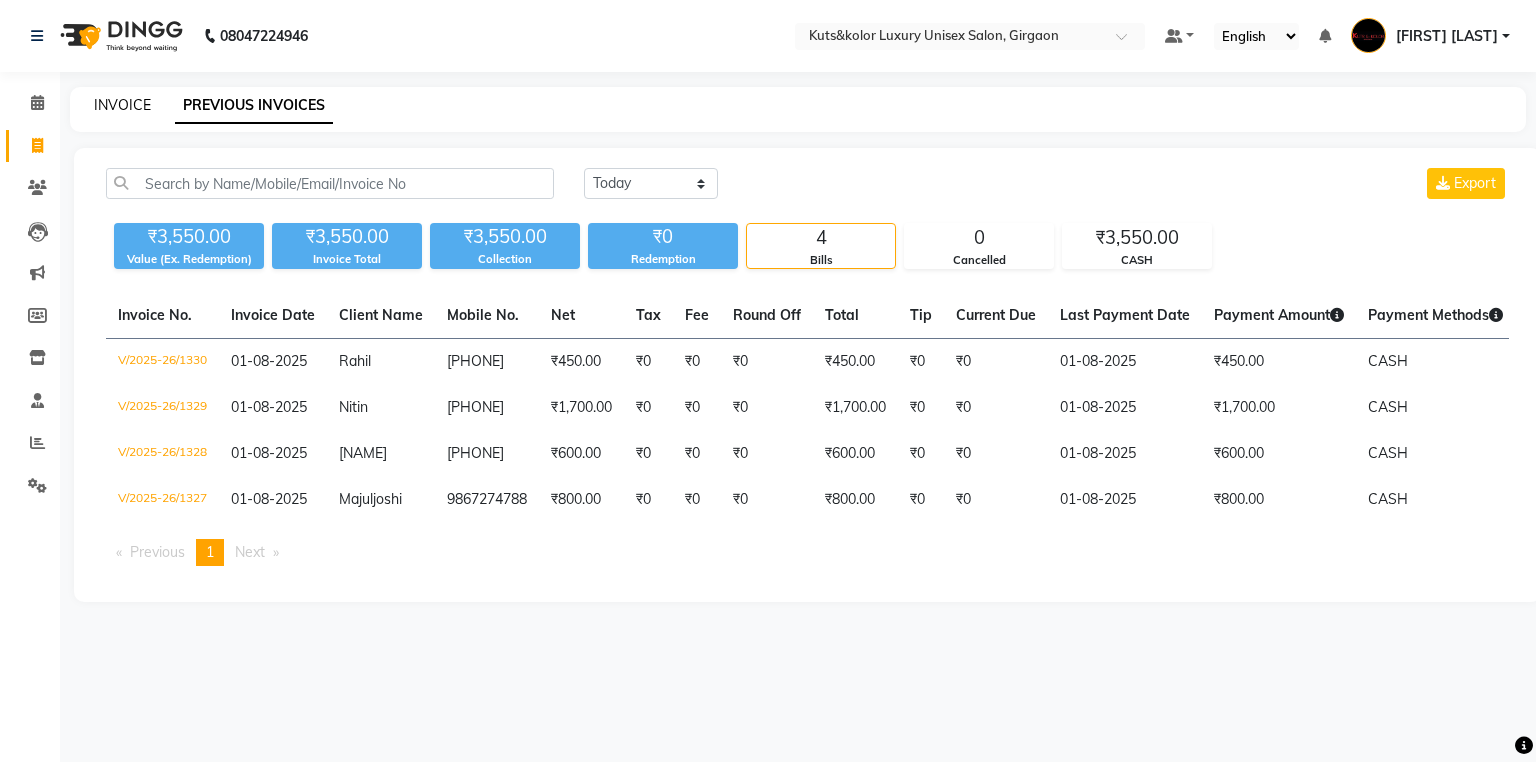 click on "INVOICE" 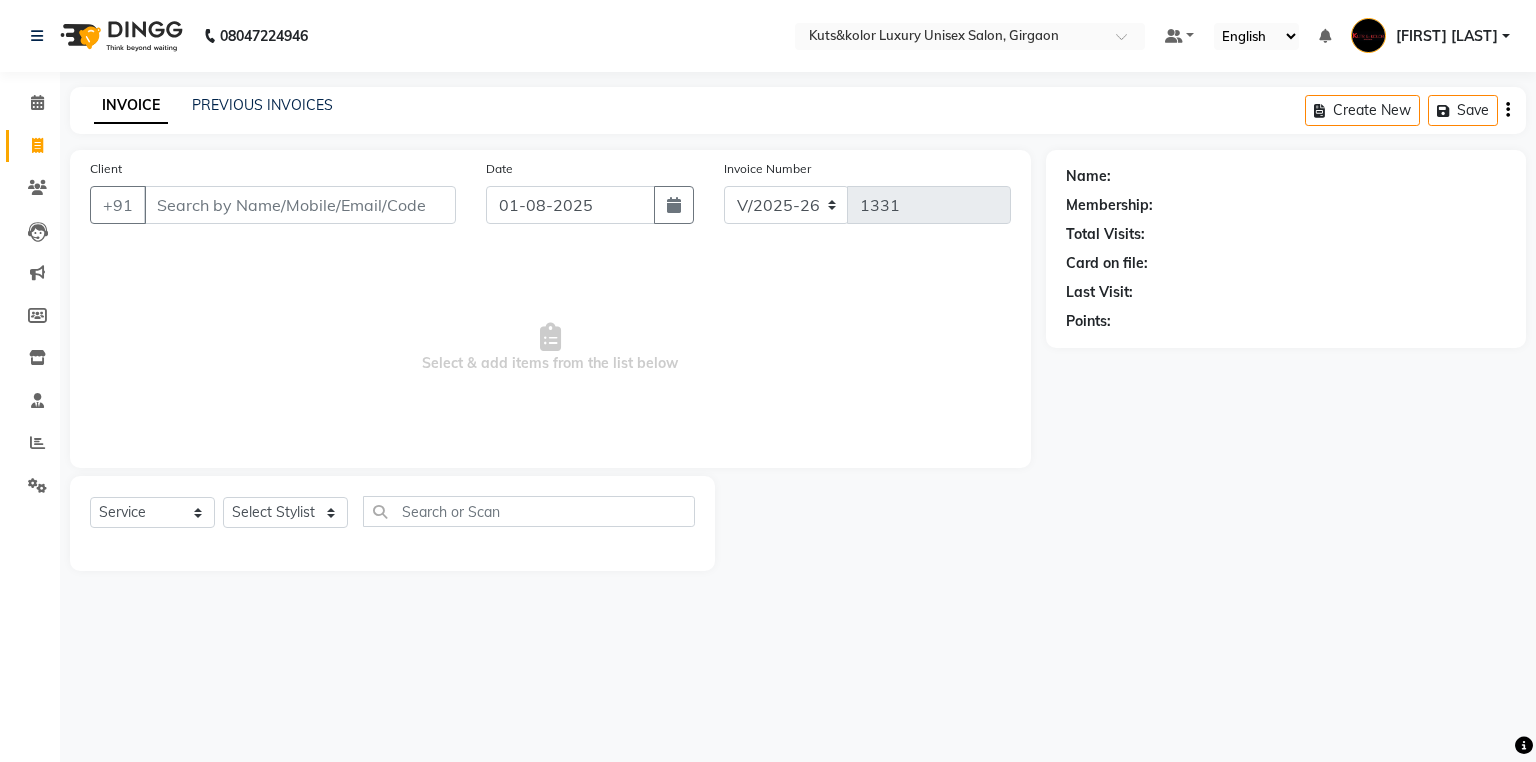 click on "Client" at bounding box center [300, 205] 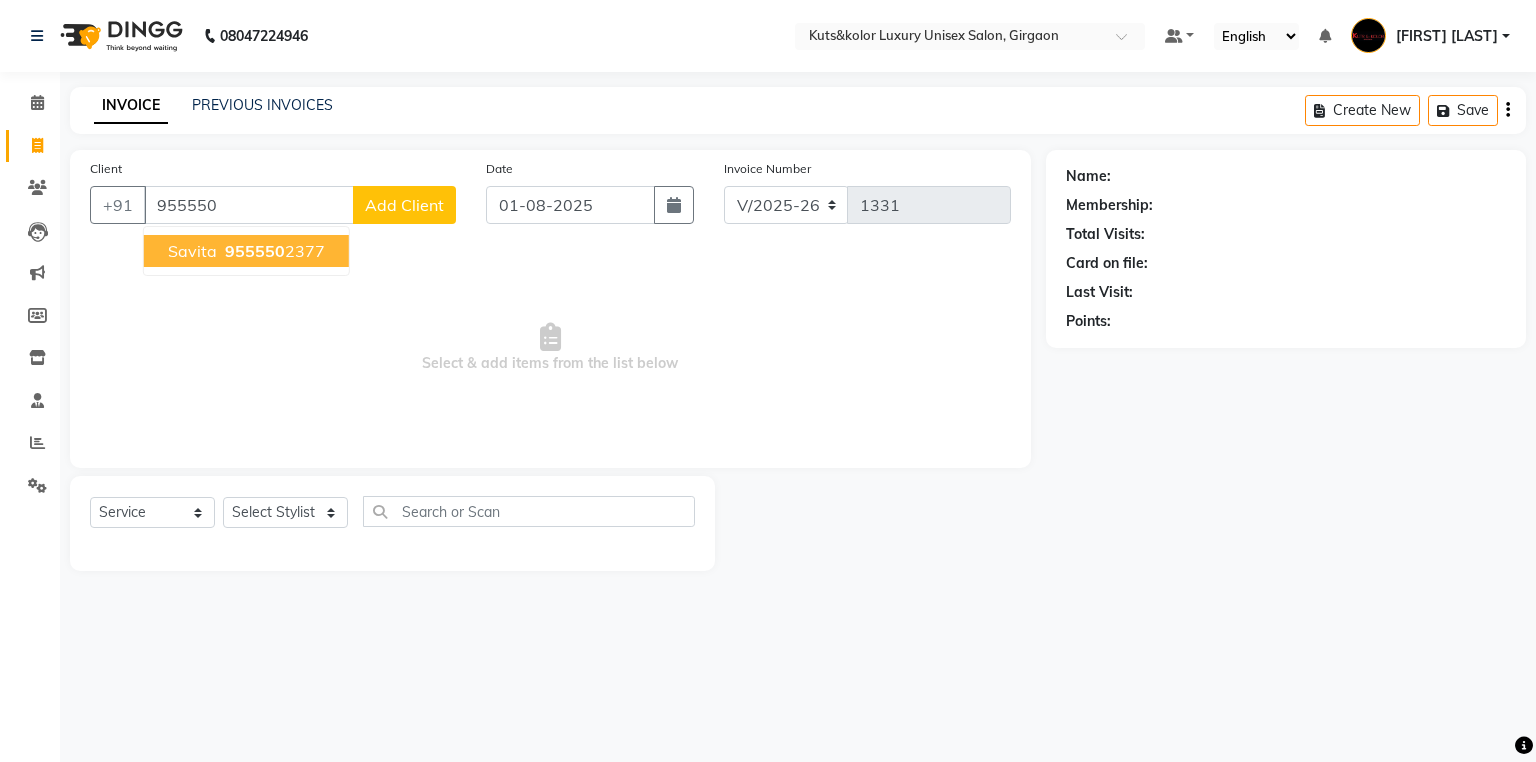 click on "[PHONE]" at bounding box center [273, 251] 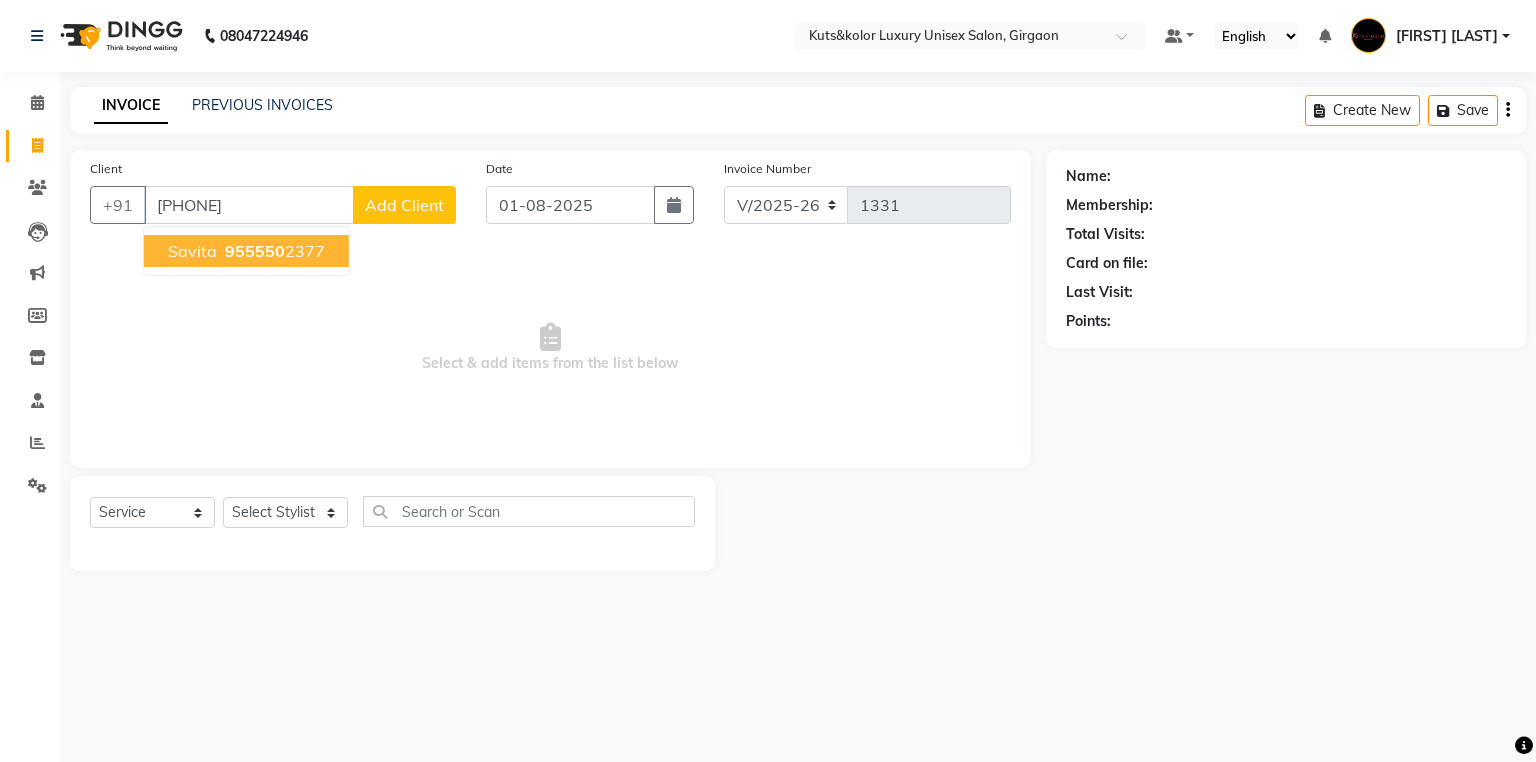type on "[PHONE]" 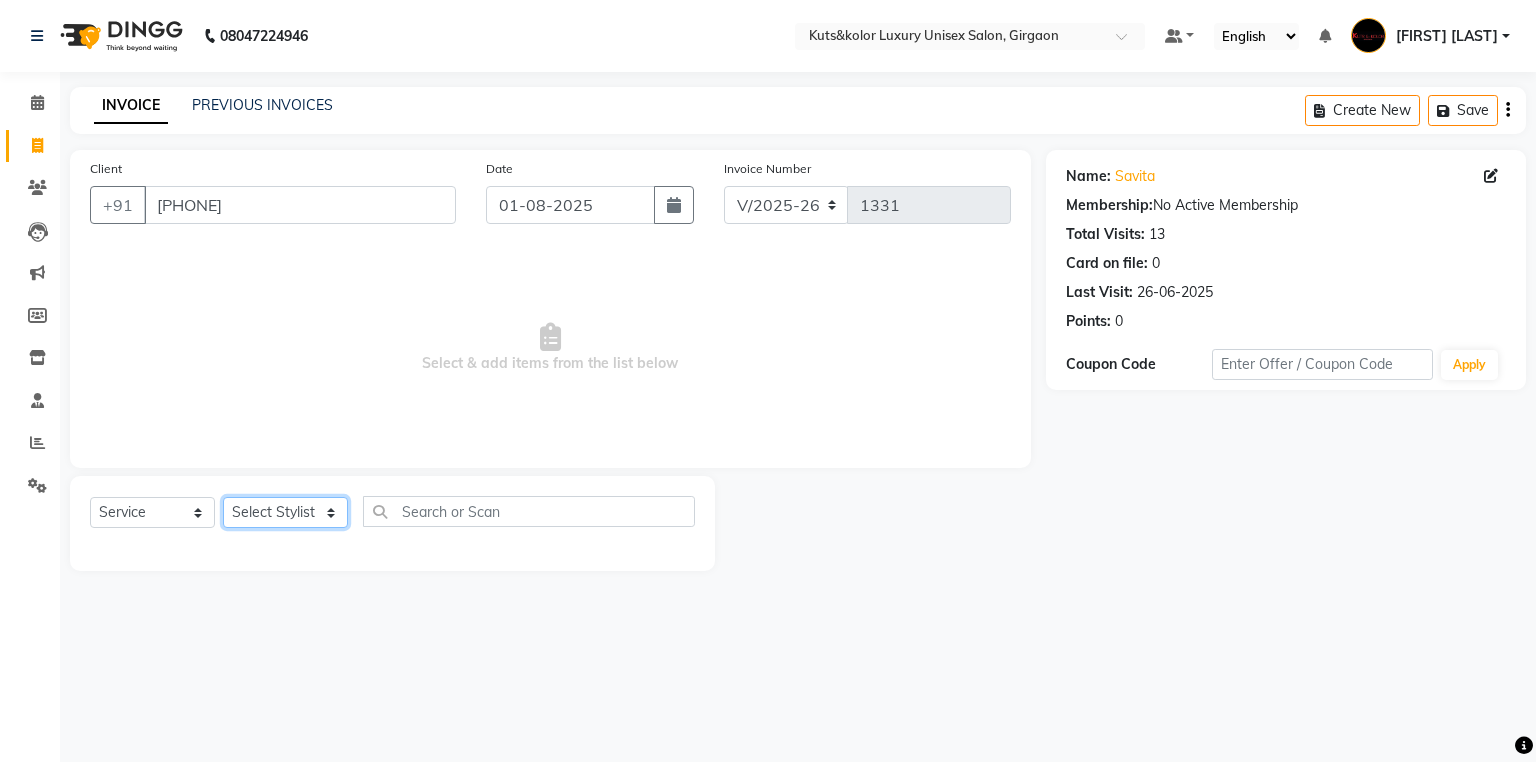 click on "Select Stylist [NAME] [NAME] [NAME] [NAME] [NAME] [NAME] [NAME] [NAME] [NAME] [NAME] [NAME] [NAME] [NAME] [NAME] [NAME] [NAME] [NAME] [NAME] [NAME] [NAME] [NAME]" 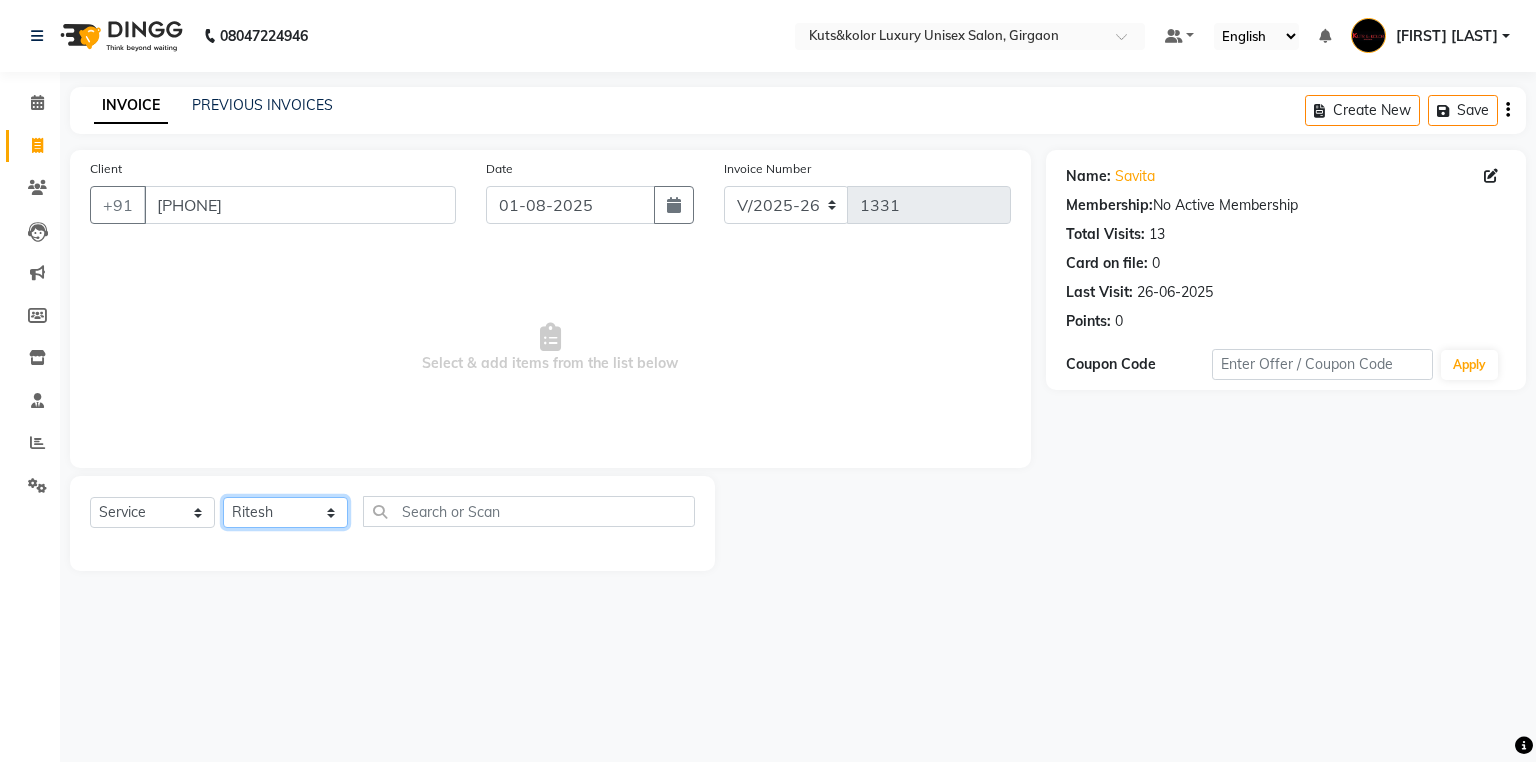 click on "Select Stylist [NAME] [NAME] [NAME] [NAME] [NAME] [NAME] [NAME] [NAME] [NAME] [NAME] [NAME] [NAME] [NAME] [NAME] [NAME] [NAME] [NAME] [NAME] [NAME] [NAME] [NAME]" 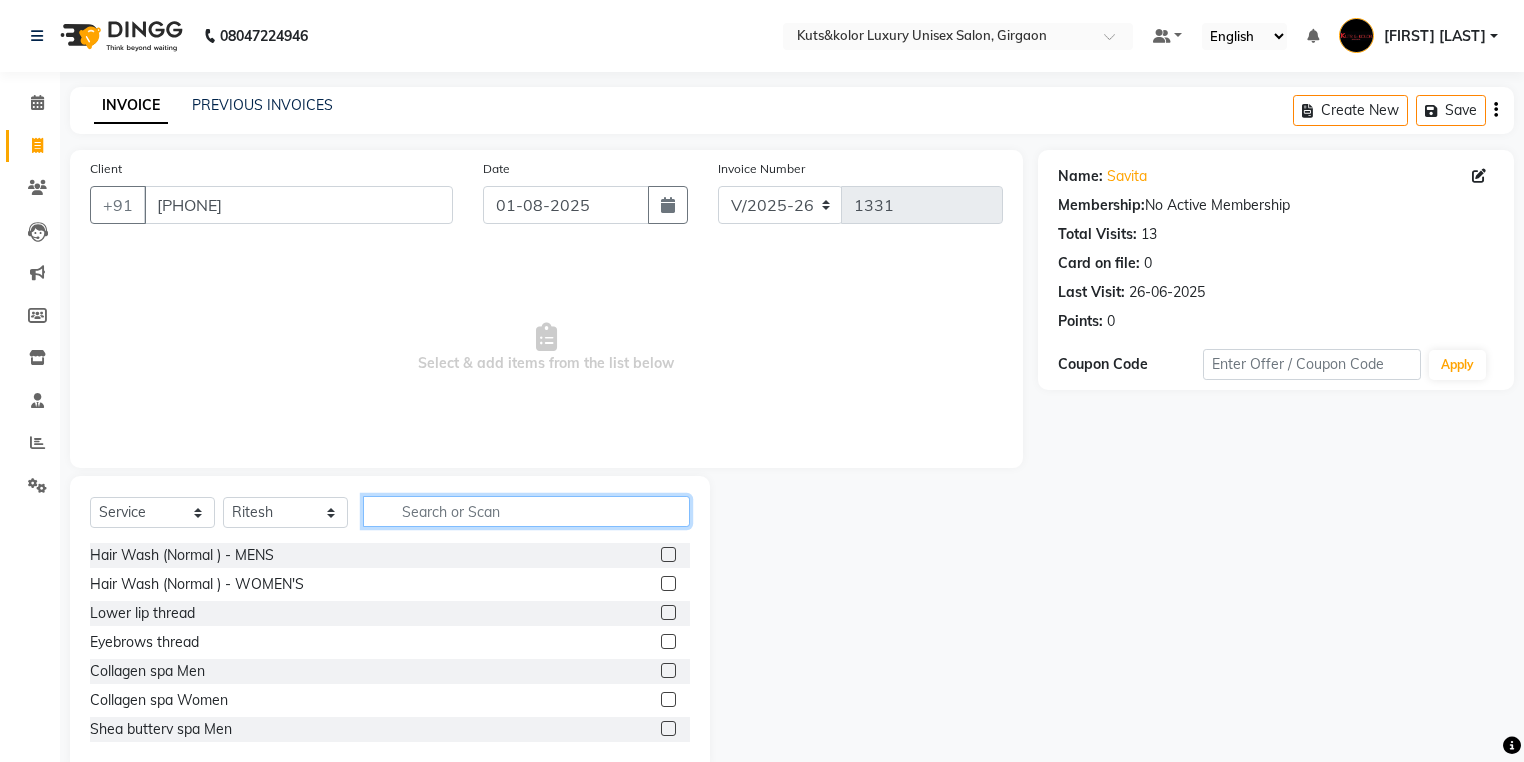 click 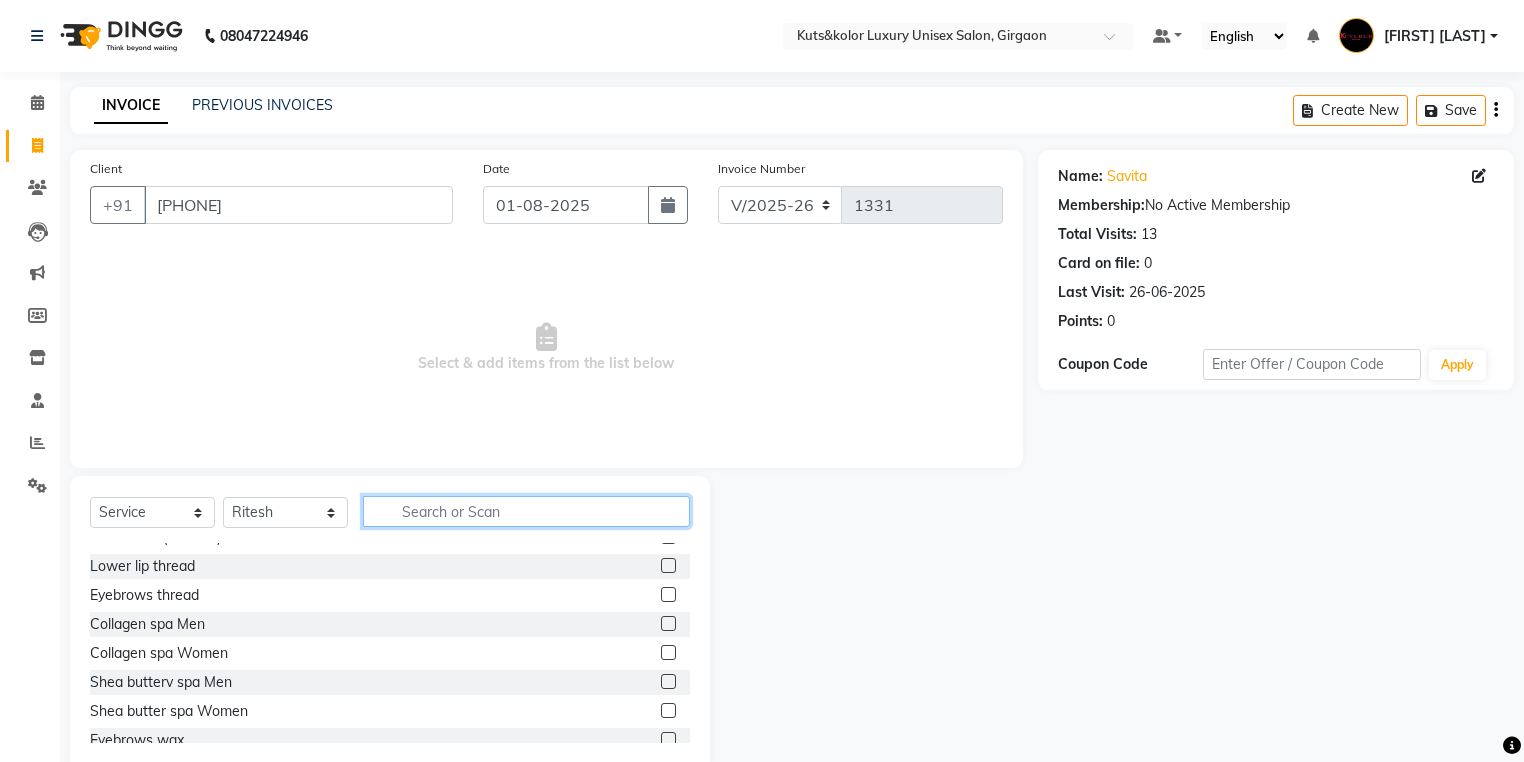 scroll, scrollTop: 0, scrollLeft: 0, axis: both 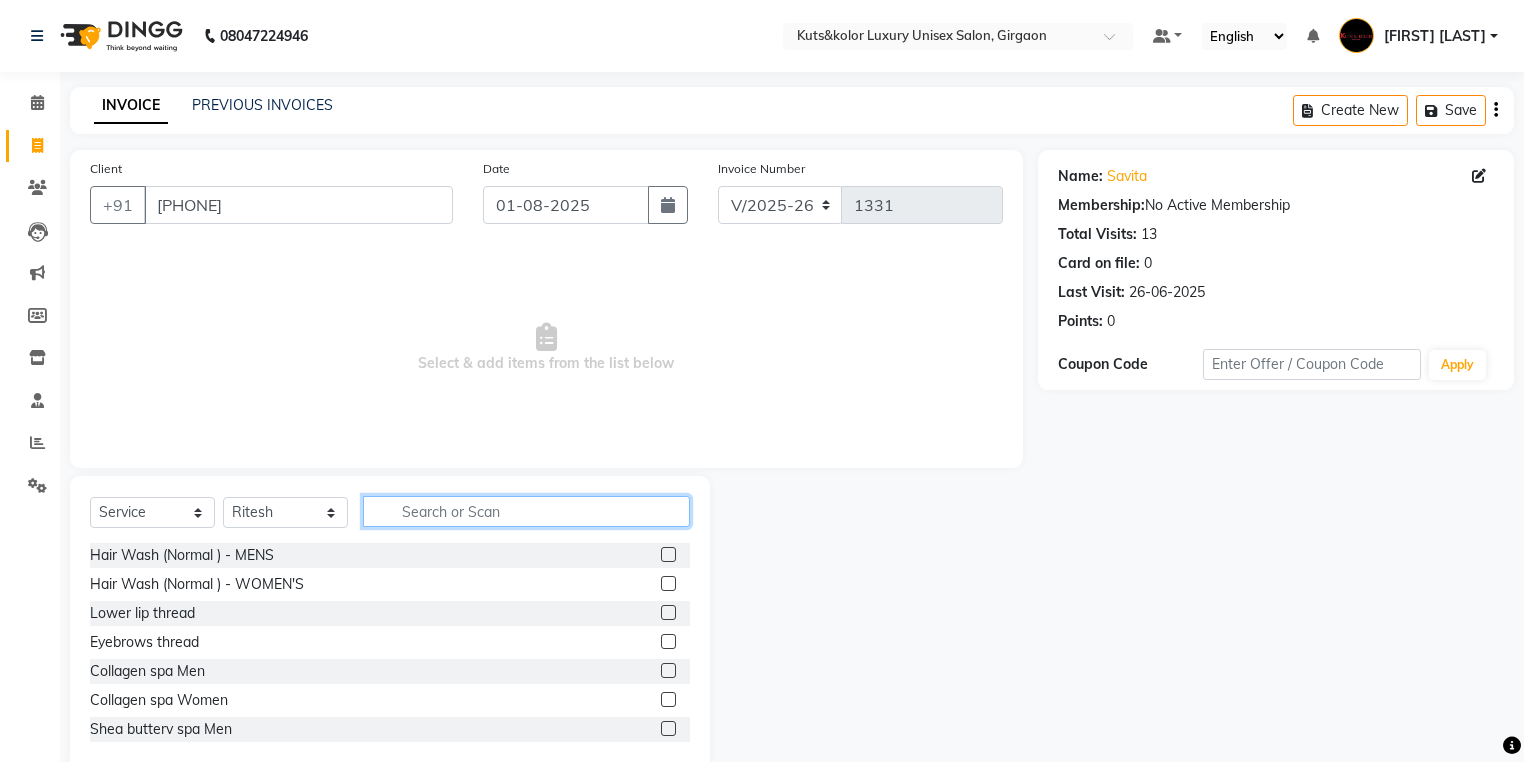 click 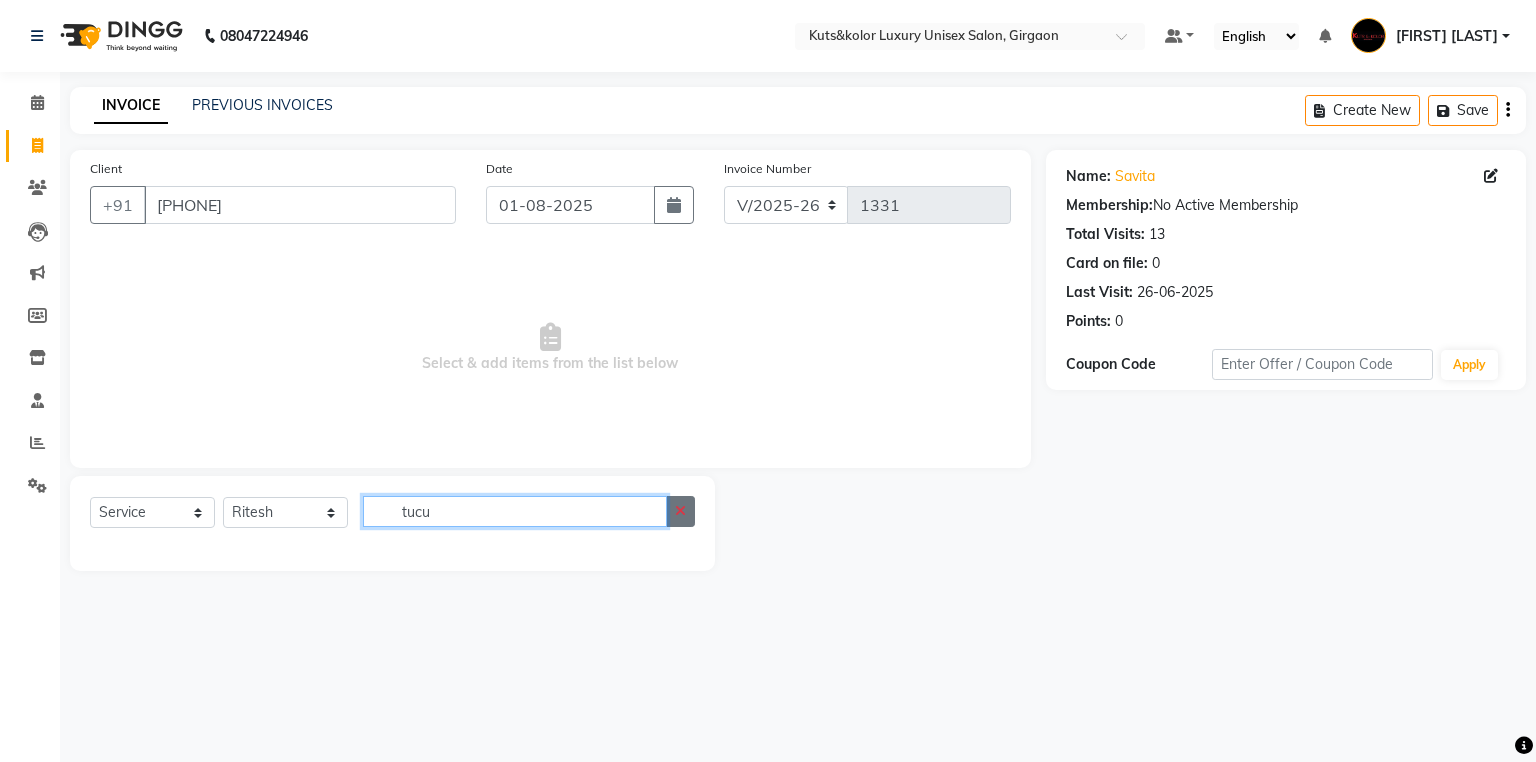 type on "tucu" 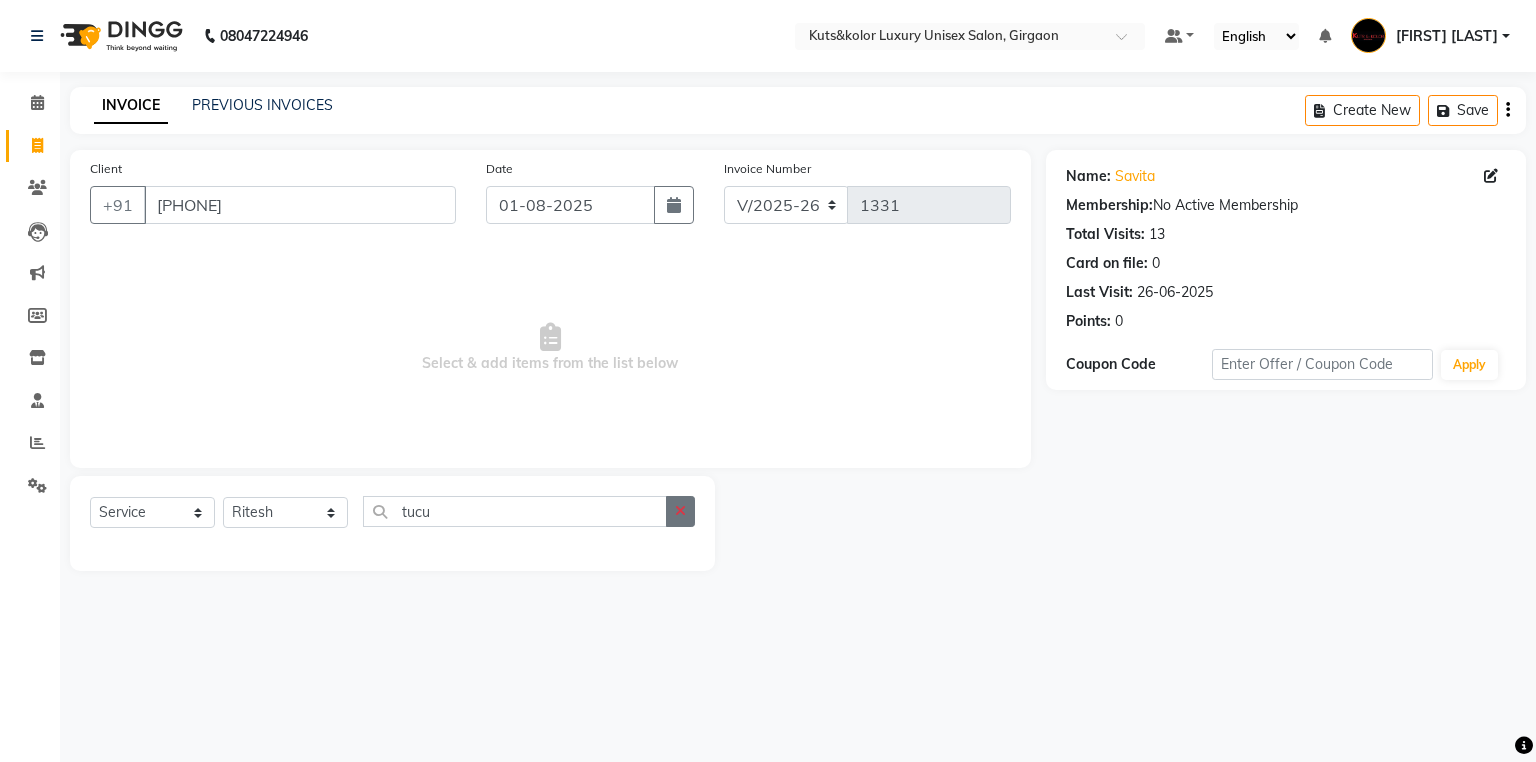 click 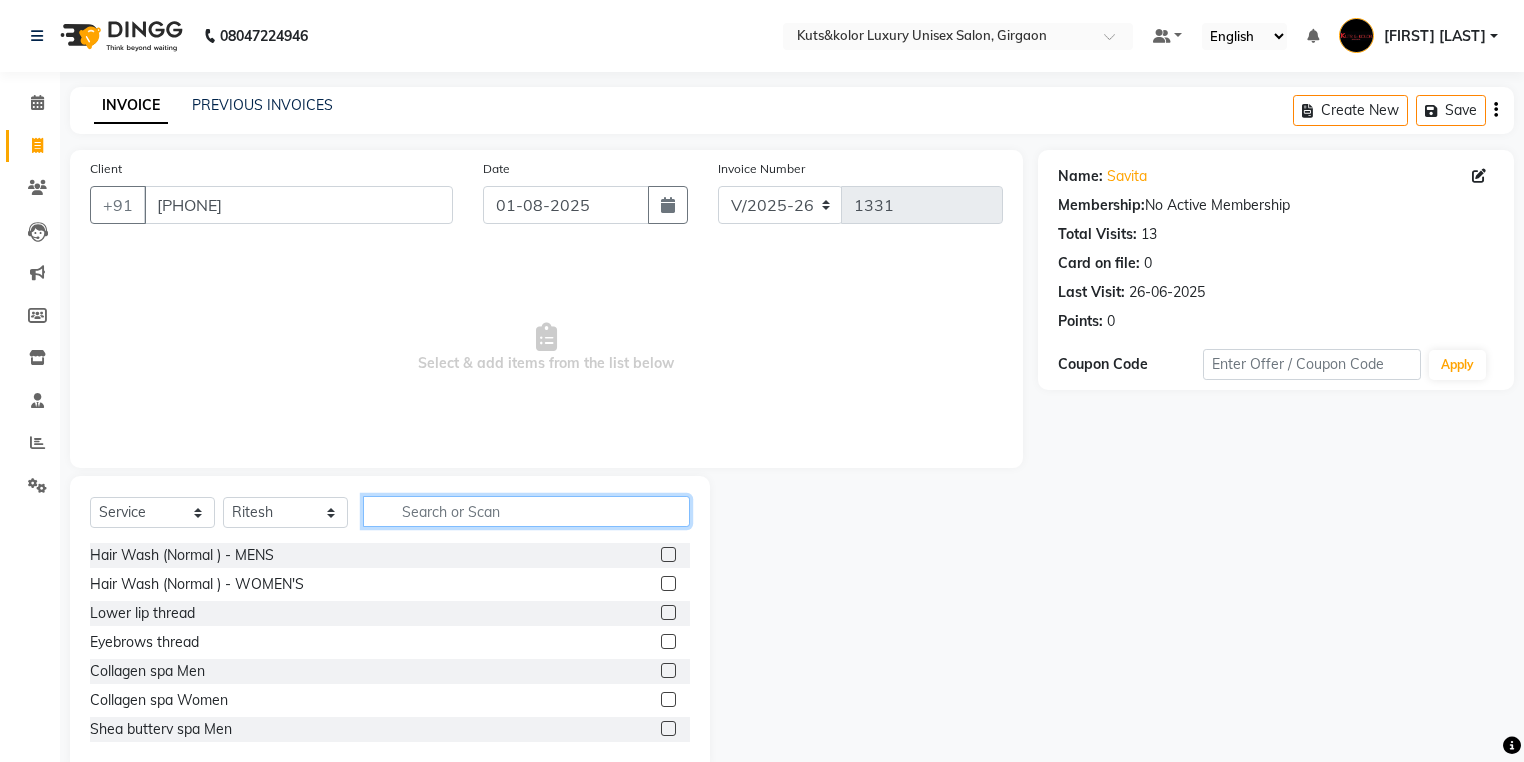 click 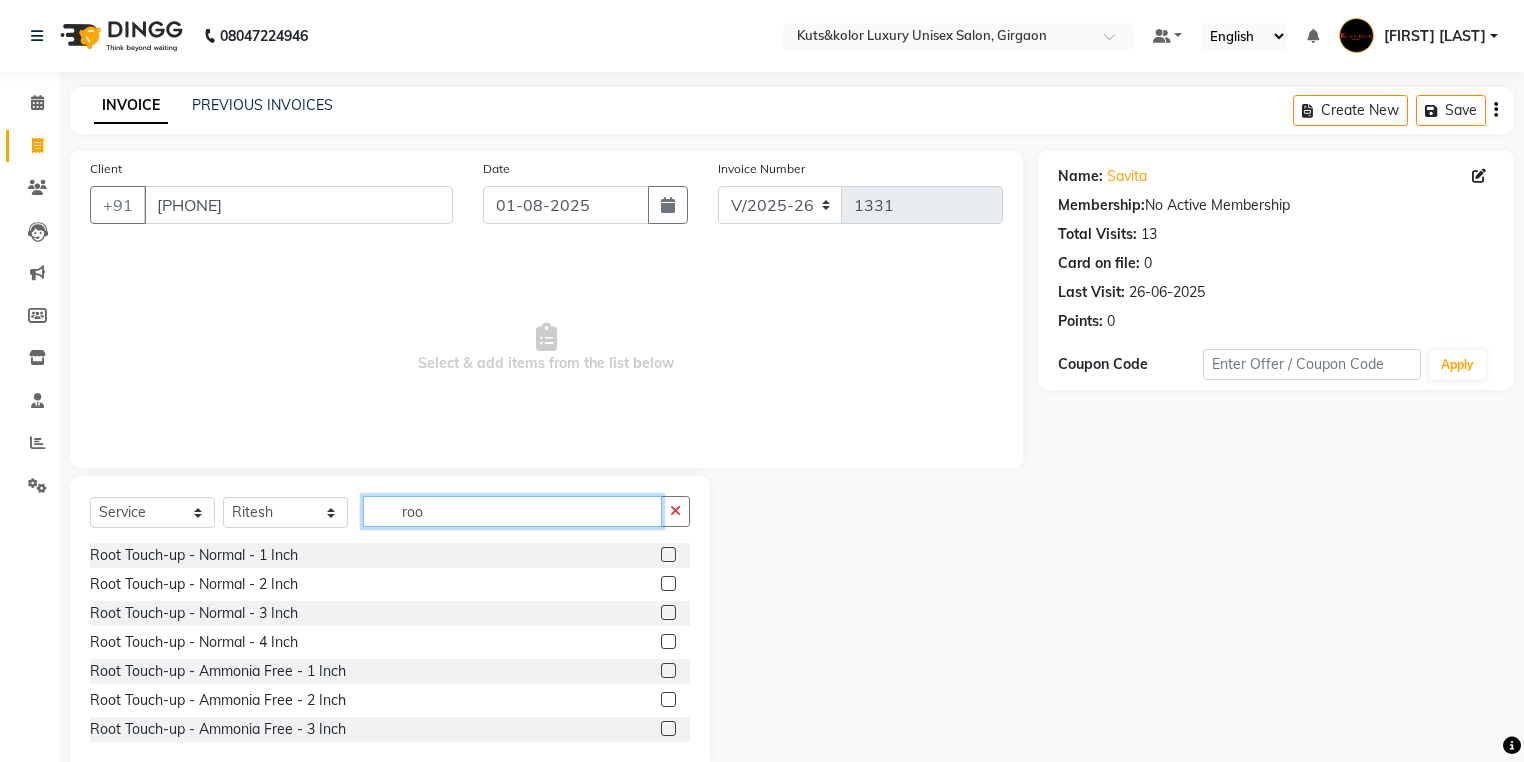 type on "roo" 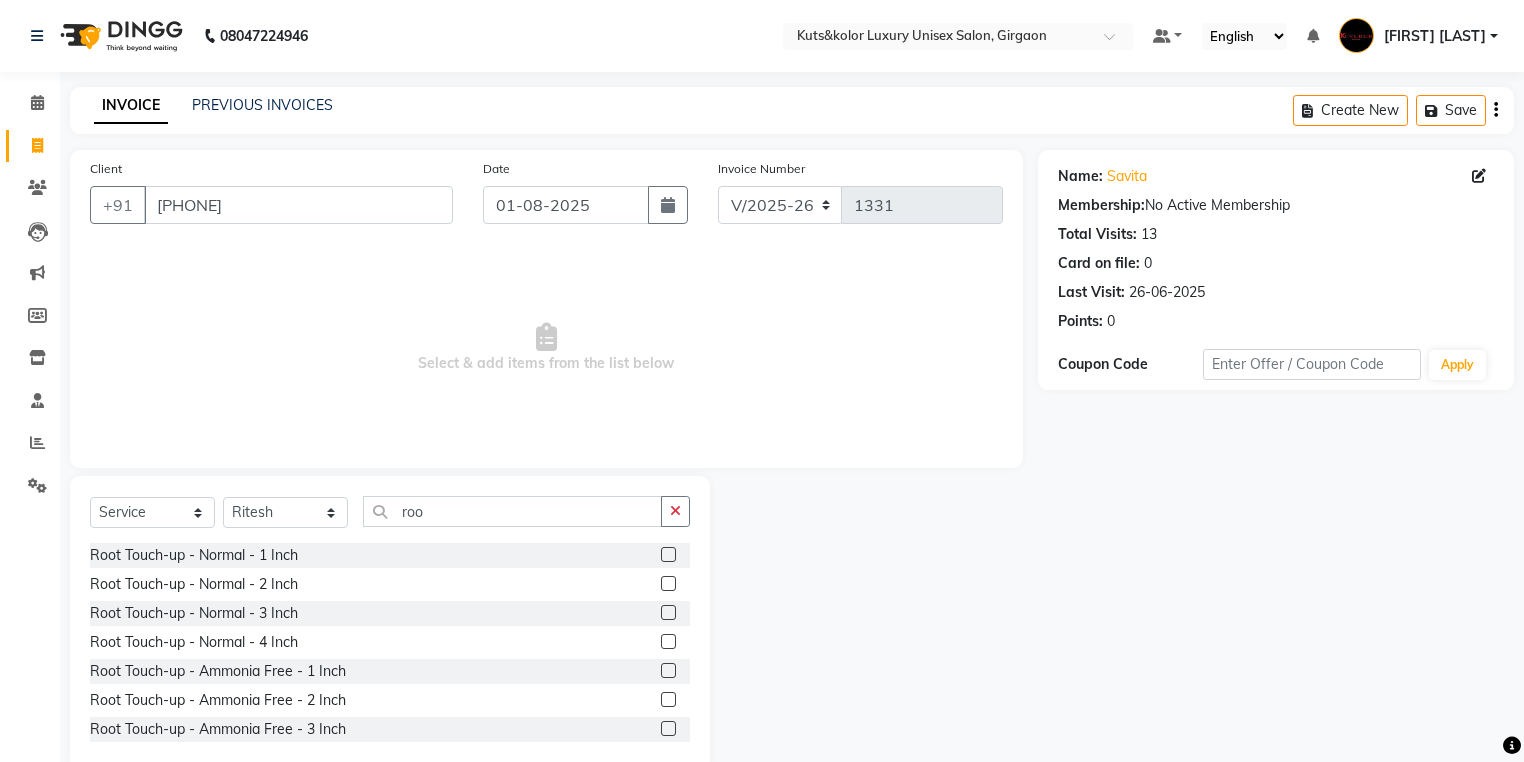click 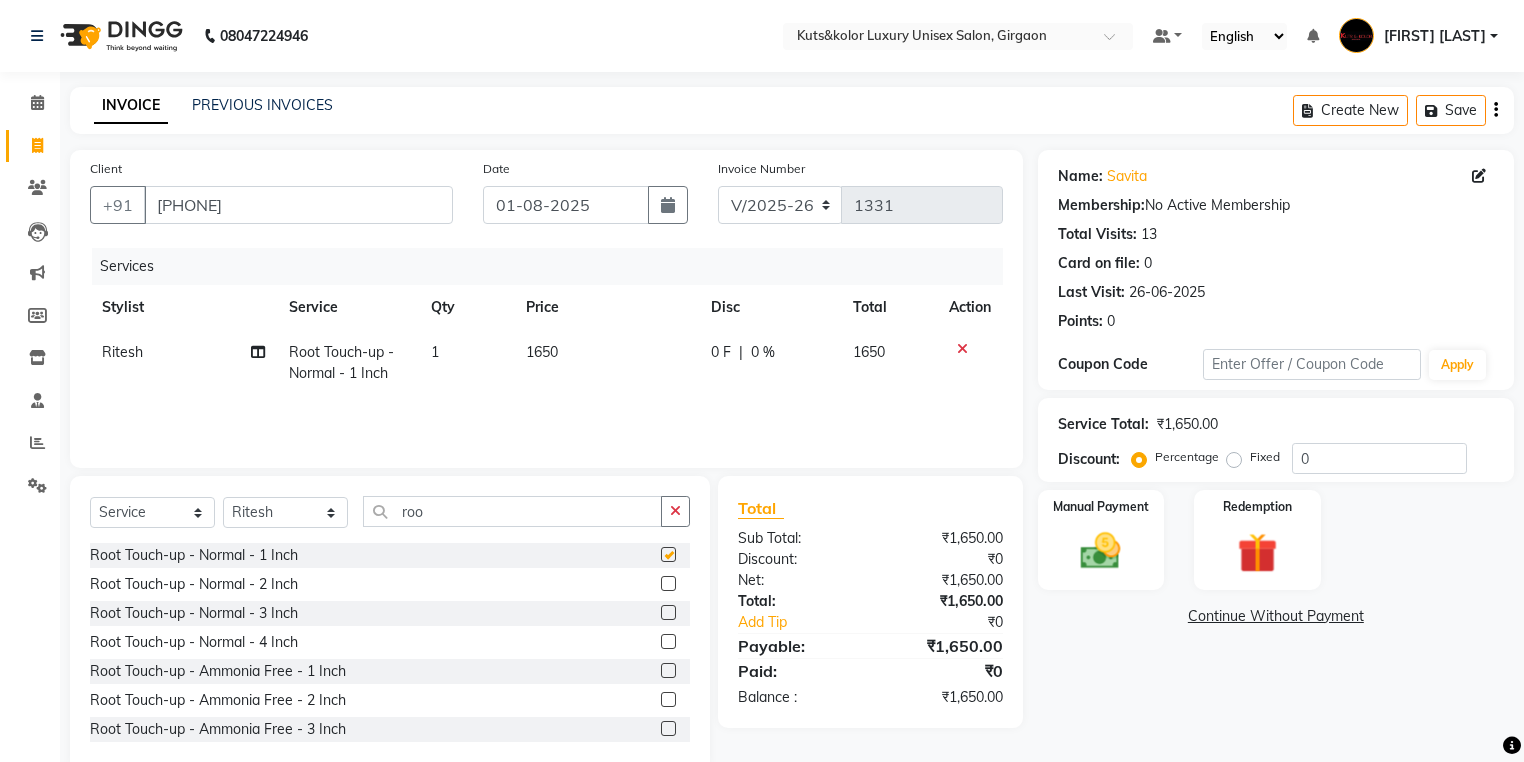 checkbox on "false" 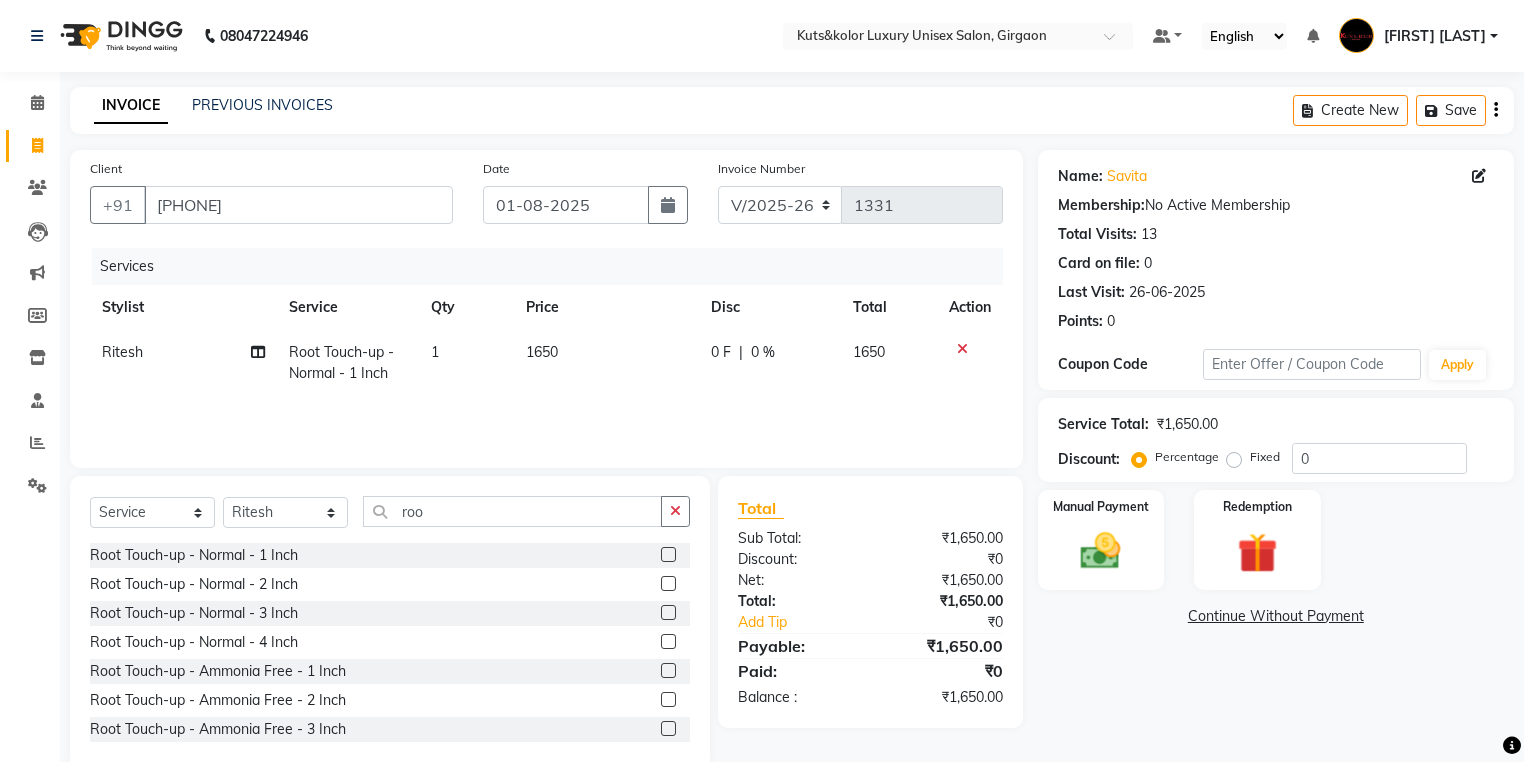 click on "0 F | 0 %" 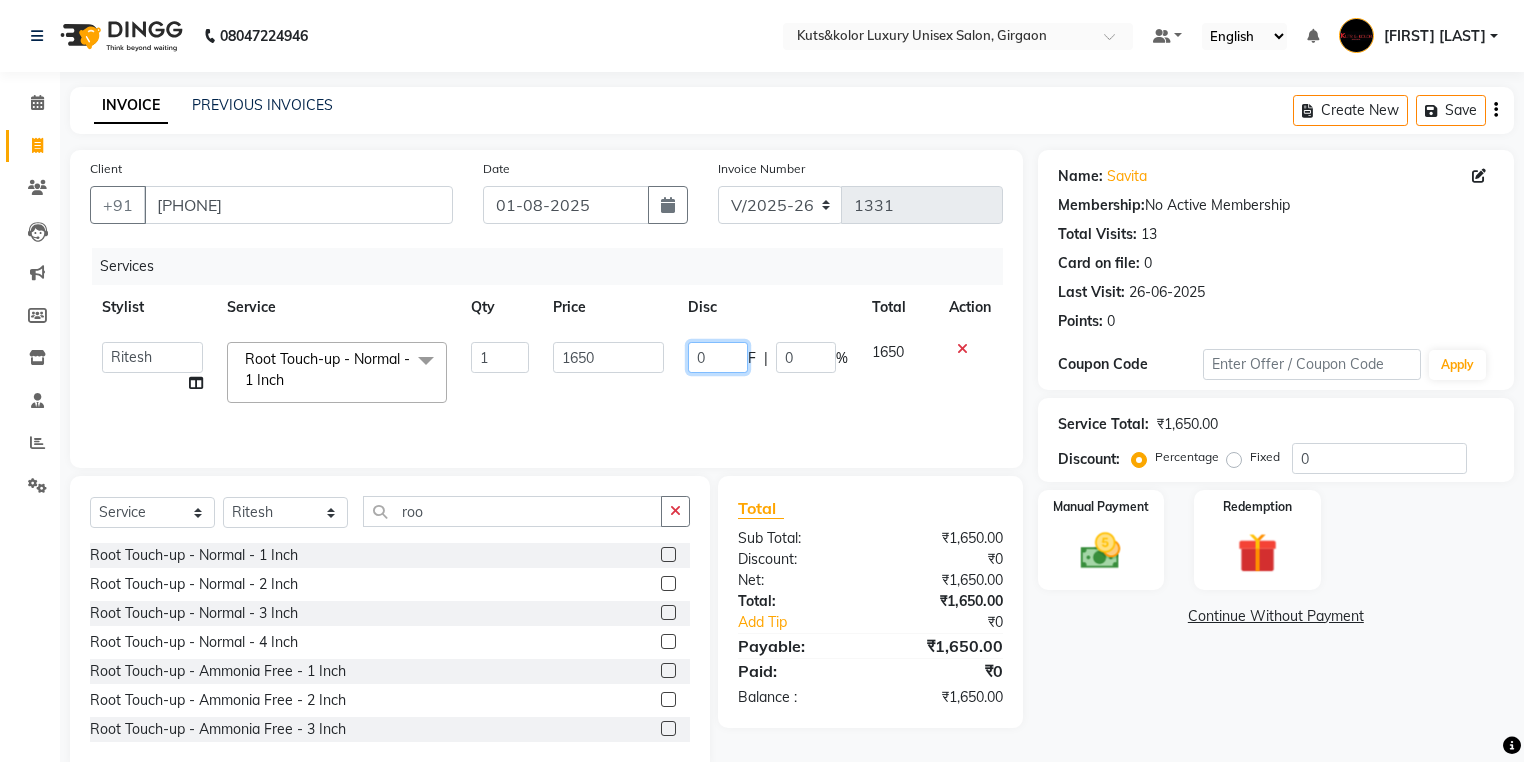 click on "0" 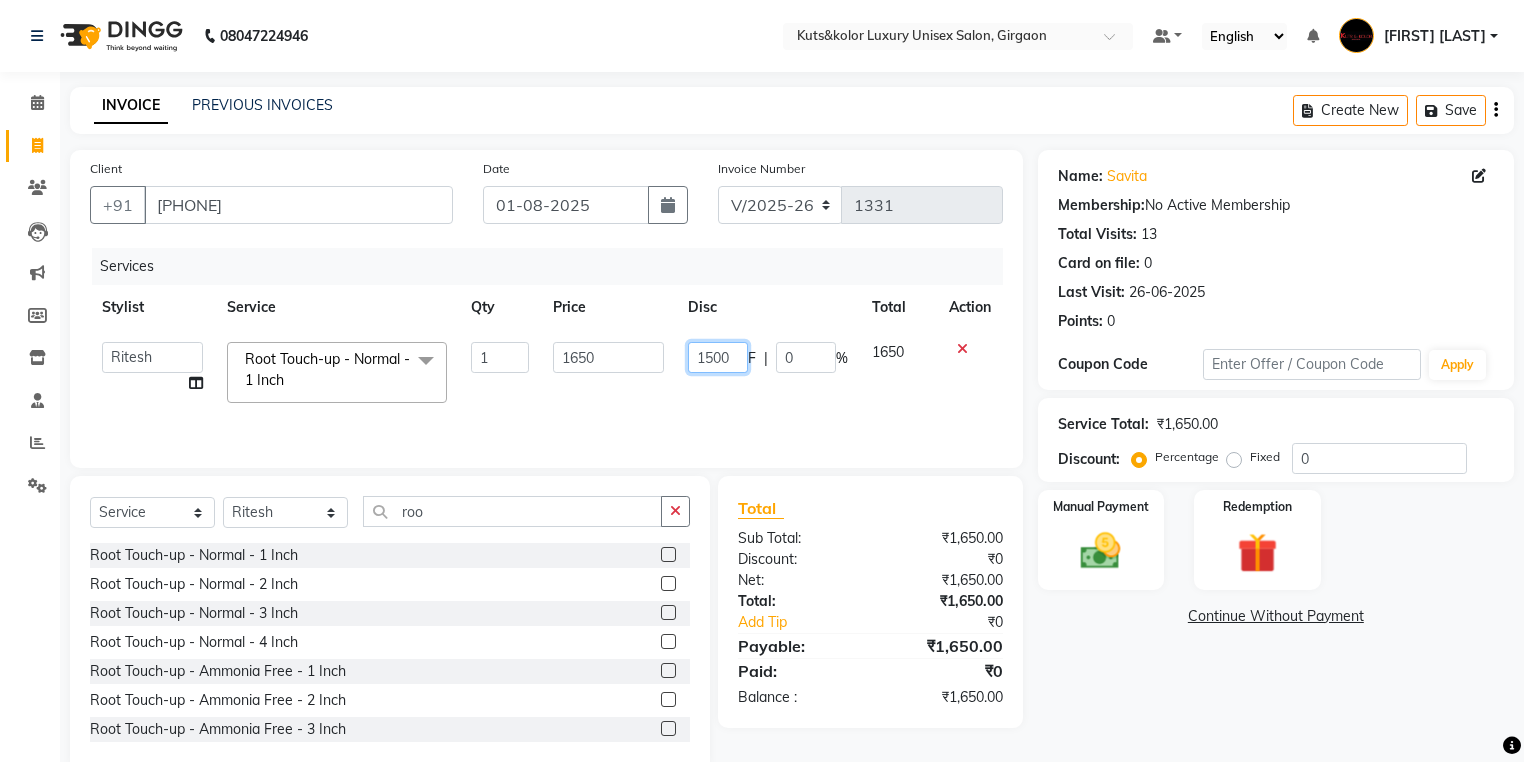 click on "1500" 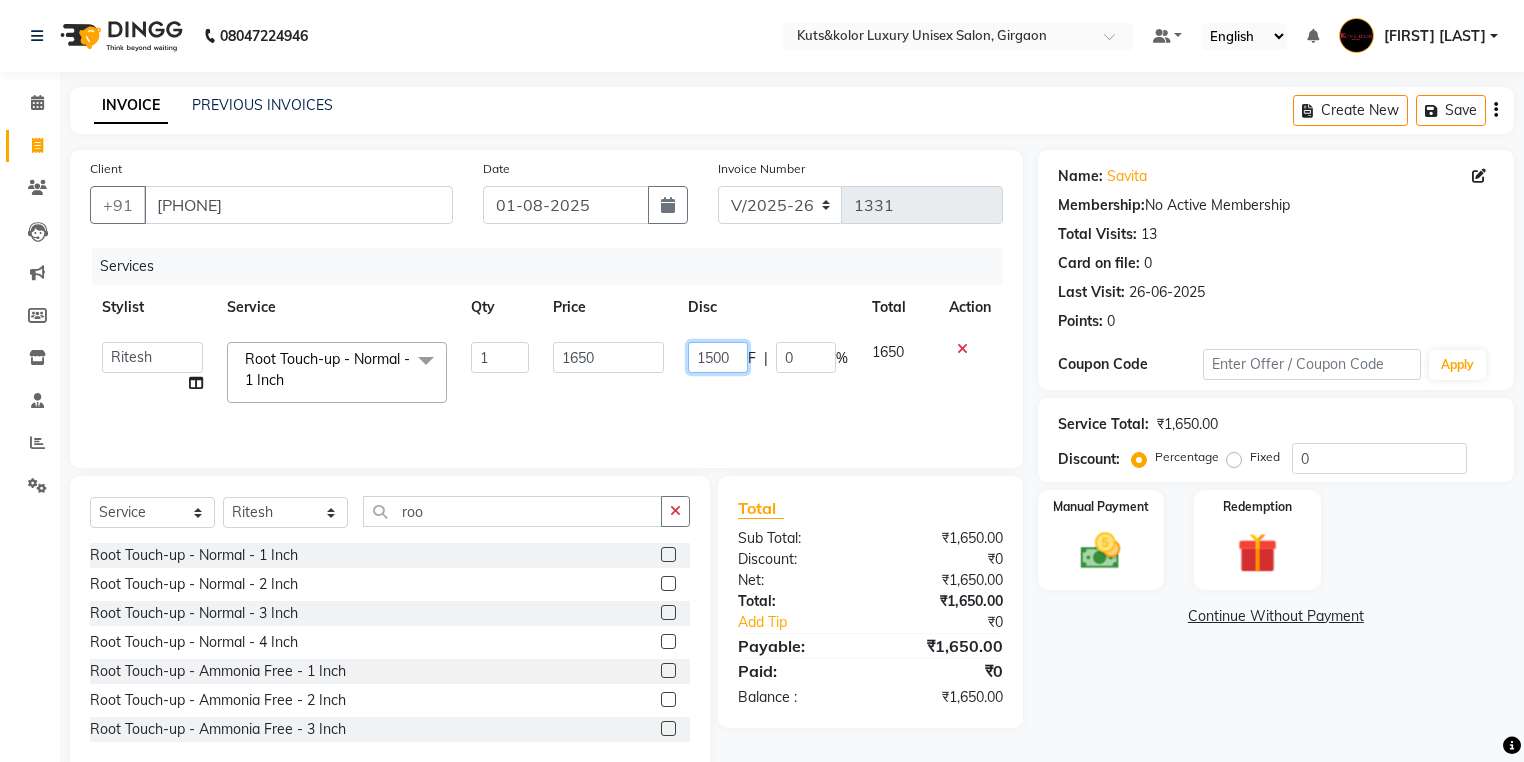 type on "150" 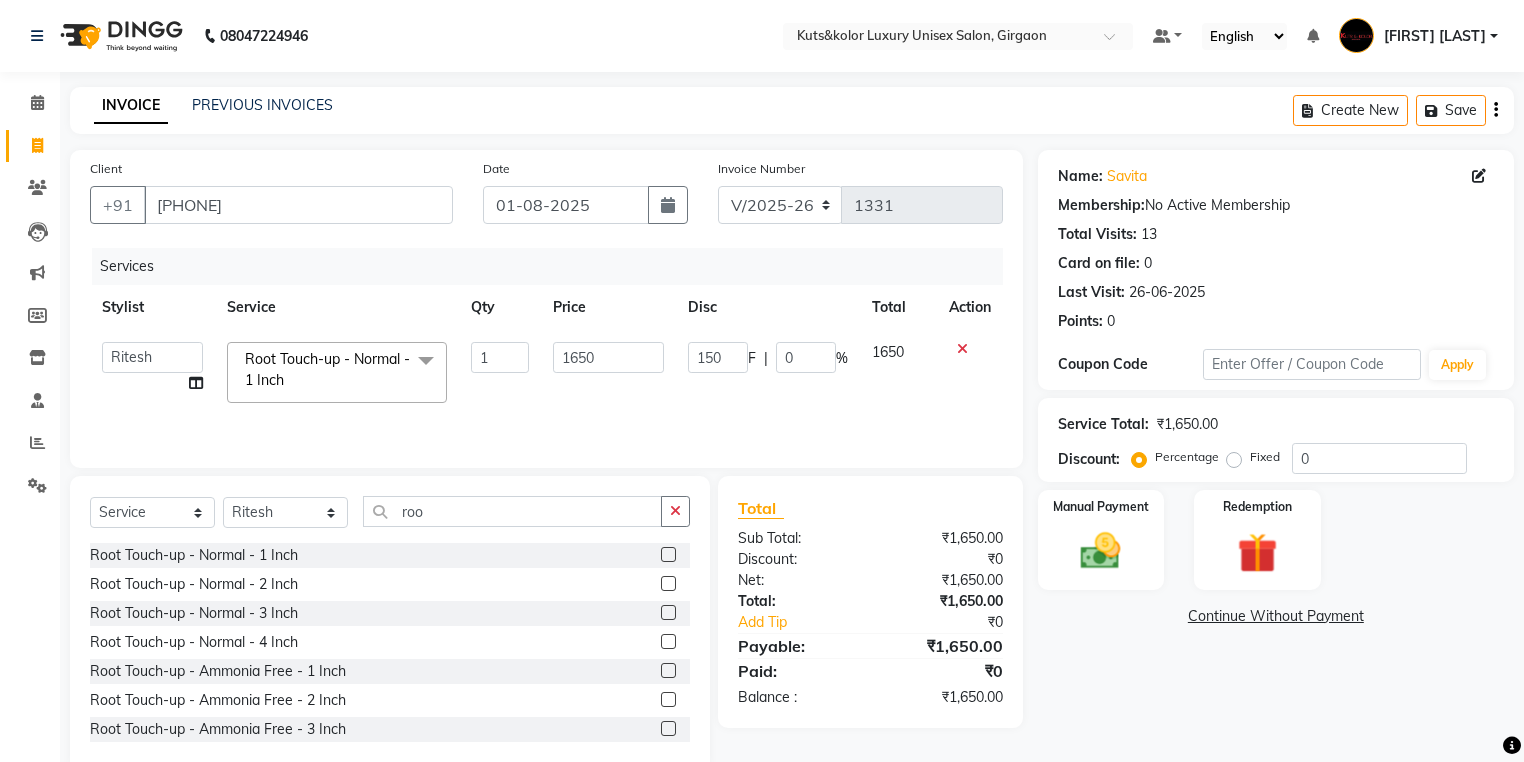 click on "150 F | 0 %" 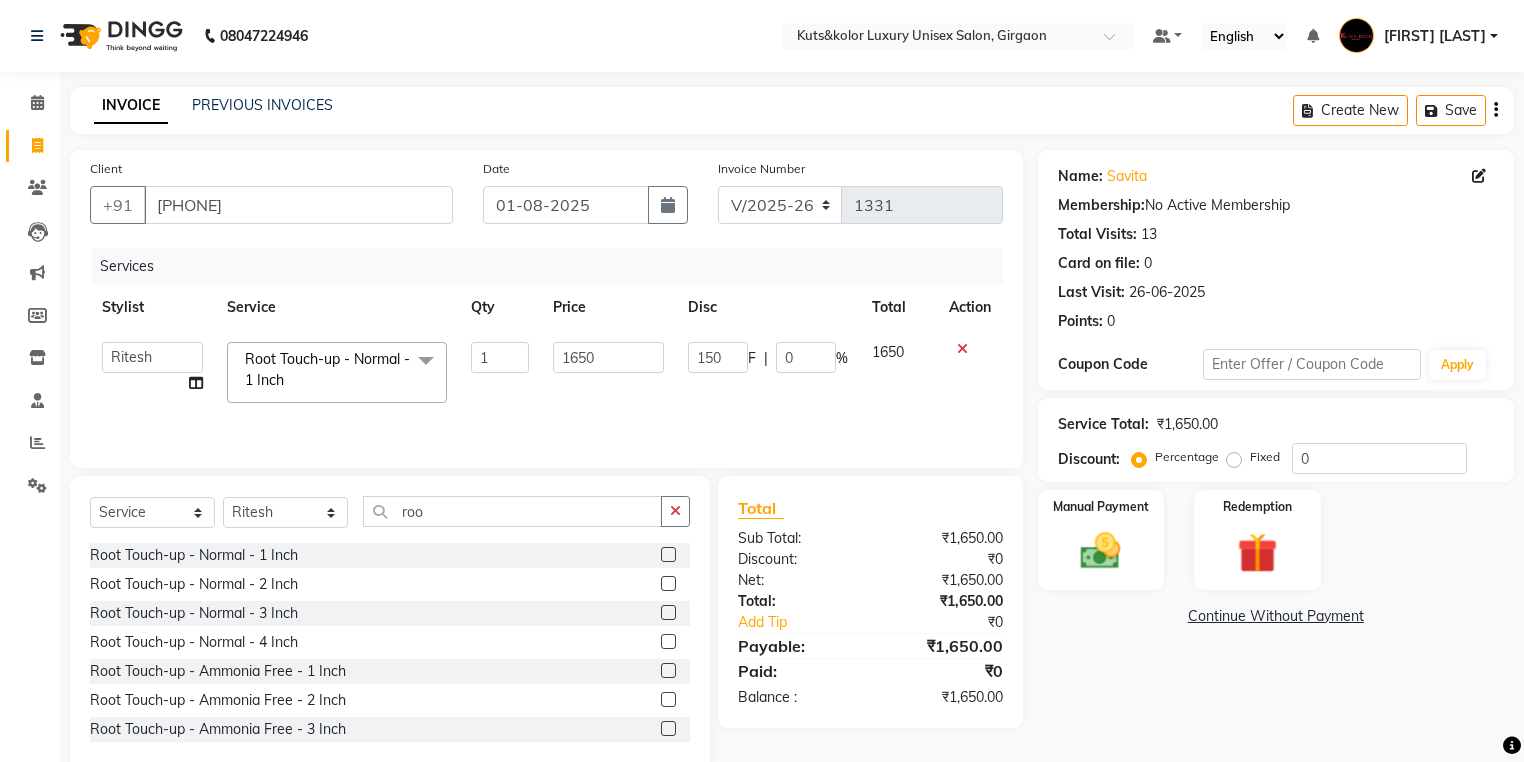 select on "68550" 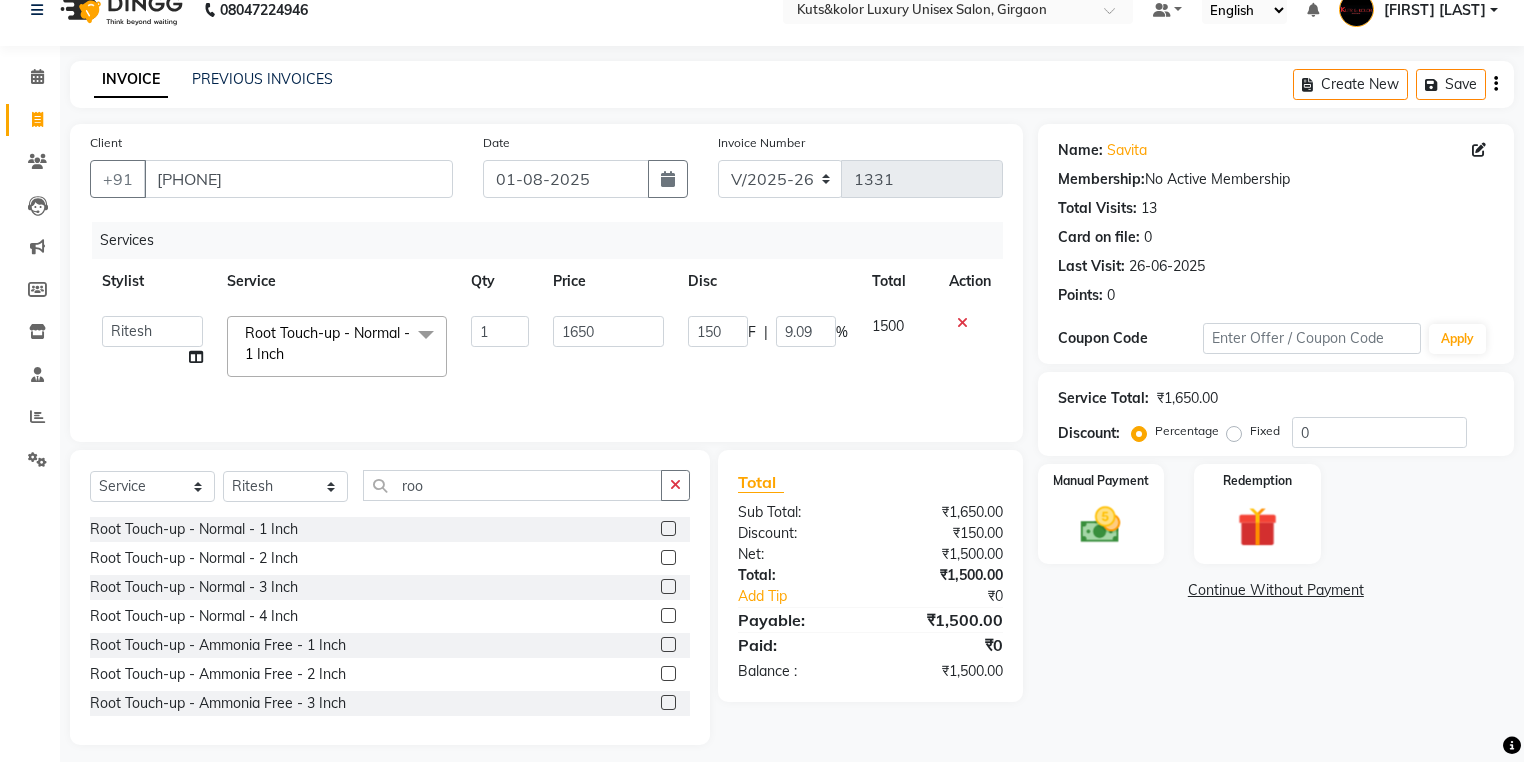 scroll, scrollTop: 39, scrollLeft: 0, axis: vertical 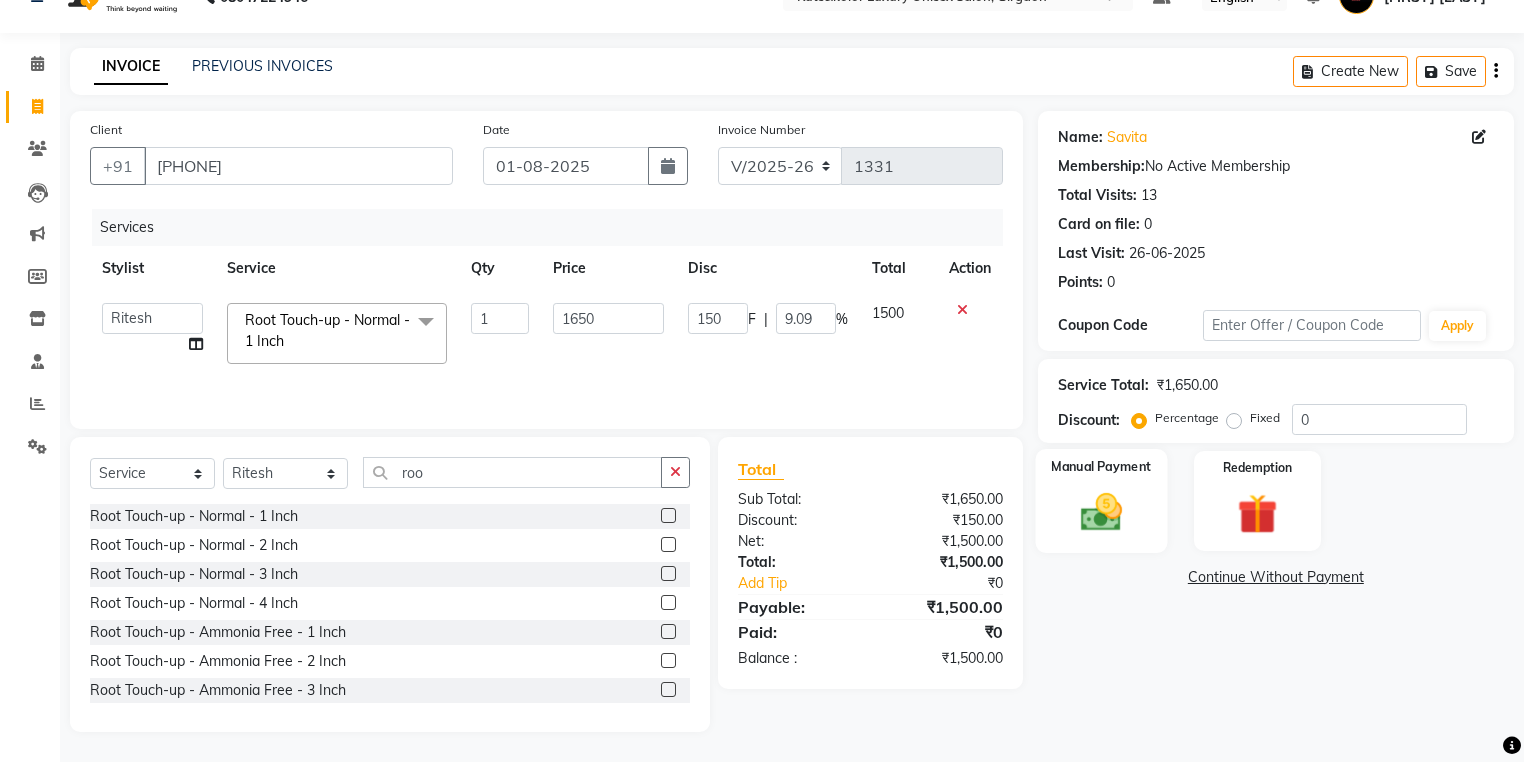 click 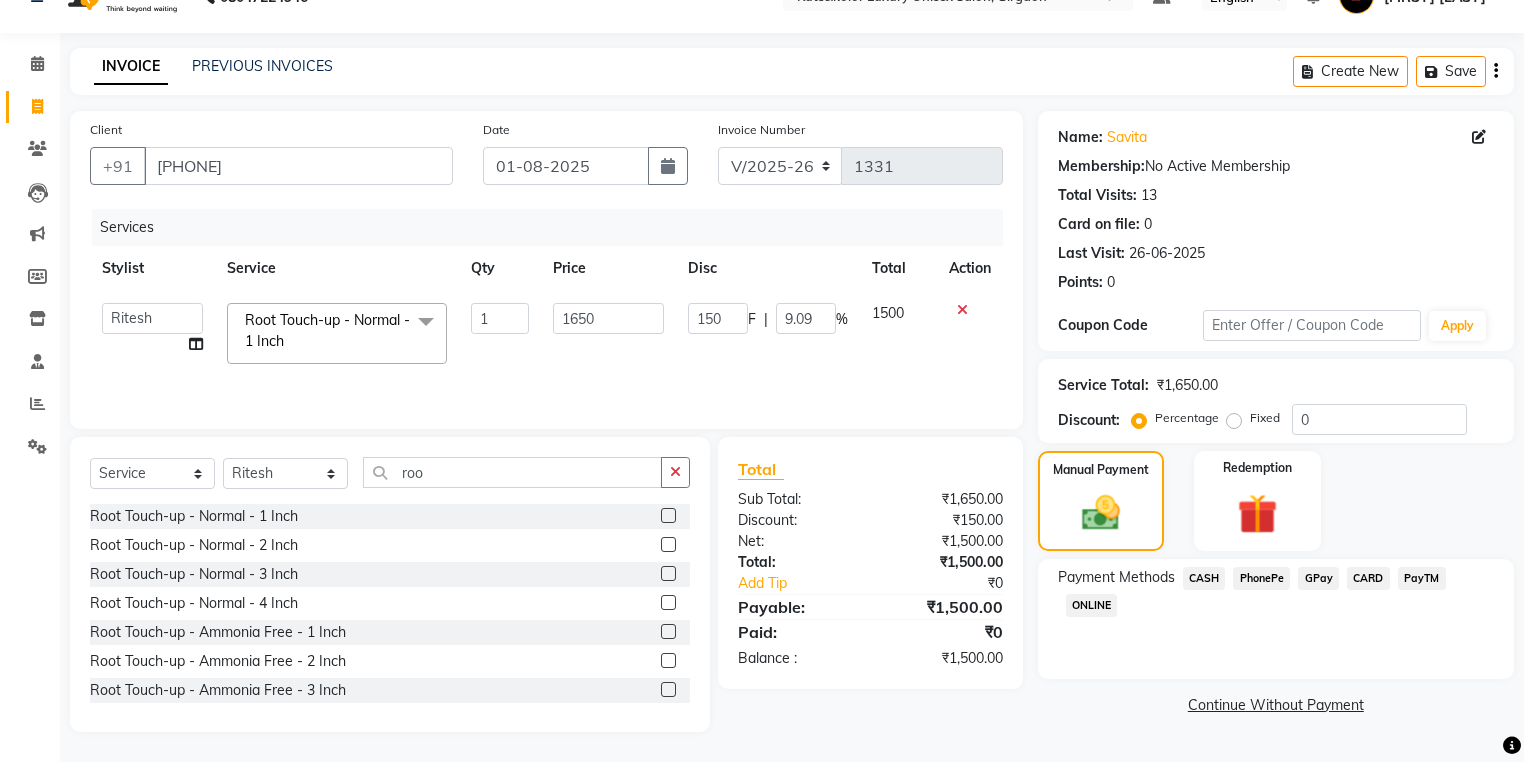 click on "CASH" 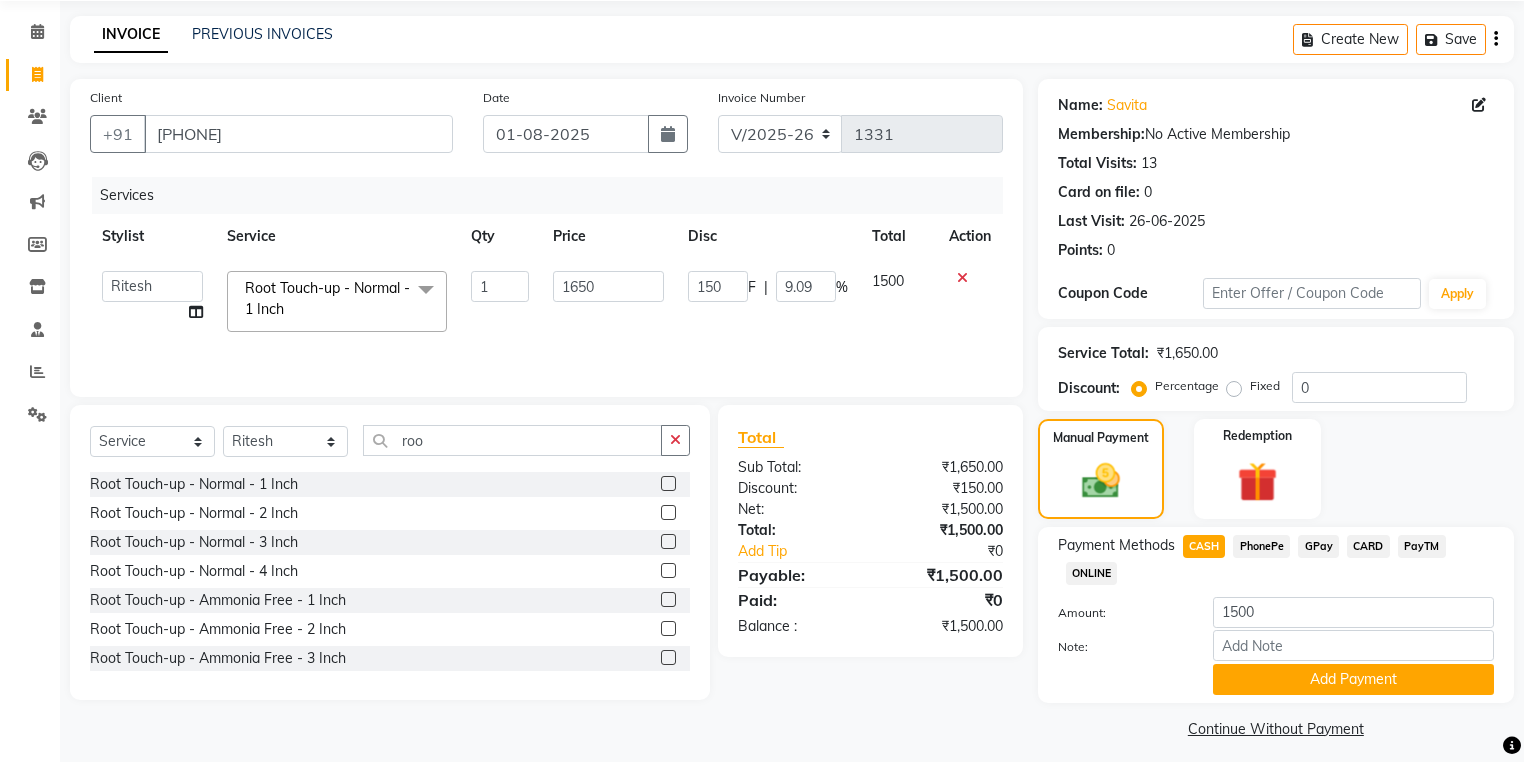 scroll, scrollTop: 84, scrollLeft: 0, axis: vertical 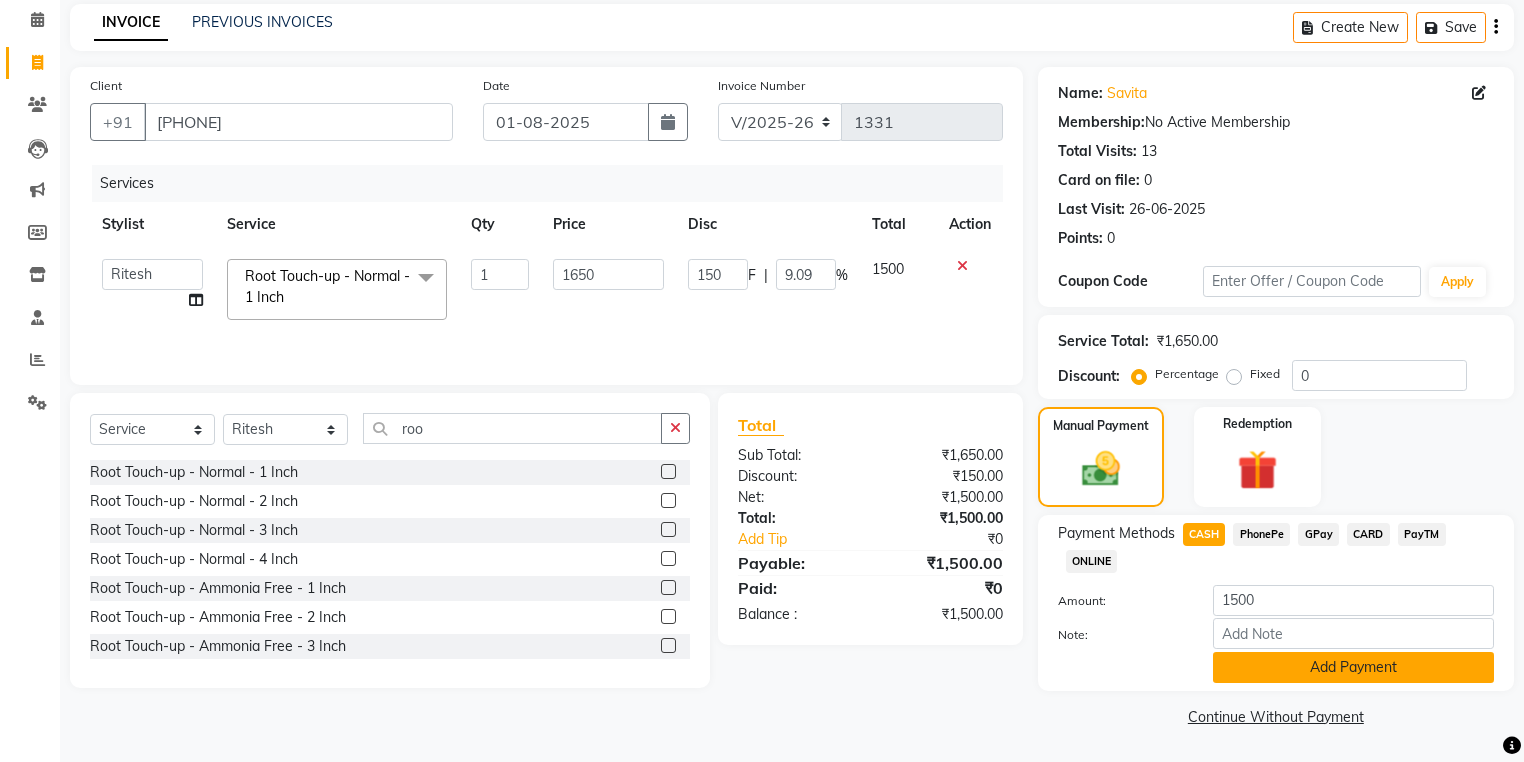 click on "Add Payment" 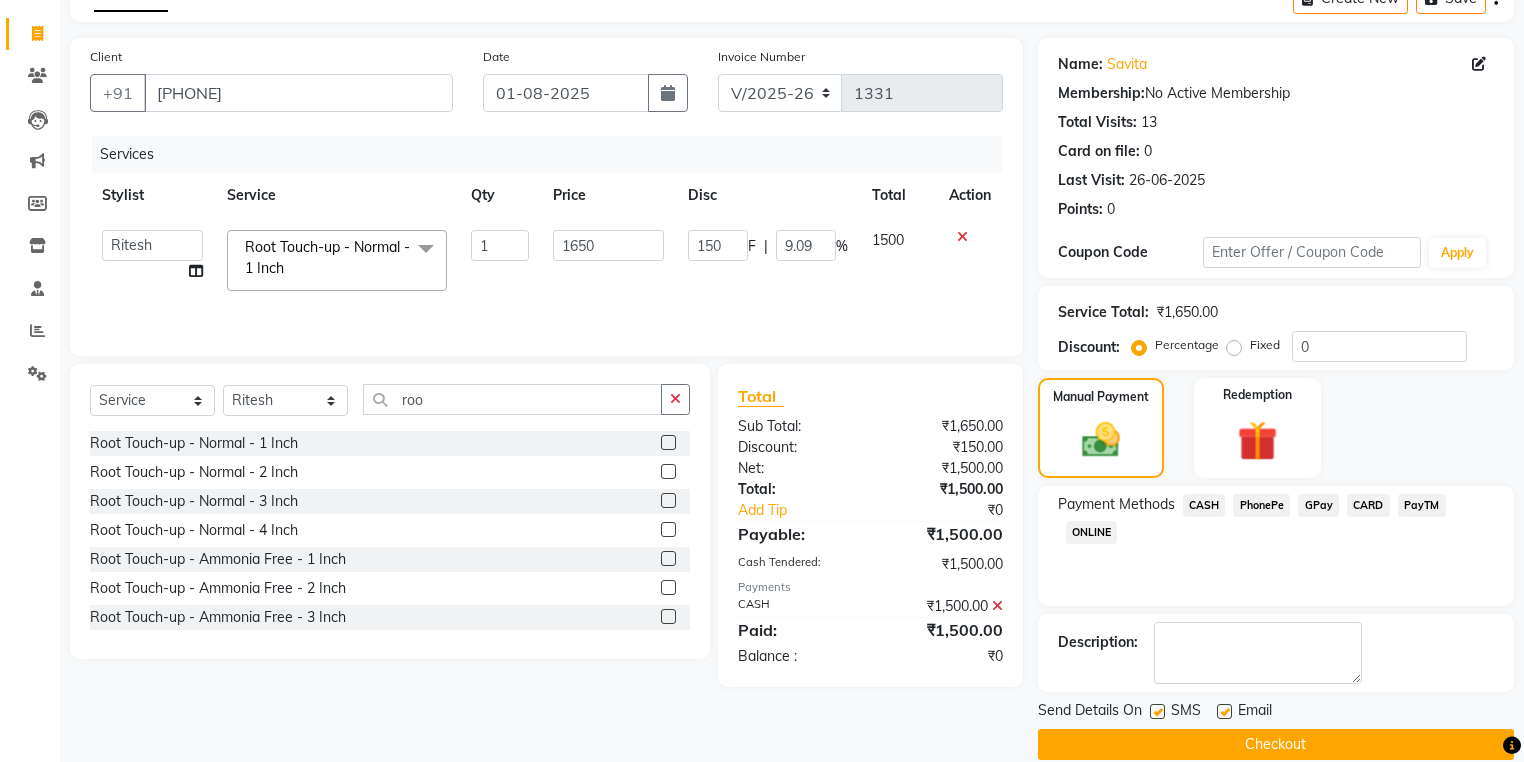 scroll, scrollTop: 138, scrollLeft: 0, axis: vertical 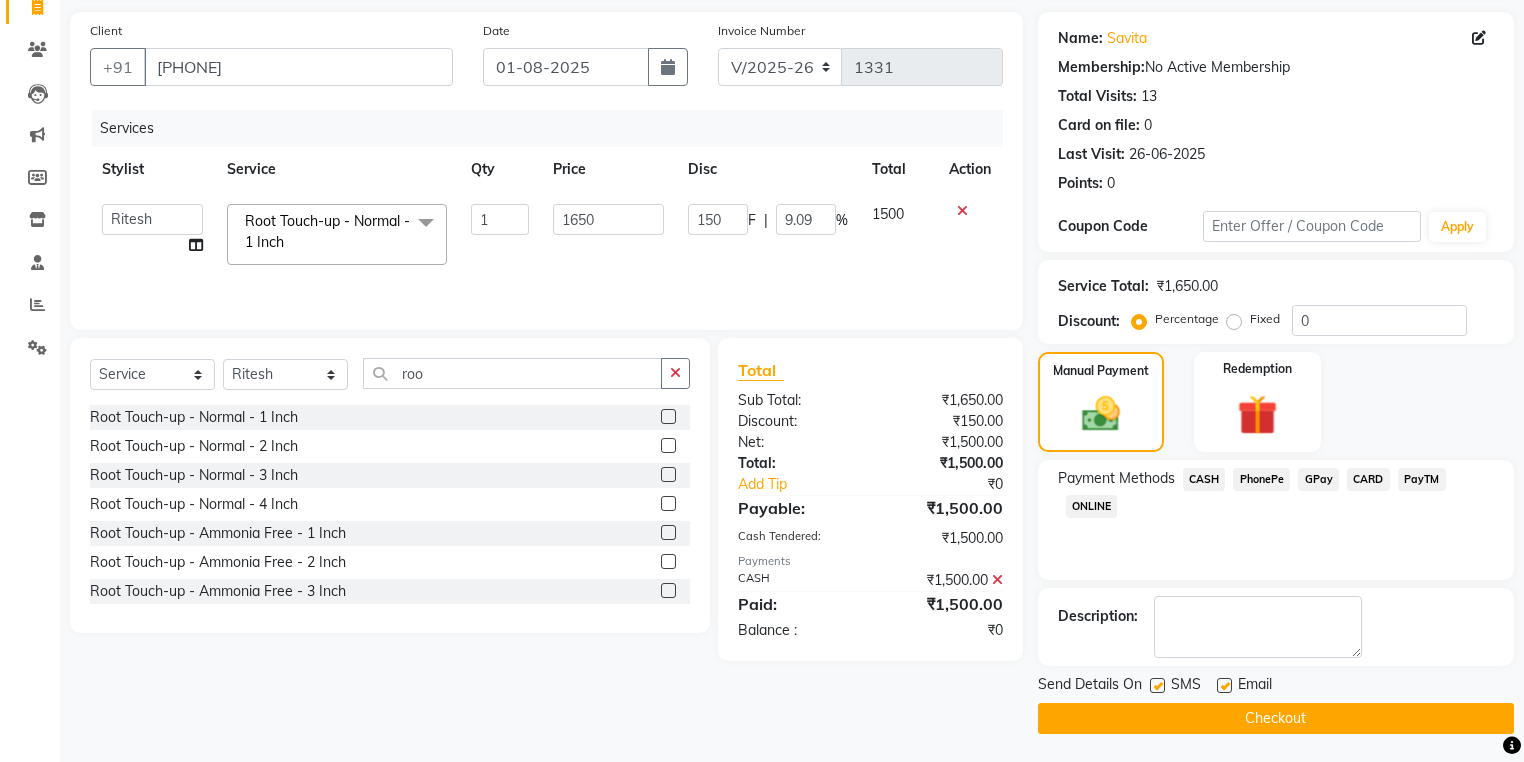 click 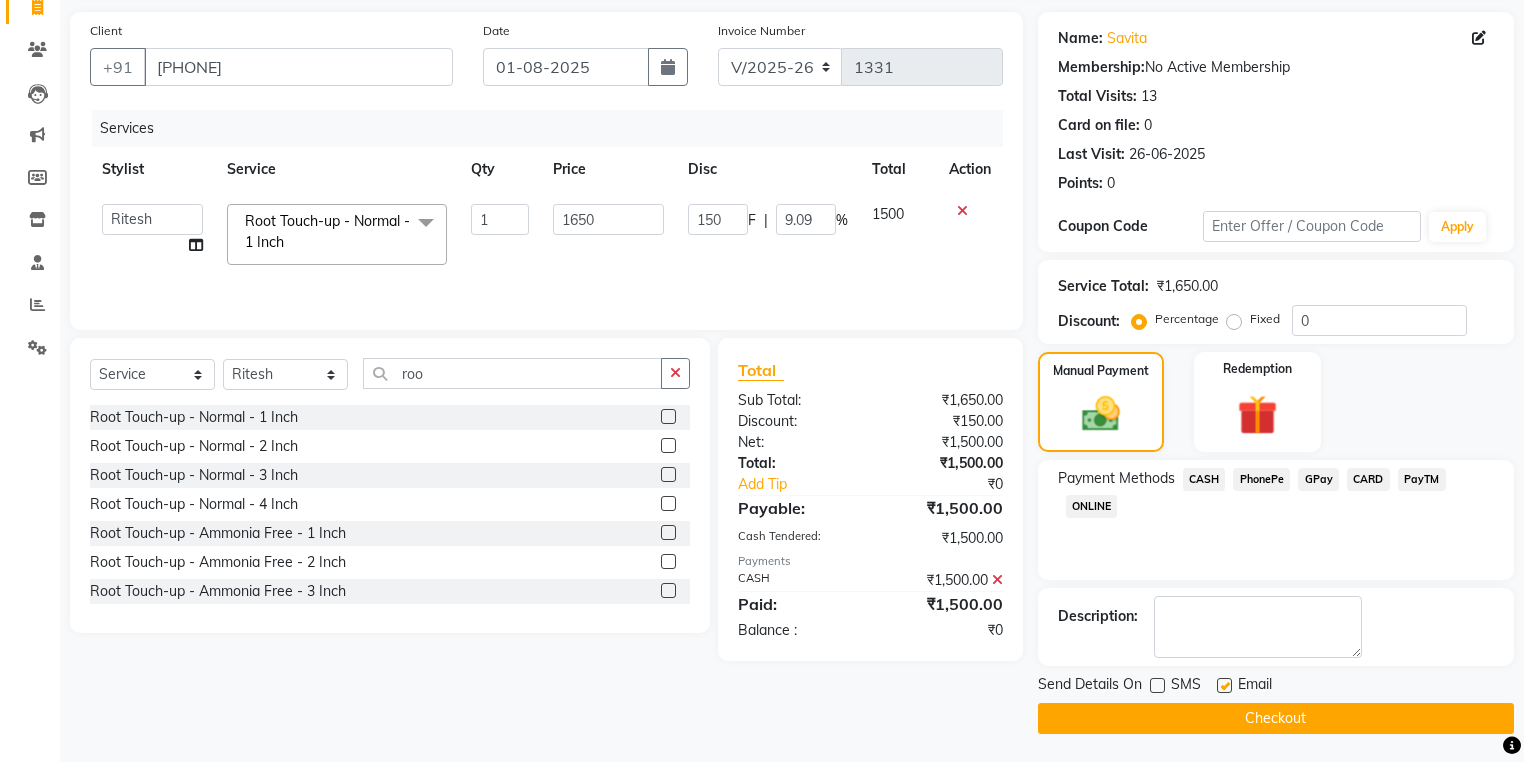 click on "Checkout" 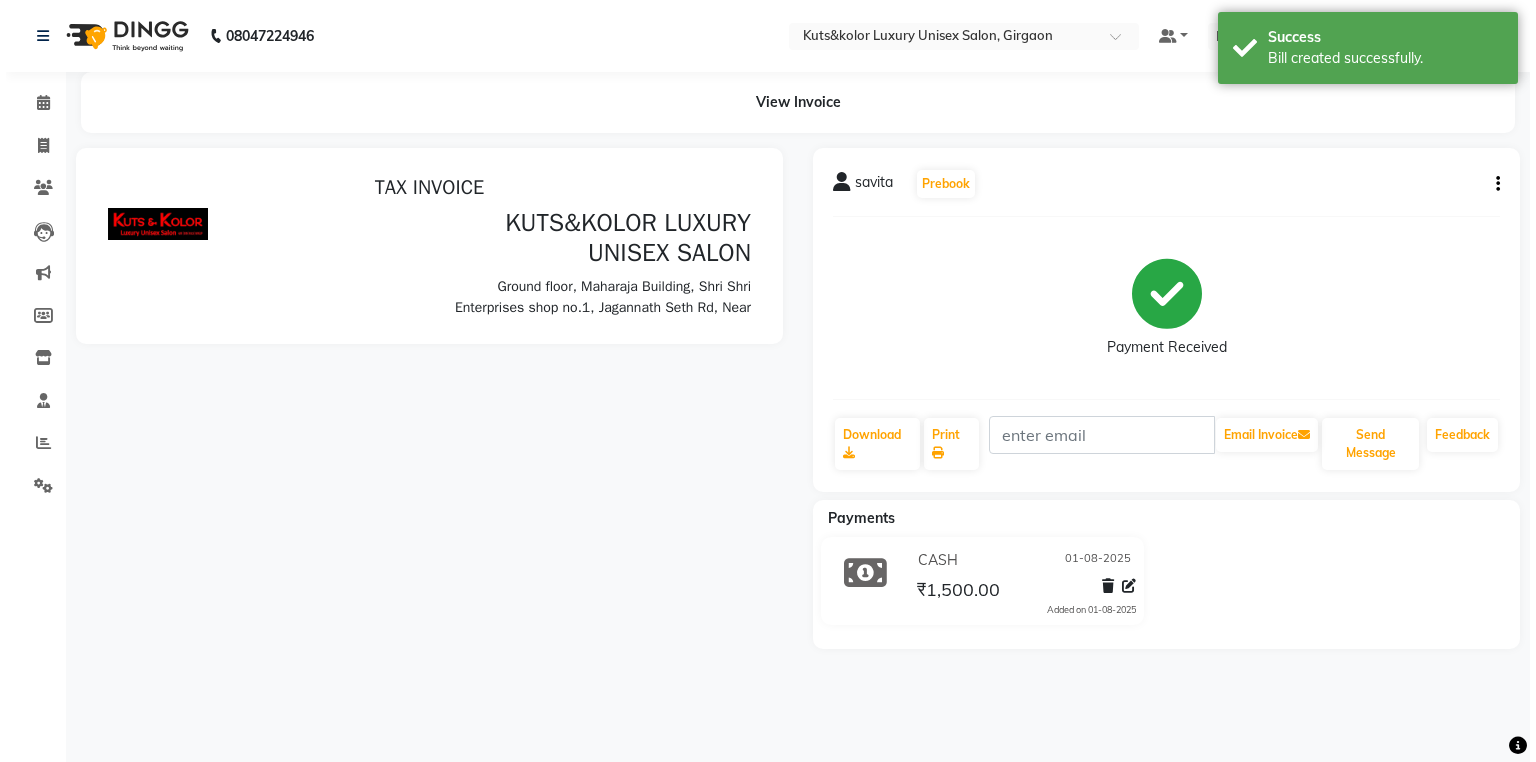 scroll, scrollTop: 0, scrollLeft: 0, axis: both 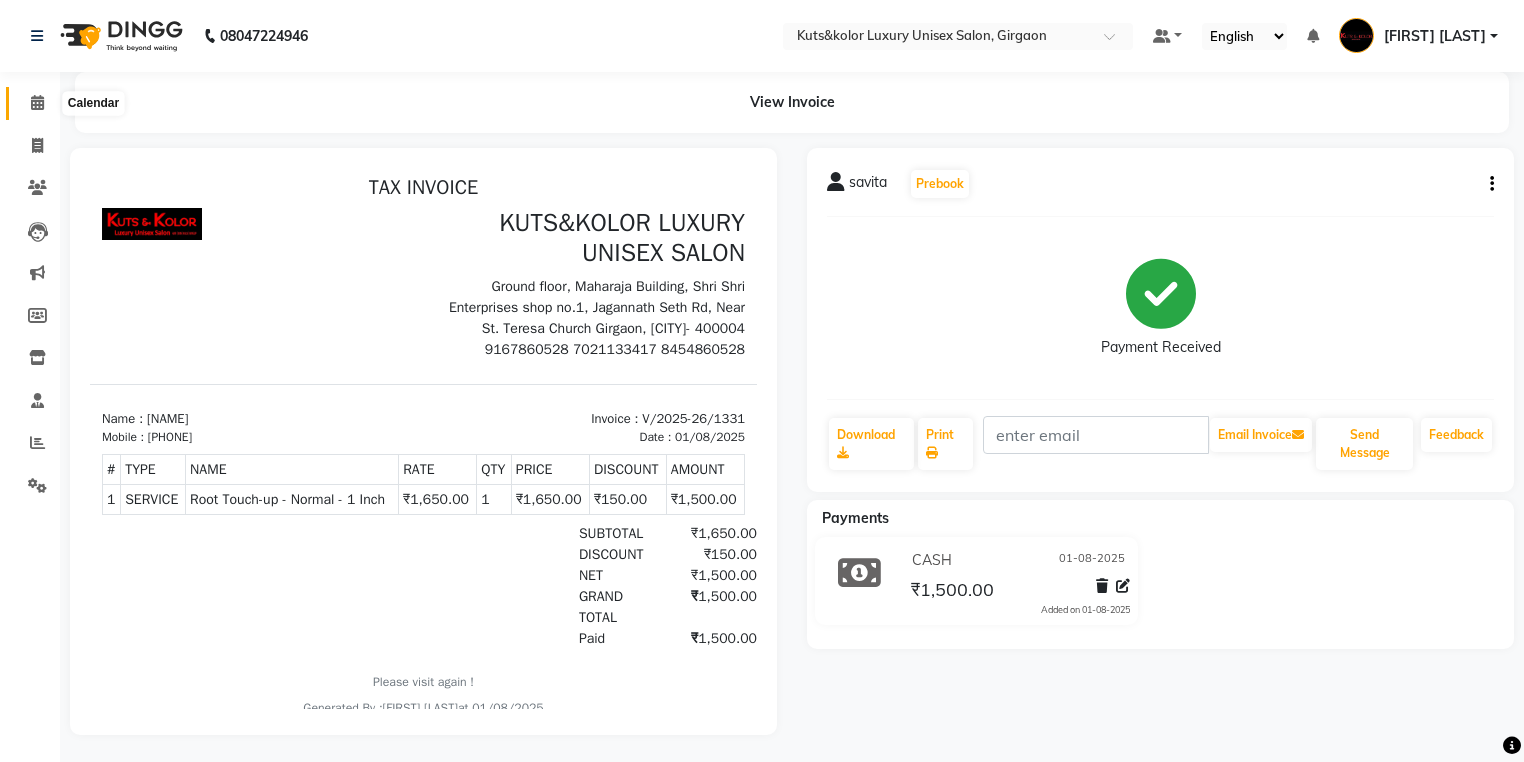 click 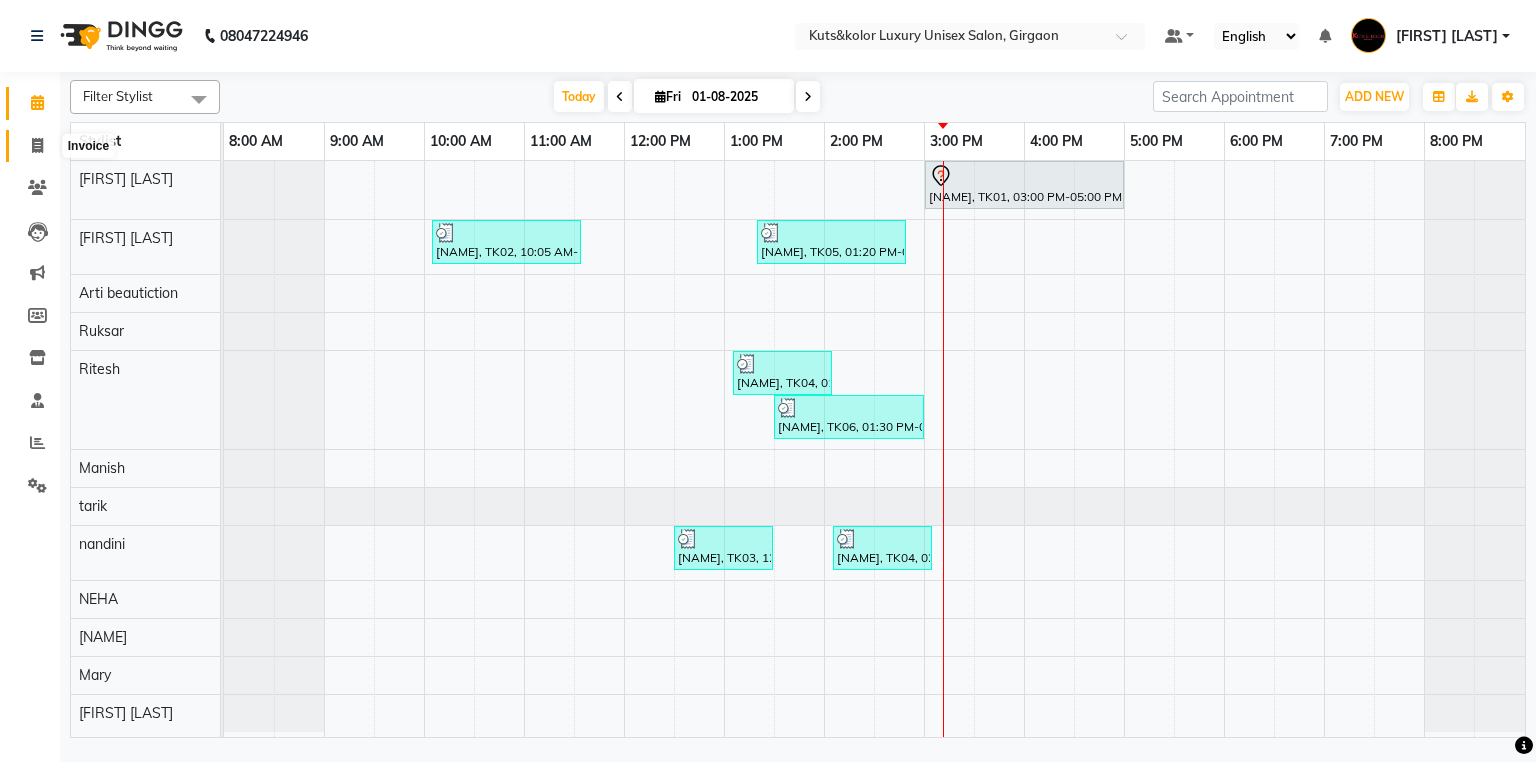 click 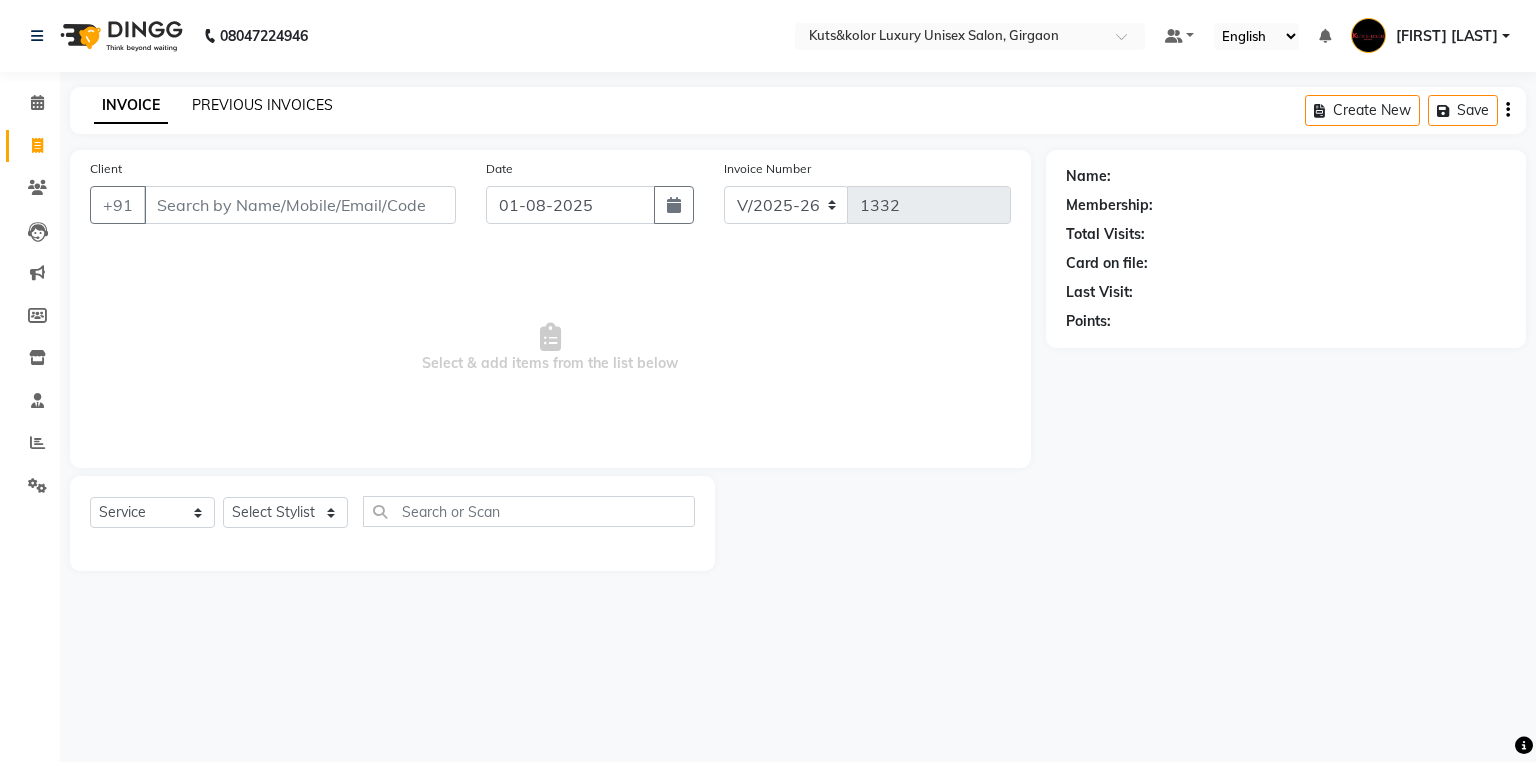 click on "PREVIOUS INVOICES" 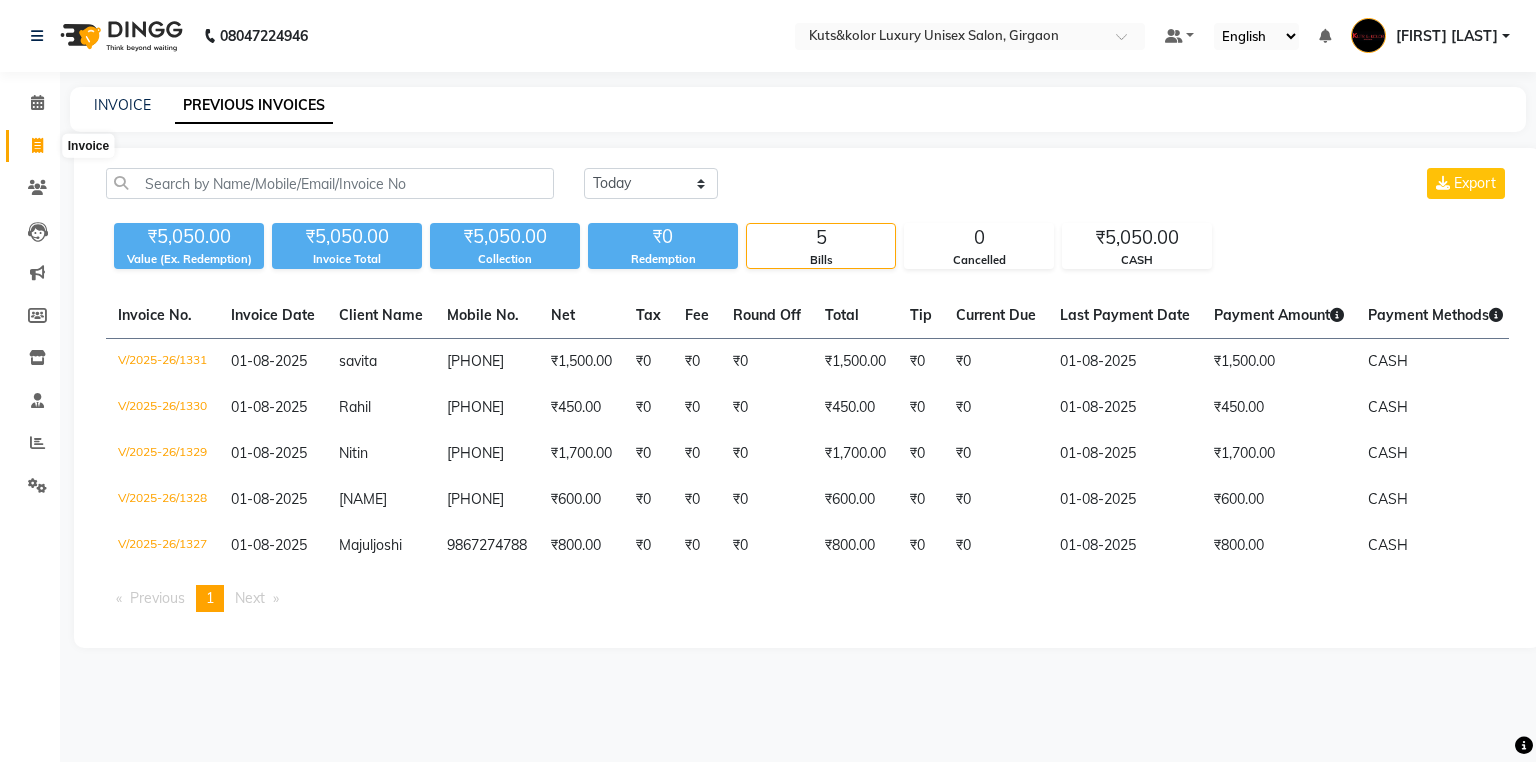 click 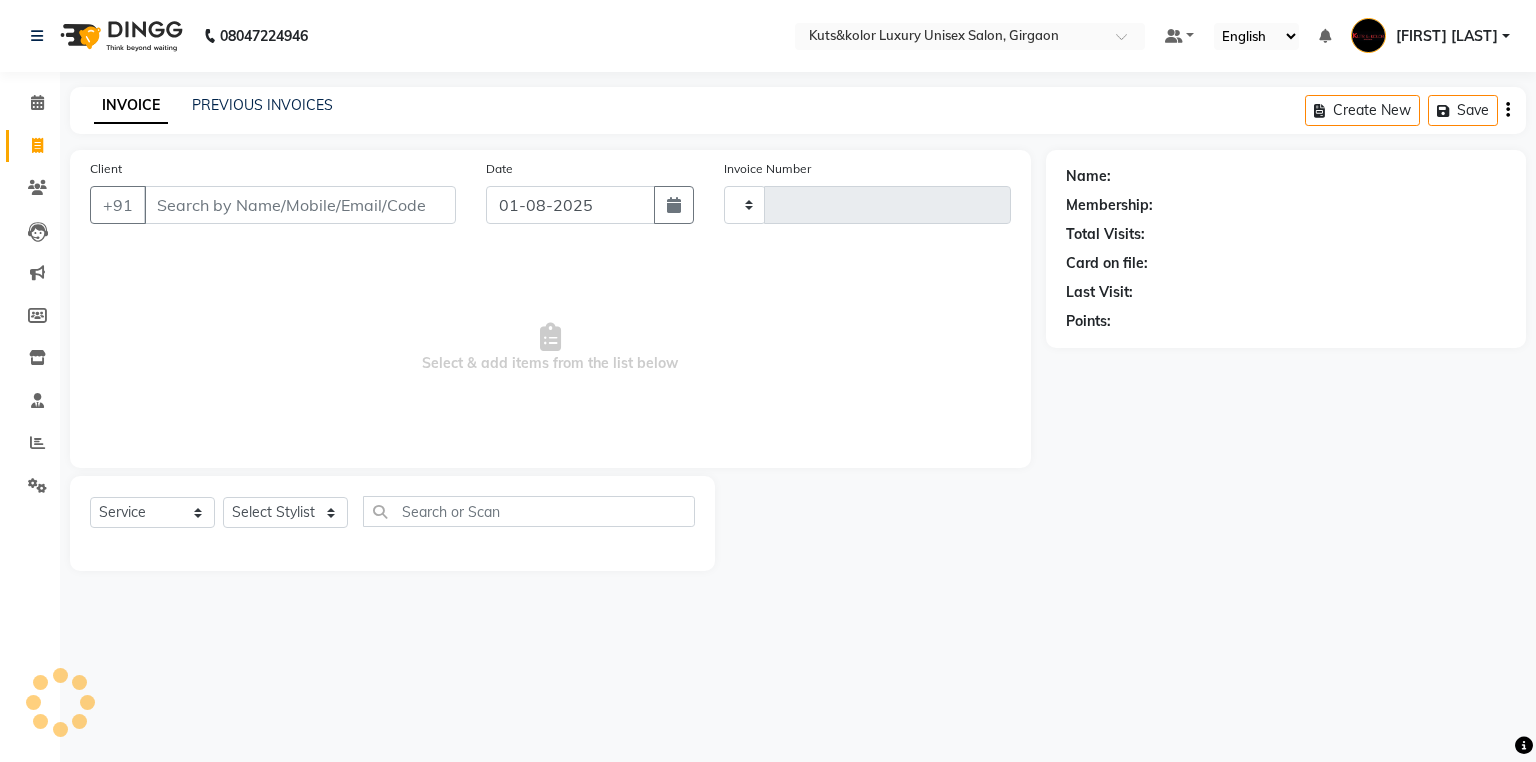 type on "1332" 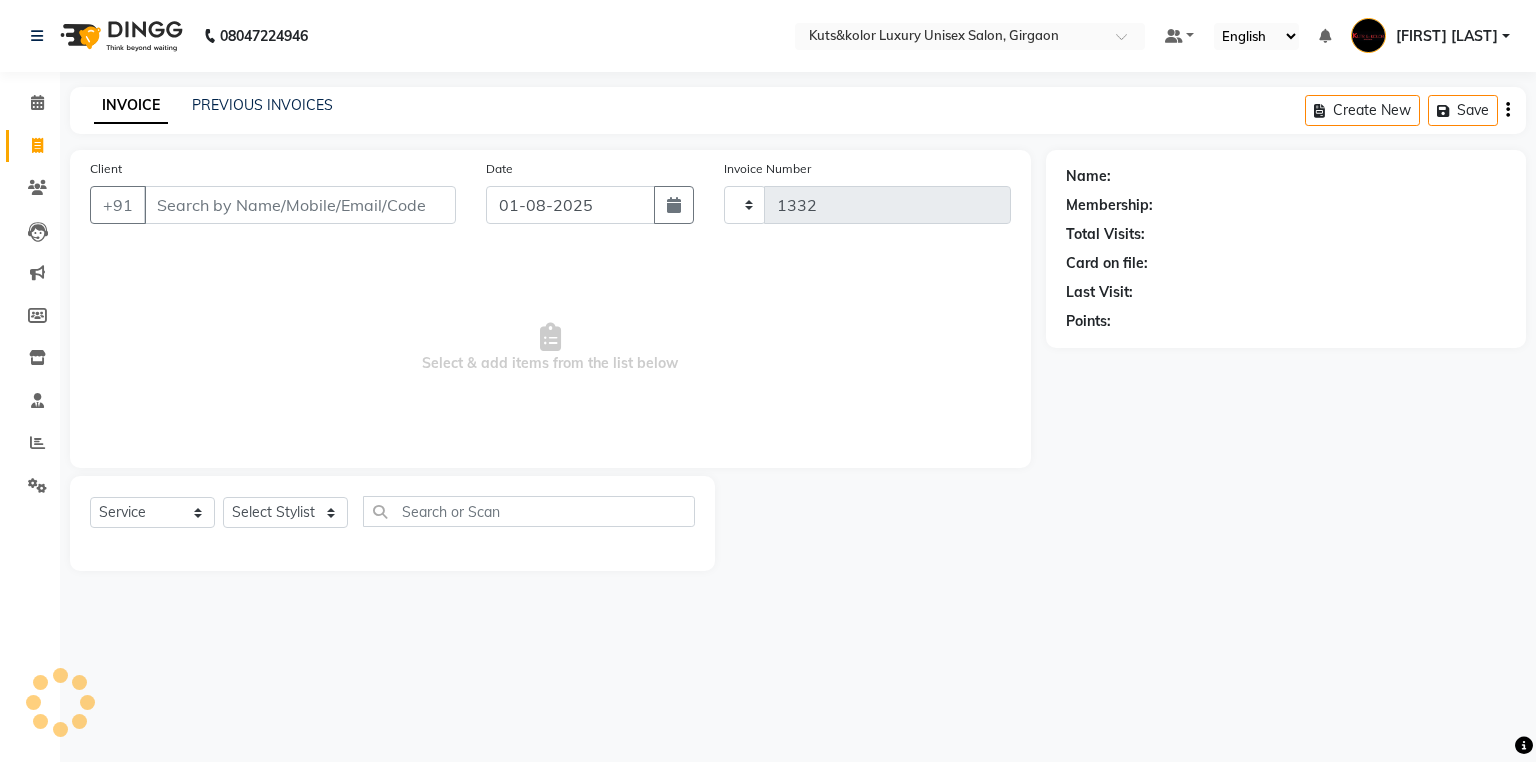 select on "7374" 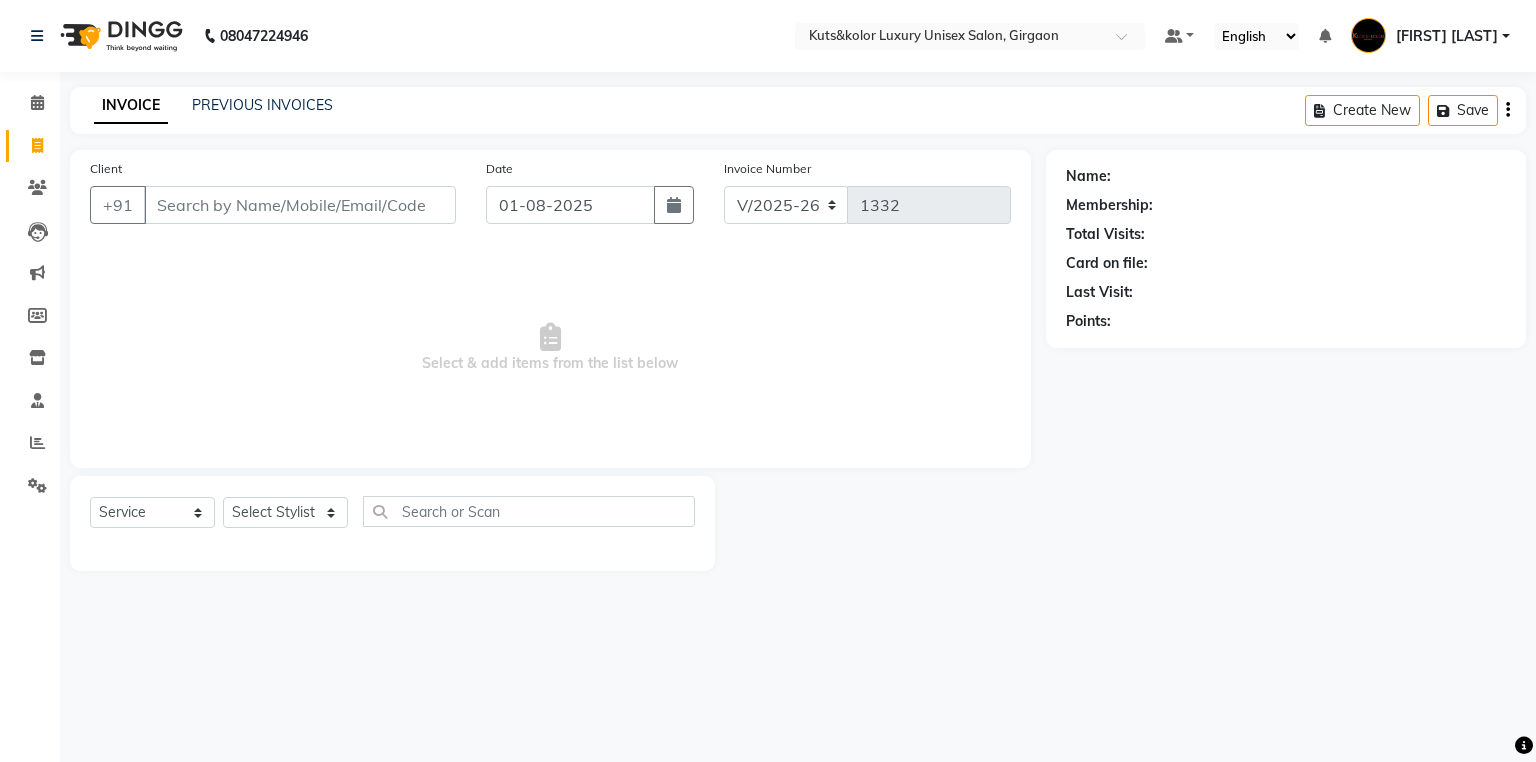 click on "Client" at bounding box center [300, 205] 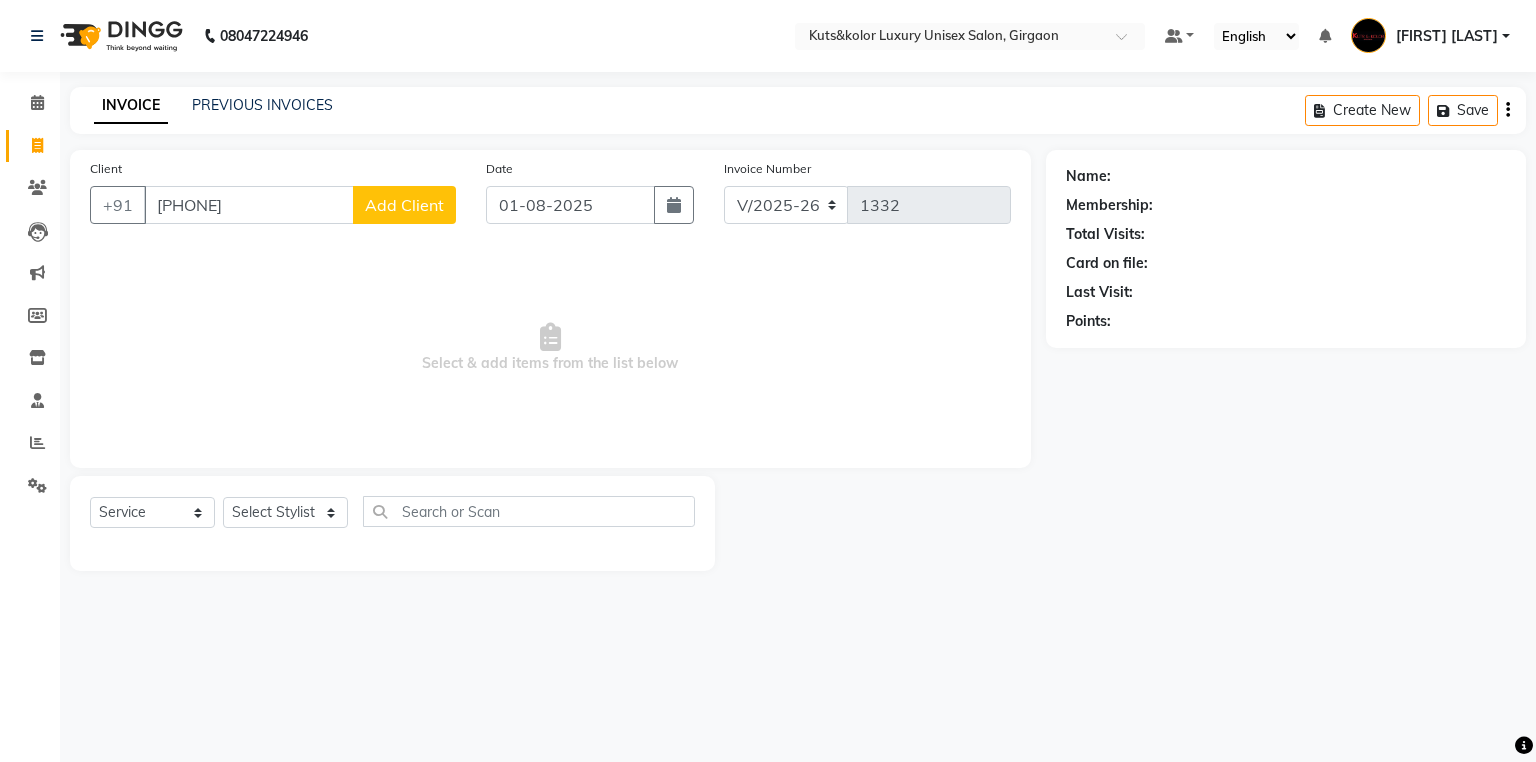 type on "[PHONE]" 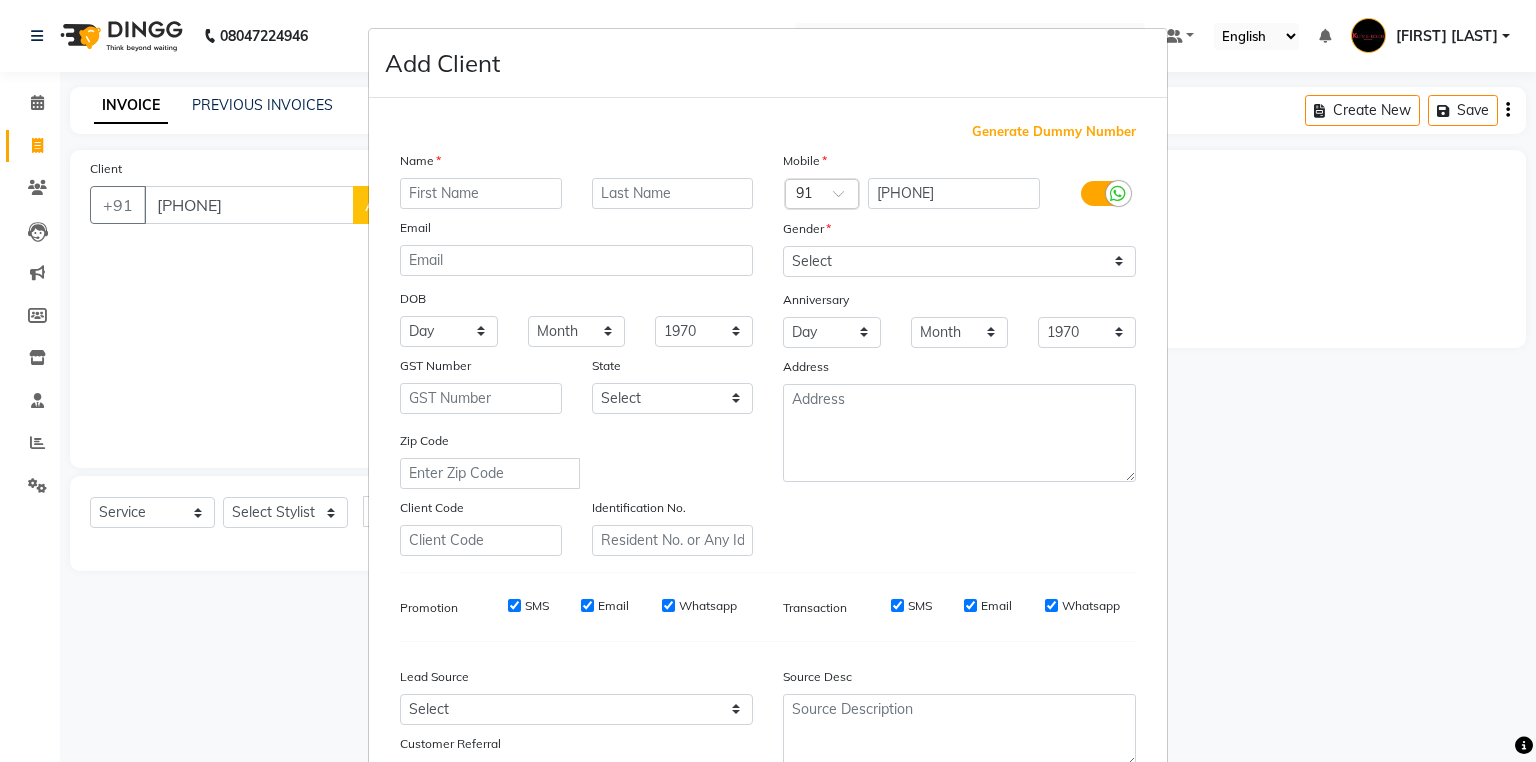 click at bounding box center (481, 193) 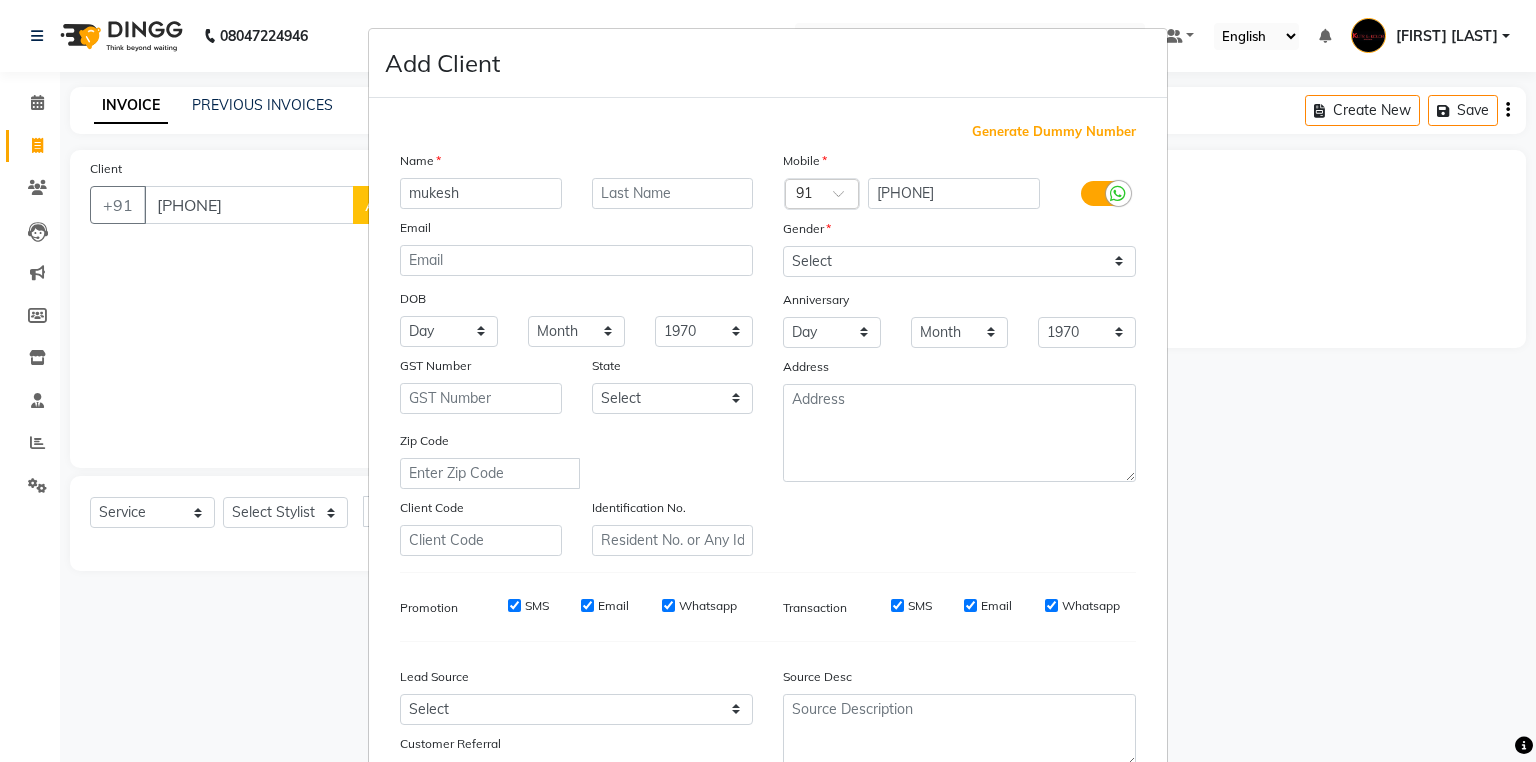 click on "mukesh" at bounding box center (481, 193) 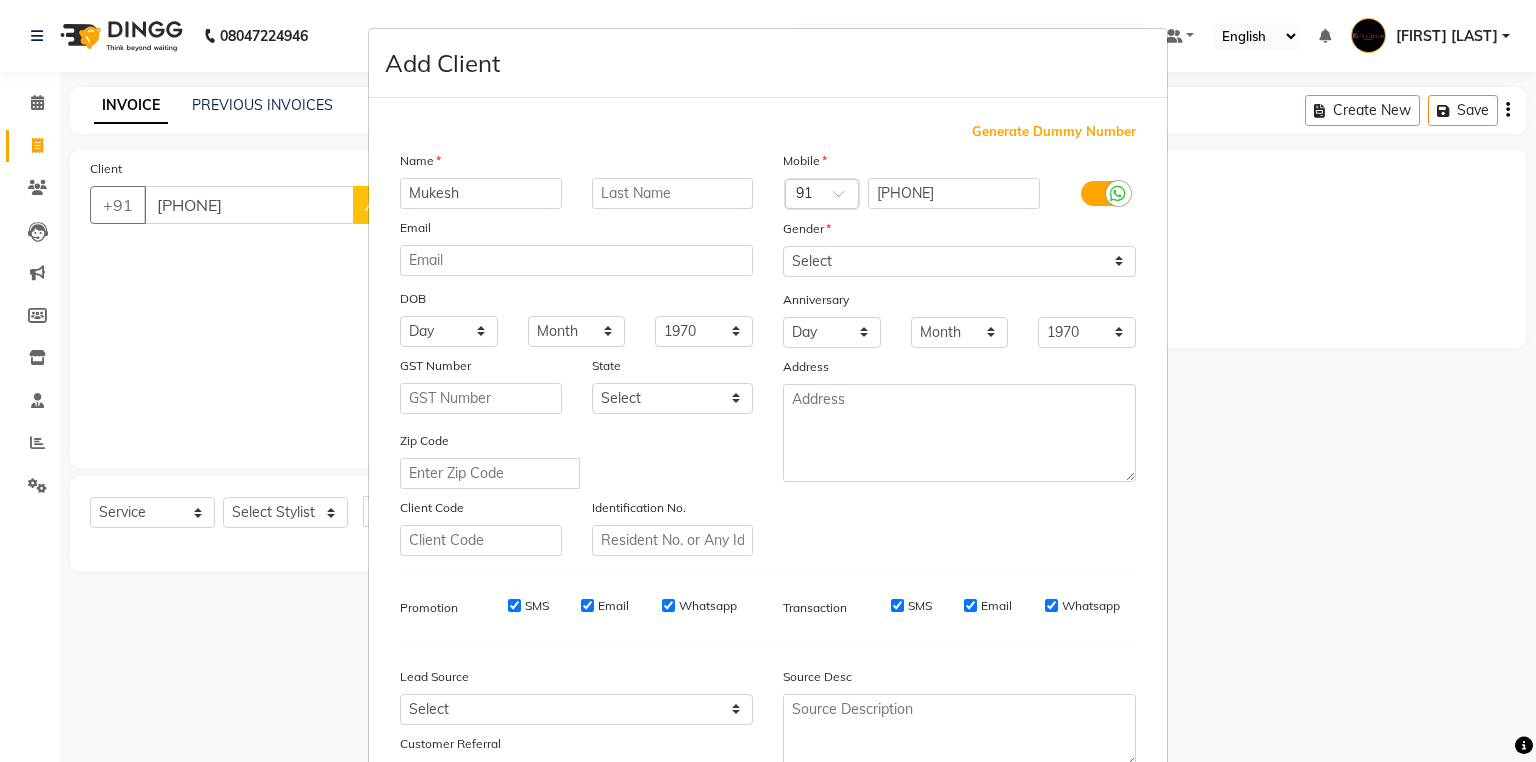 type on "Mukesh" 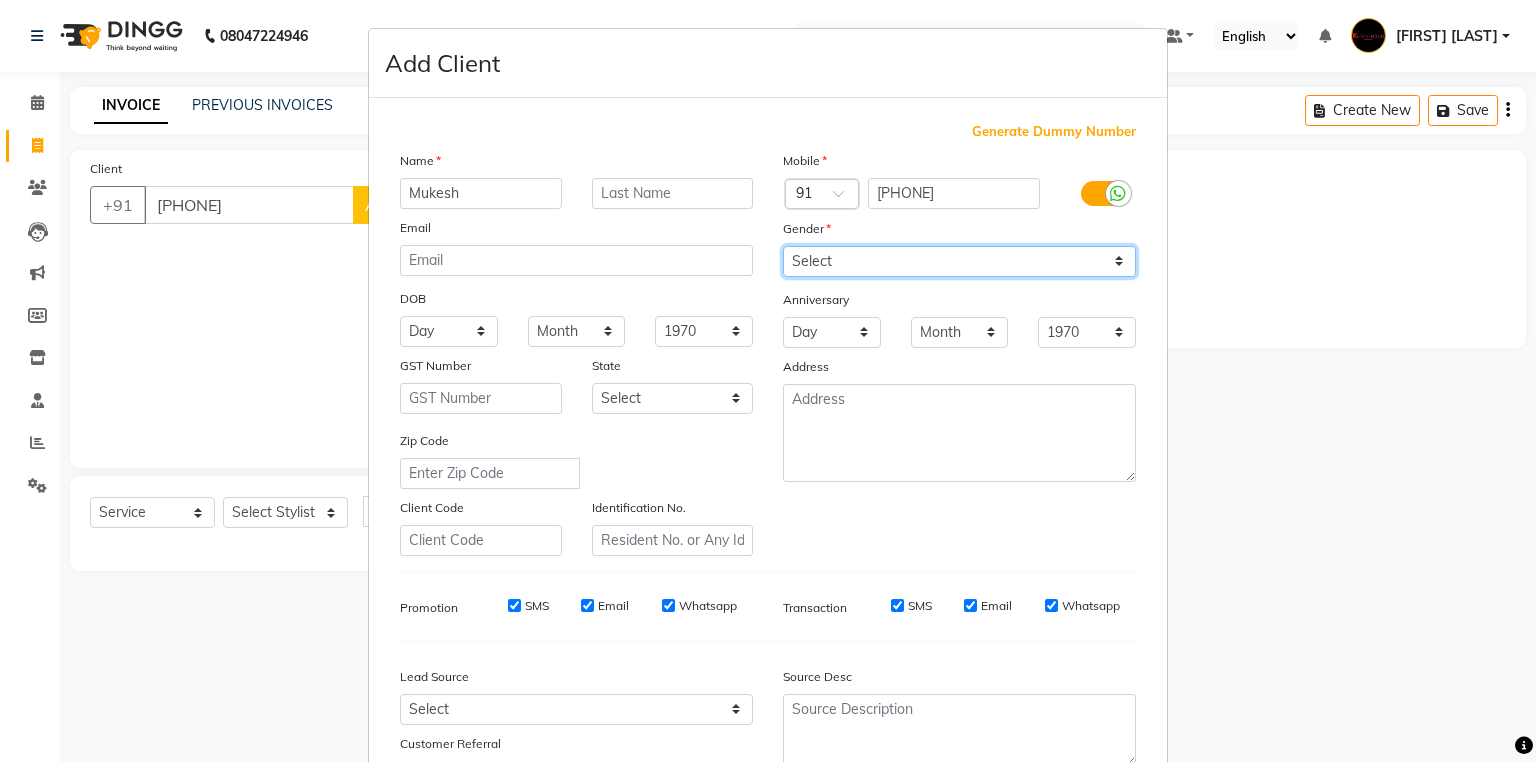 click on "Select Male Female Other Prefer Not To Say" at bounding box center [959, 261] 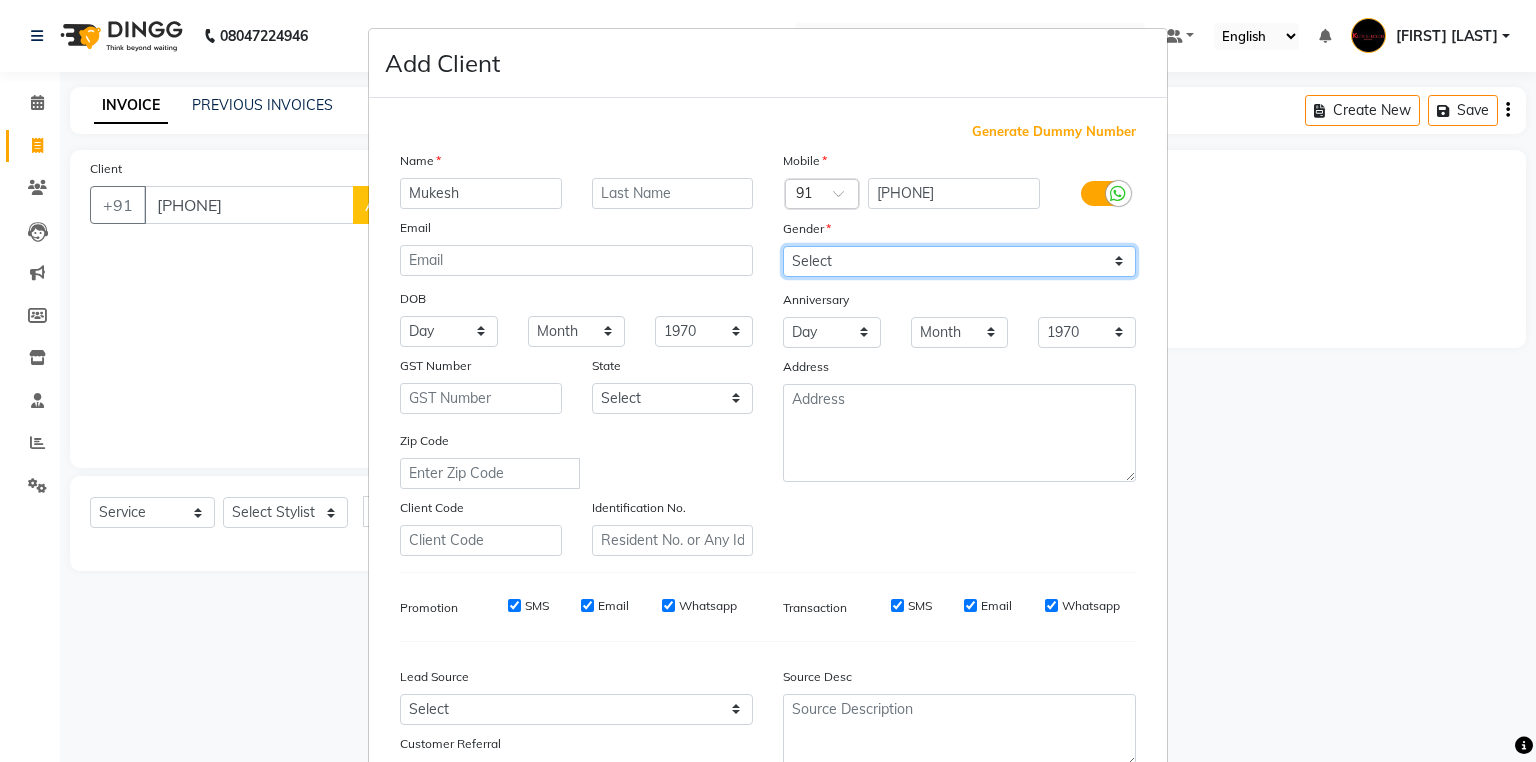 select on "male" 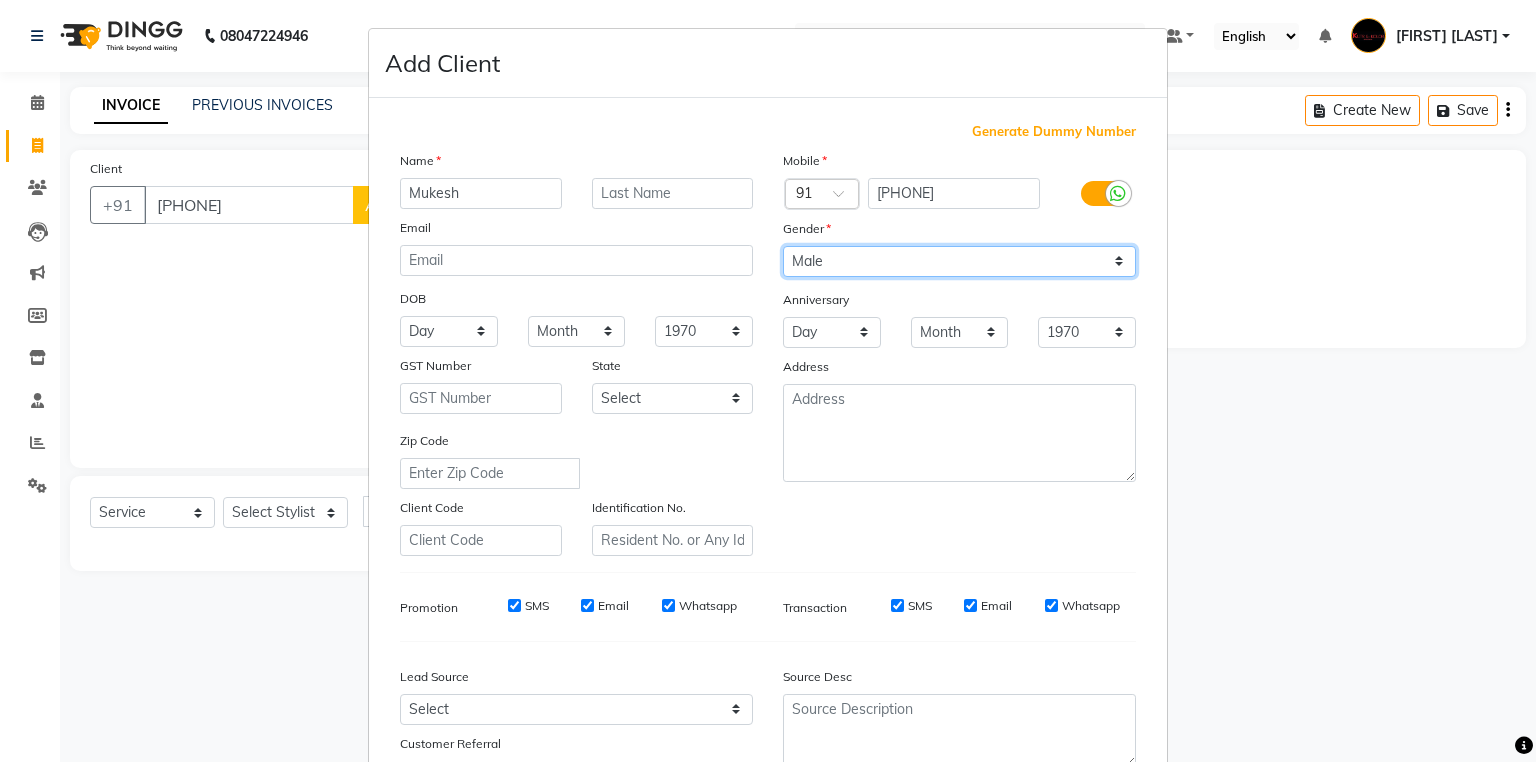 click on "Select Male Female Other Prefer Not To Say" at bounding box center (959, 261) 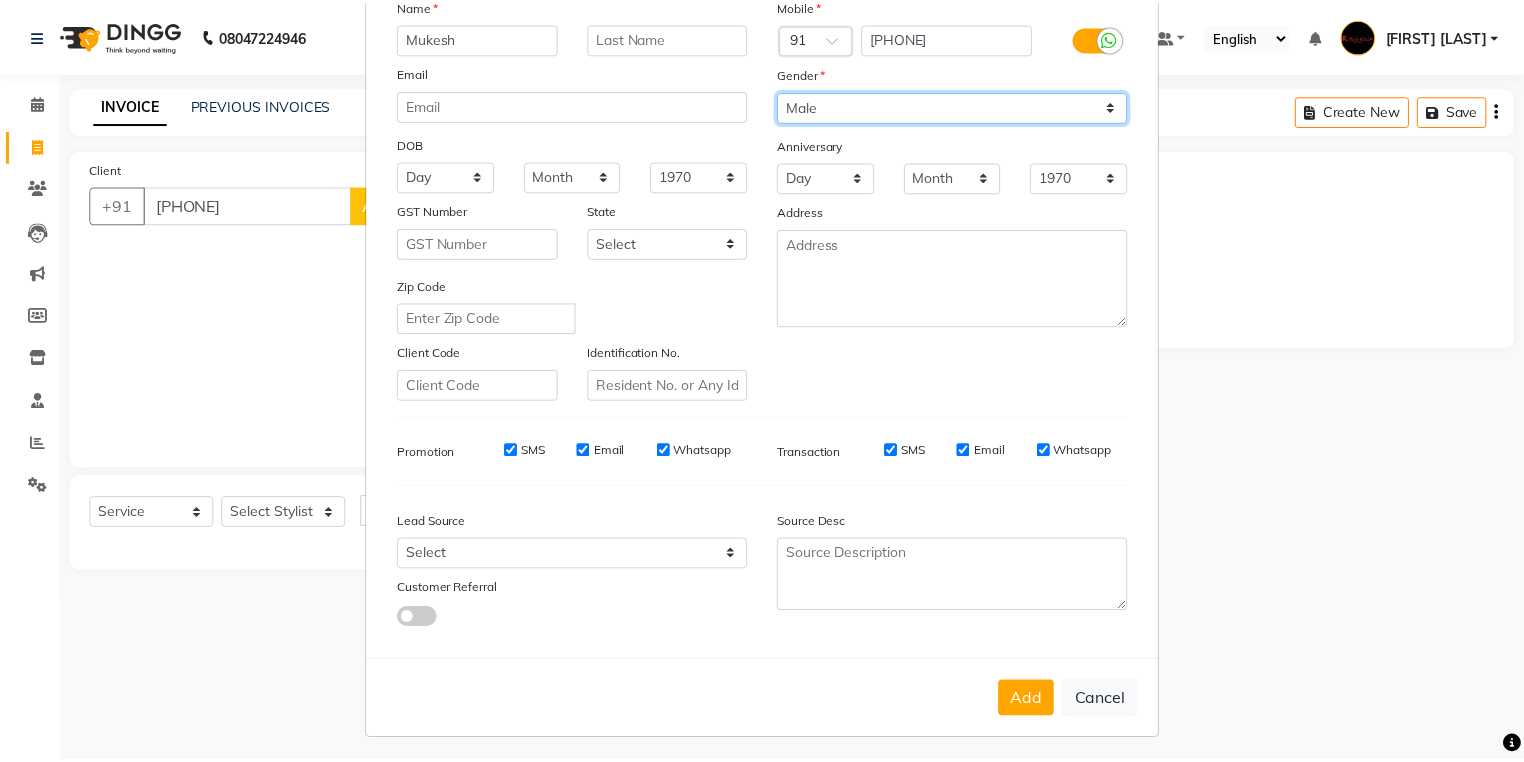 scroll, scrollTop: 170, scrollLeft: 0, axis: vertical 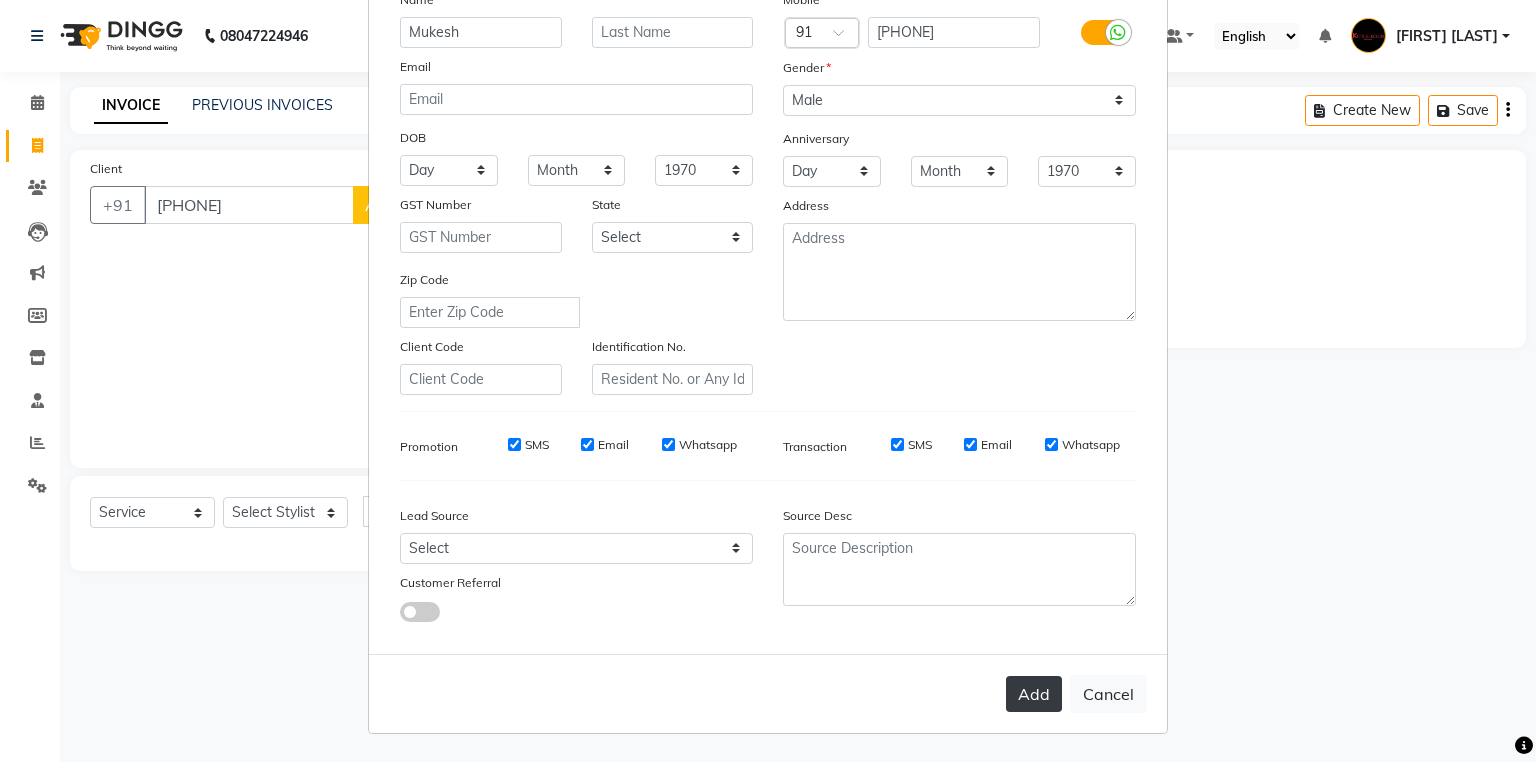 click on "Add" at bounding box center (1034, 694) 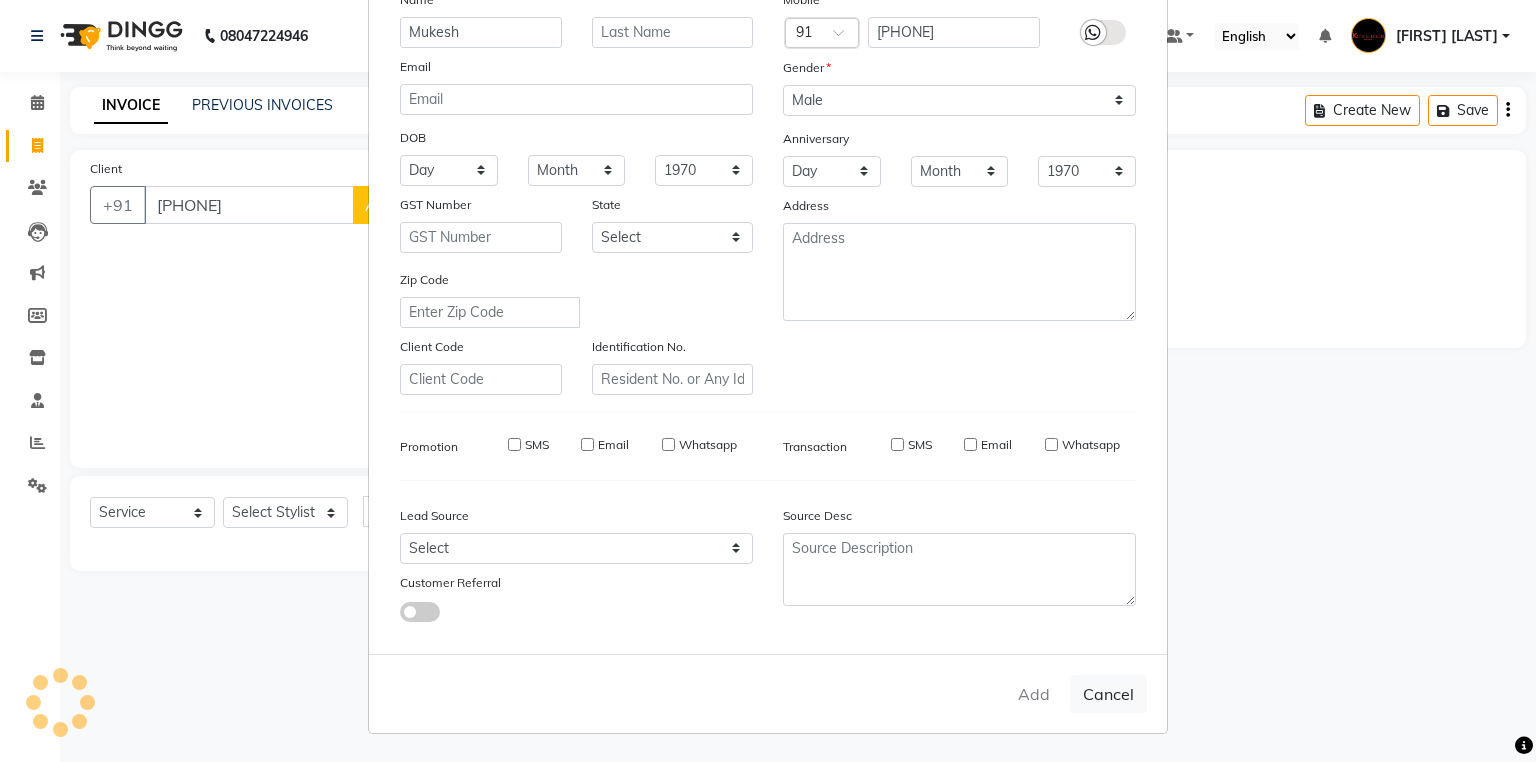type 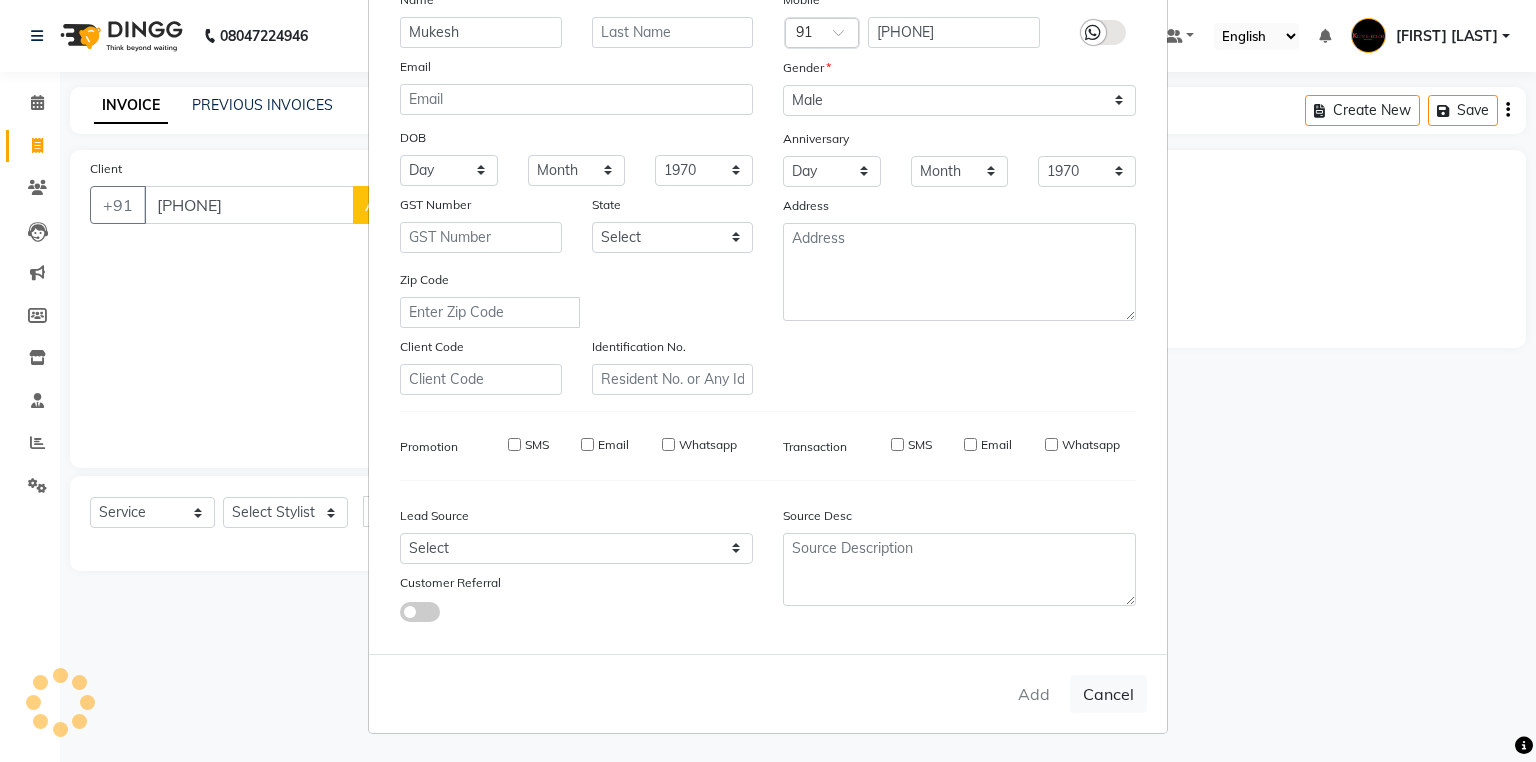 select 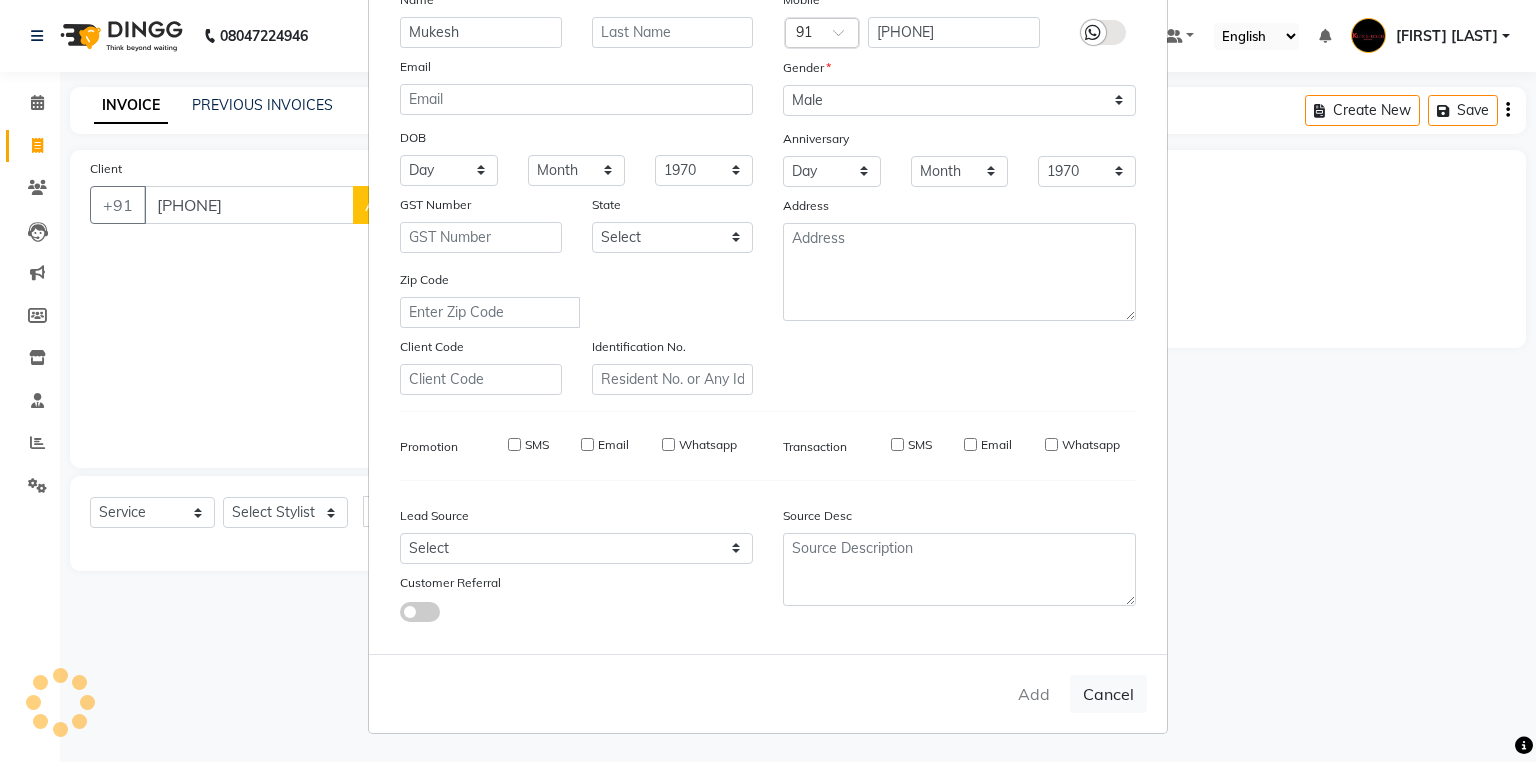 select 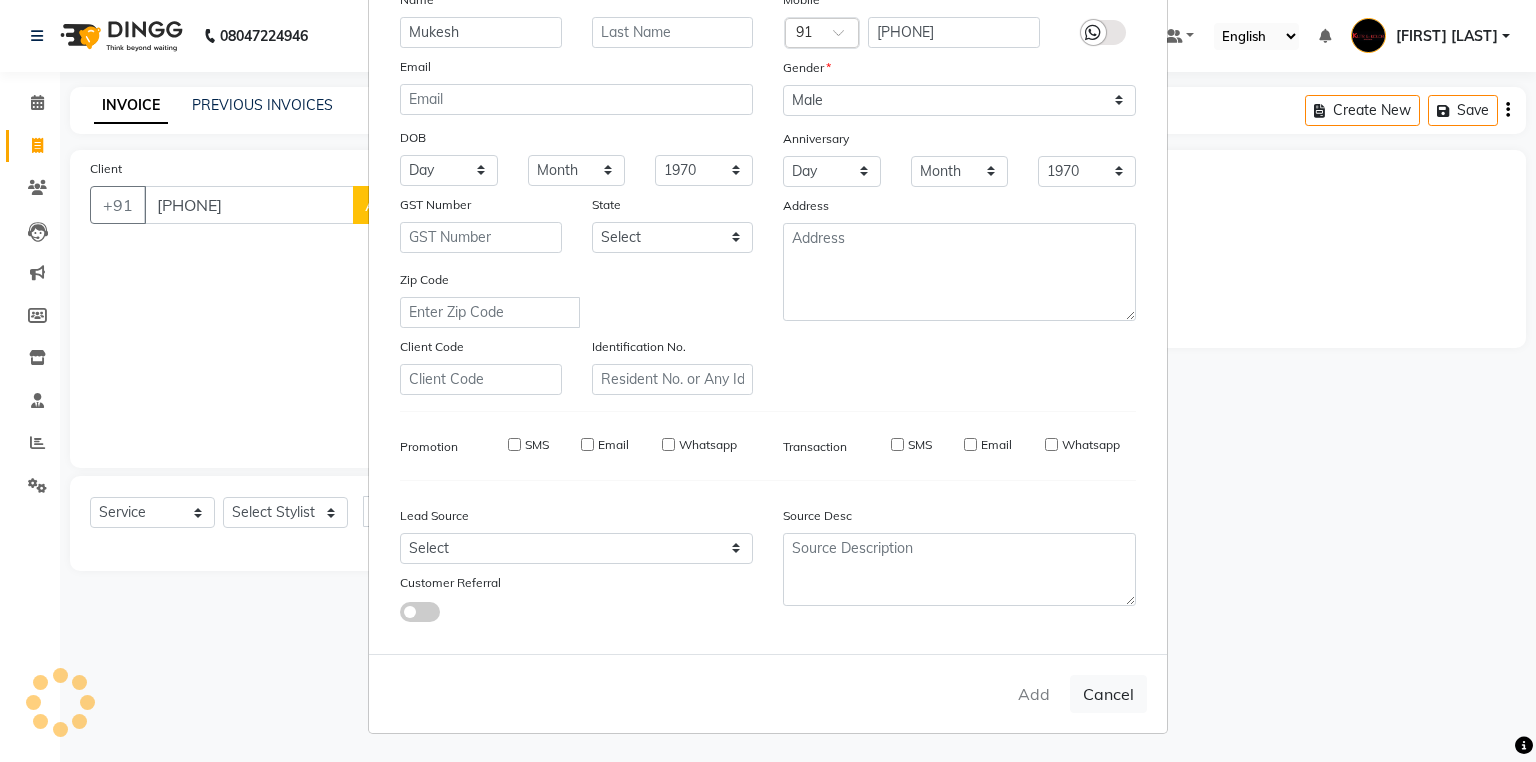 type 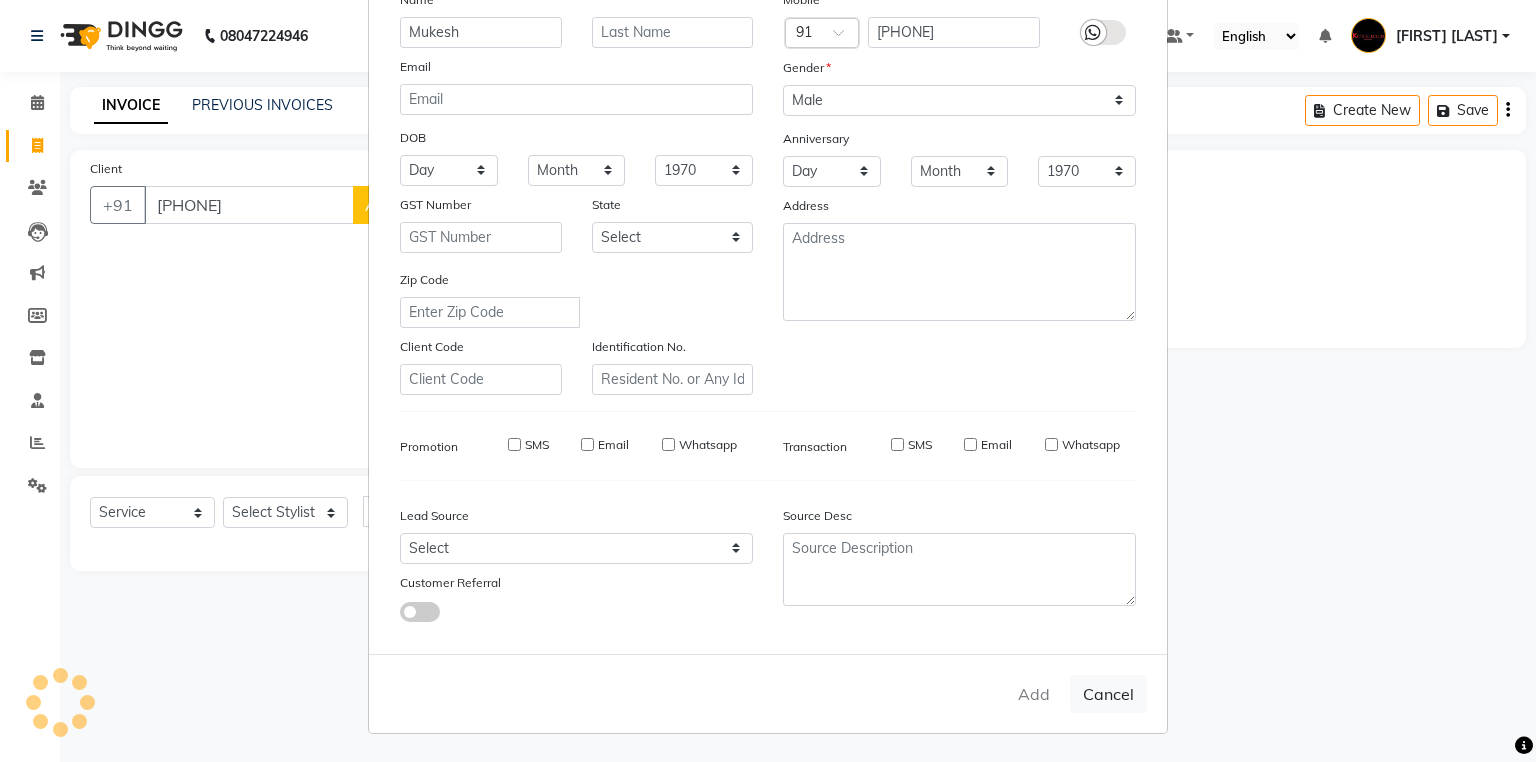 select 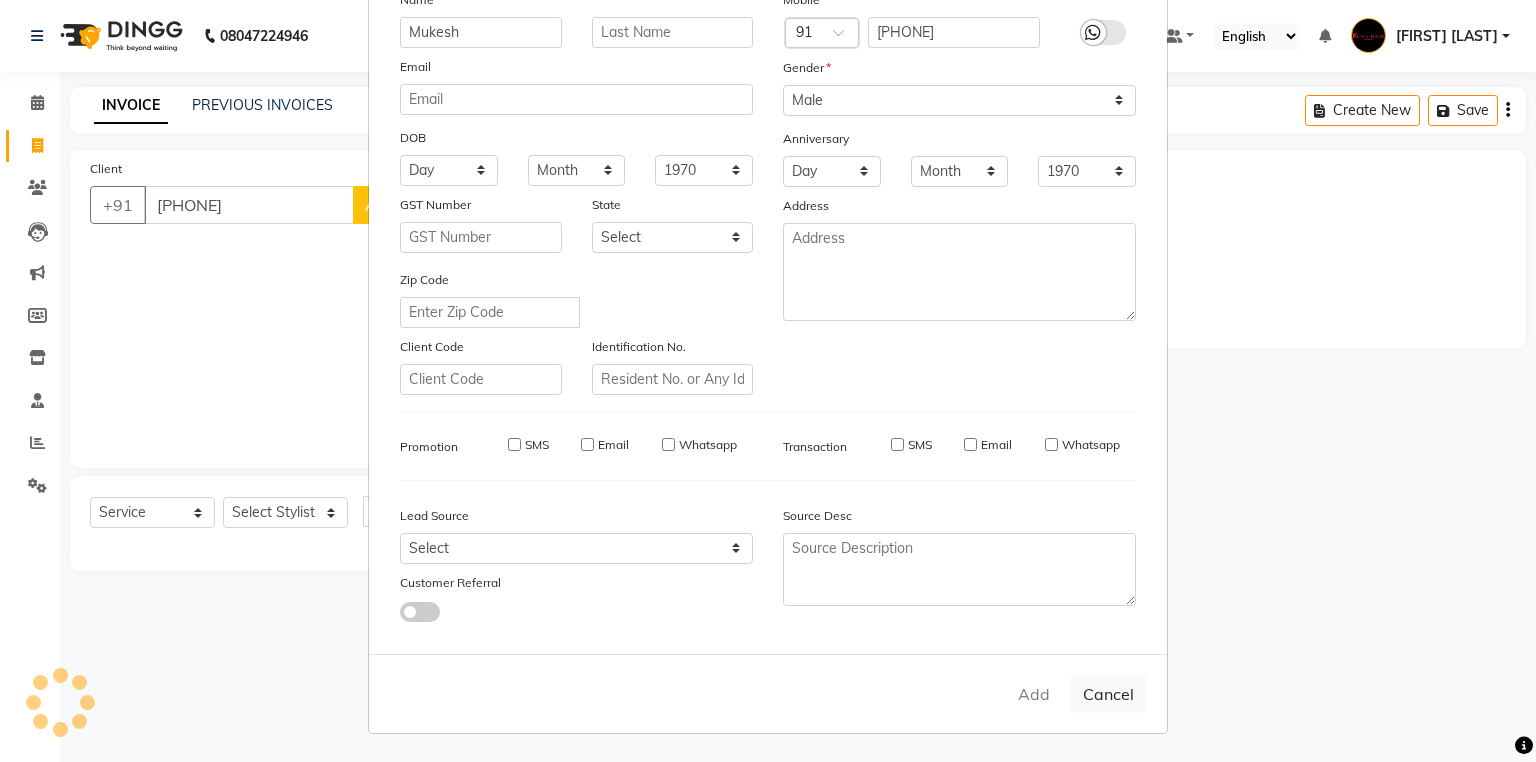 checkbox on "false" 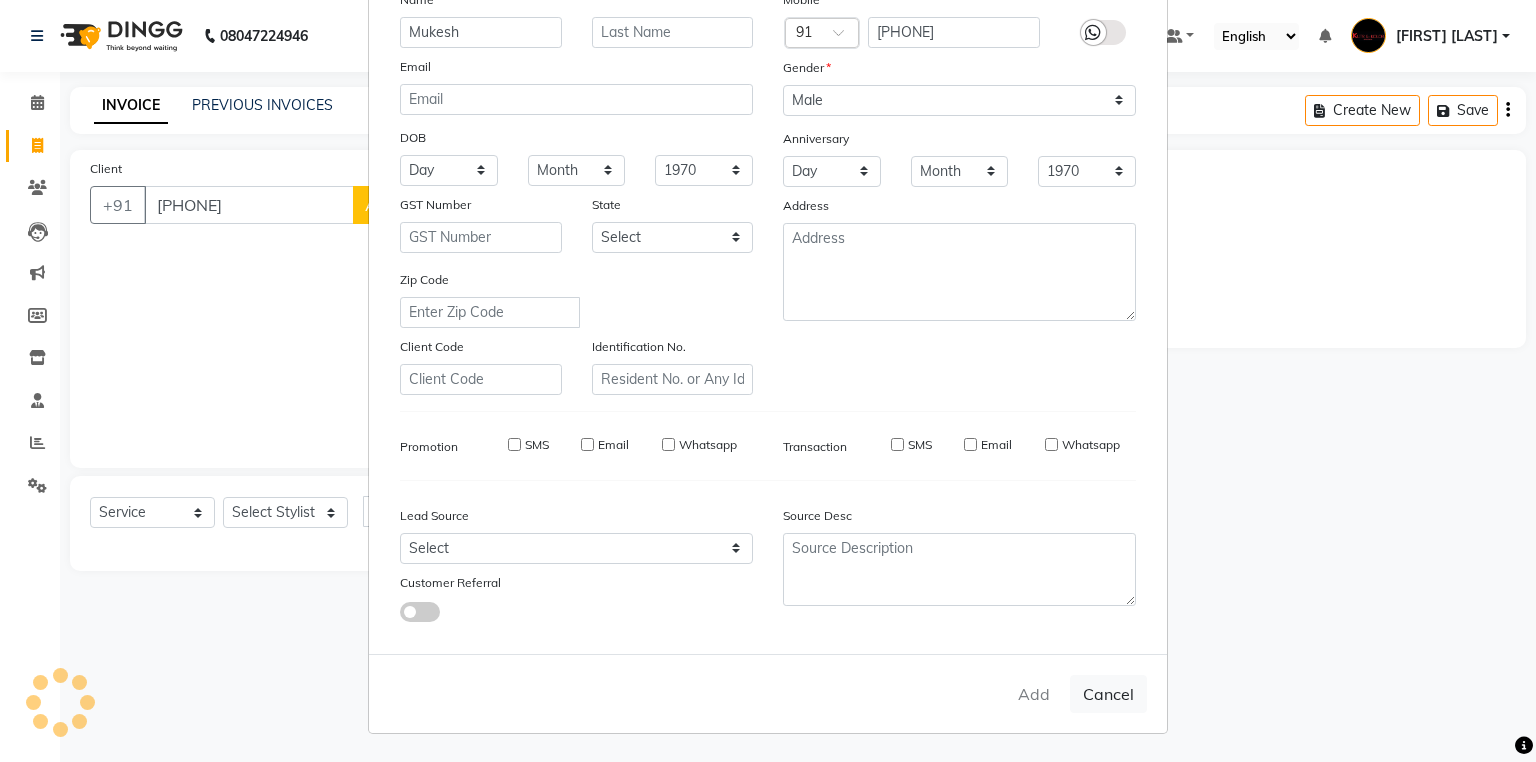 checkbox on "false" 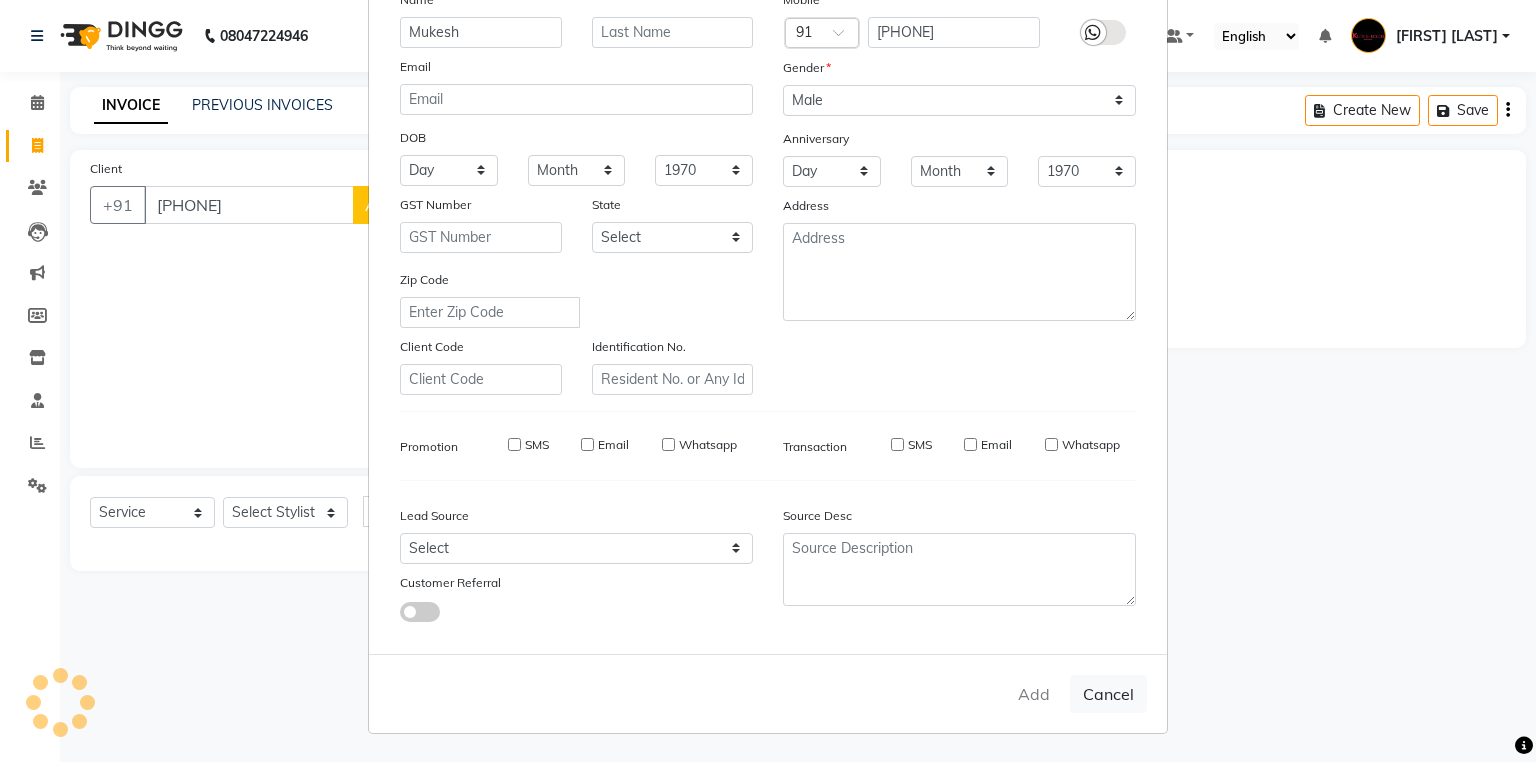 checkbox on "false" 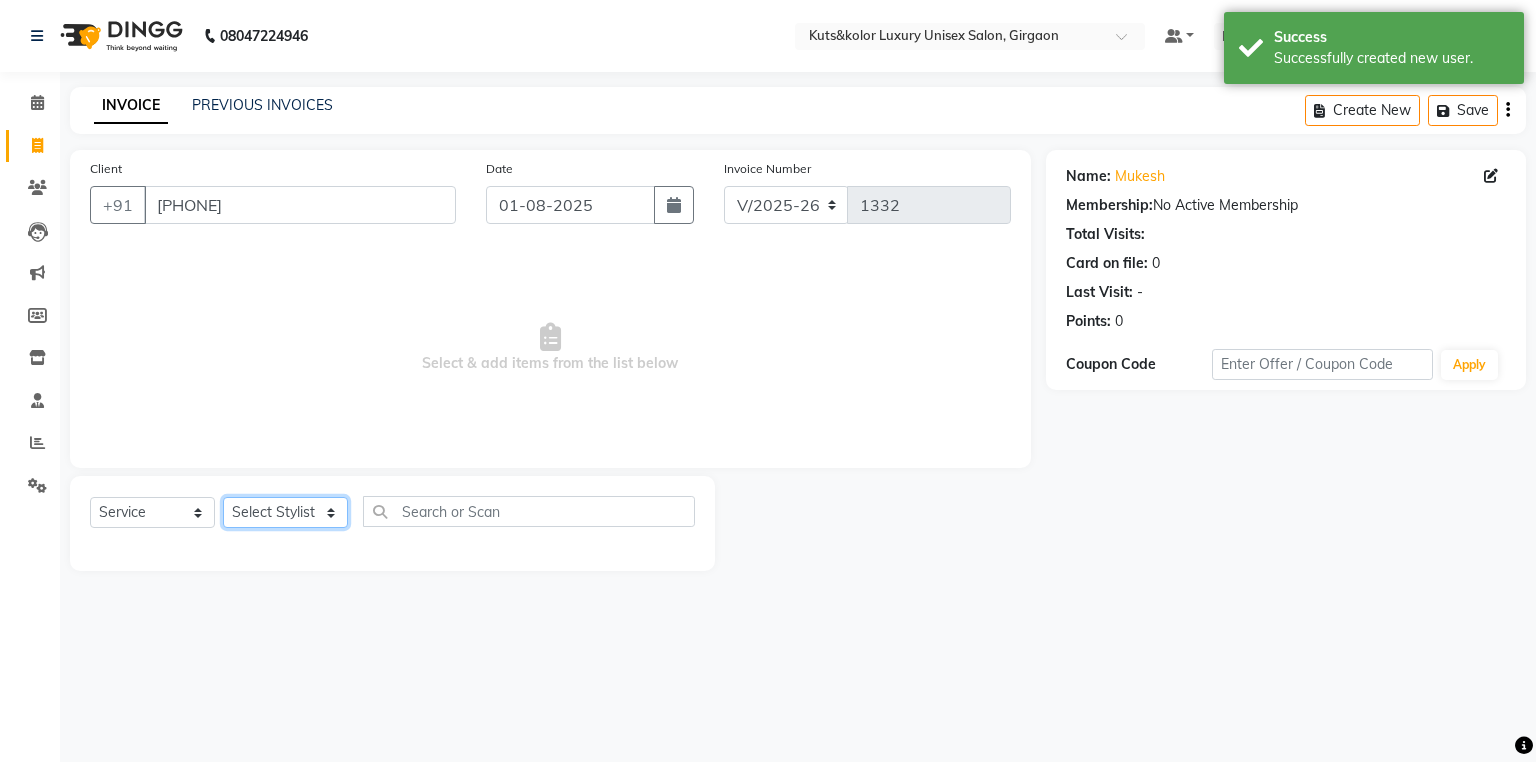 click on "Select Stylist [NAME] [NAME] [NAME] [NAME] [NAME] [NAME] [NAME] [NAME] [NAME] [NAME] [NAME] [NAME] [NAME] [NAME] [NAME] [NAME] [NAME] [NAME] [NAME] [NAME] [NAME]" 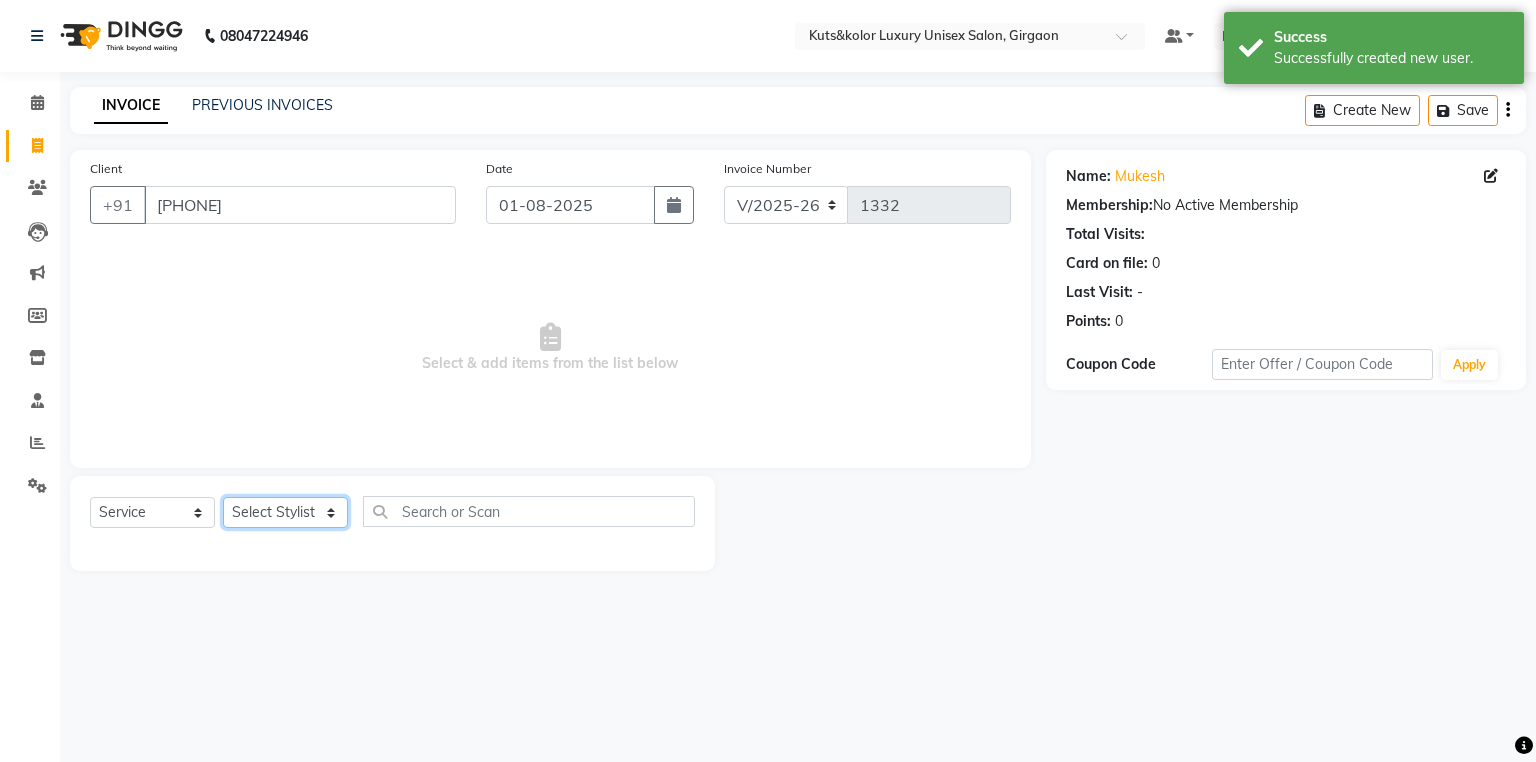 select on "64396" 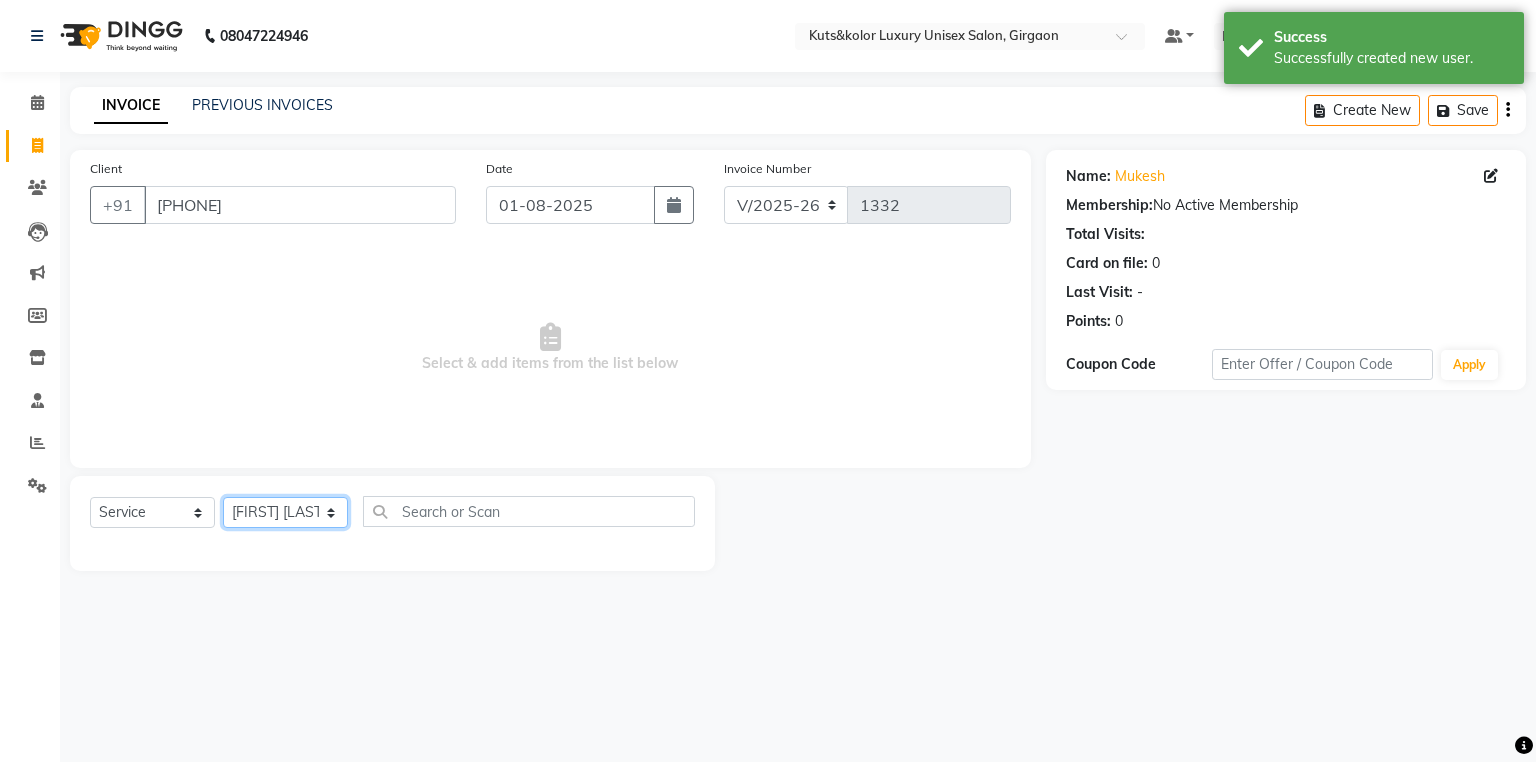 click on "Select Stylist [NAME] [NAME] [NAME] [NAME] [NAME] [NAME] [NAME] [NAME] [NAME] [NAME] [NAME] [NAME] [NAME] [NAME] [NAME] [NAME] [NAME] [NAME] [NAME] [NAME] [NAME]" 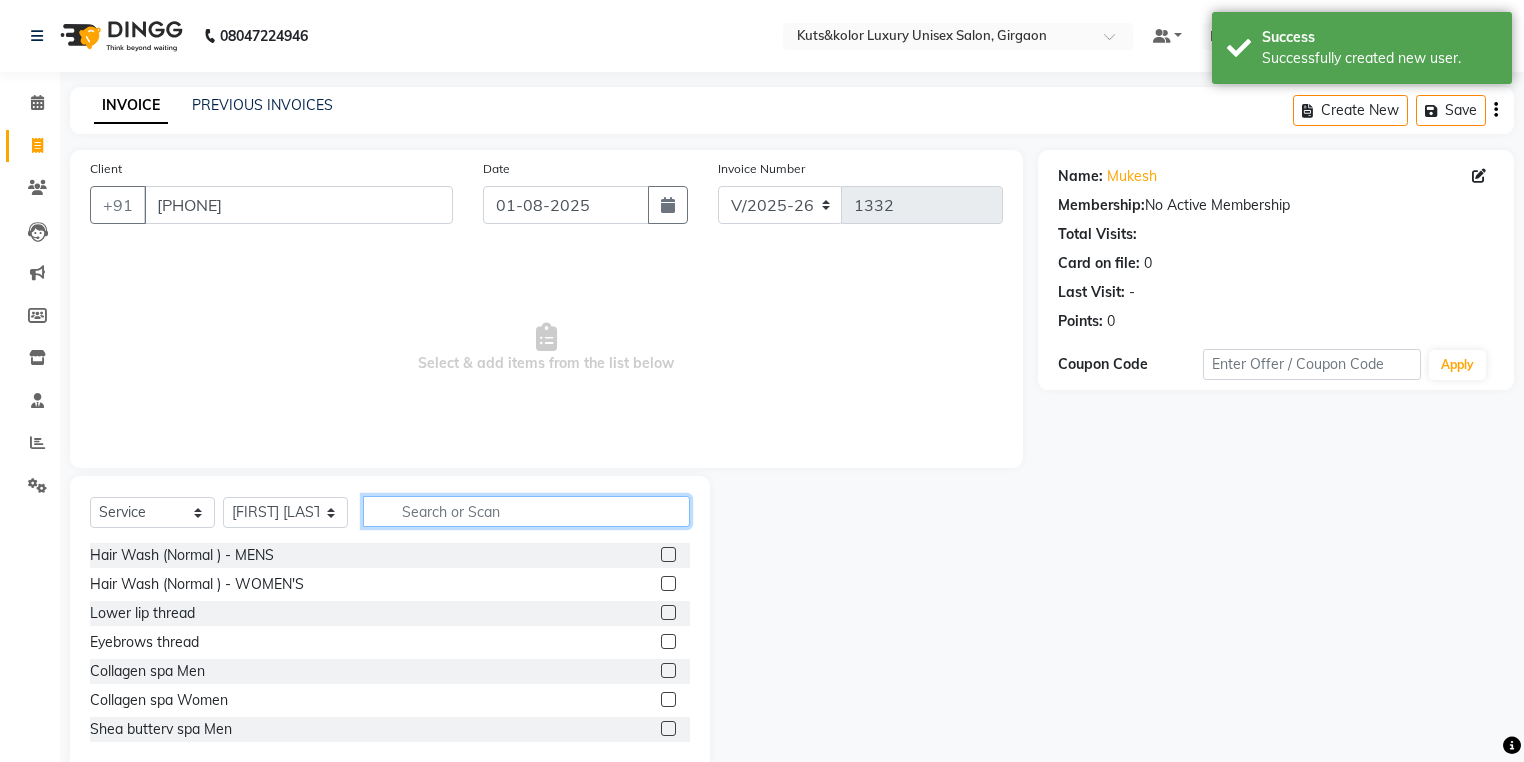 click 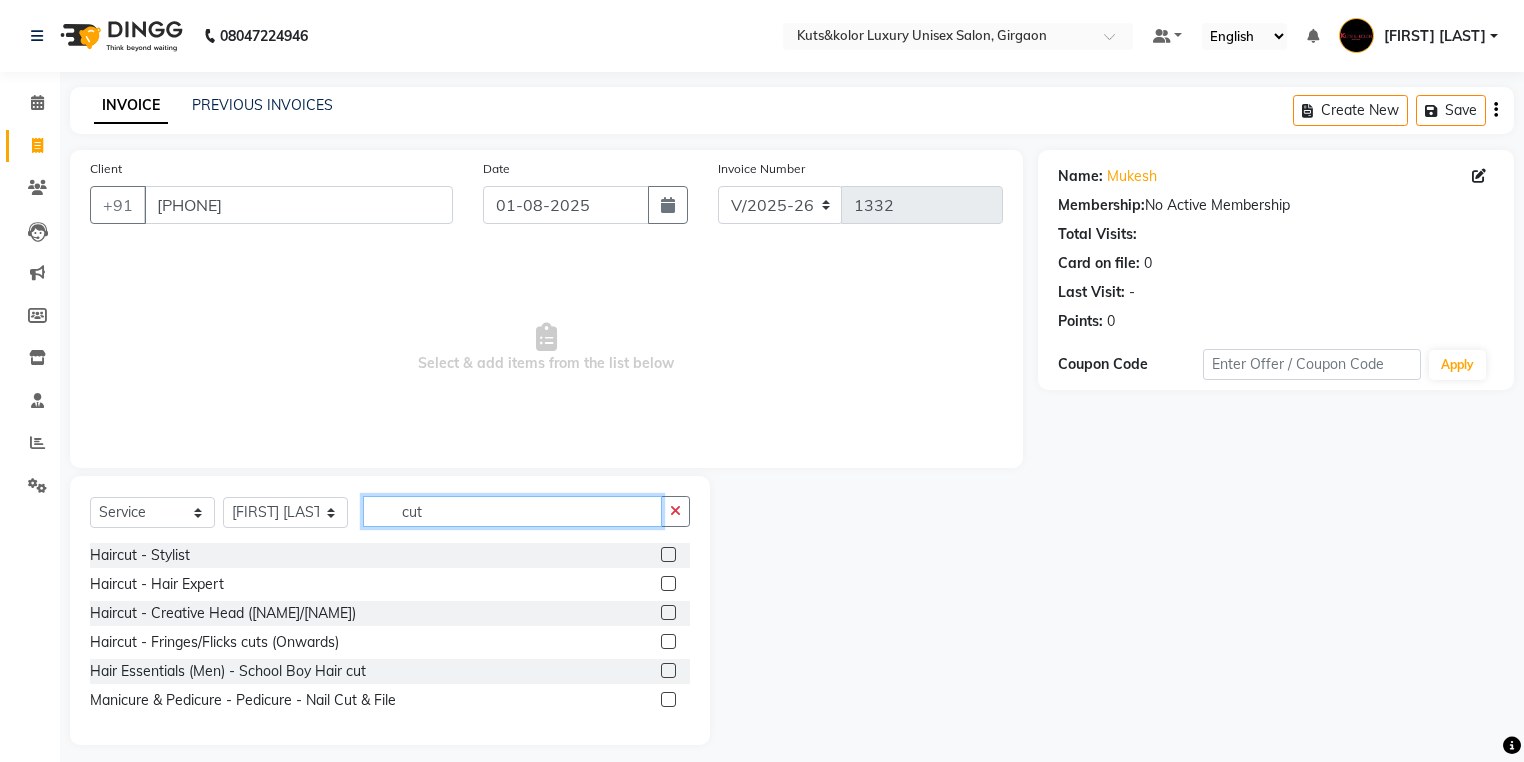 type on "cut" 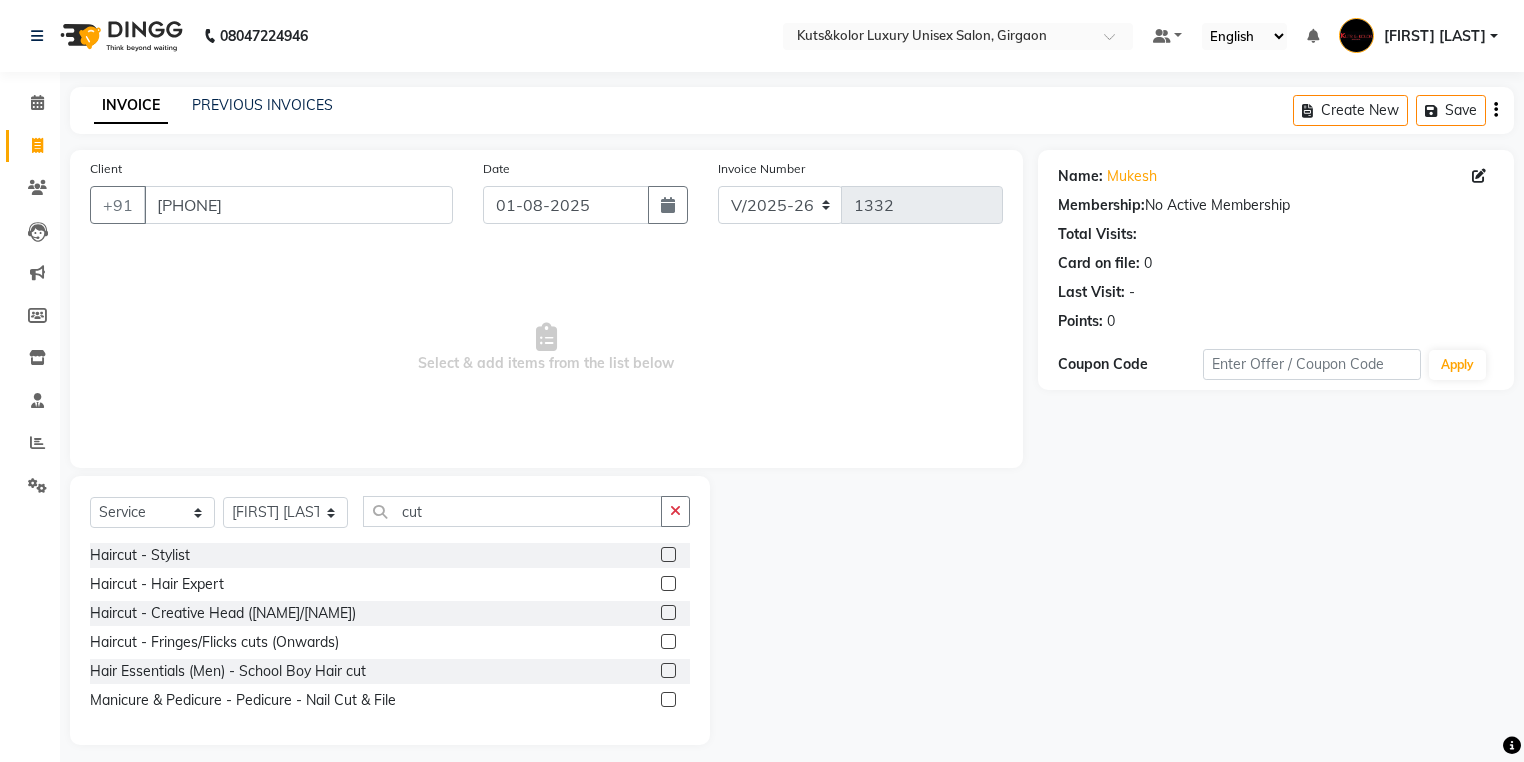 click 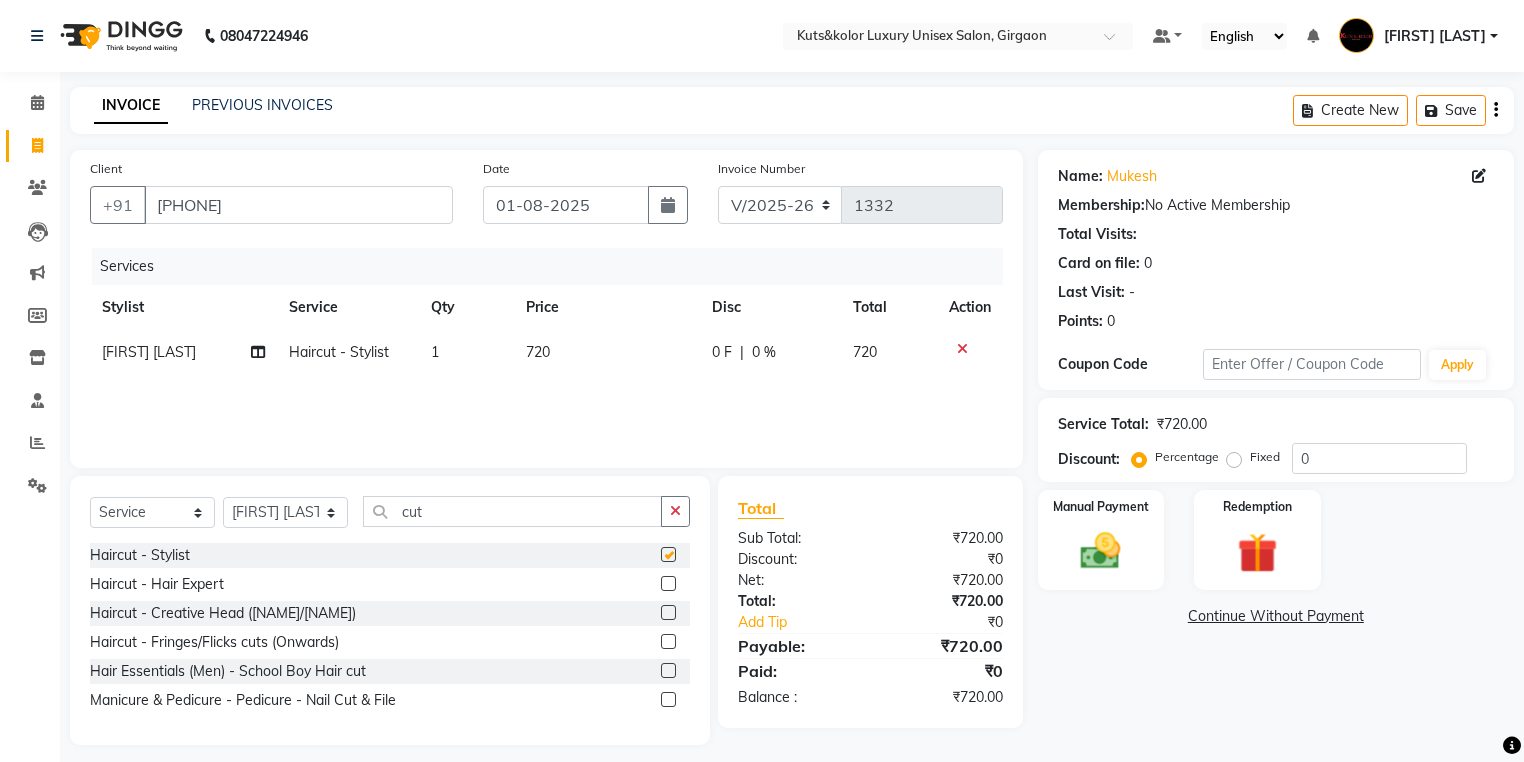 checkbox on "false" 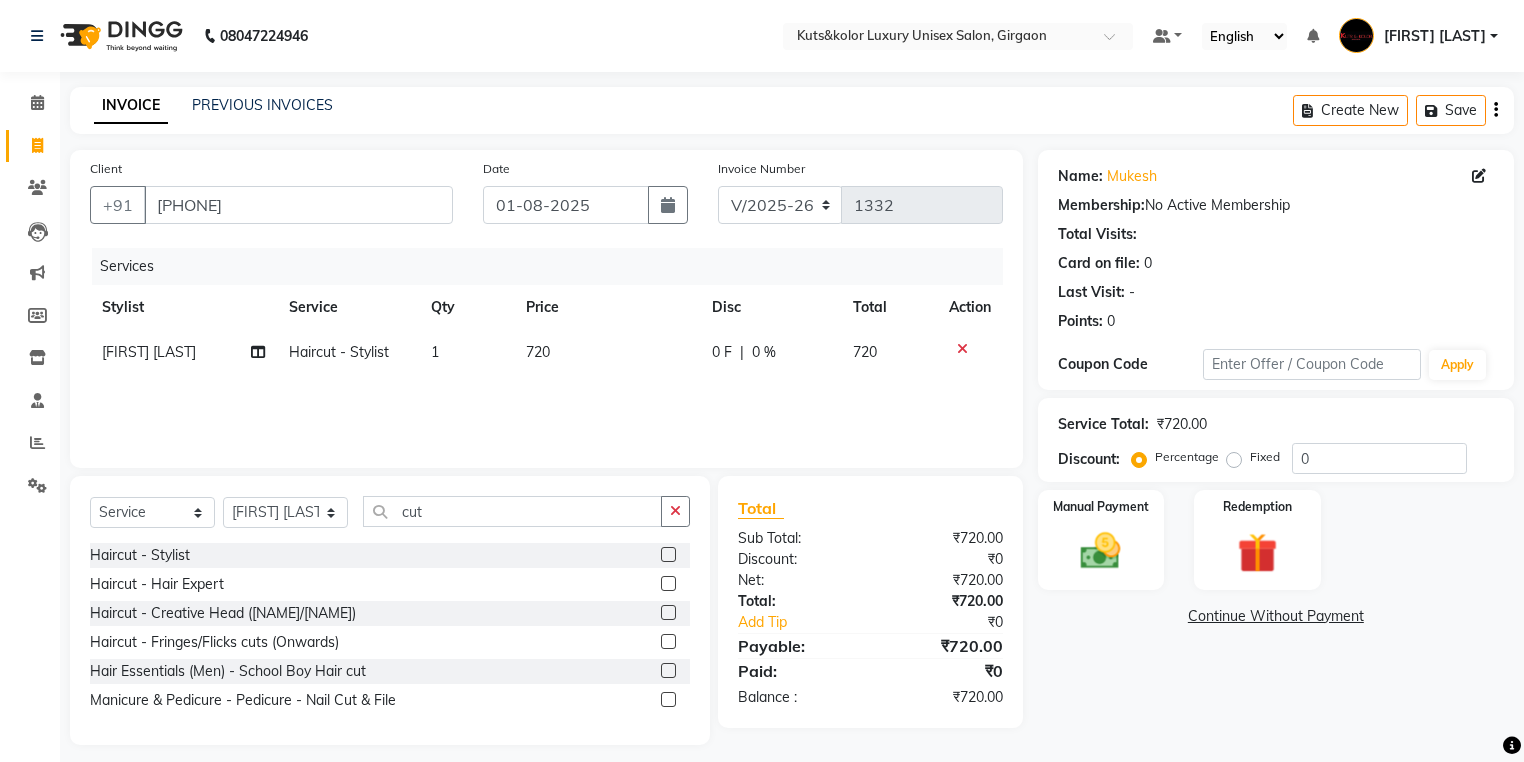 click on "0 F" 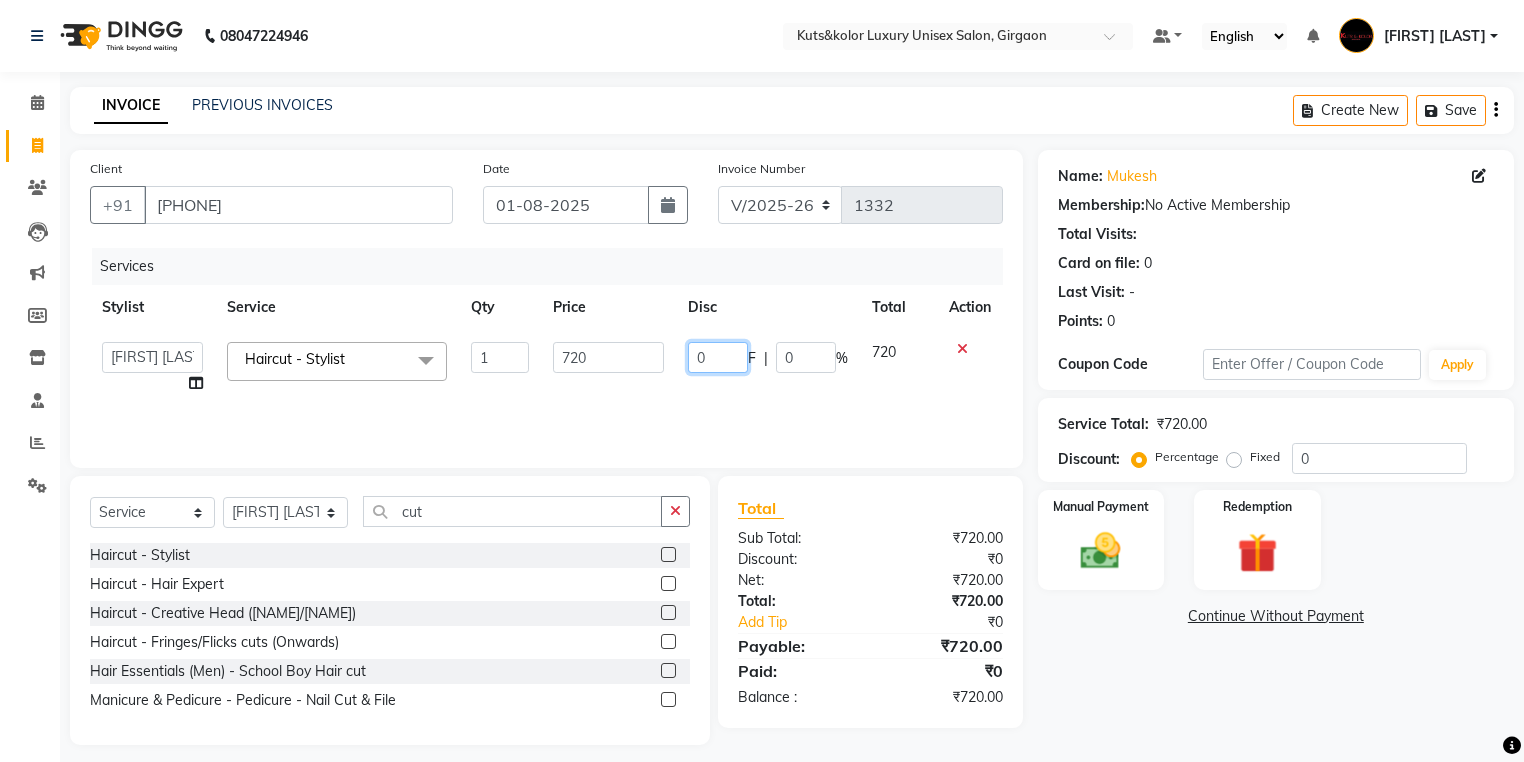 click on "0" 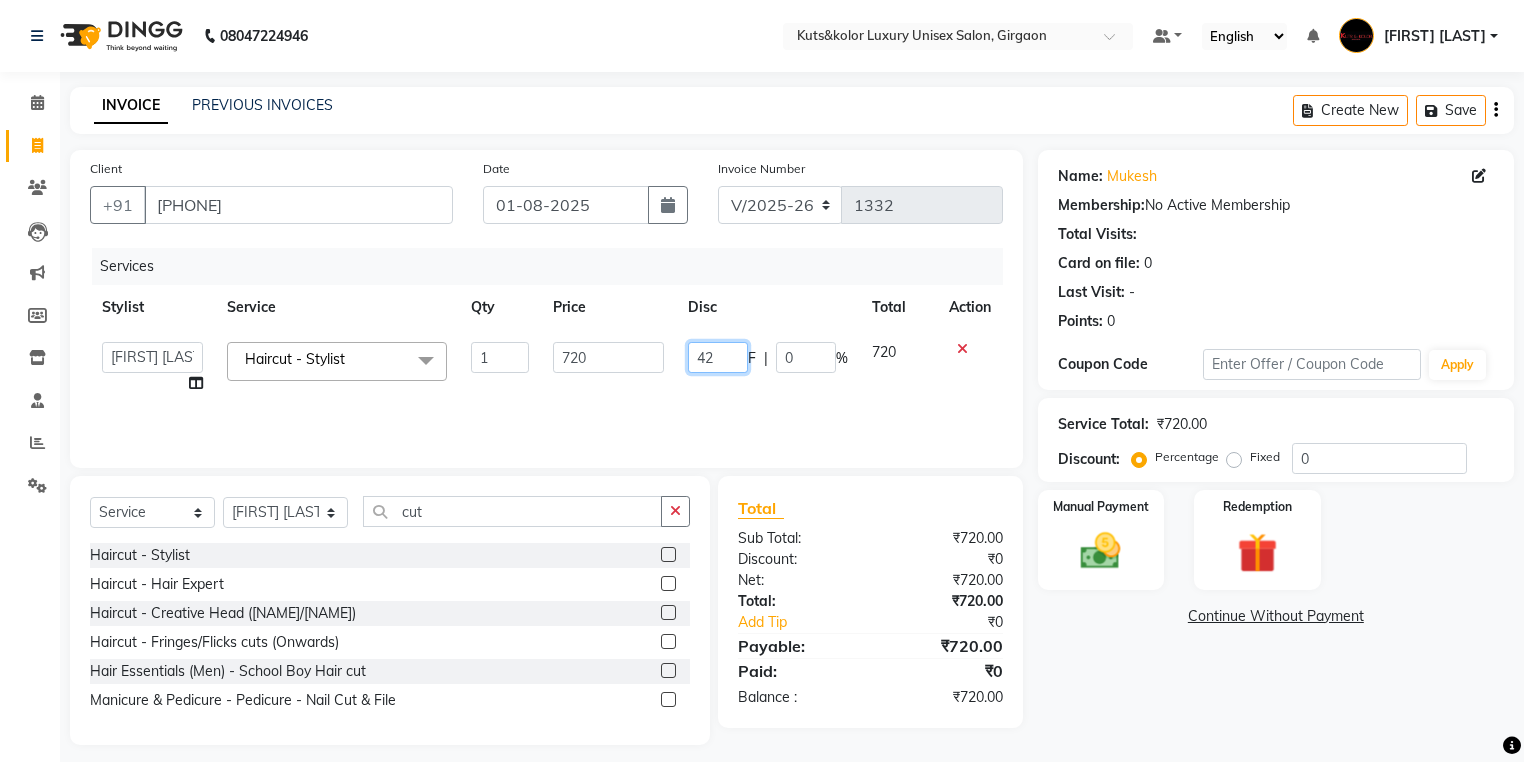 type on "420" 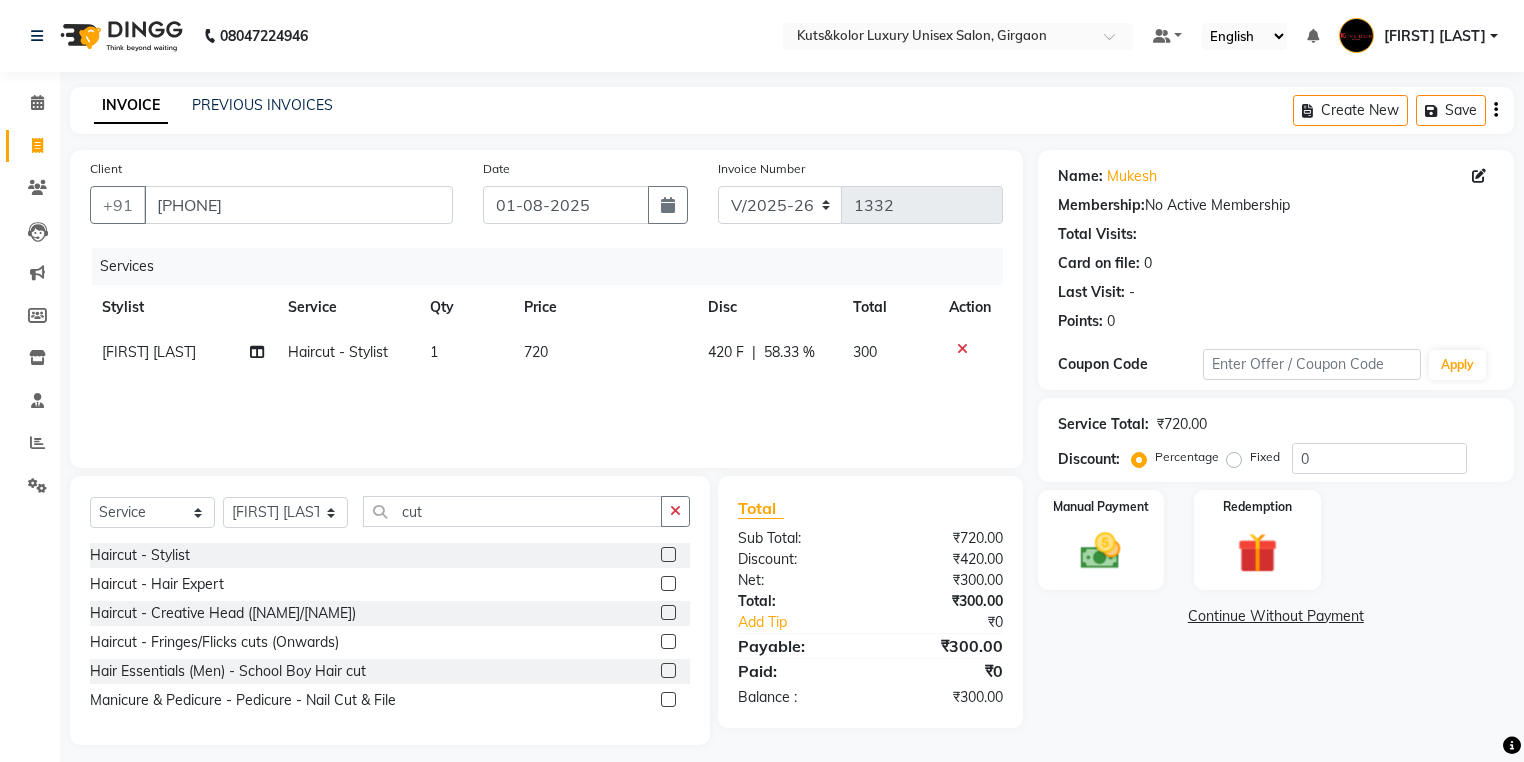 click on "Services Stylist Service Qty Price Disc Total Action [NAME] Haircut - Stylist 1 720 420 F | 58.33 % 300" 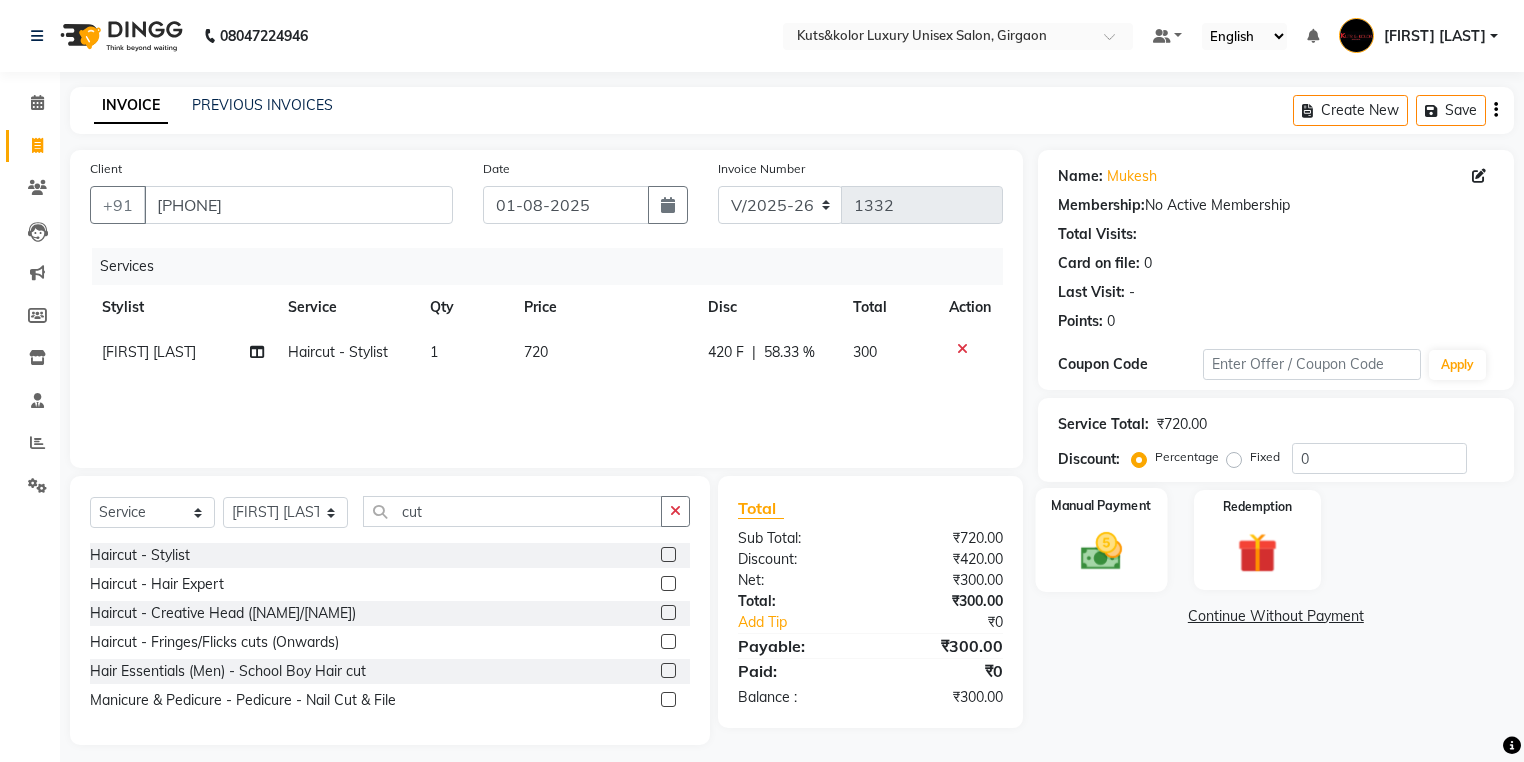 click 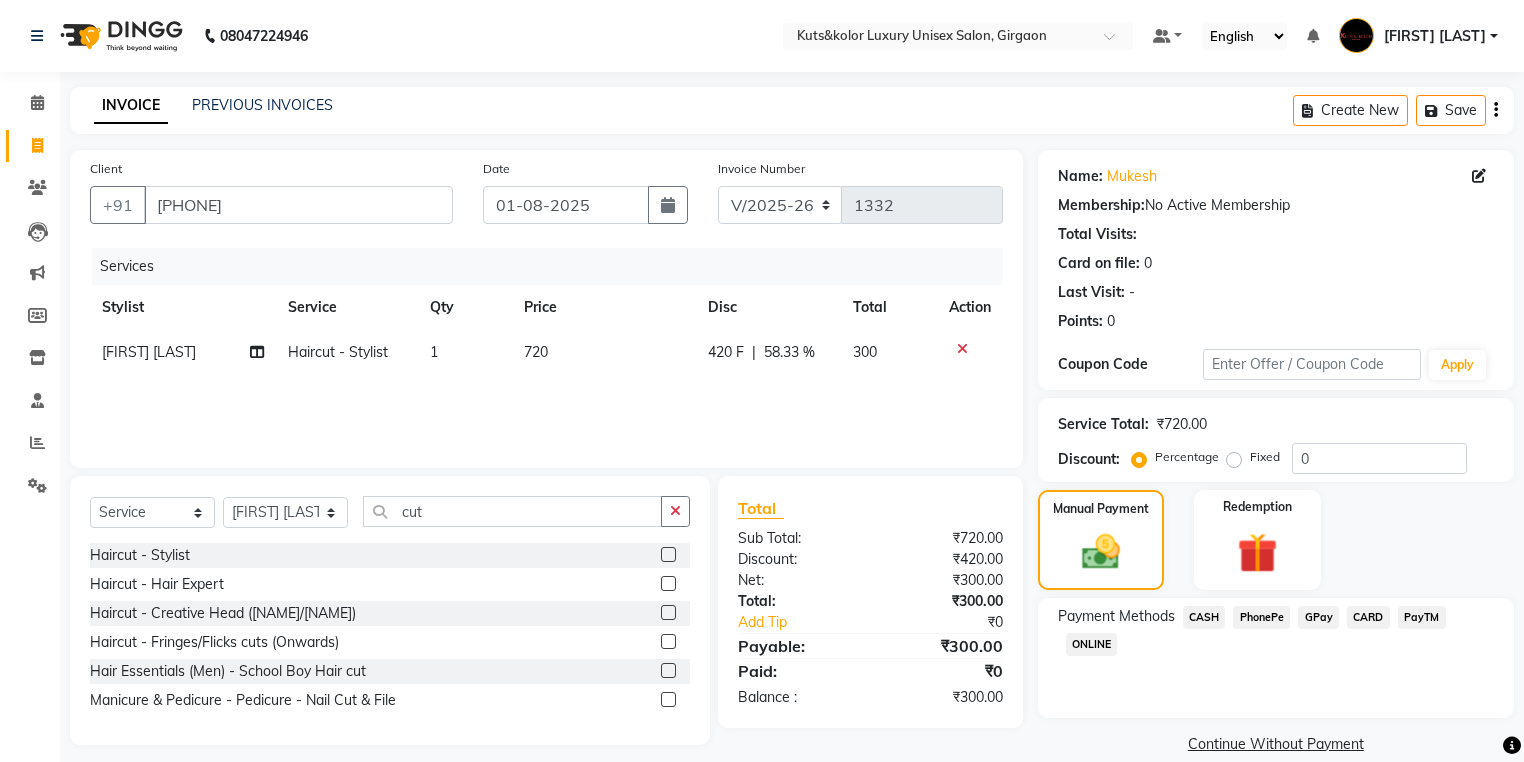 click on "CASH" 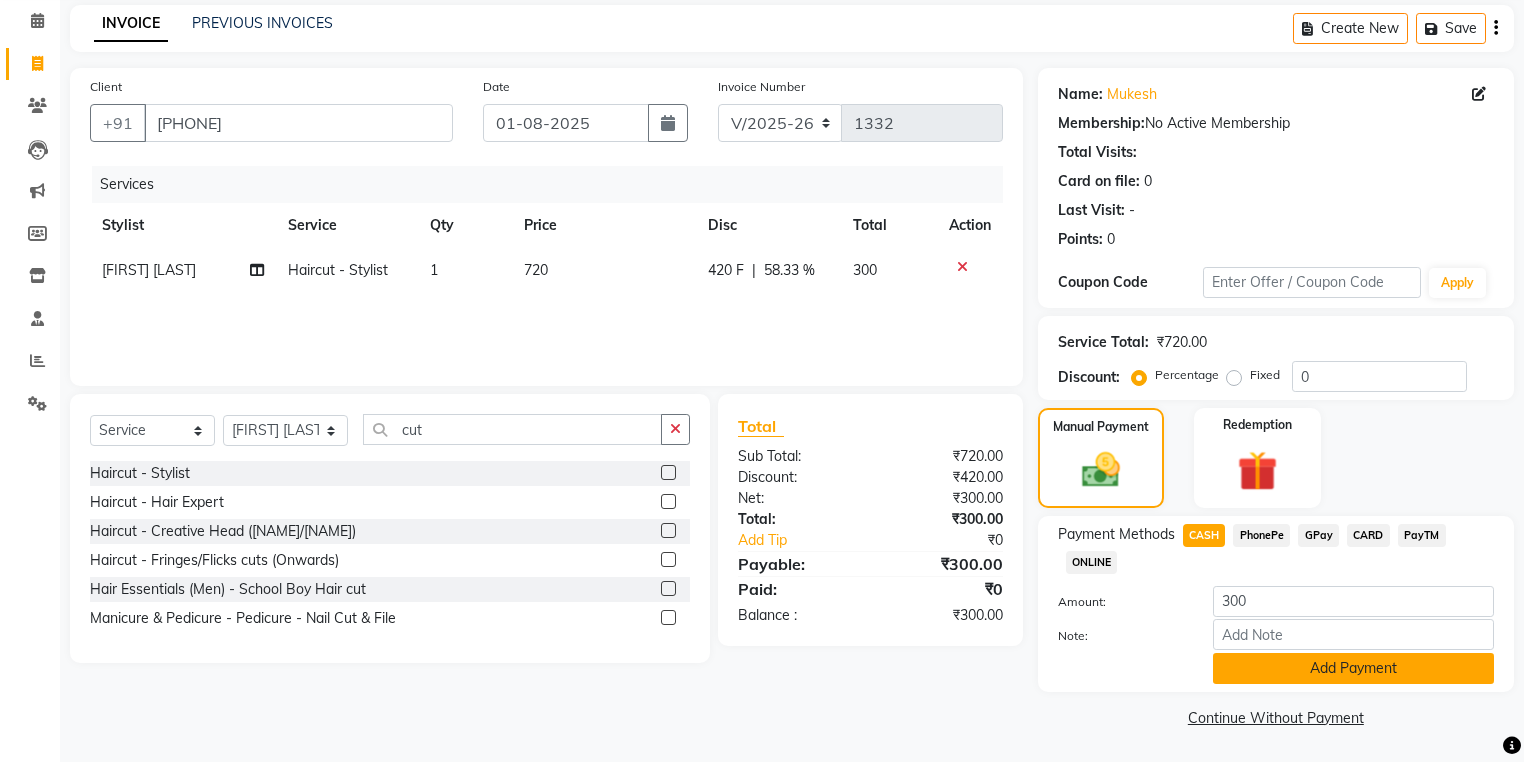 scroll, scrollTop: 84, scrollLeft: 0, axis: vertical 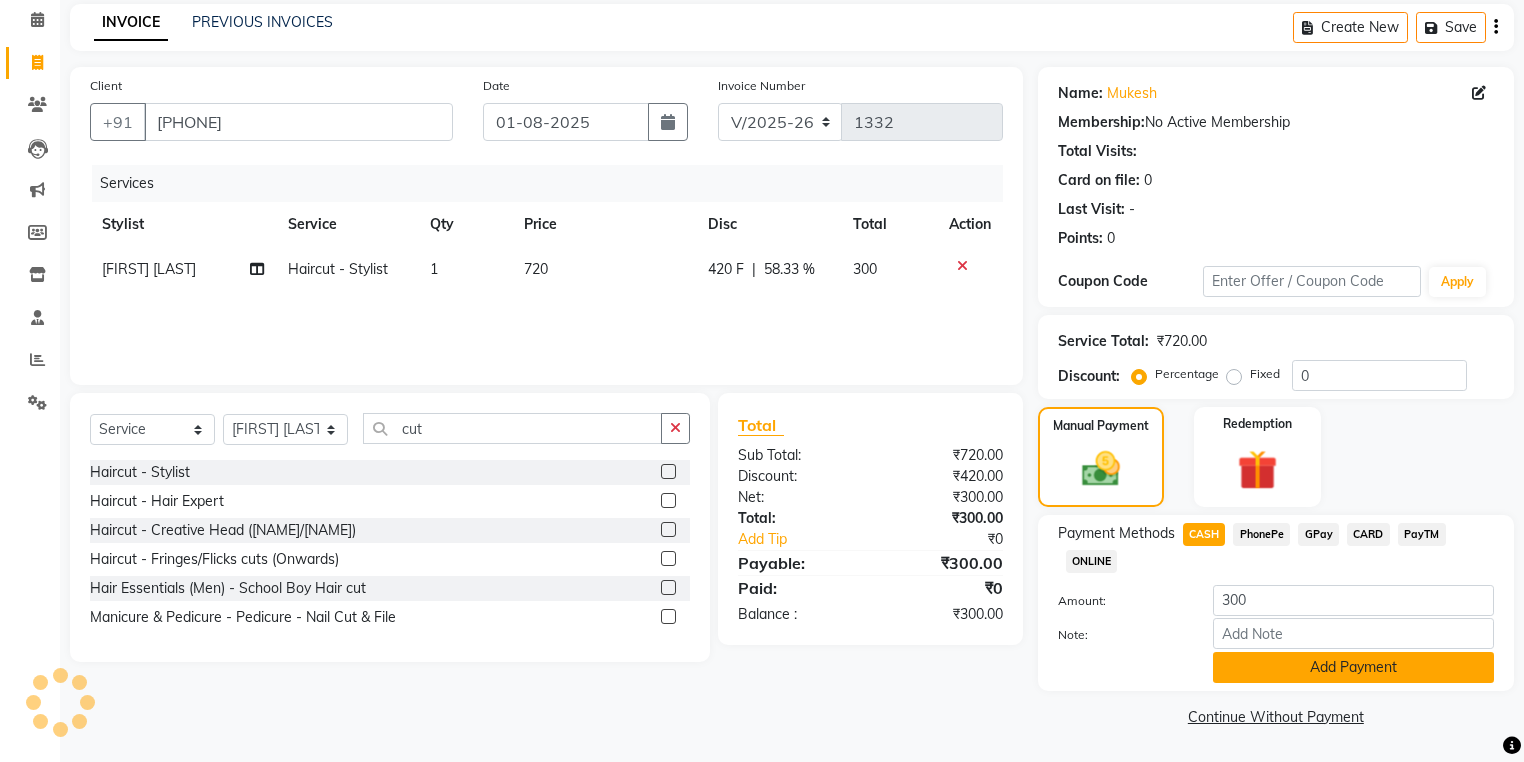 click on "Add Payment" 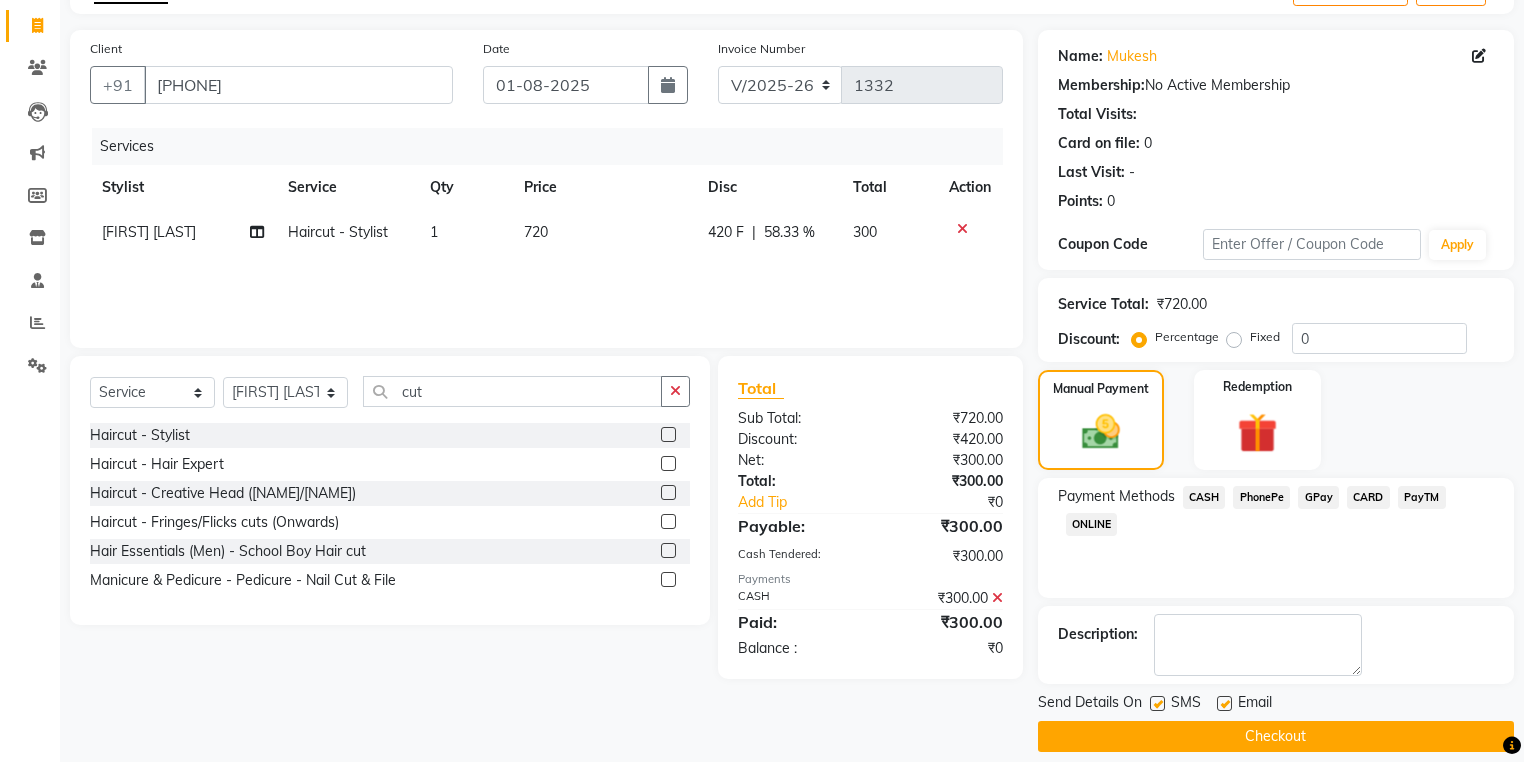 scroll, scrollTop: 138, scrollLeft: 0, axis: vertical 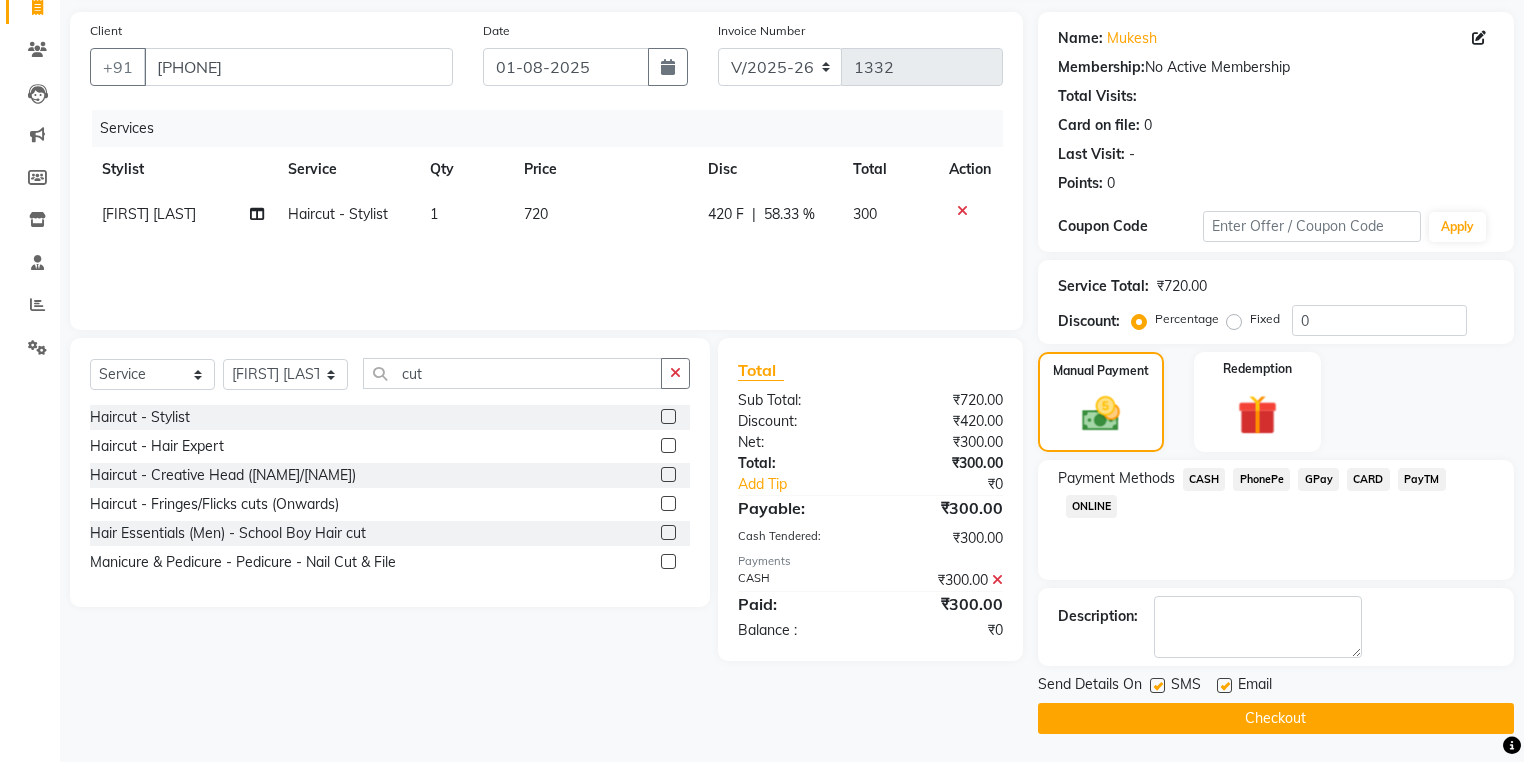 click 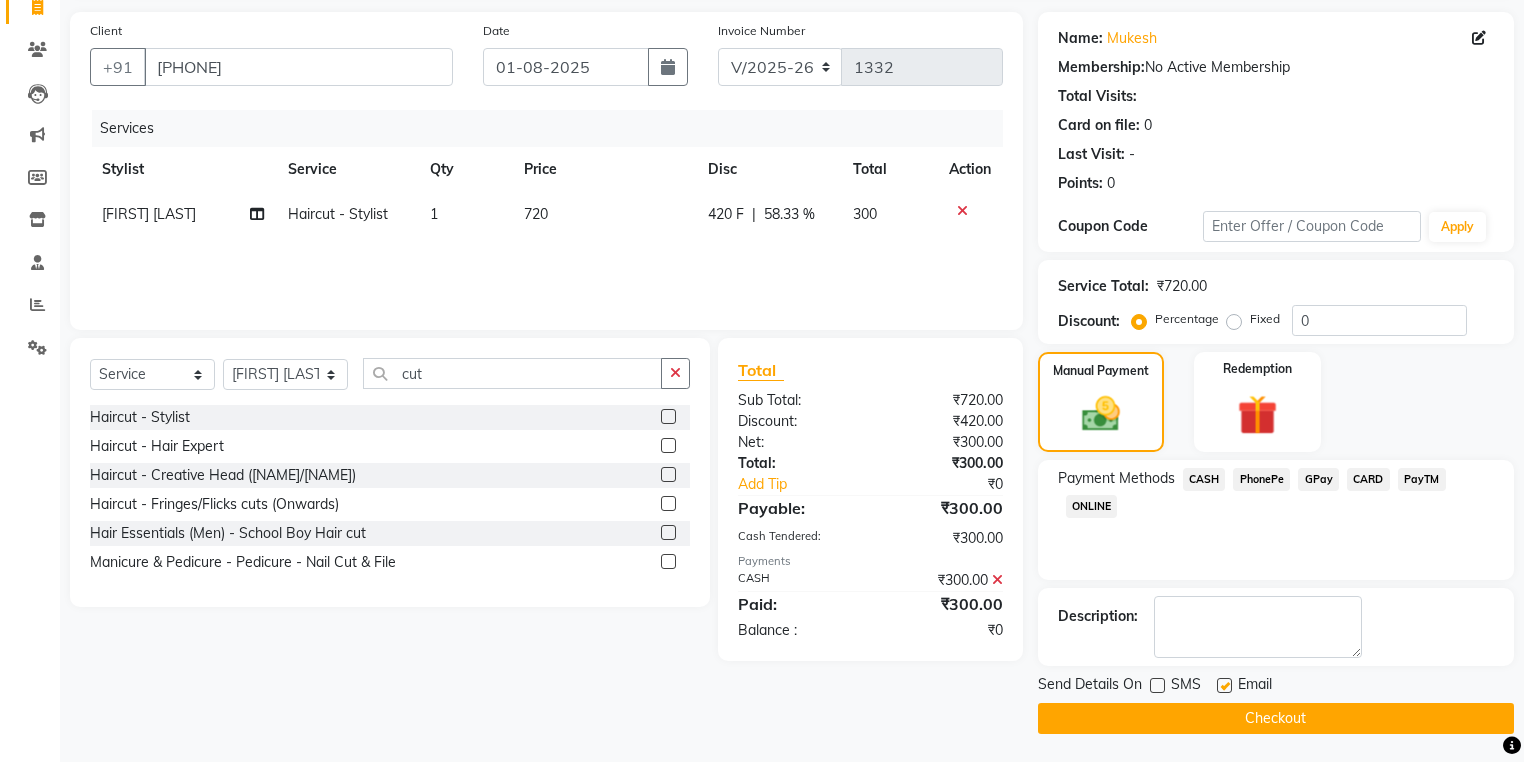 click on "Checkout" 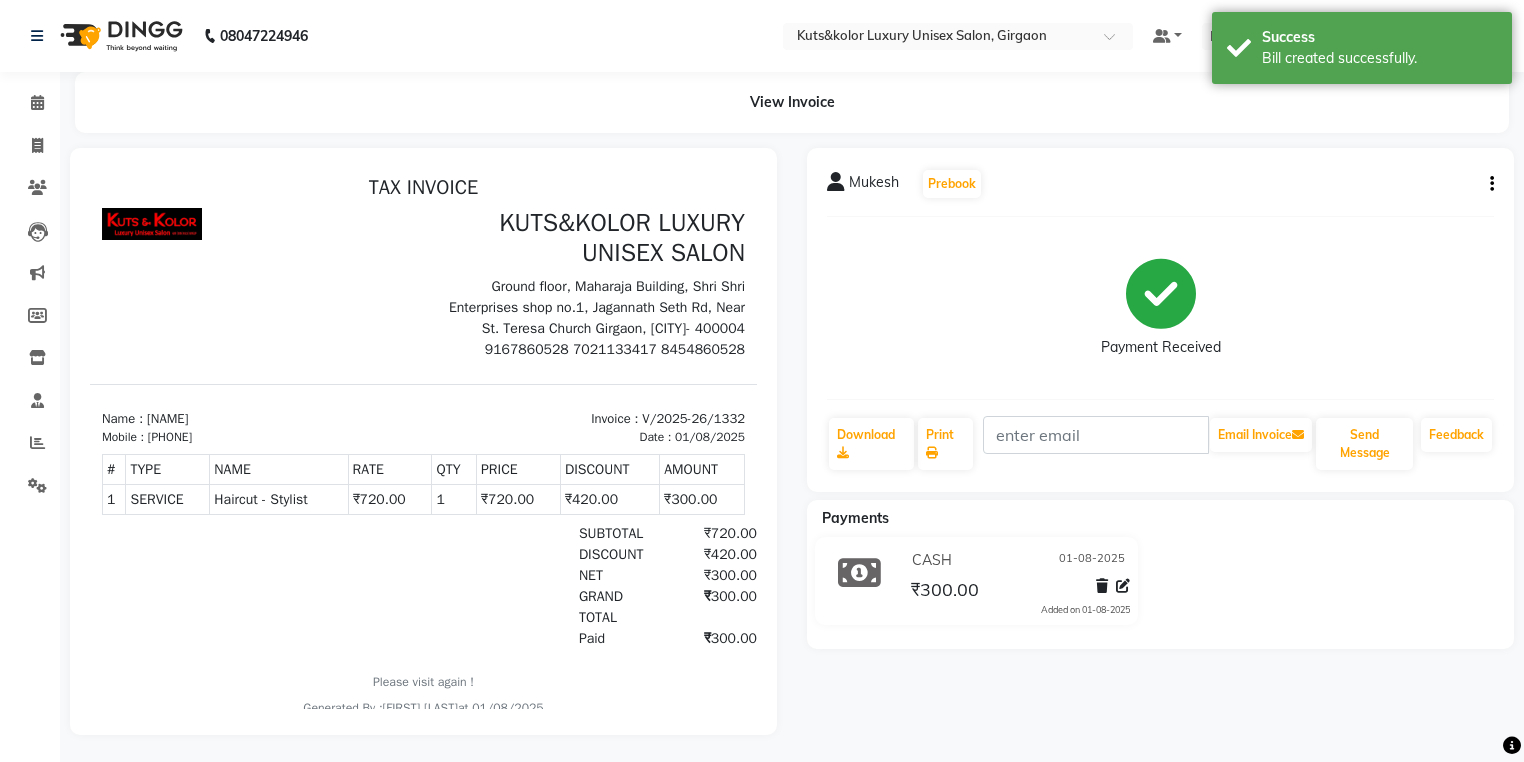 scroll, scrollTop: 0, scrollLeft: 0, axis: both 